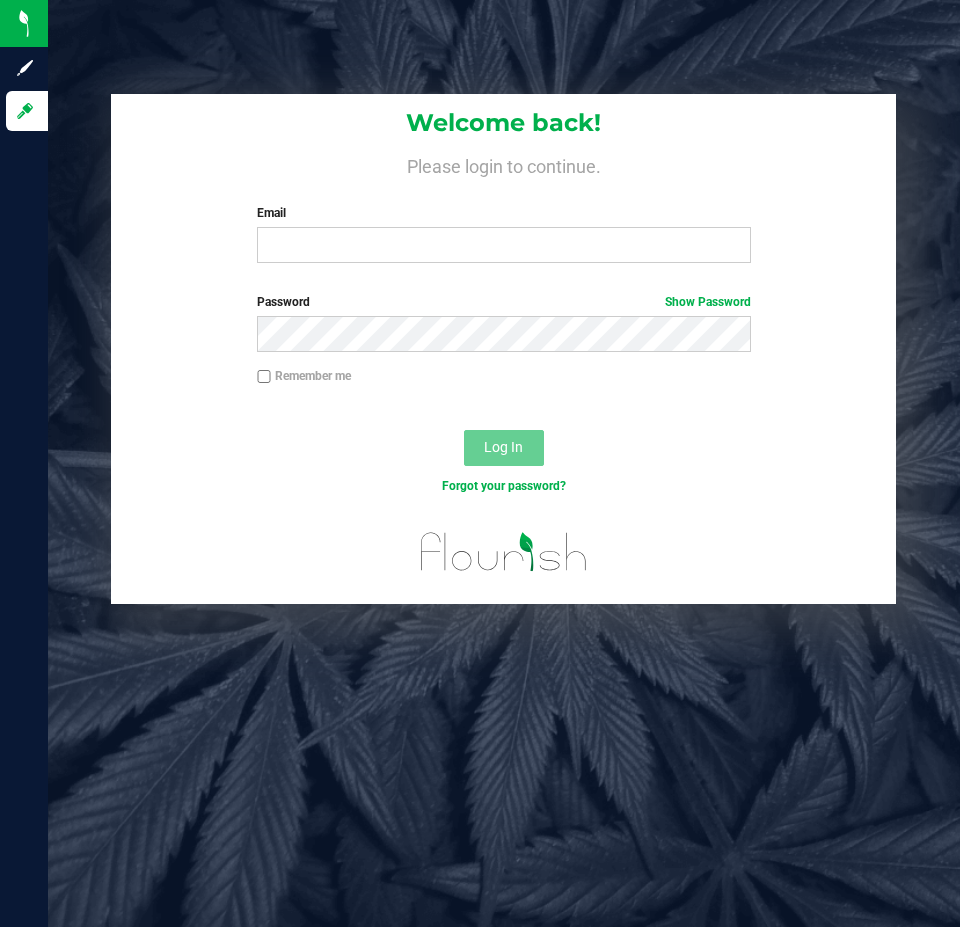 scroll, scrollTop: 0, scrollLeft: 0, axis: both 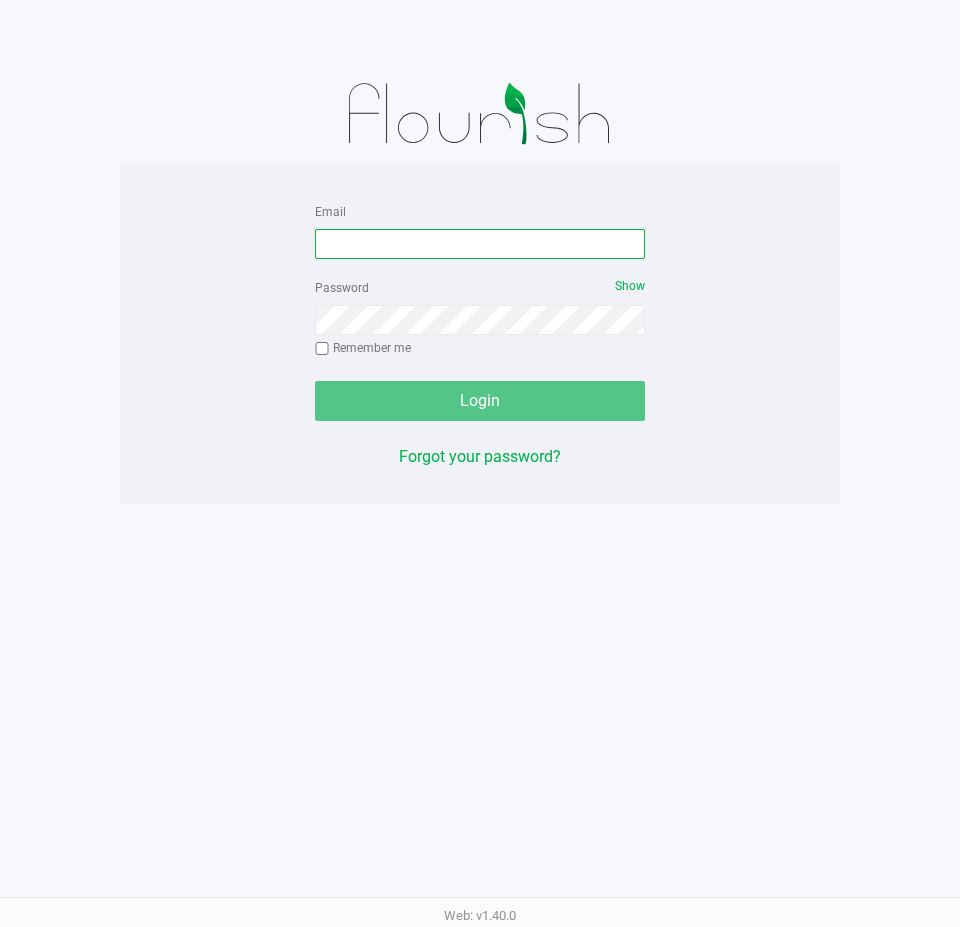 click on "Email" at bounding box center (480, 244) 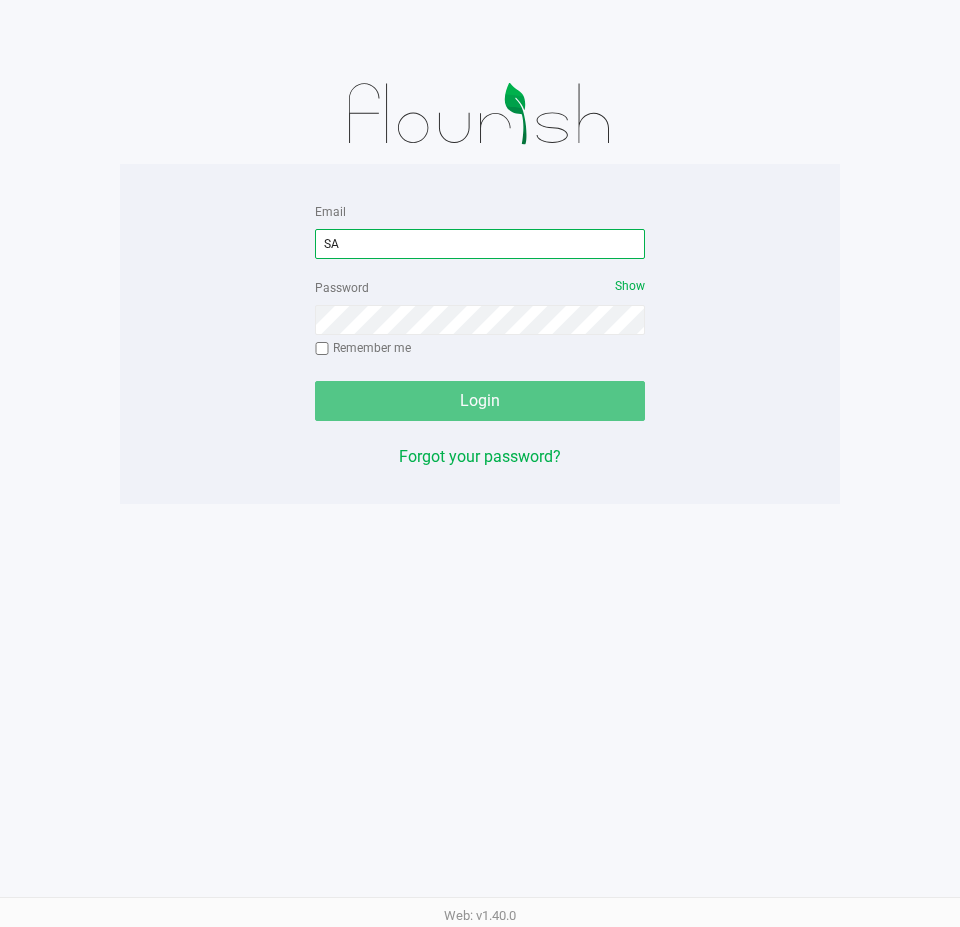 type on "S" 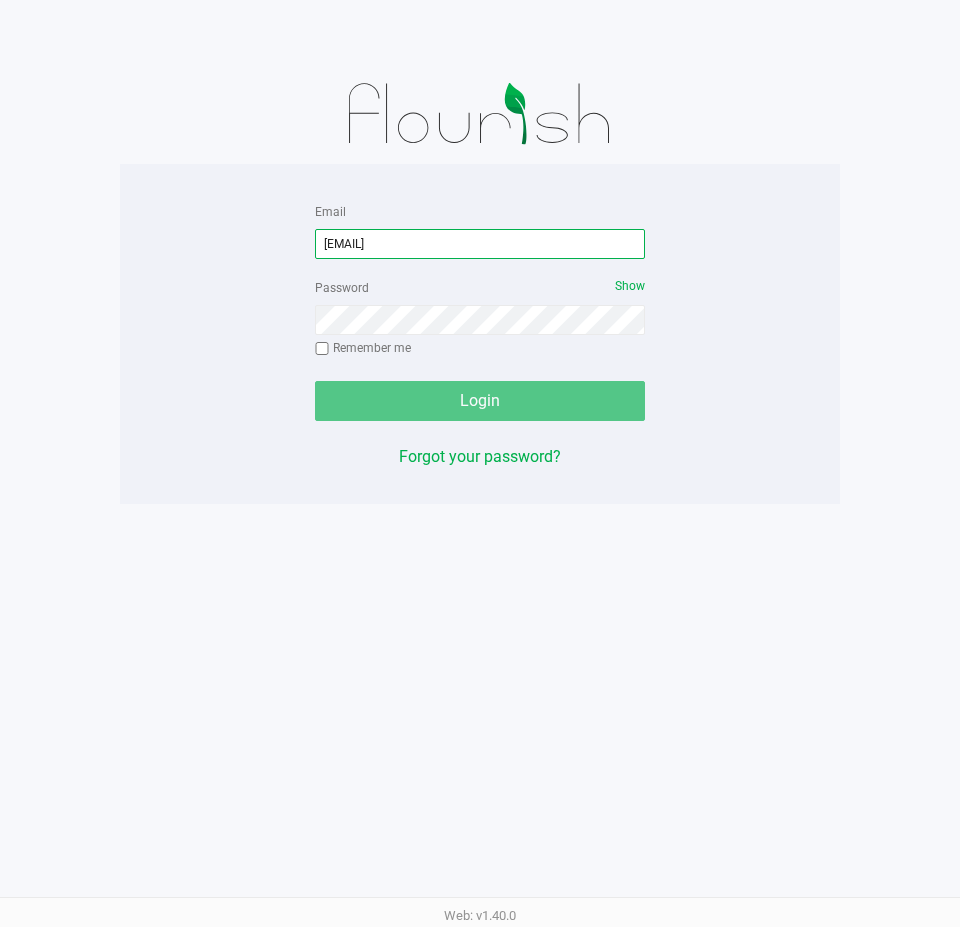 type on "[EMAIL]" 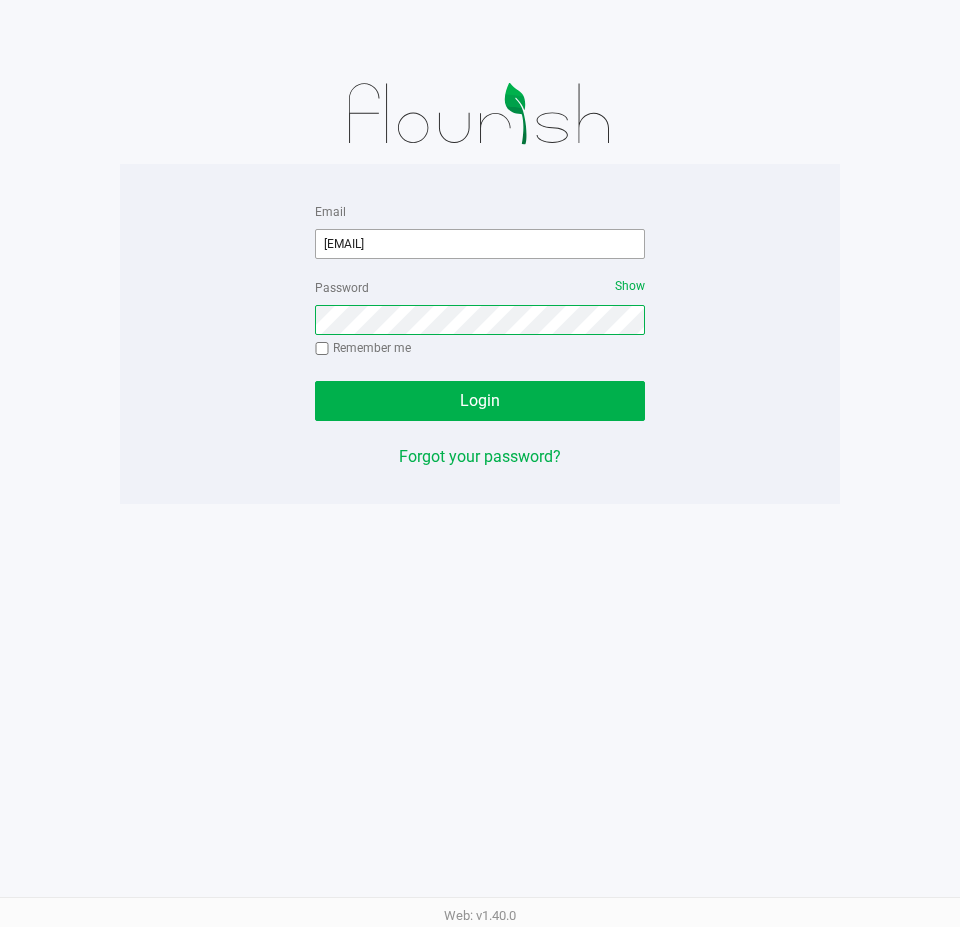 click on "Login" 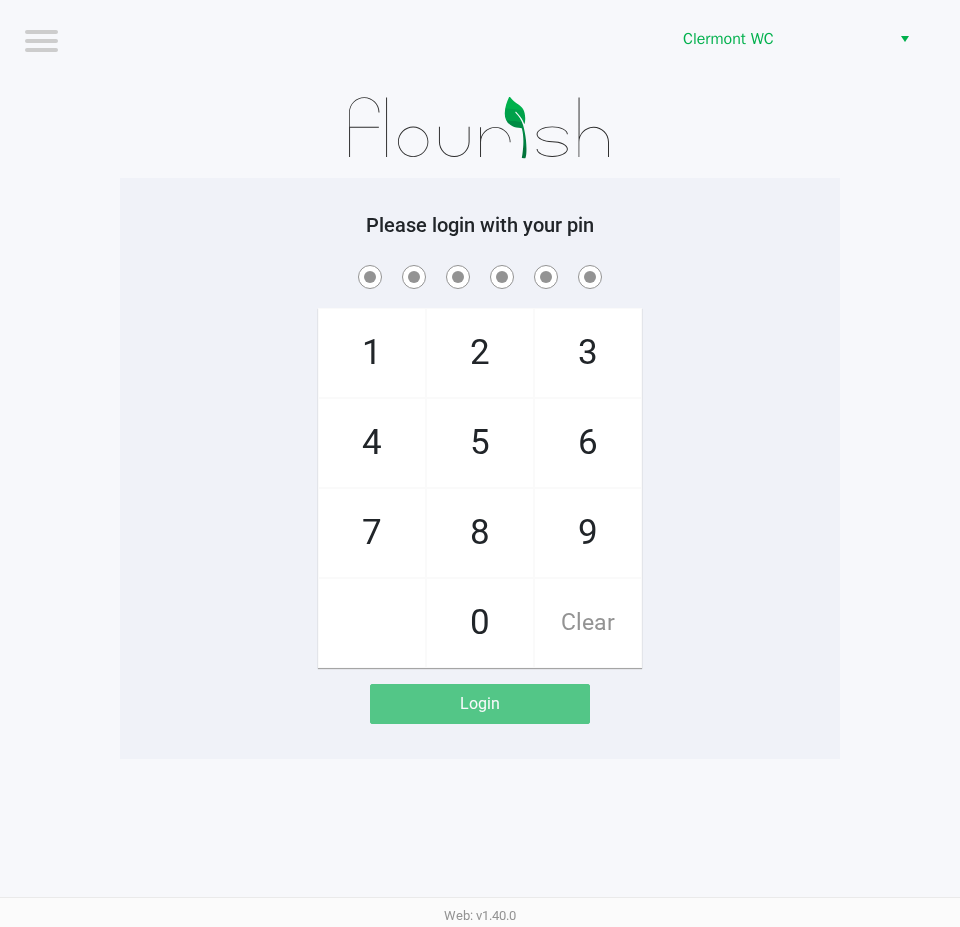 click on "1   4   7       2   5   8   0   3   6   9   Clear" 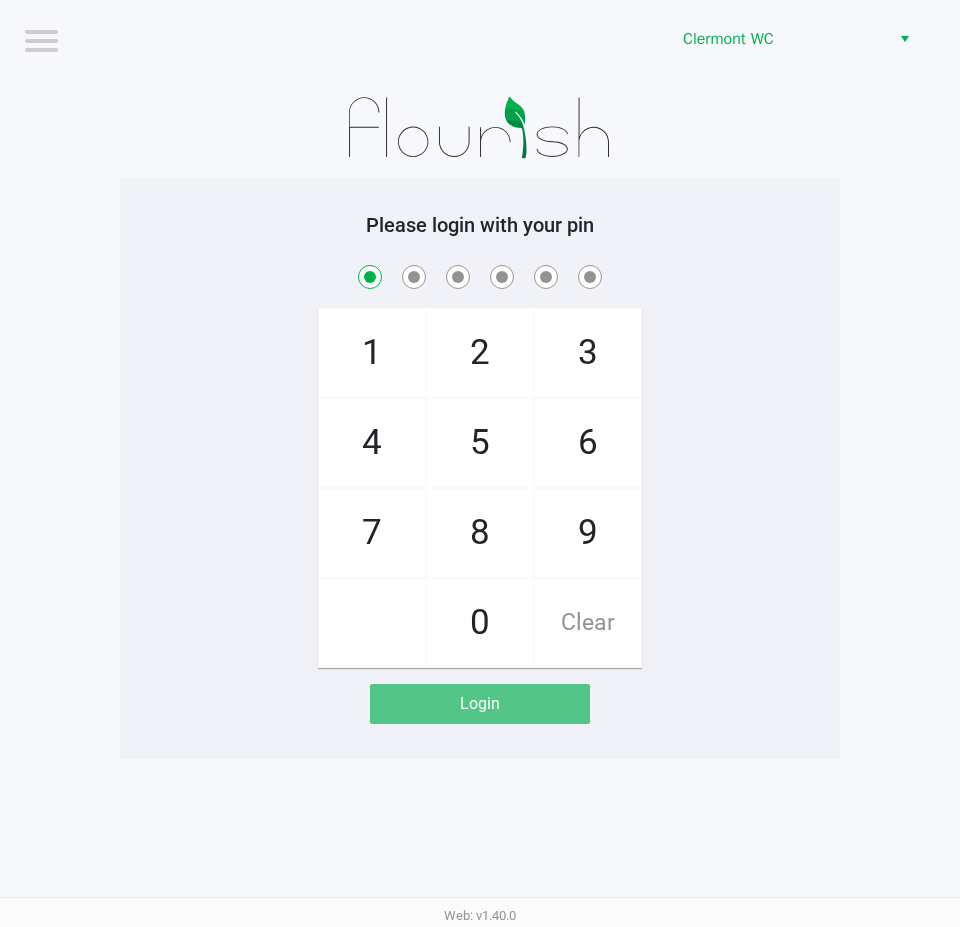checkbox on "true" 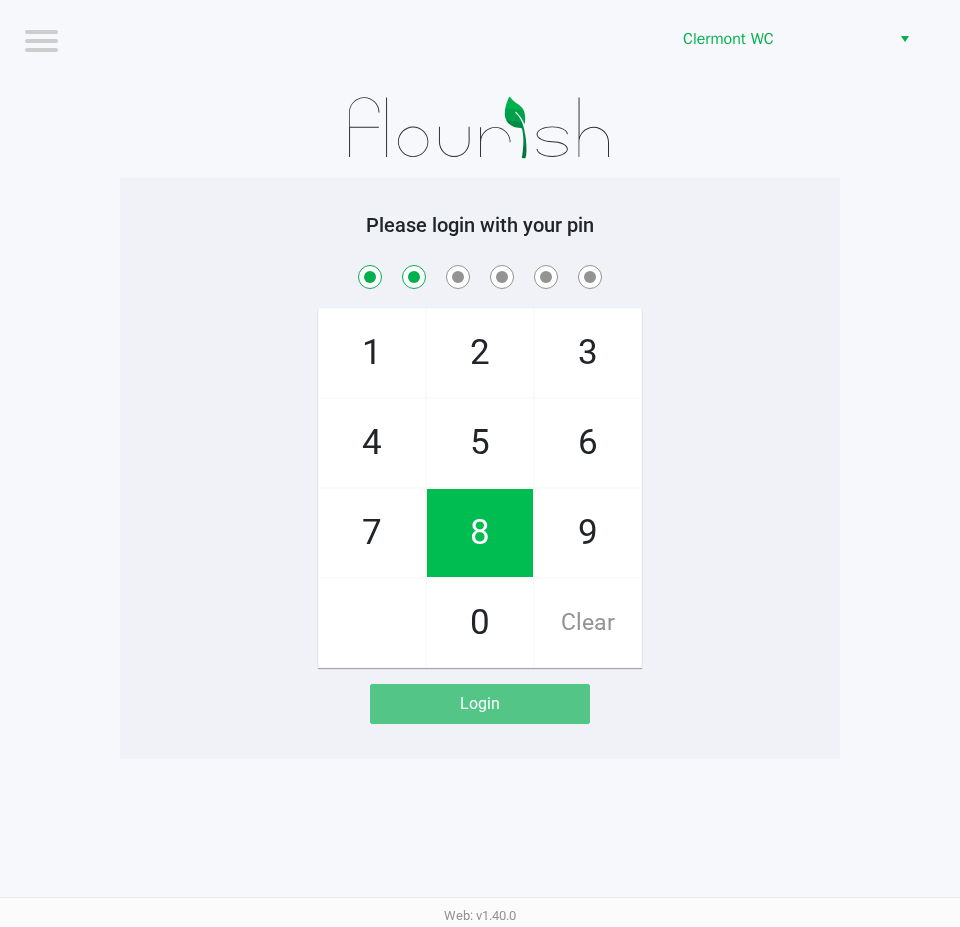 checkbox on "true" 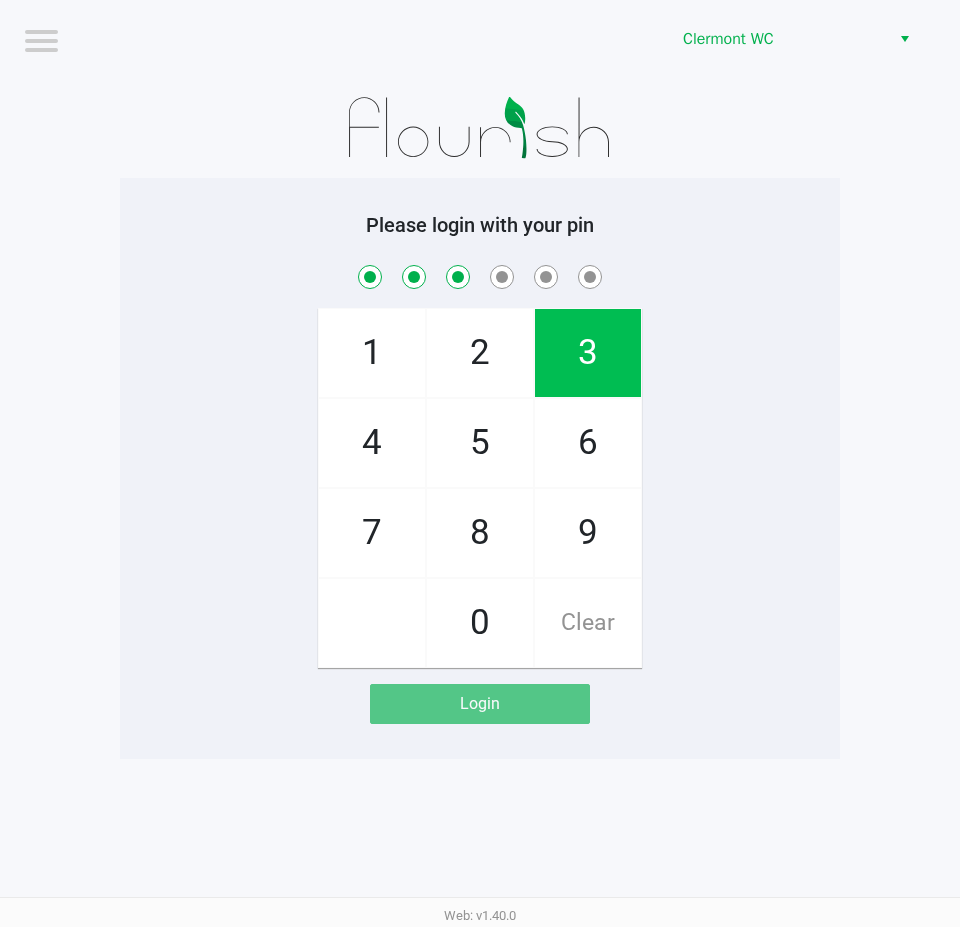 checkbox on "true" 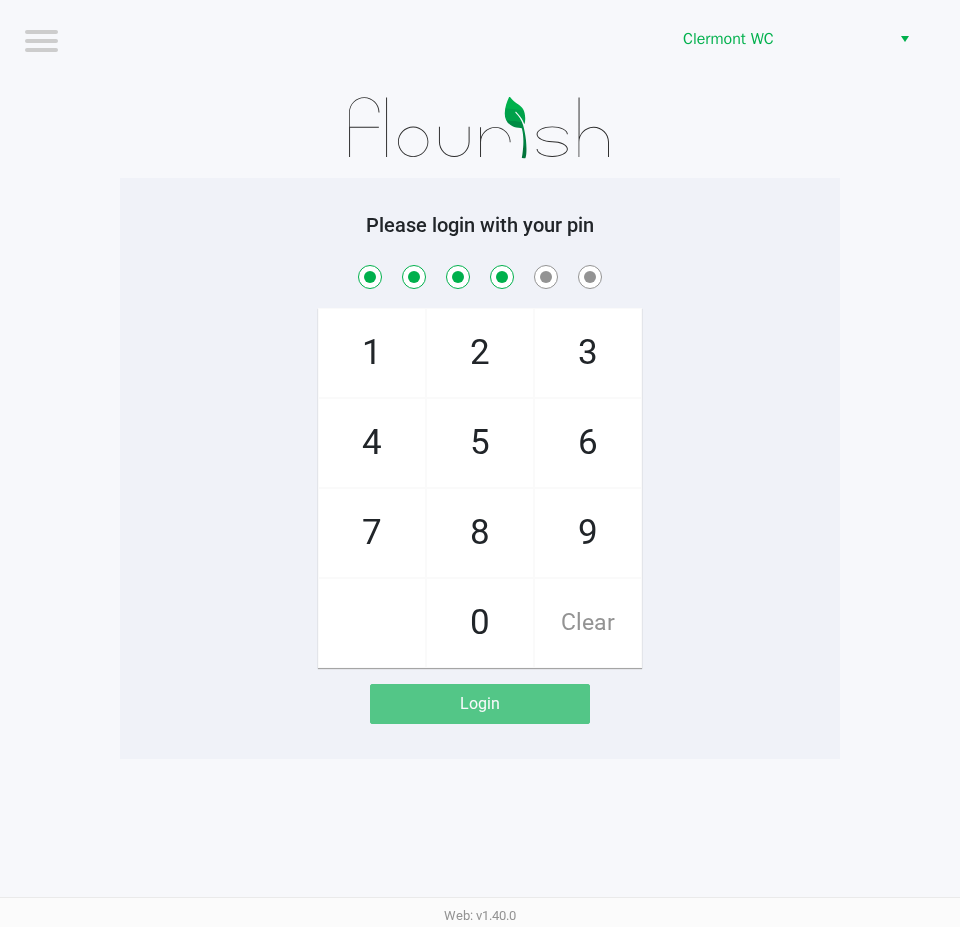 checkbox on "true" 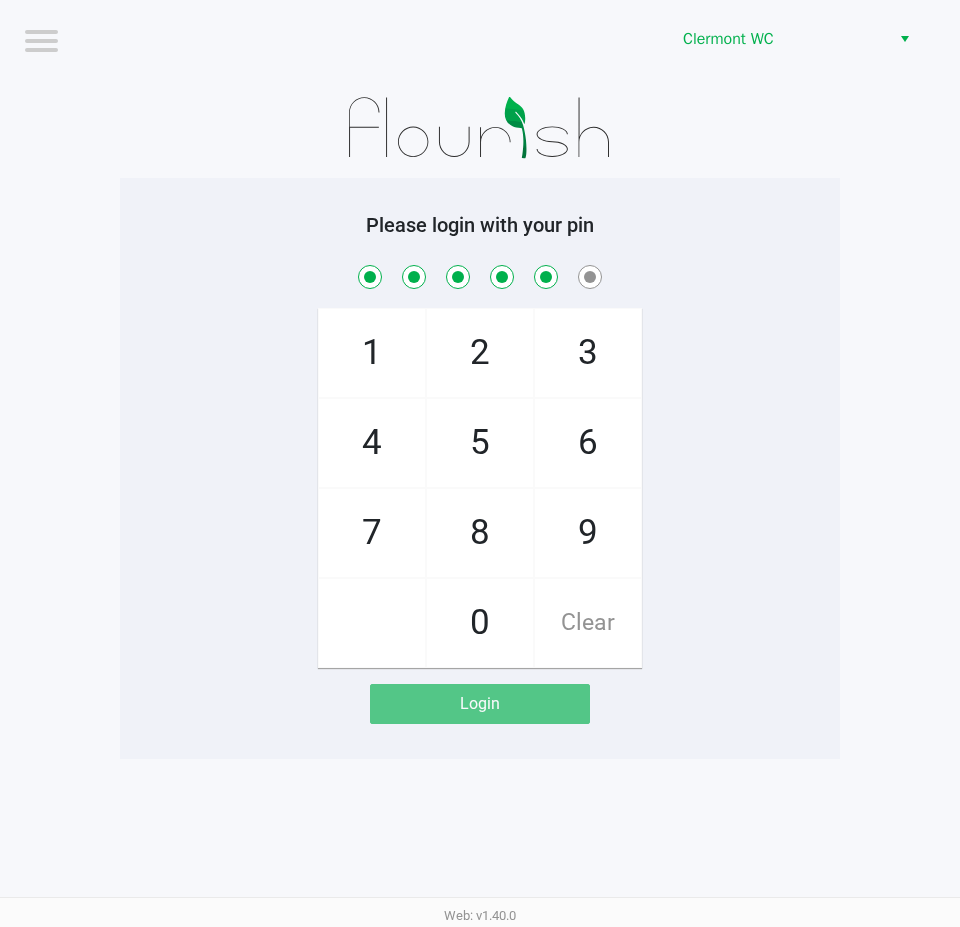 checkbox on "true" 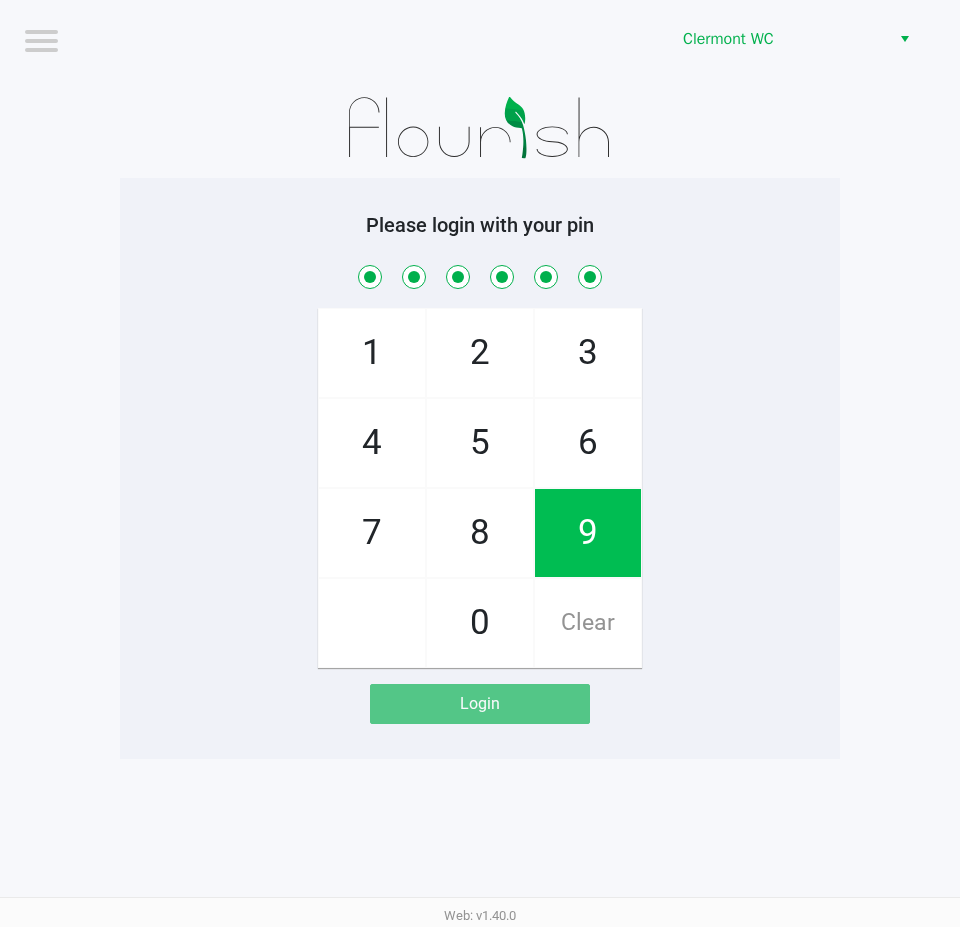 checkbox on "true" 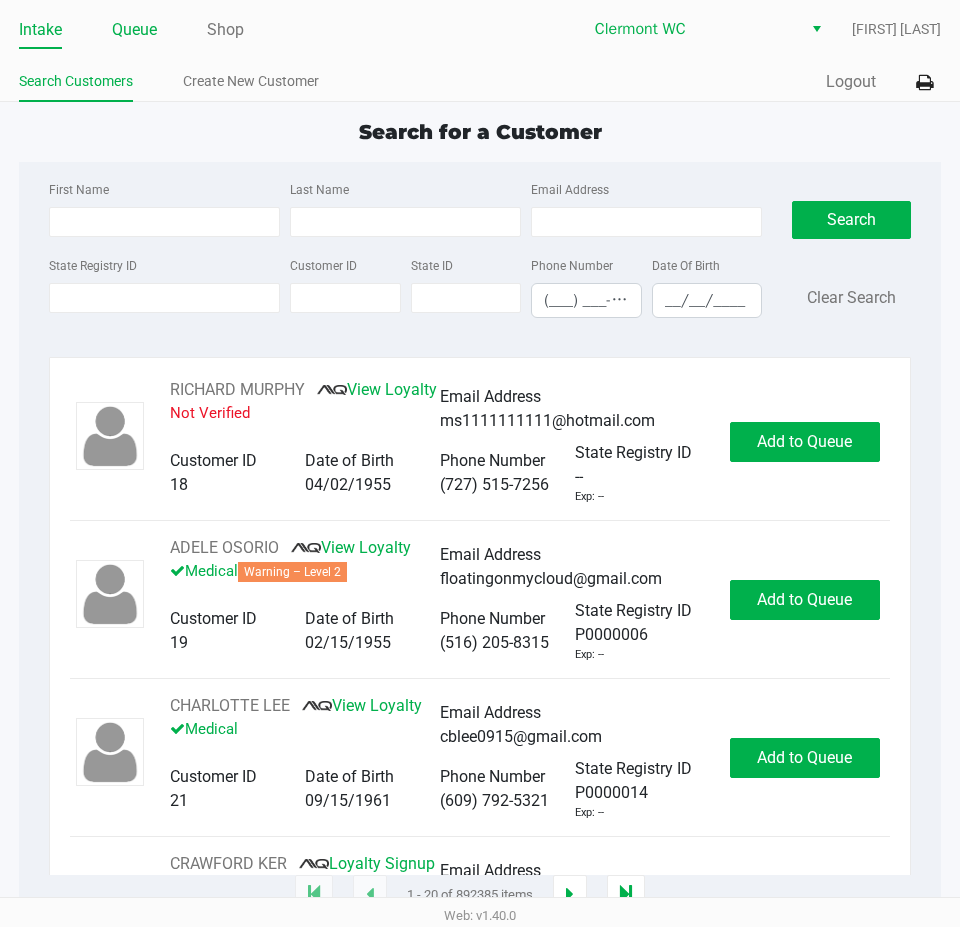 click on "Queue" 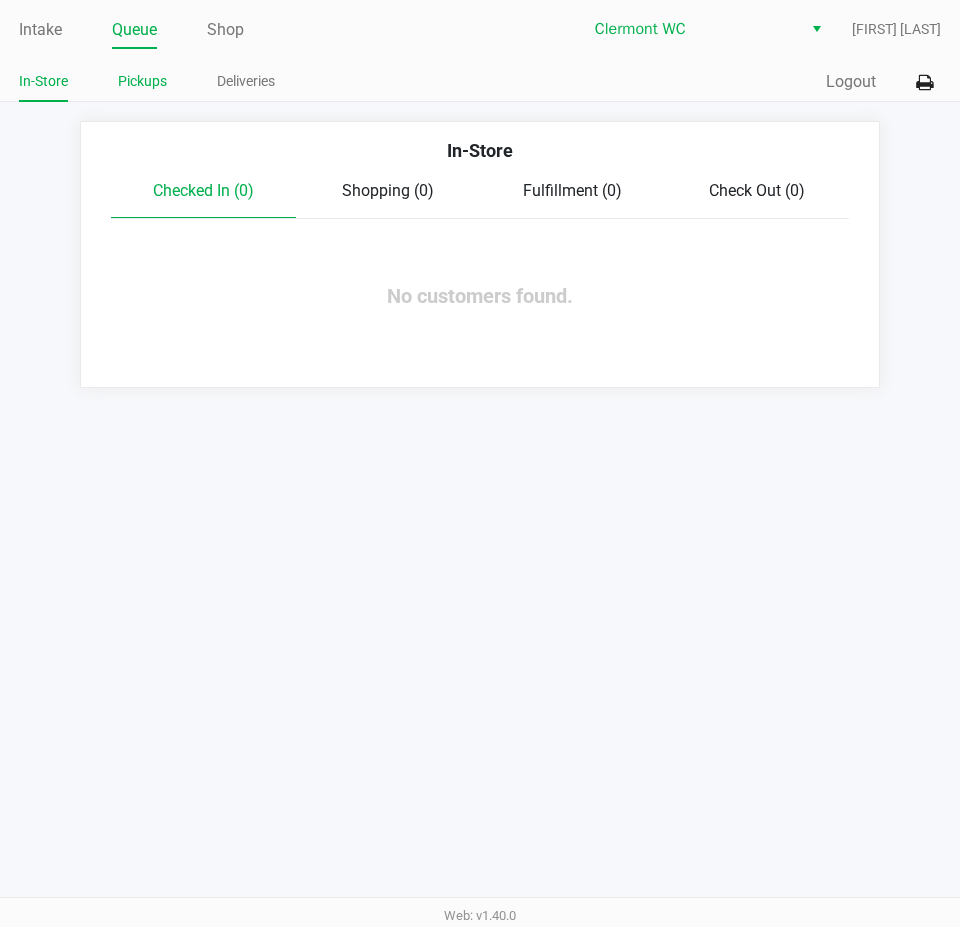 click on "Pickups" 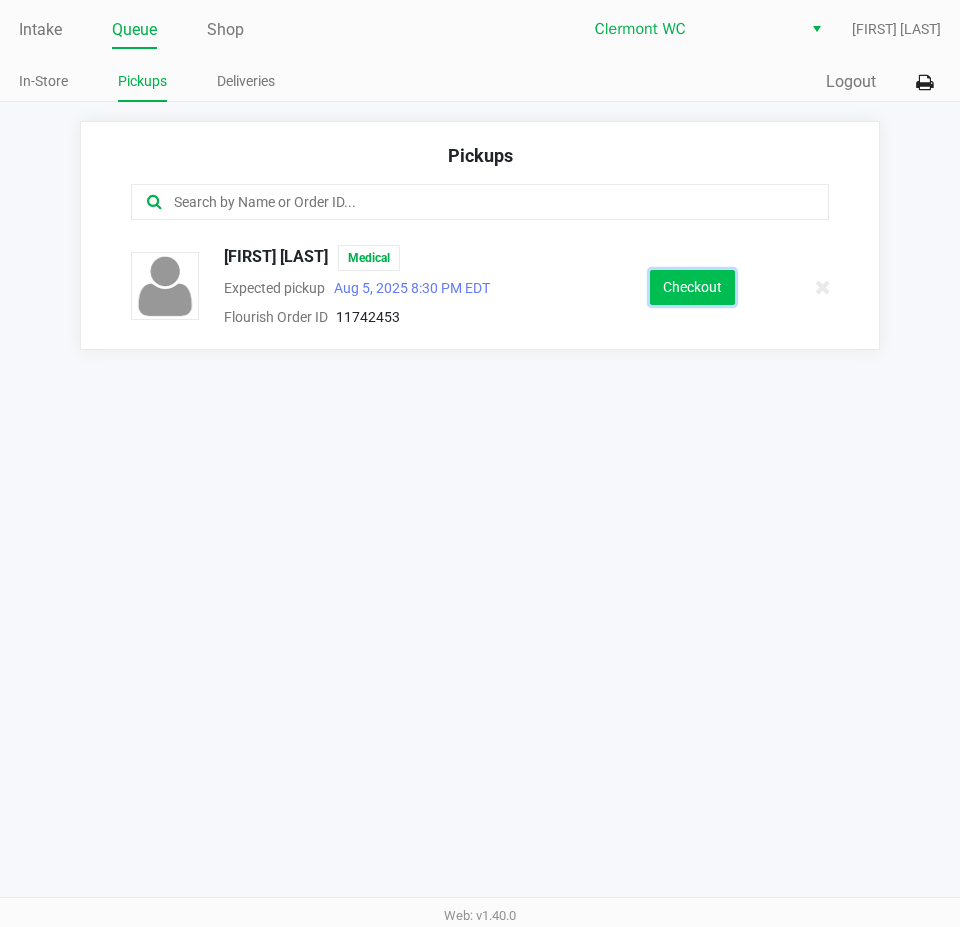 click on "Checkout" 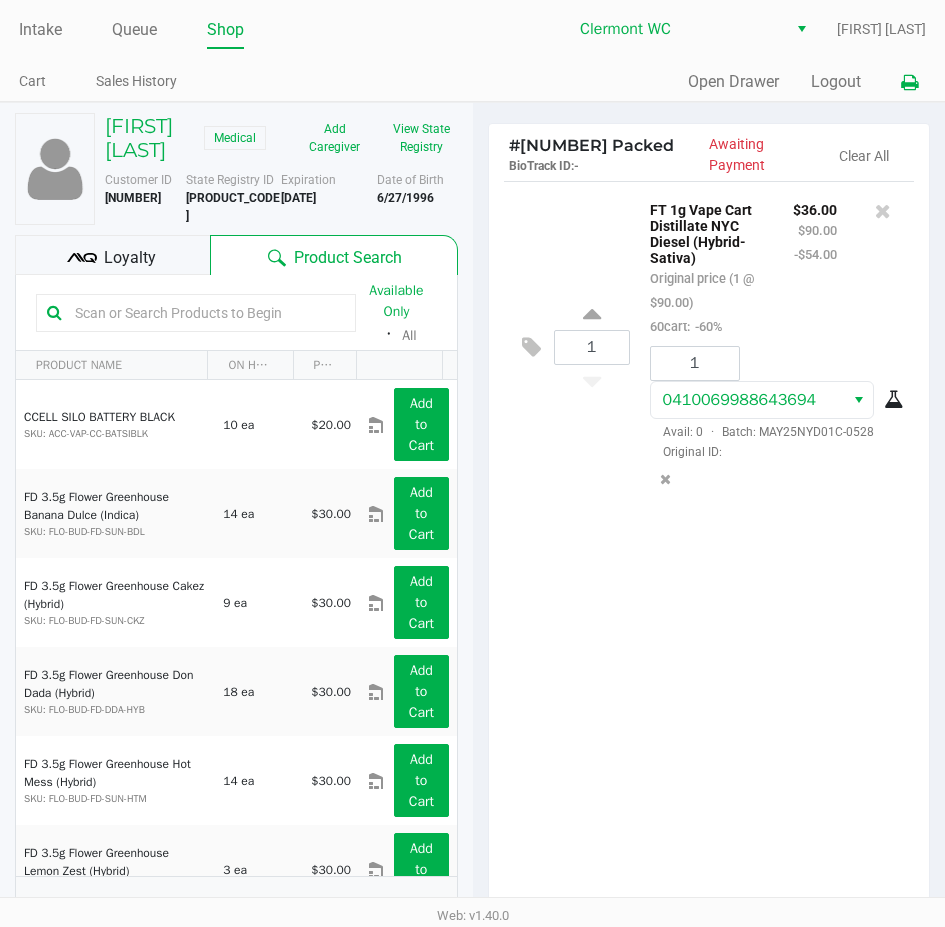 click 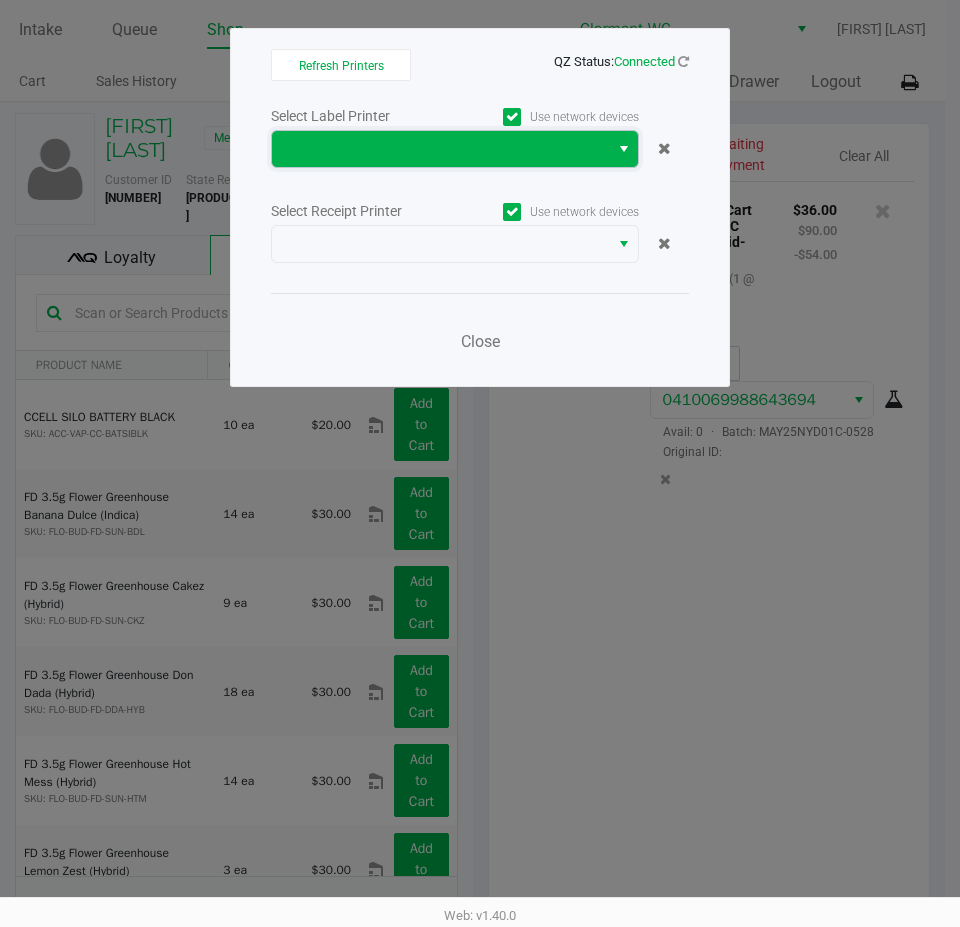 click at bounding box center (440, 149) 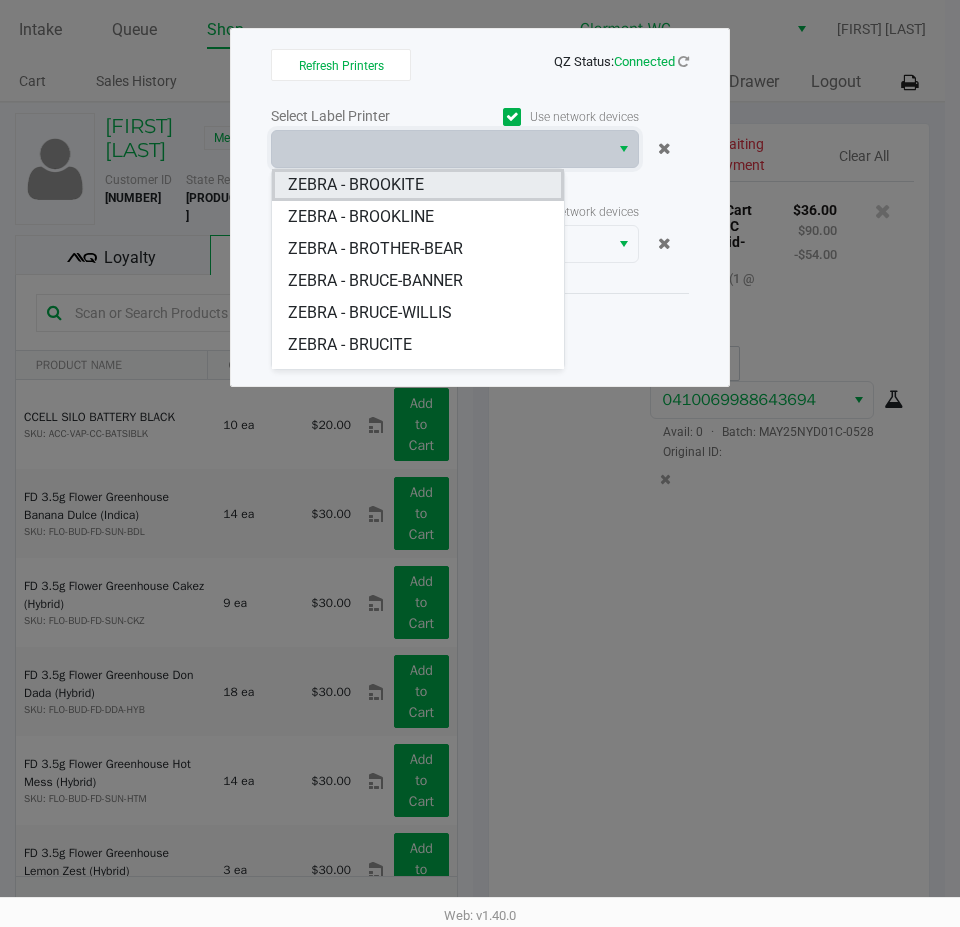 click on "ZEBRA - BROOKITE" at bounding box center (356, 185) 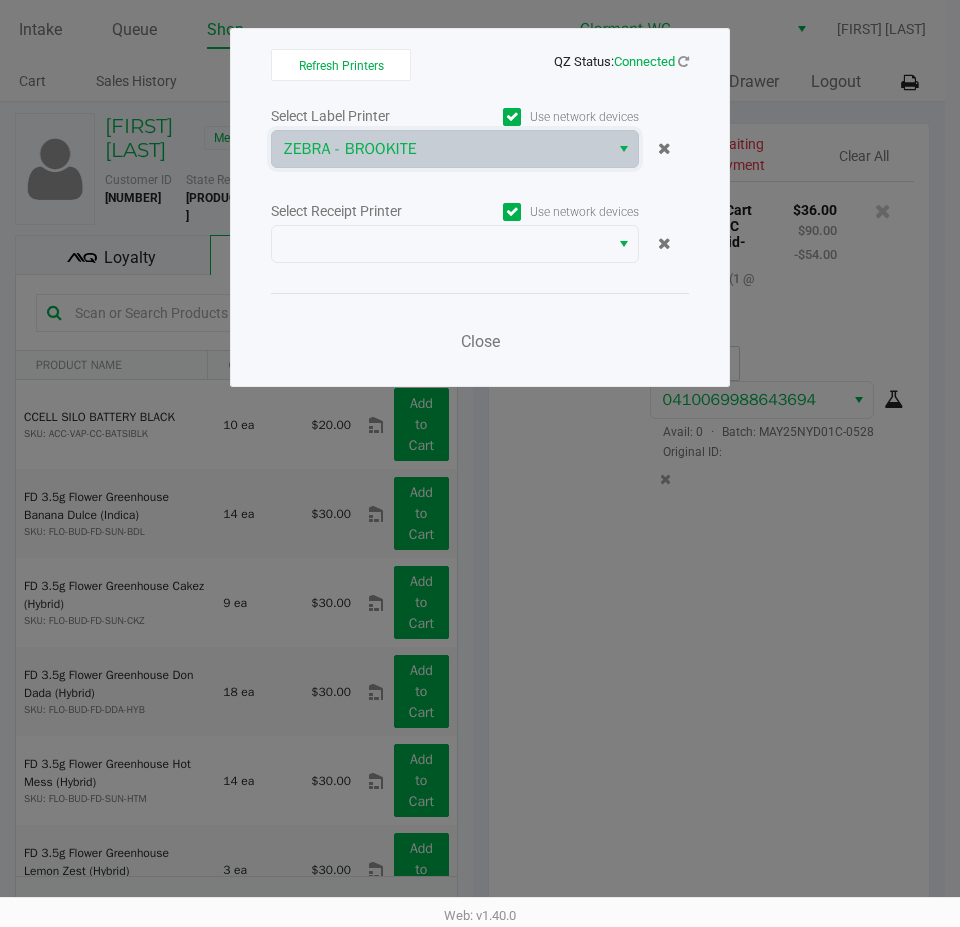 click on "Select Receipt Printer   Use network devices" 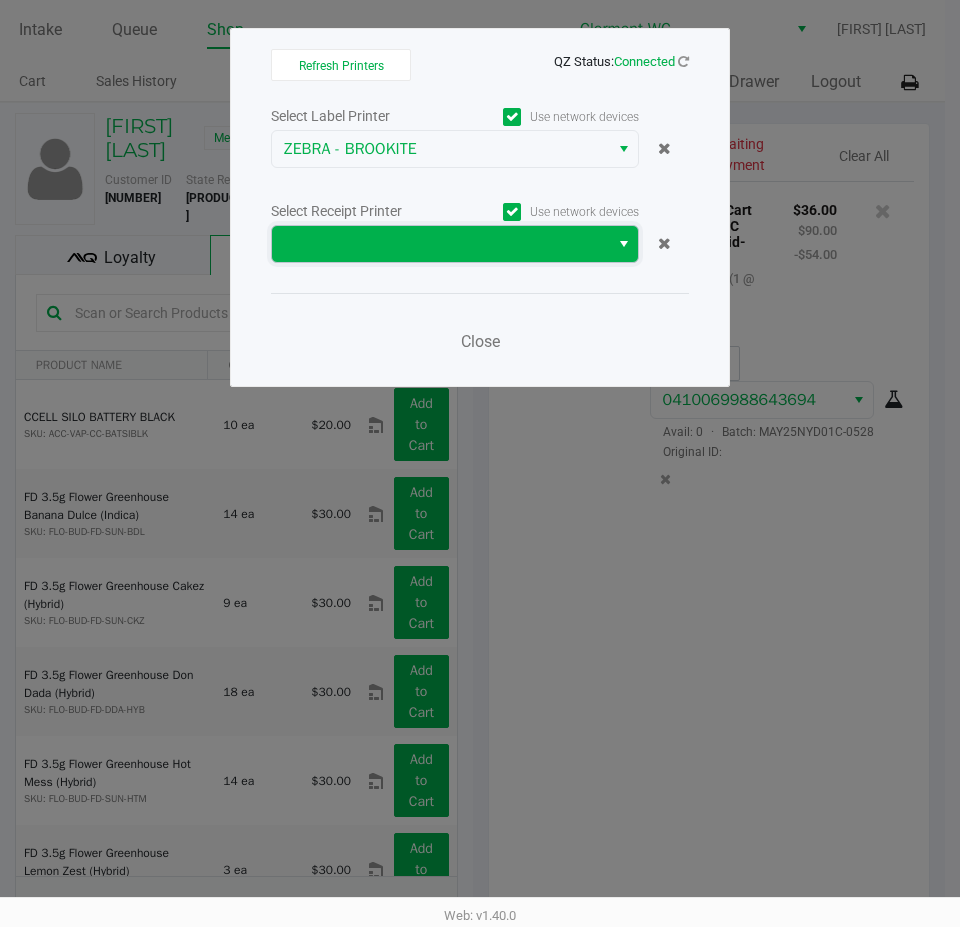 click at bounding box center (440, 244) 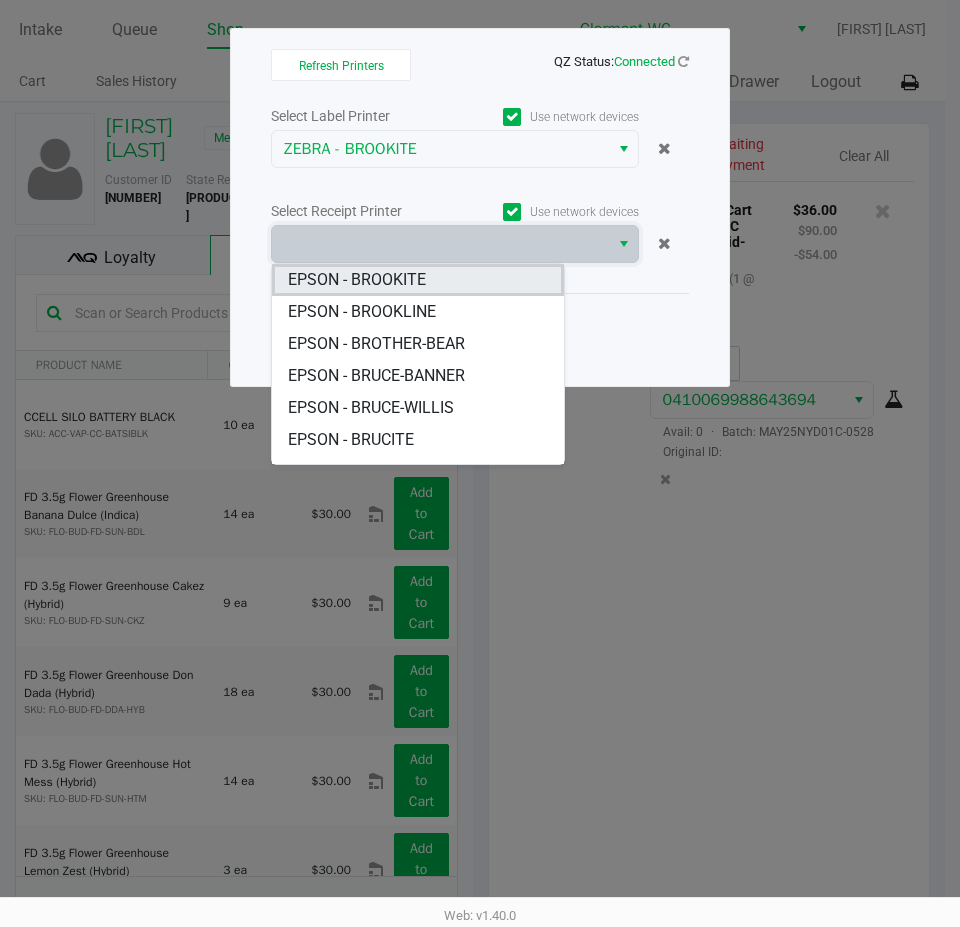 click on "EPSON - BROOKITE" at bounding box center (357, 280) 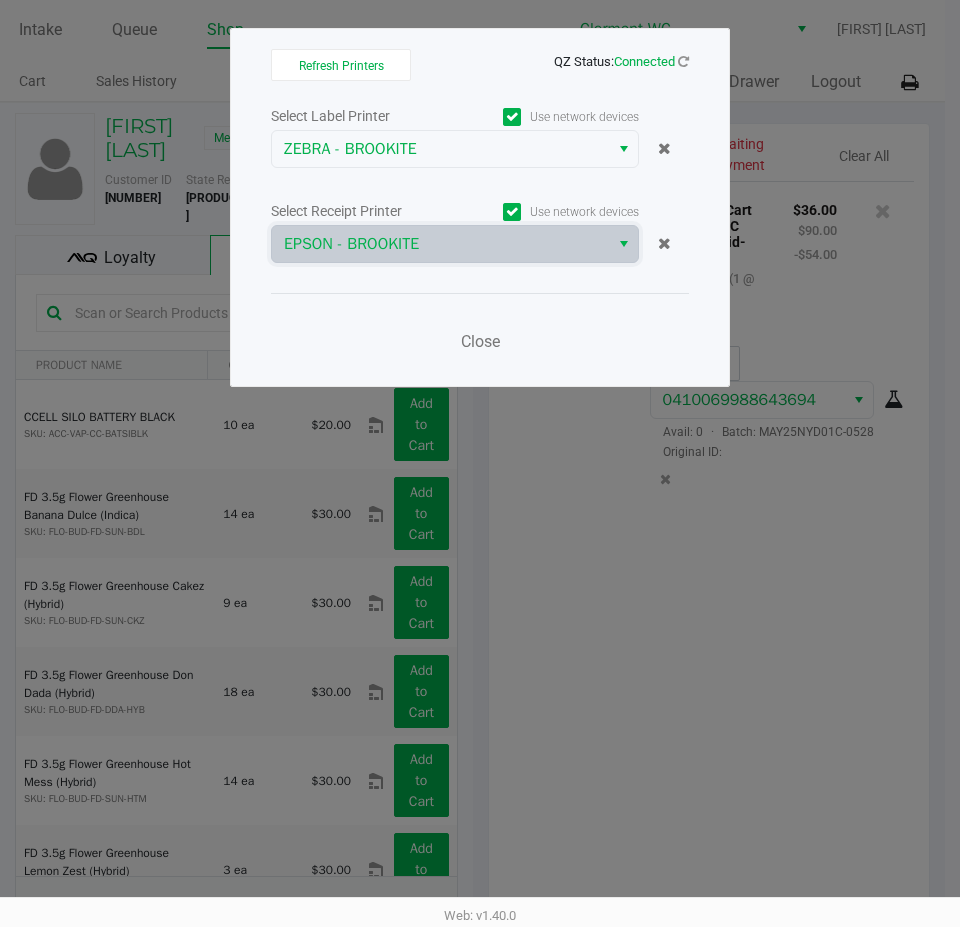 click on "Refresh Printers   QZ Status:   Connected   Select Label Printer   Use network devices  ZEBRA - BROOKITE  Select Receipt Printer   Use network devices  EPSON - BROOKITE  Close" 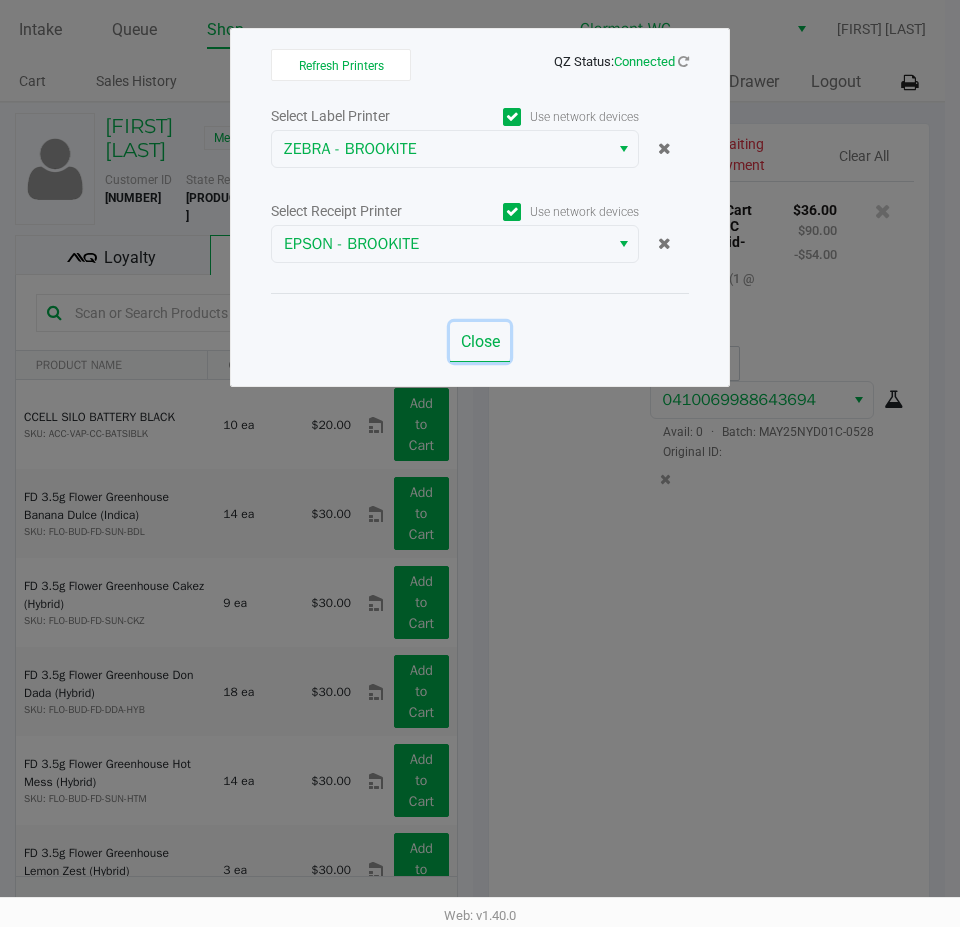click on "Close" 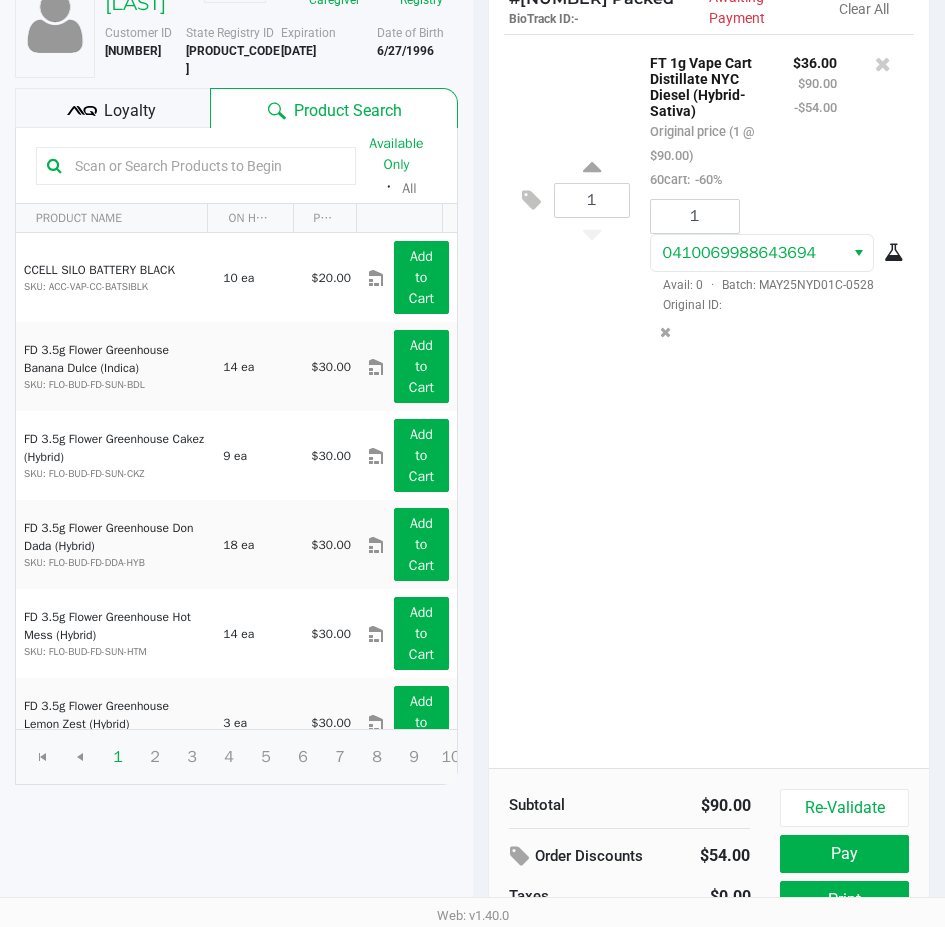 scroll, scrollTop: 254, scrollLeft: 0, axis: vertical 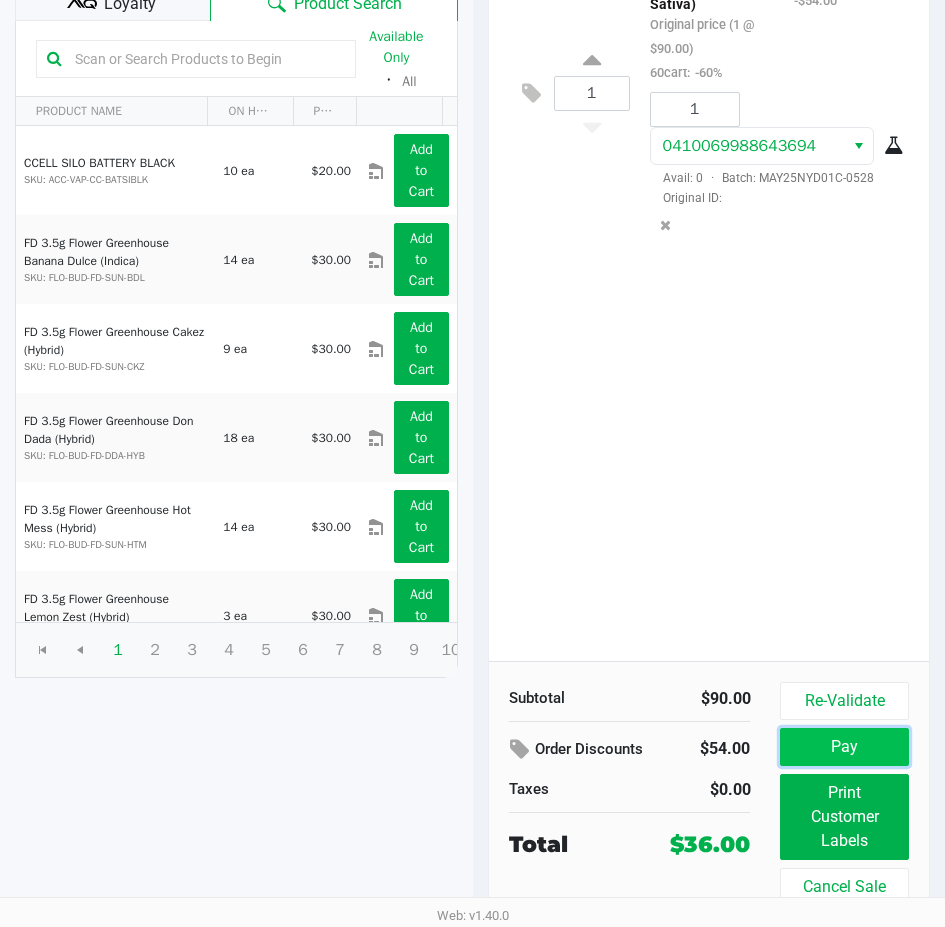 click on "Pay" 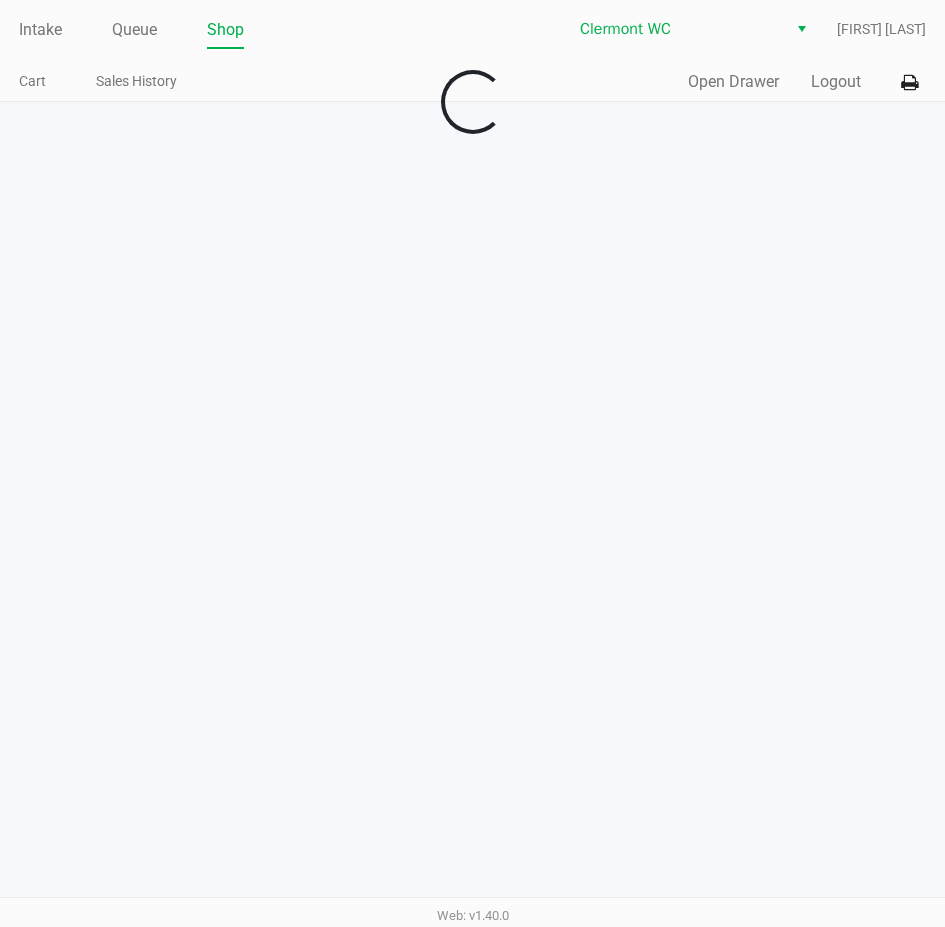 scroll, scrollTop: 0, scrollLeft: 0, axis: both 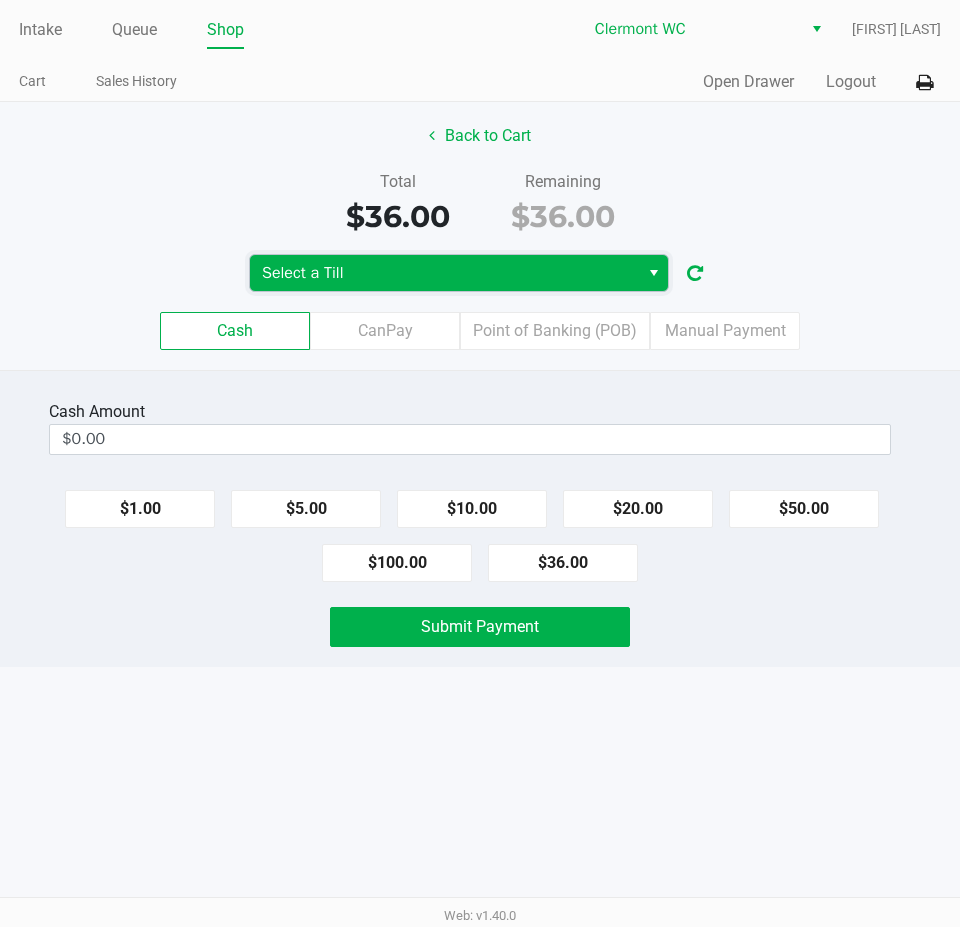 click on "Select a Till" at bounding box center [444, 273] 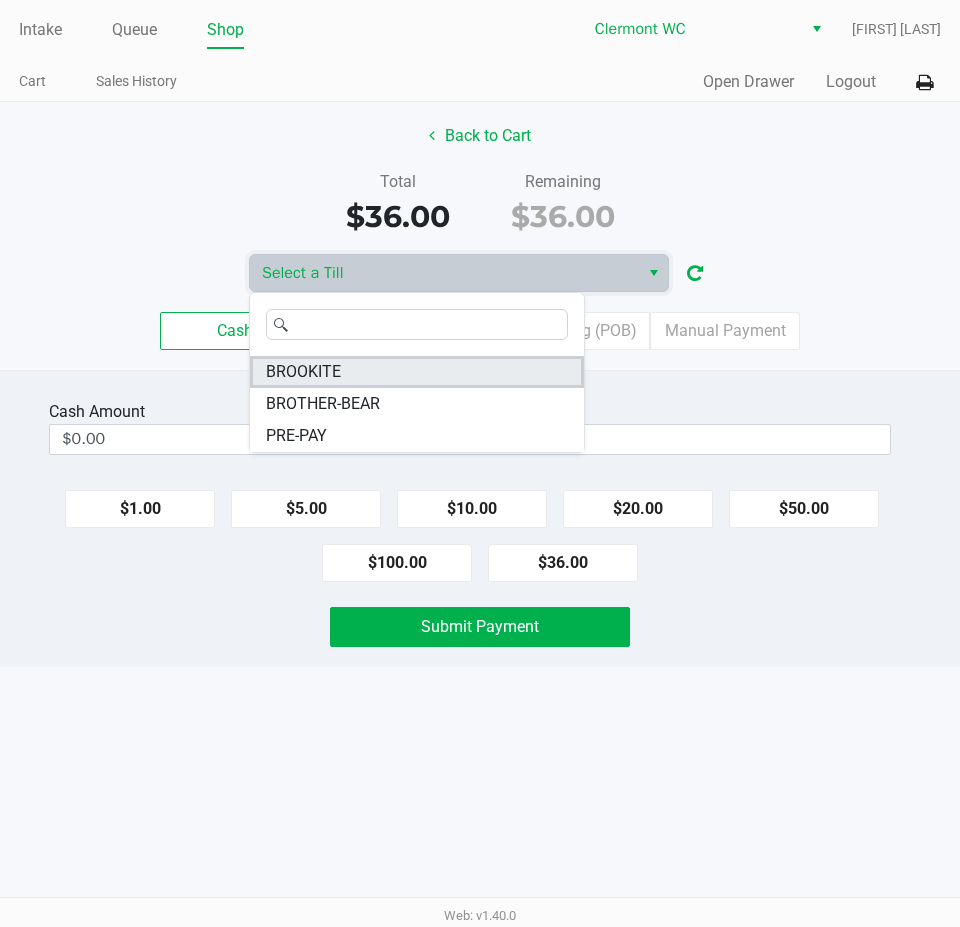 click on "BROOKITE" at bounding box center [417, 372] 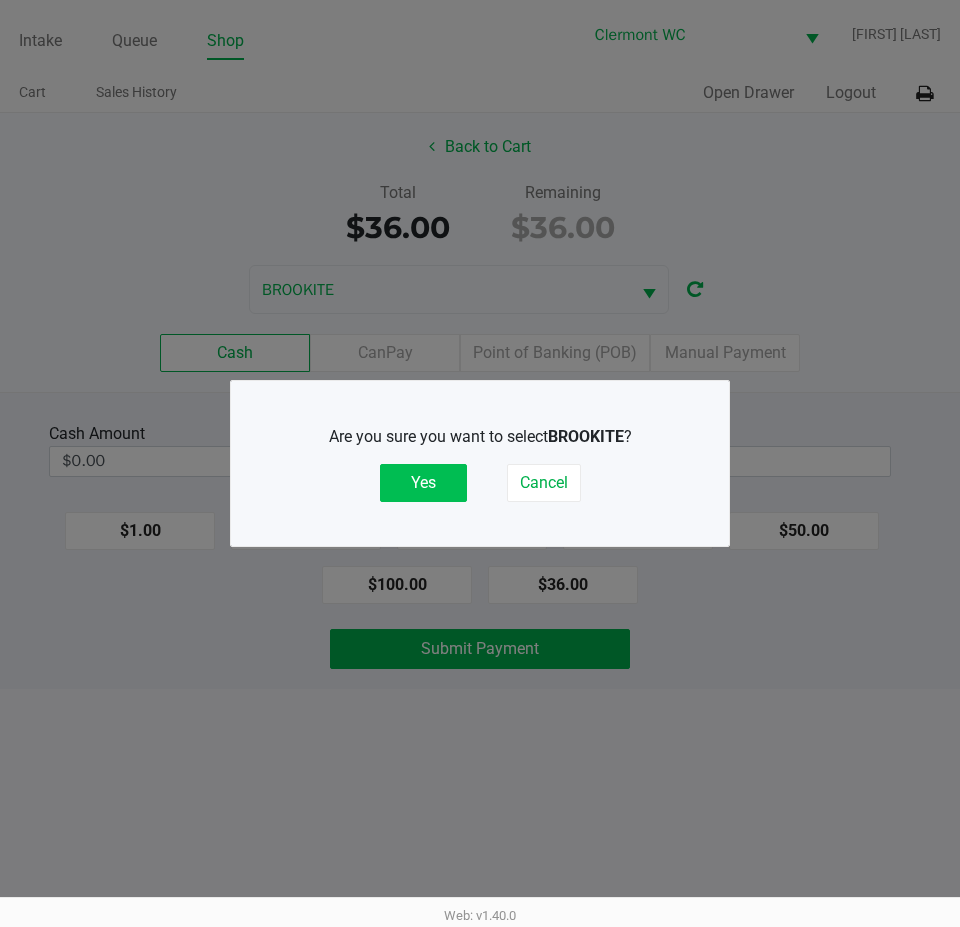 click on "Yes" 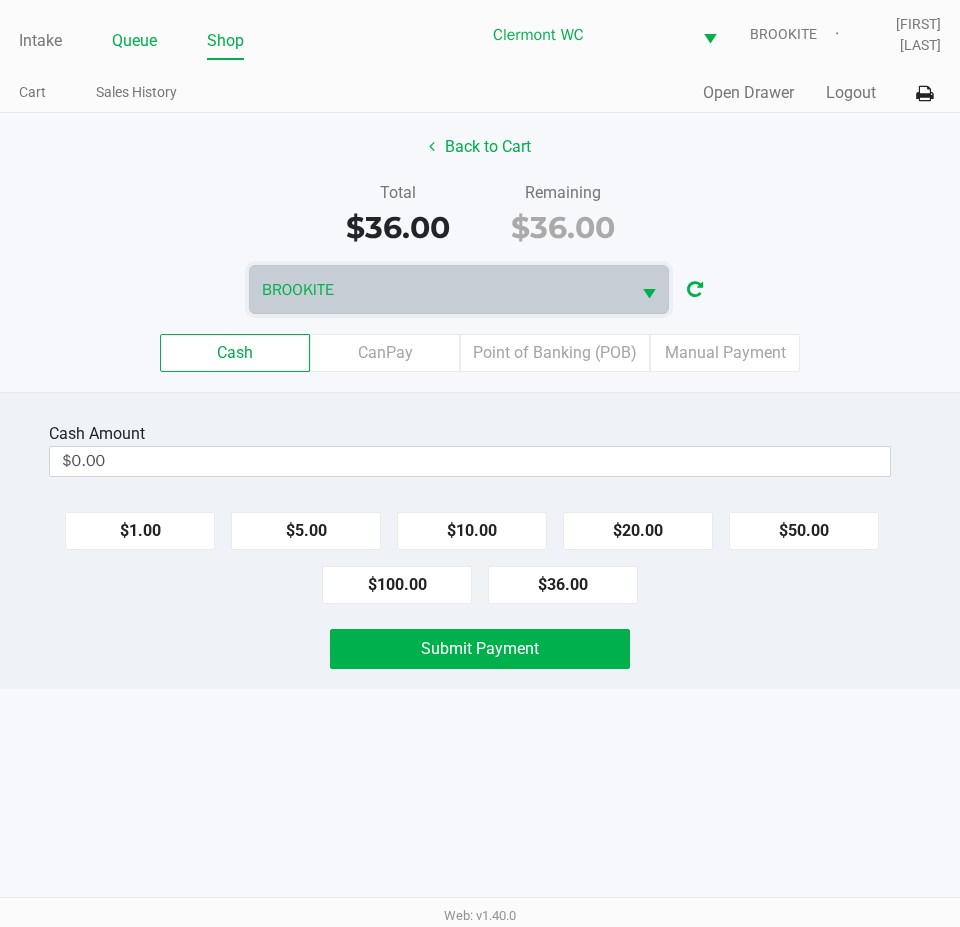 click on "Queue" 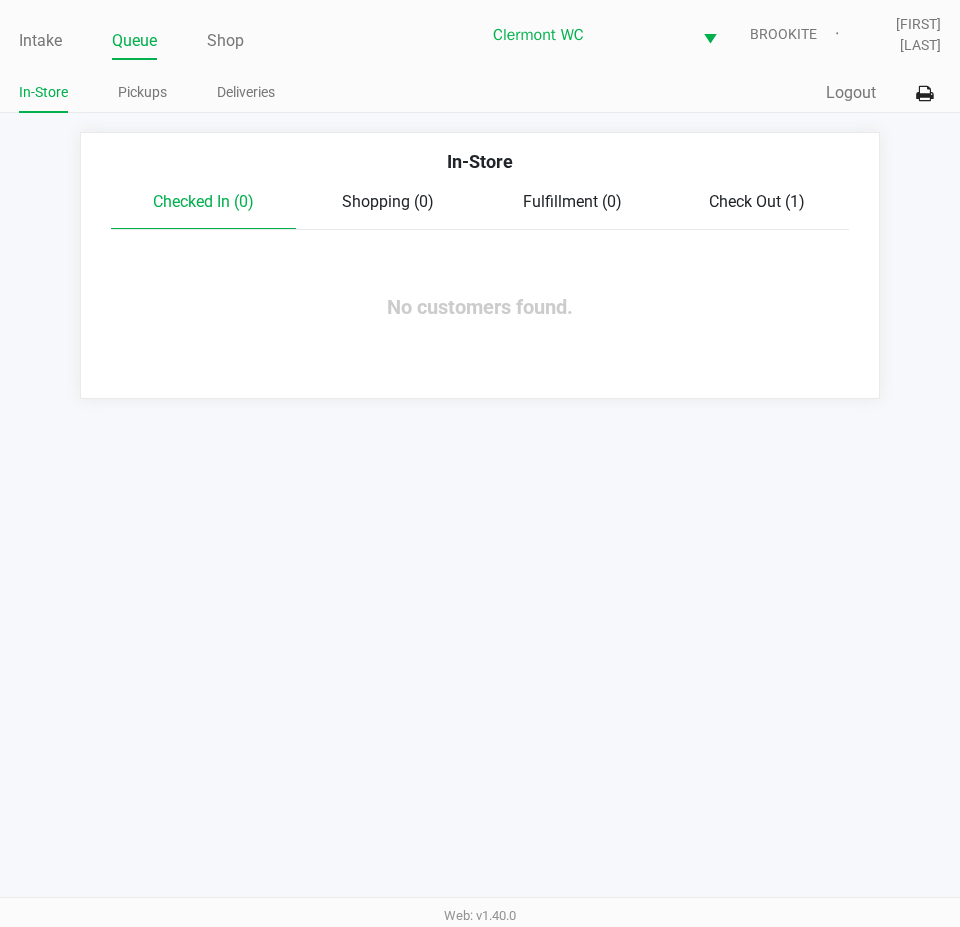 click on "Intake Queue Shop Clermont WC  BROOKITE   Sharlene Amadio  In-Store Pickups Deliveries  Quick Sale   Logout   In-Store   Checked In (0)   Shopping (0)   Fulfillment (0)   Check Out (1)  No customers found.  Web: v1.40.0" at bounding box center [480, 463] 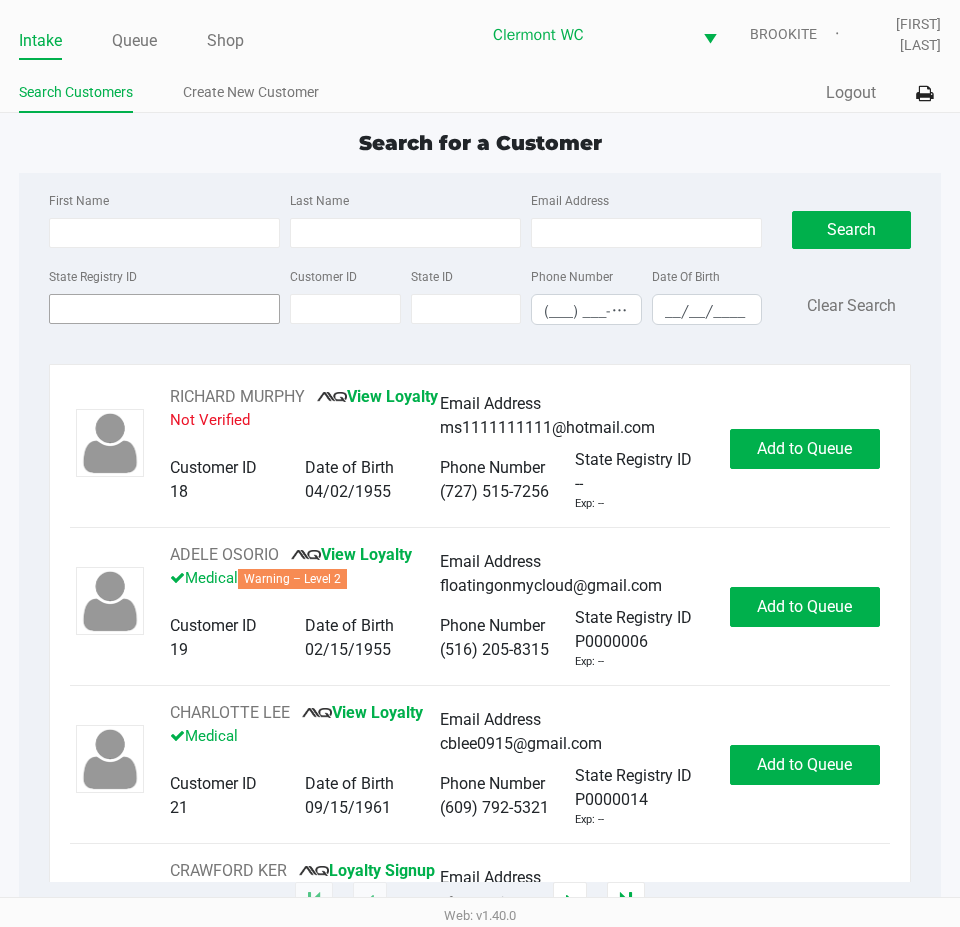 click on "State Registry ID" at bounding box center (164, 309) 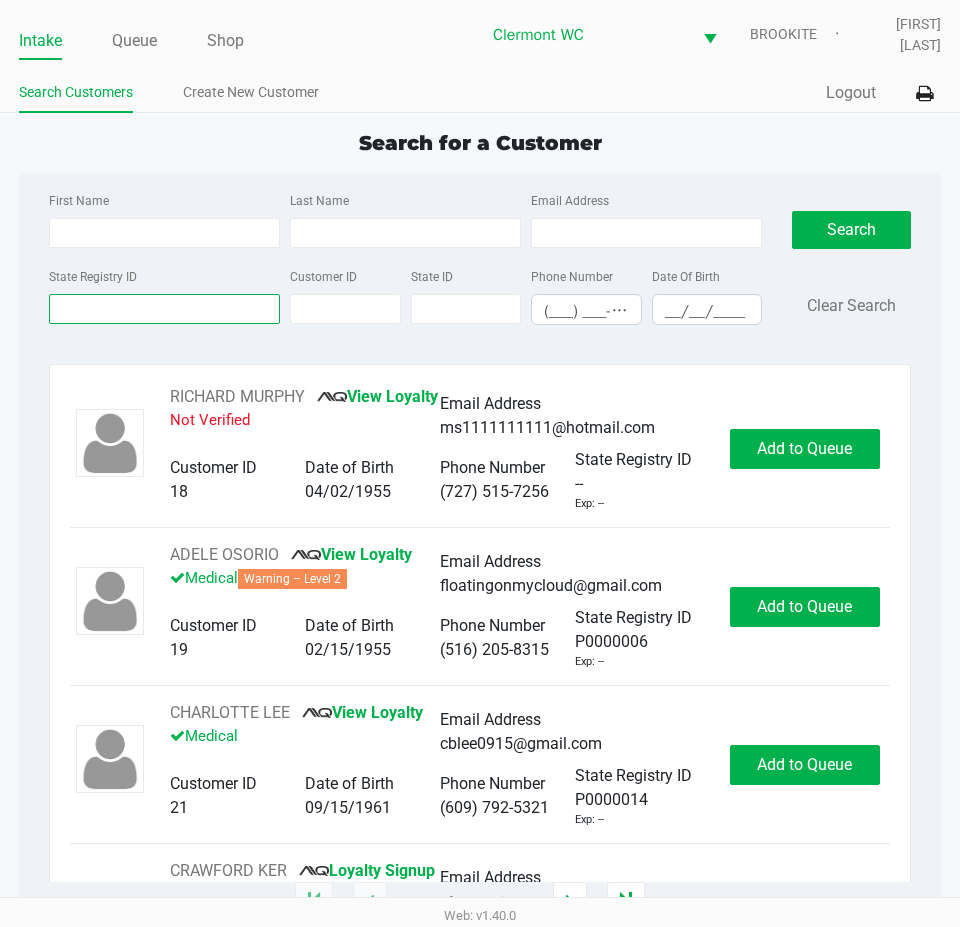click on "State Registry ID" at bounding box center (164, 309) 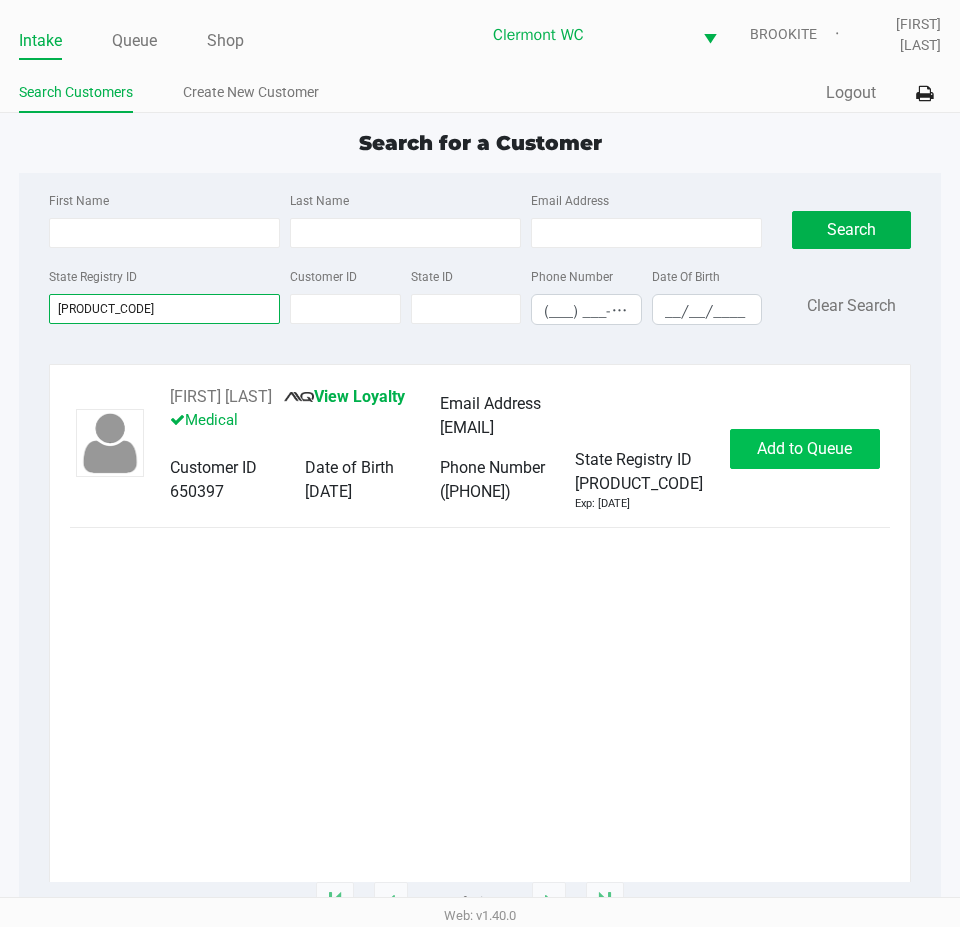 type on "p3fh7264" 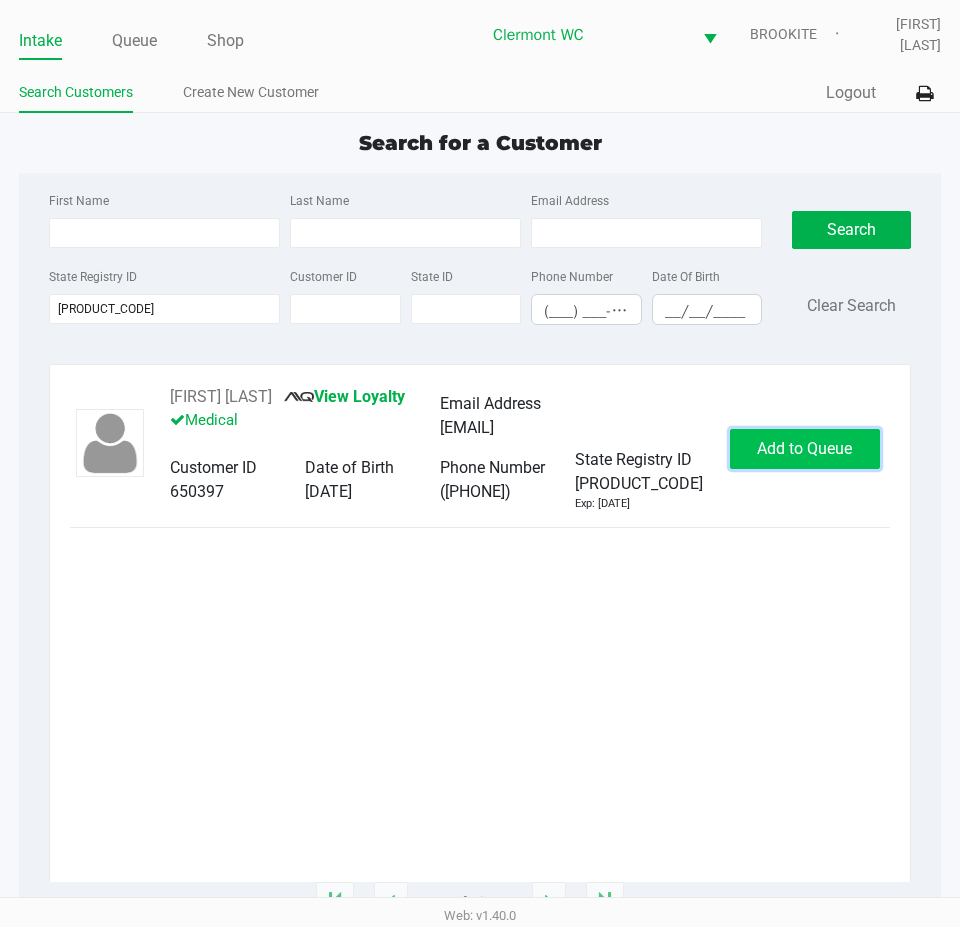 click on "Add to Queue" 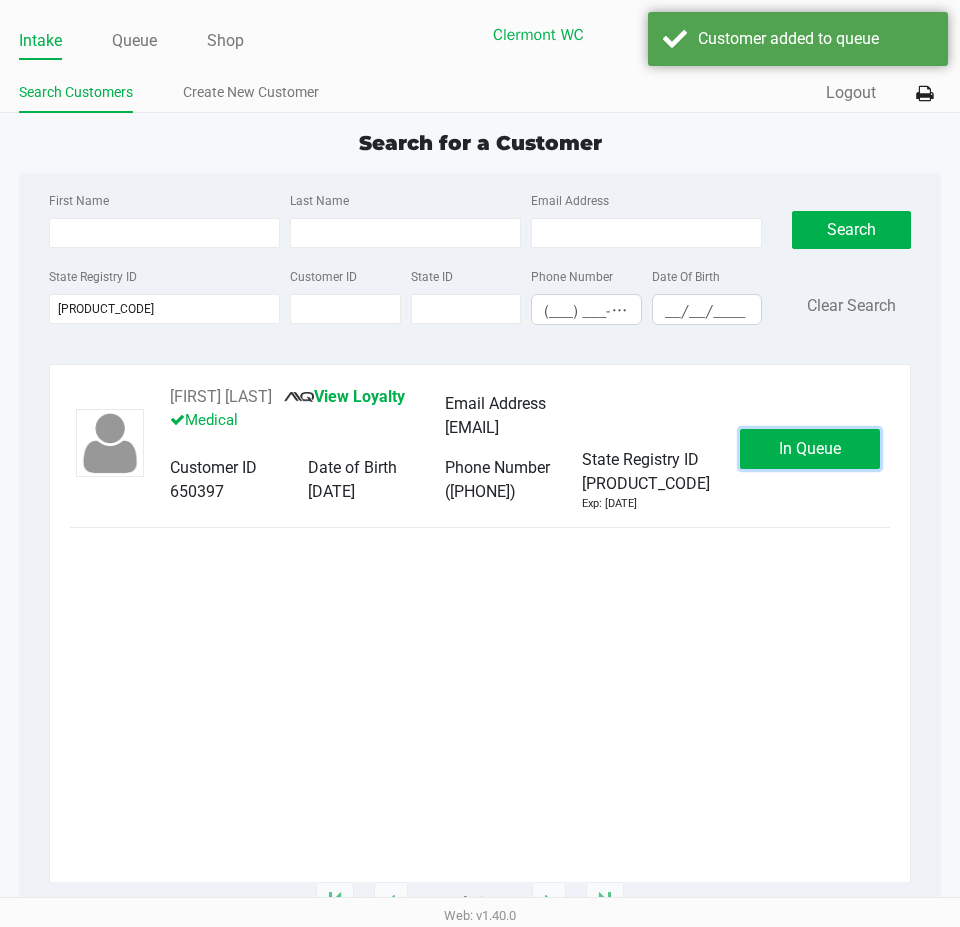 click on "In Queue" 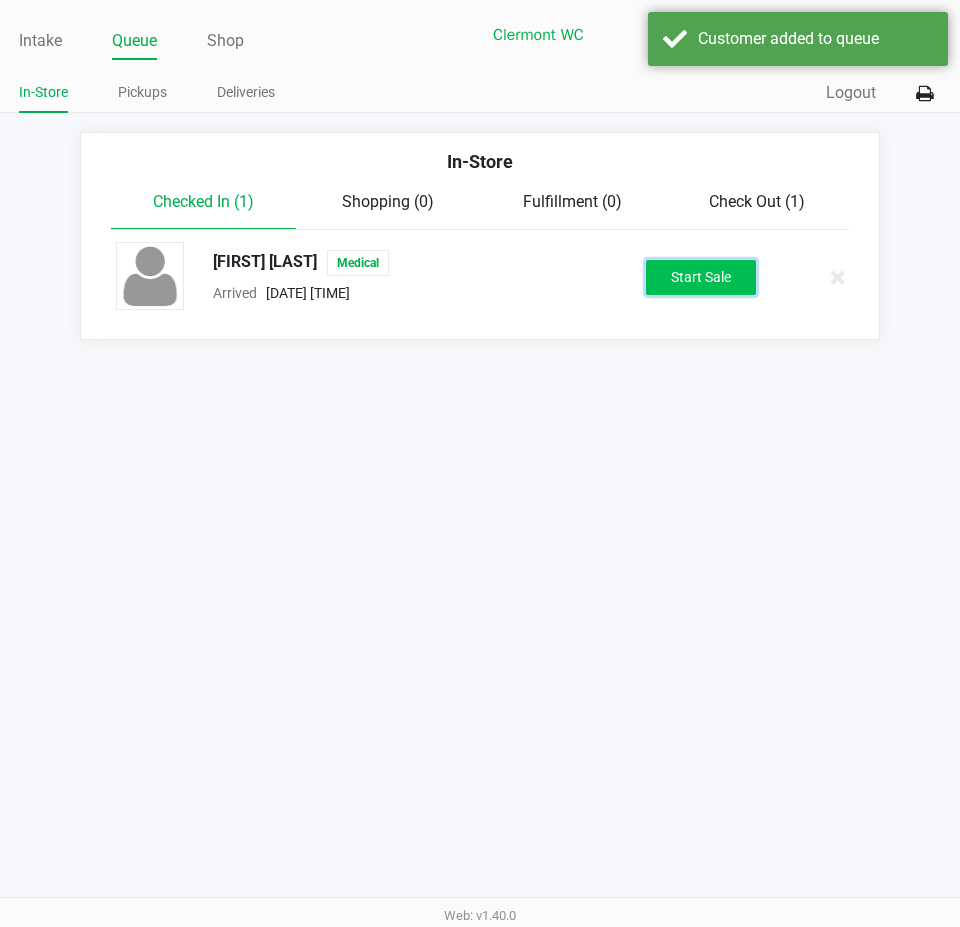 click on "Start Sale" 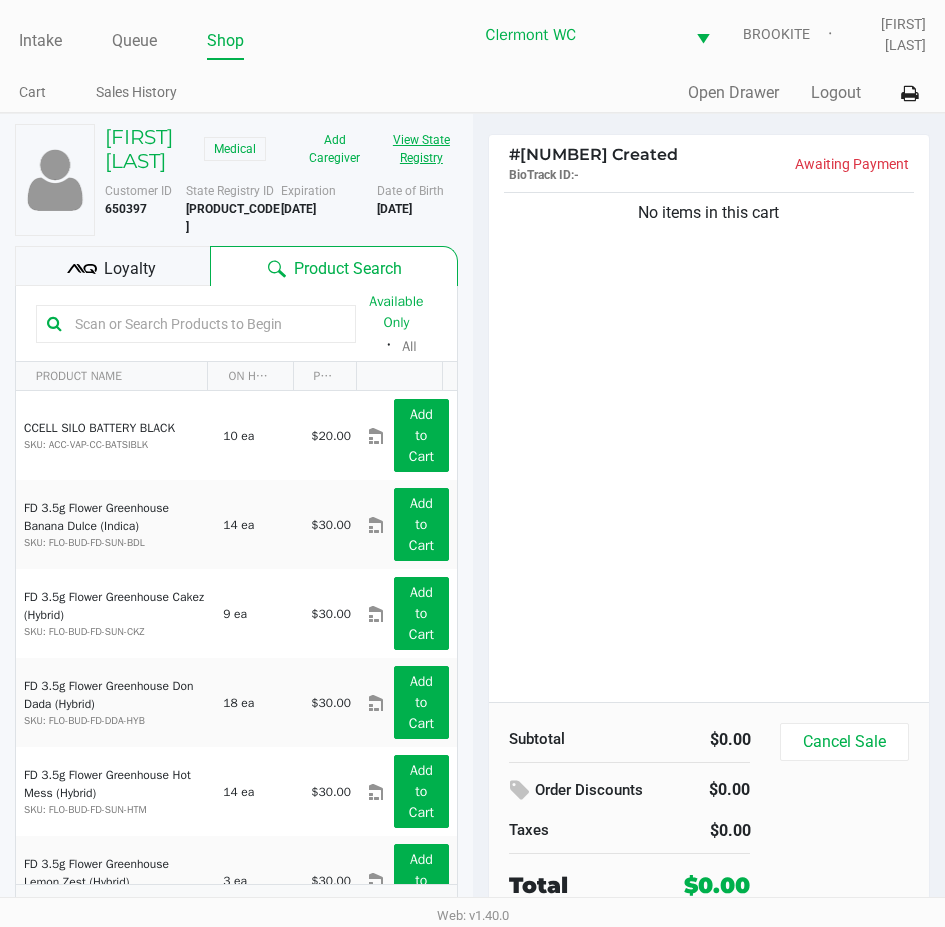click on "View State Registry" 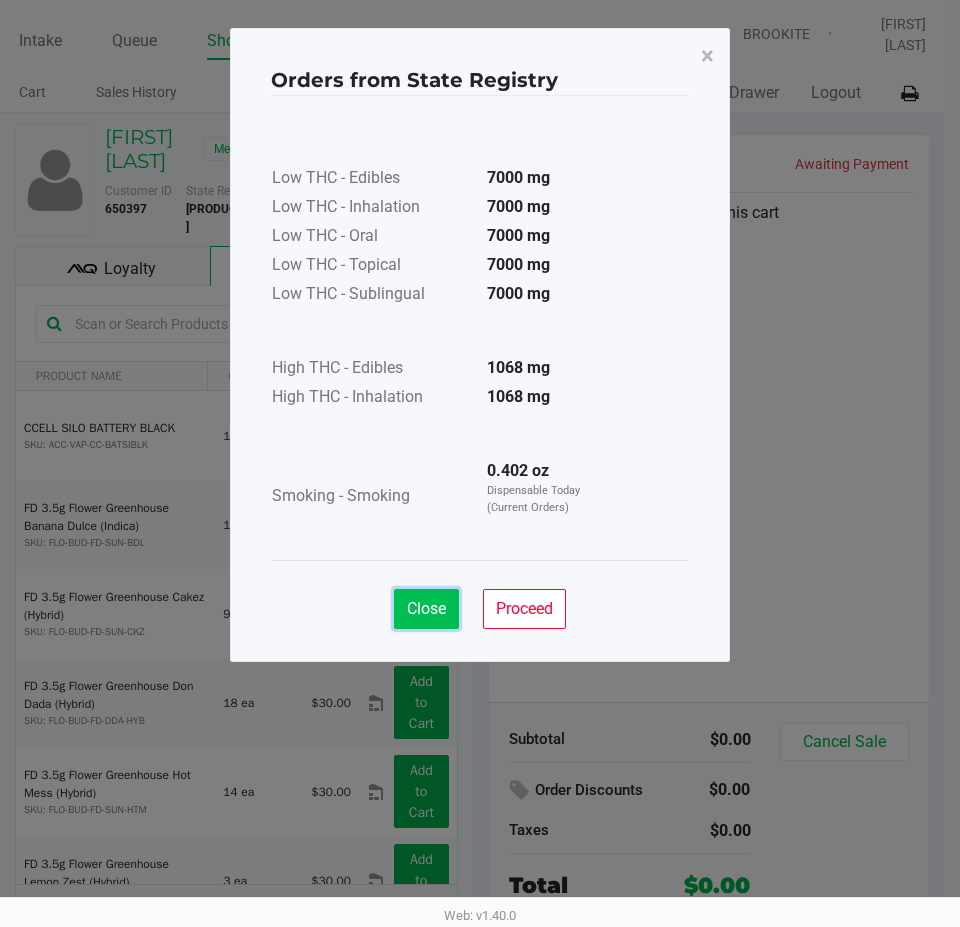 click on "Close" 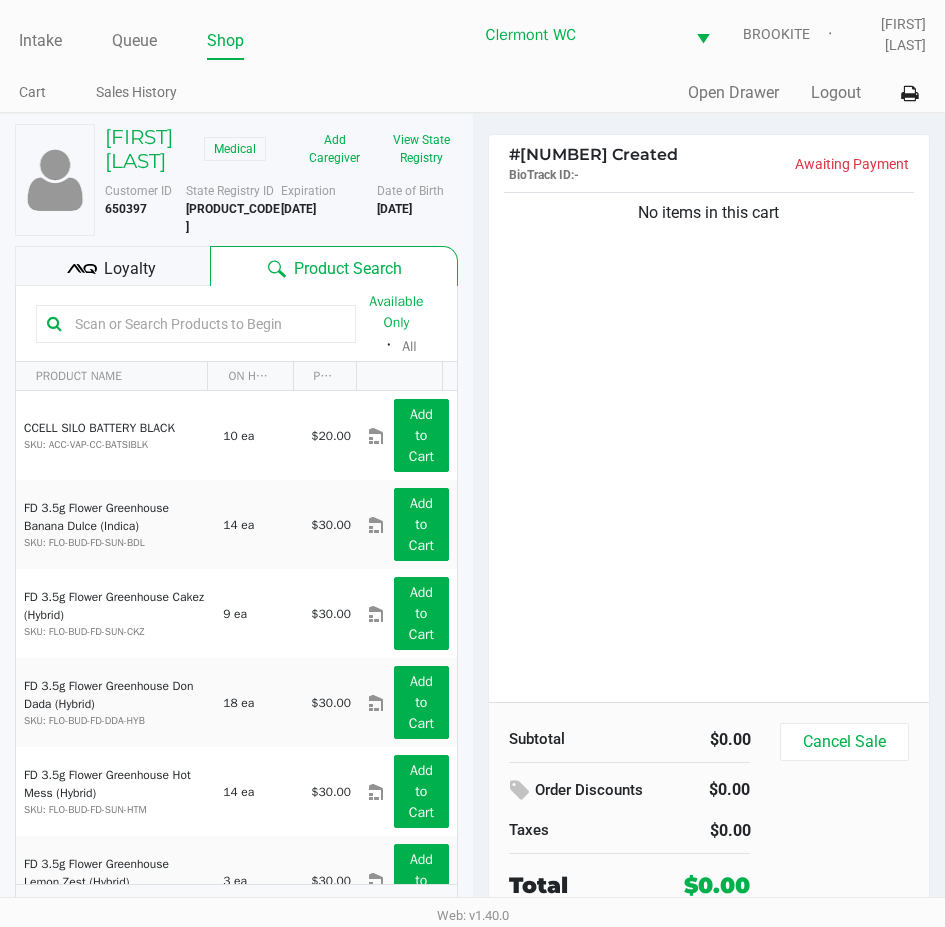 click on "View State Registry" 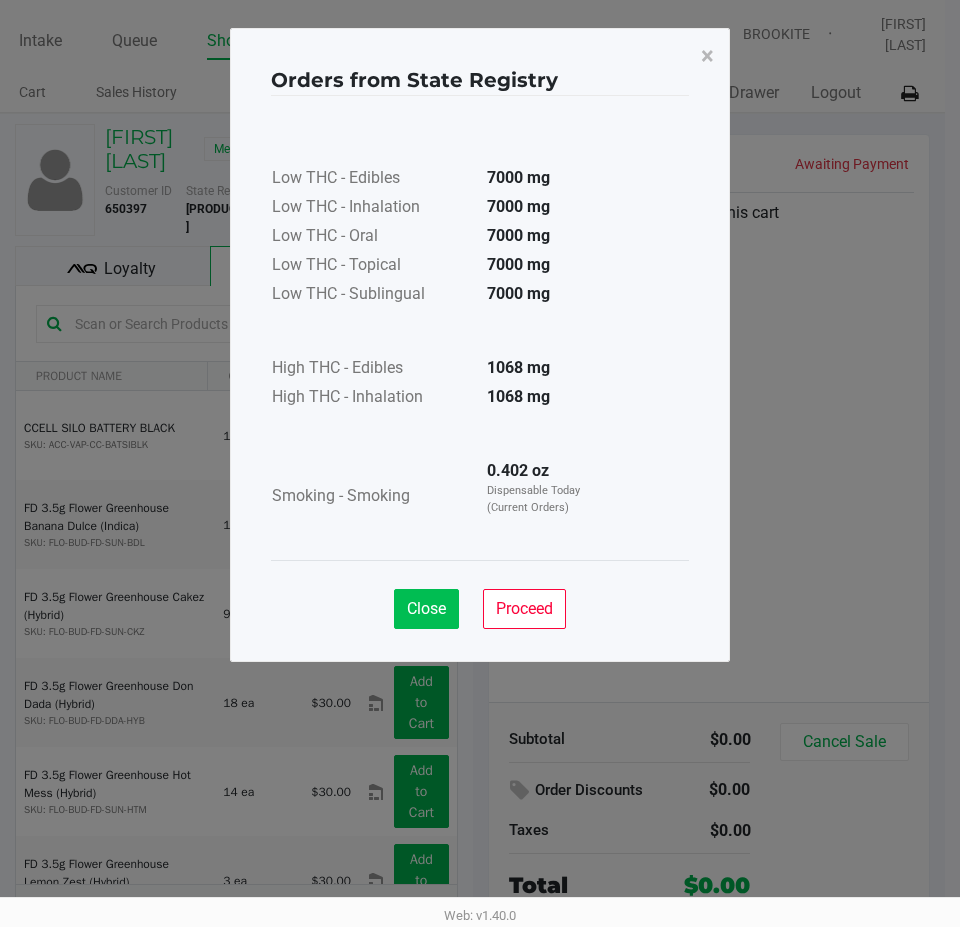 click on "Close" 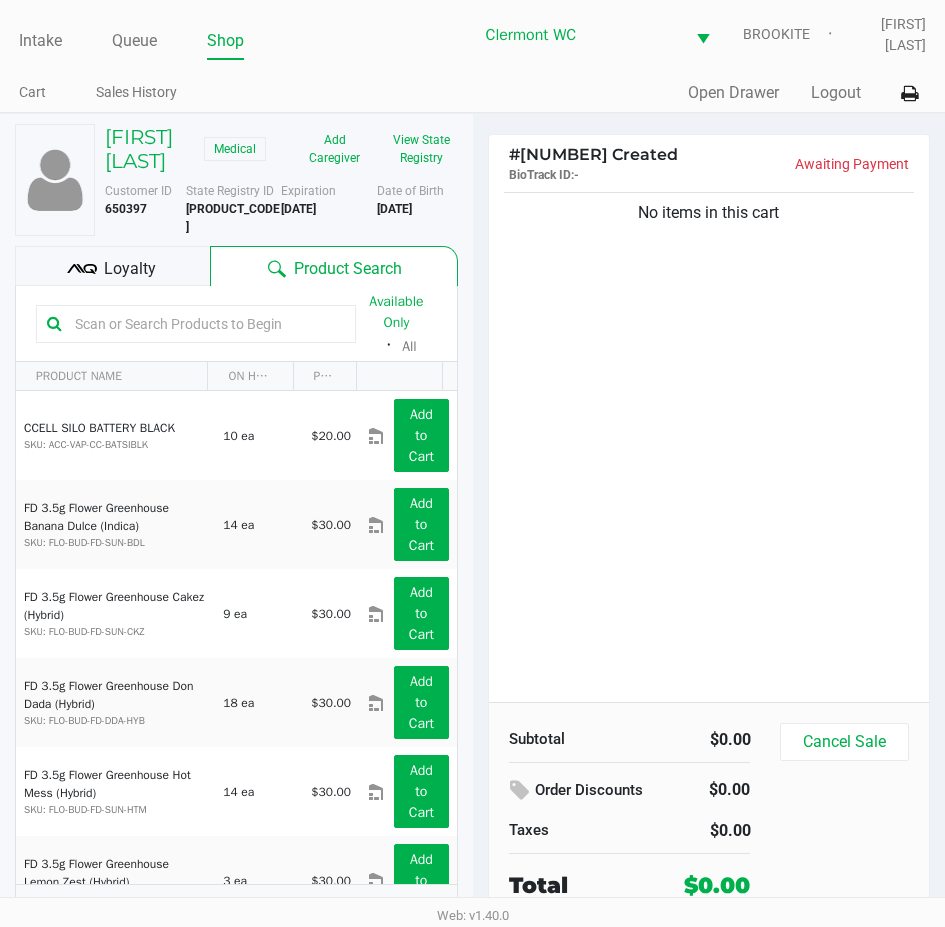 click on "No items in this cart" 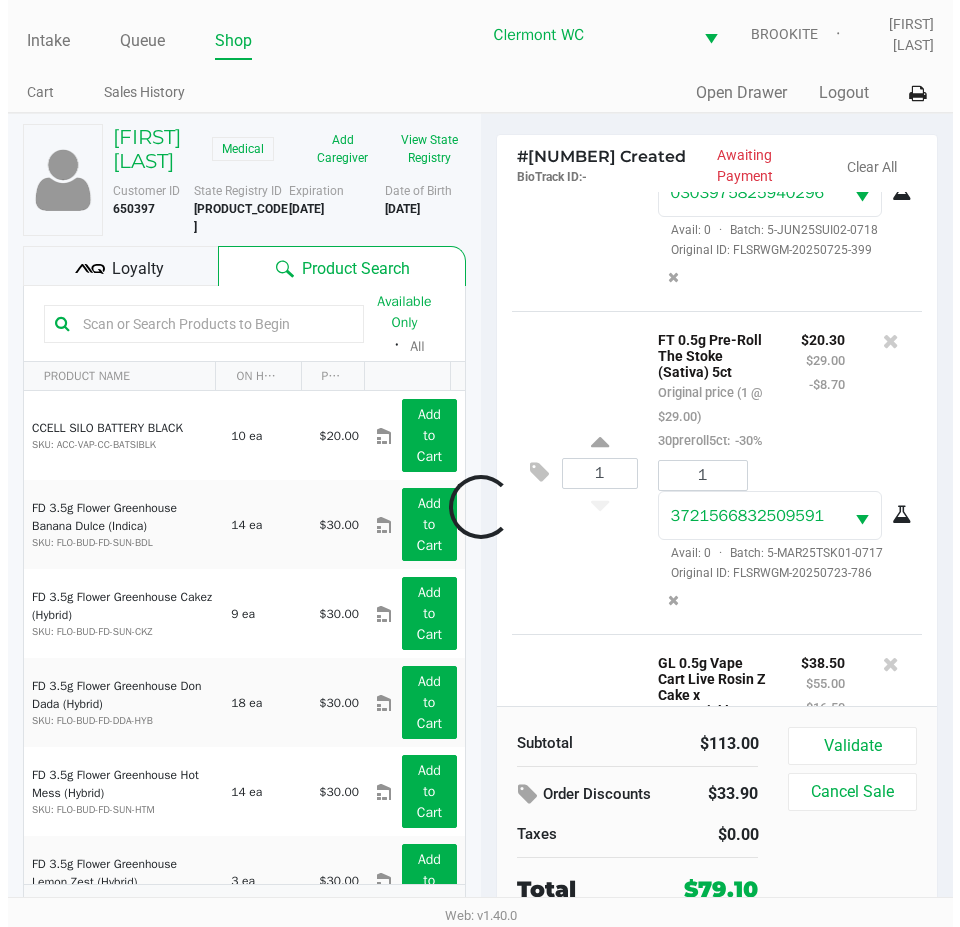 scroll, scrollTop: 574, scrollLeft: 0, axis: vertical 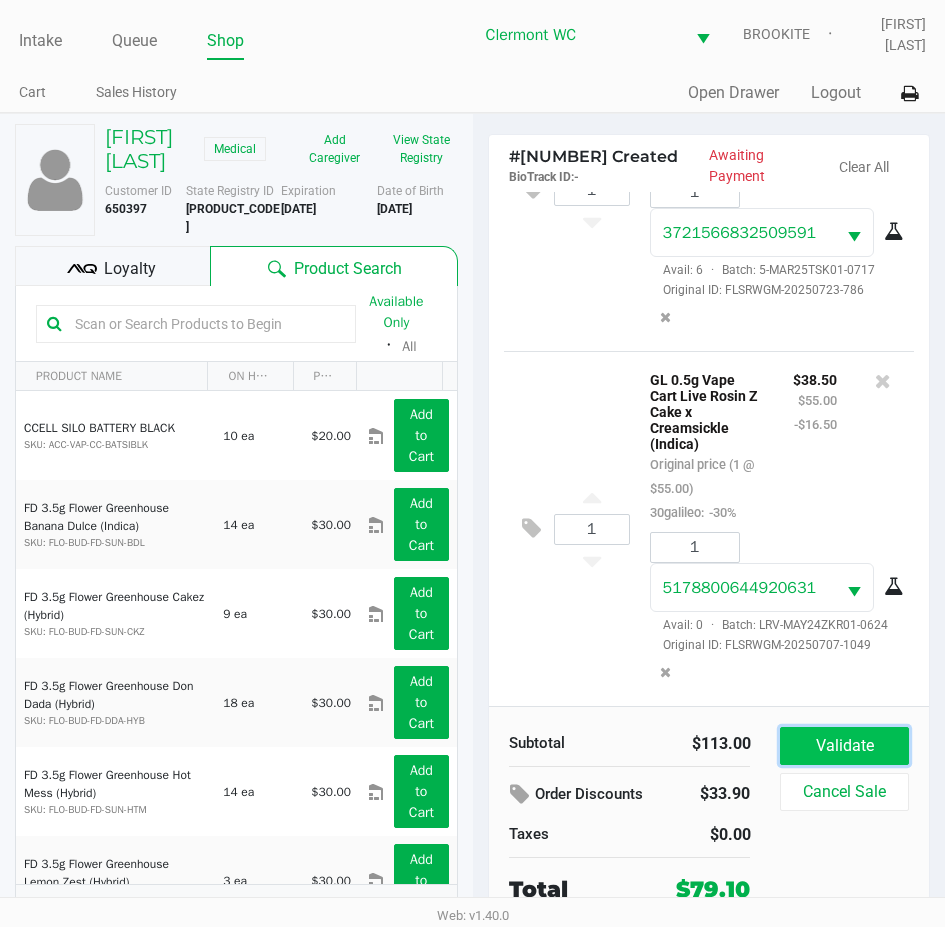 click on "Validate" 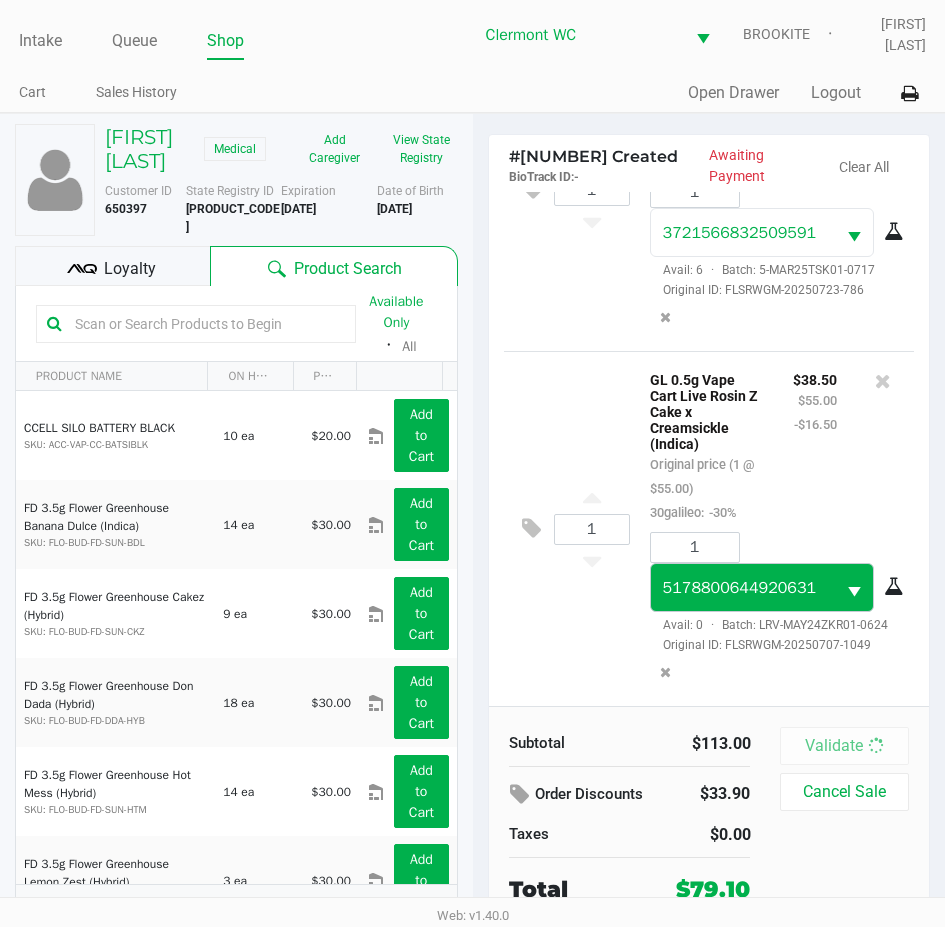 scroll, scrollTop: 604, scrollLeft: 0, axis: vertical 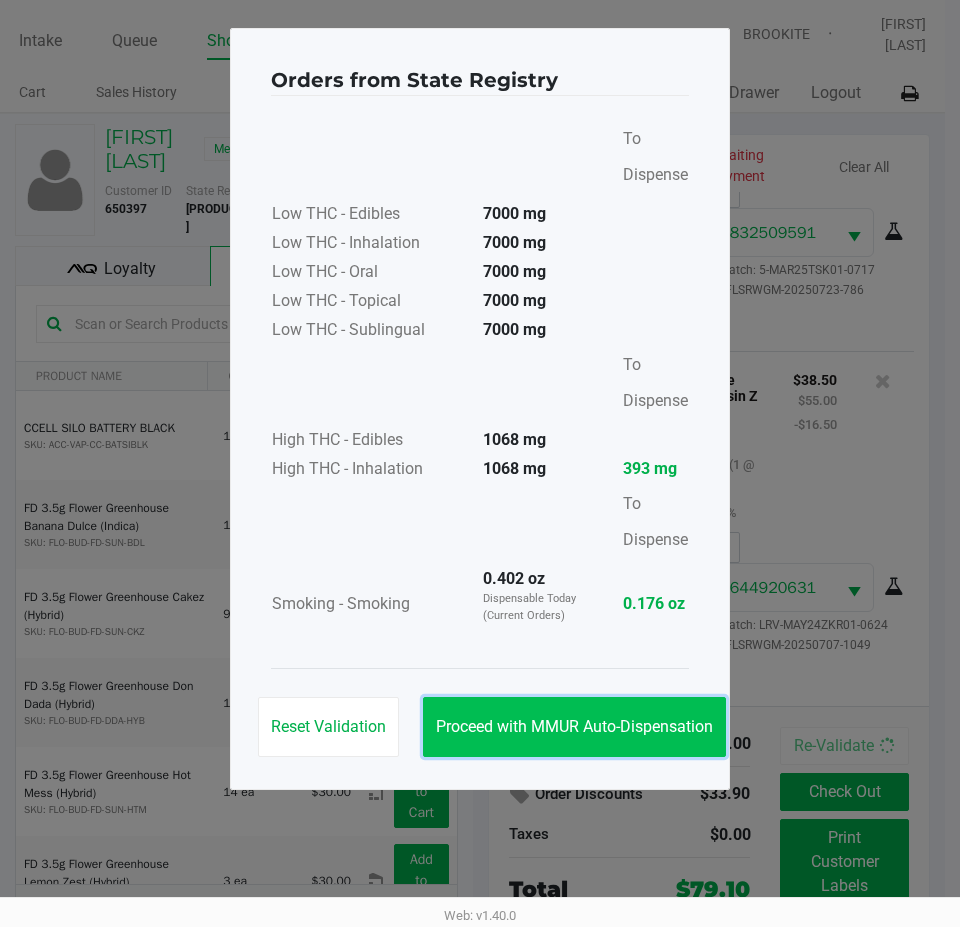 click on "Proceed with MMUR Auto-Dispensation" 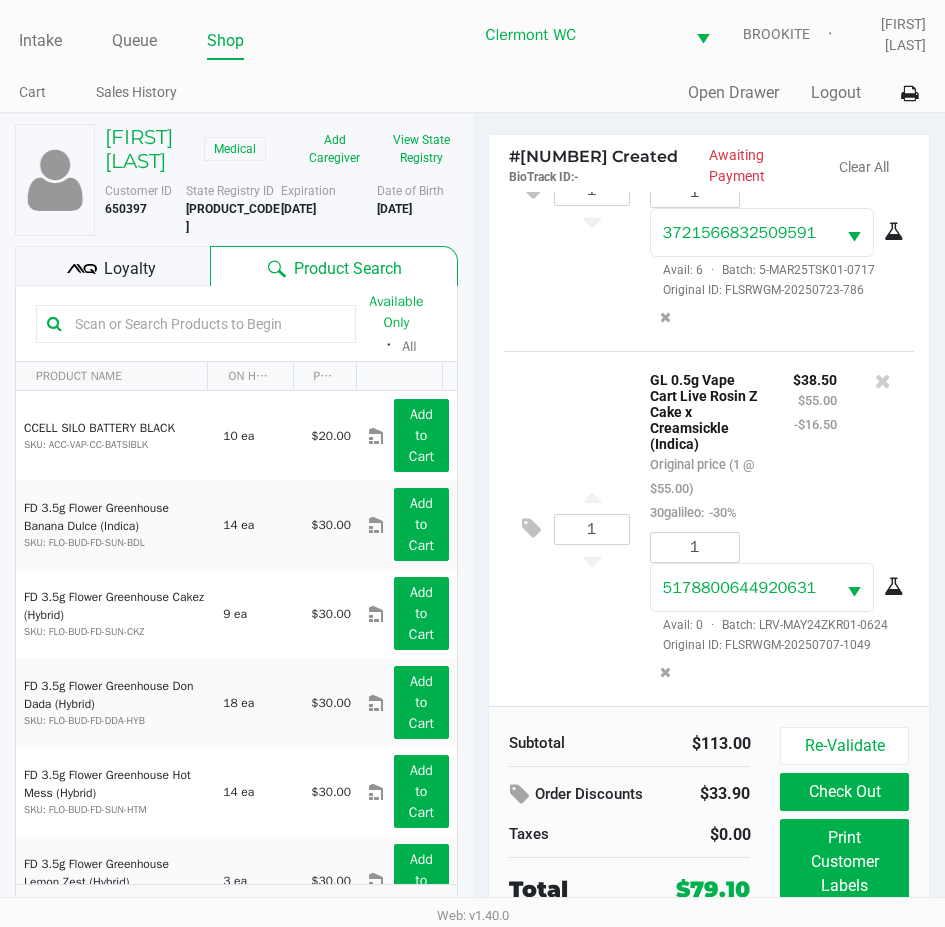 click on "Loyalty" 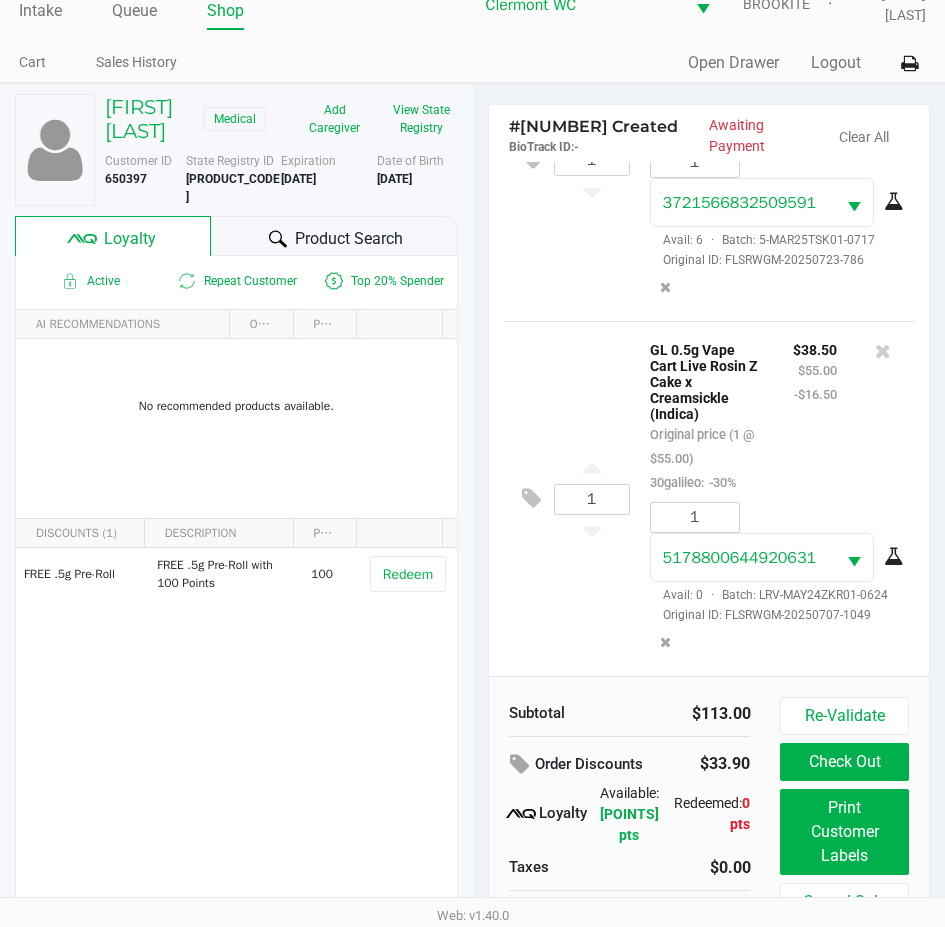 scroll, scrollTop: 45, scrollLeft: 0, axis: vertical 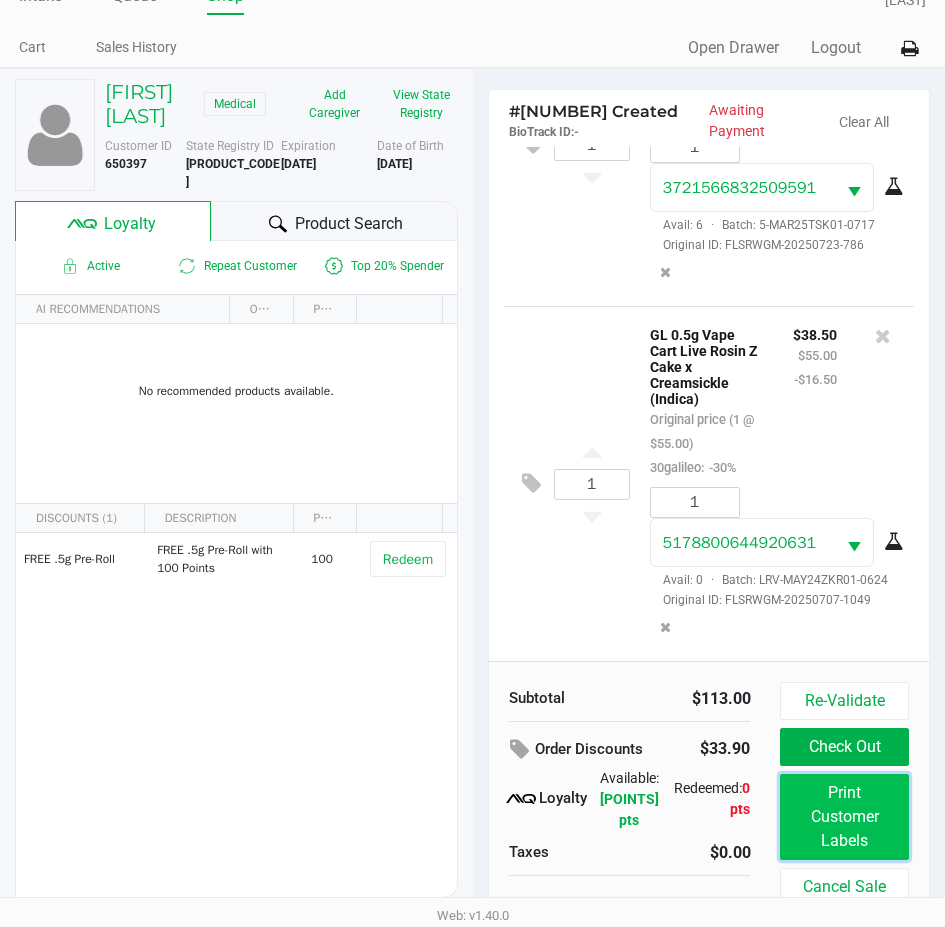 click on "Print Customer Labels" 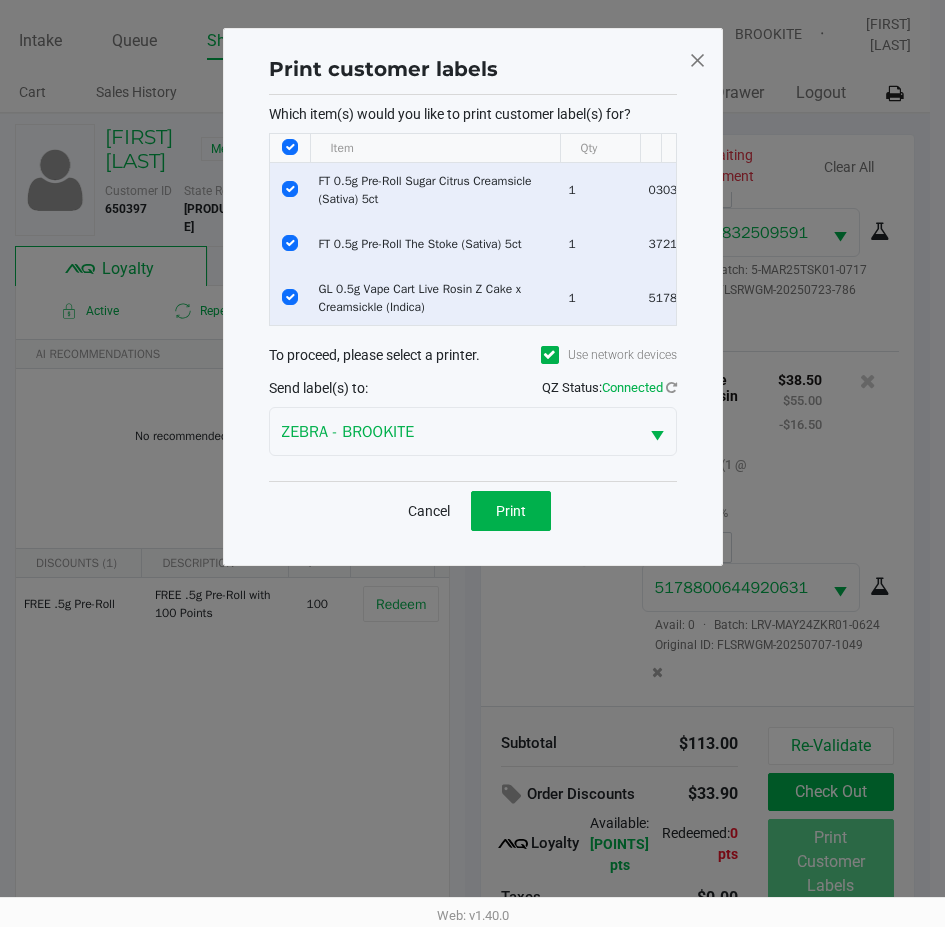 scroll, scrollTop: 0, scrollLeft: 0, axis: both 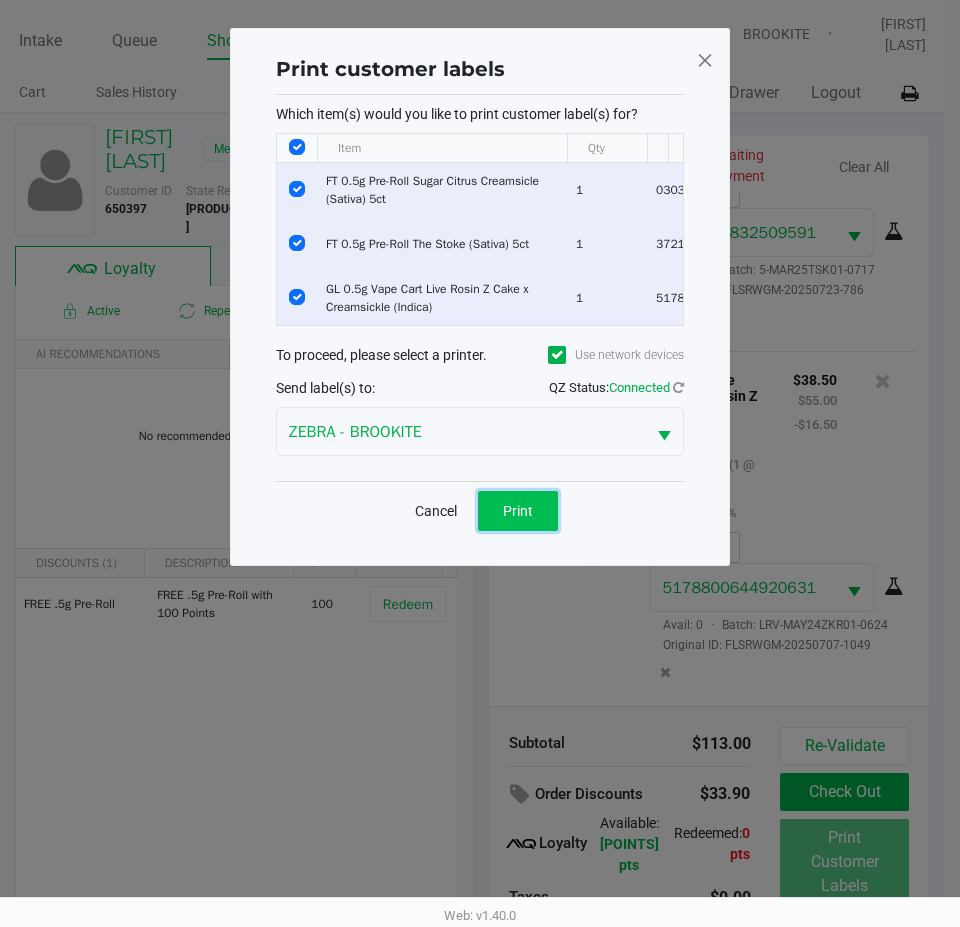 click on "Print" 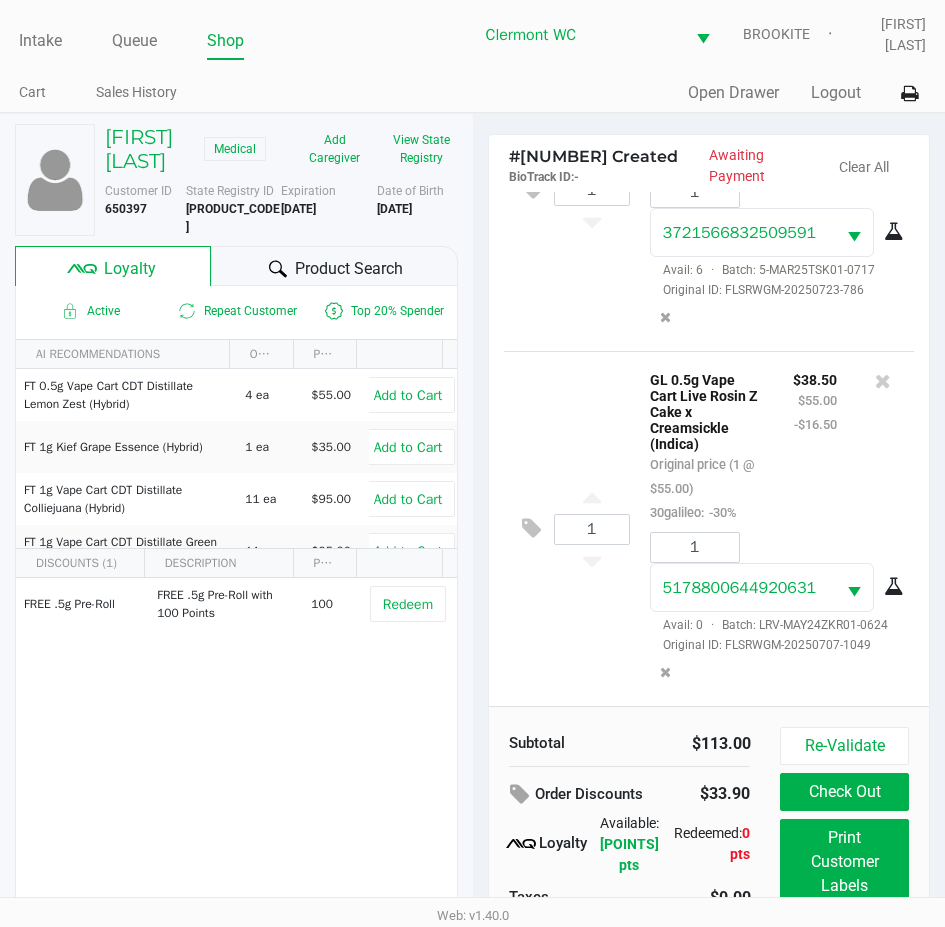 scroll, scrollTop: 45, scrollLeft: 0, axis: vertical 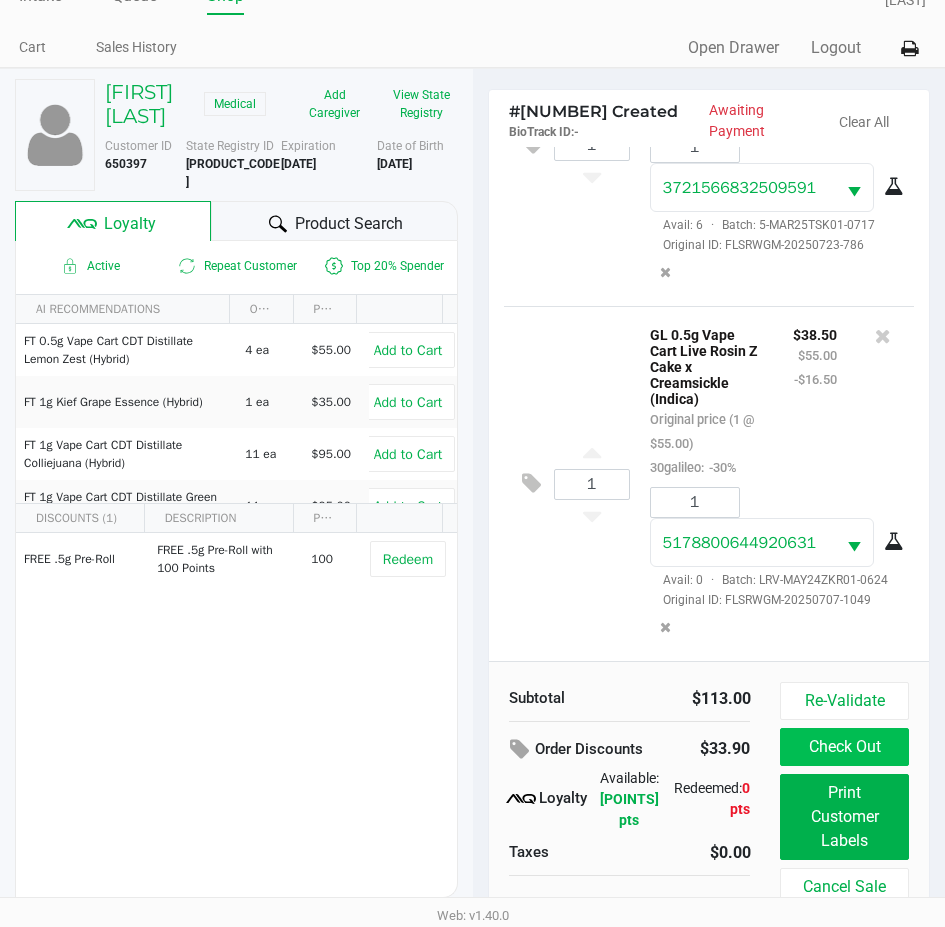 click on "Check Out" 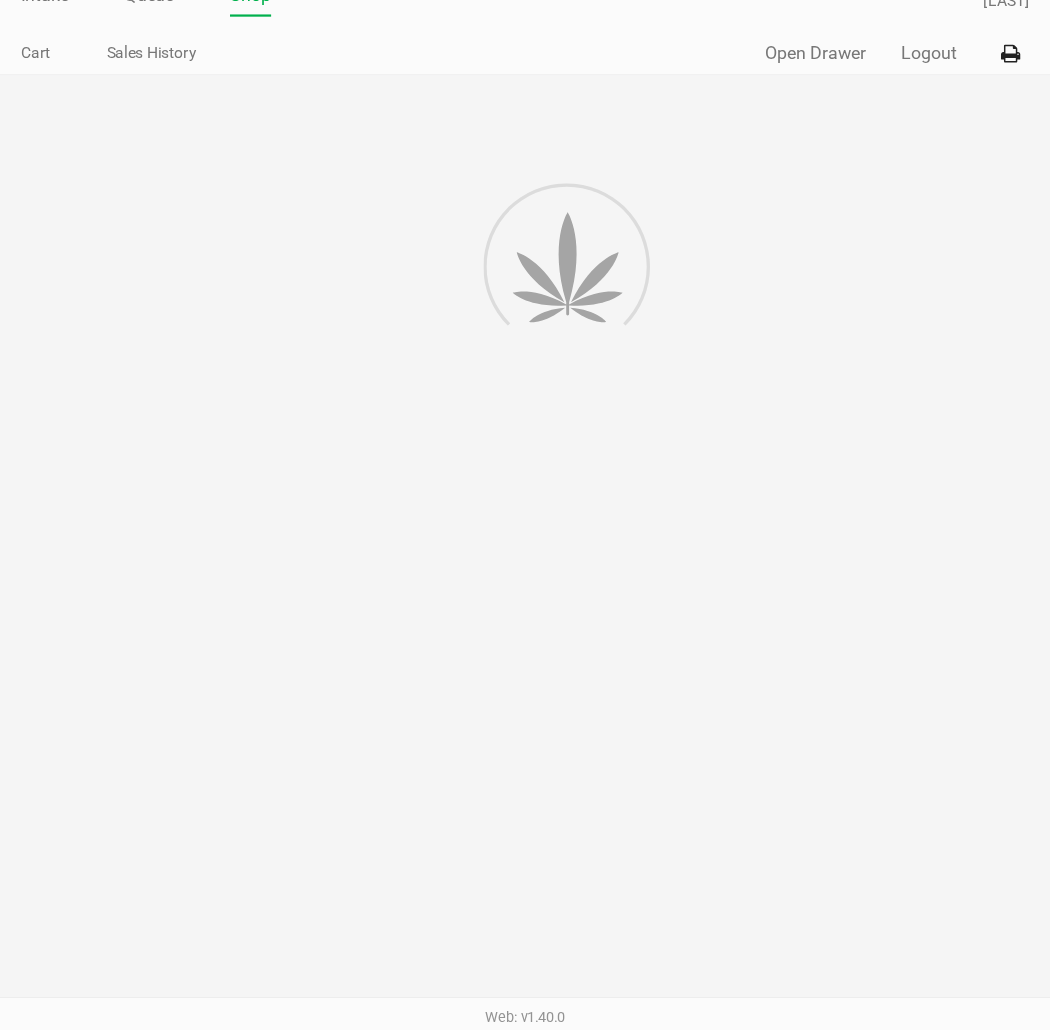 scroll, scrollTop: 0, scrollLeft: 0, axis: both 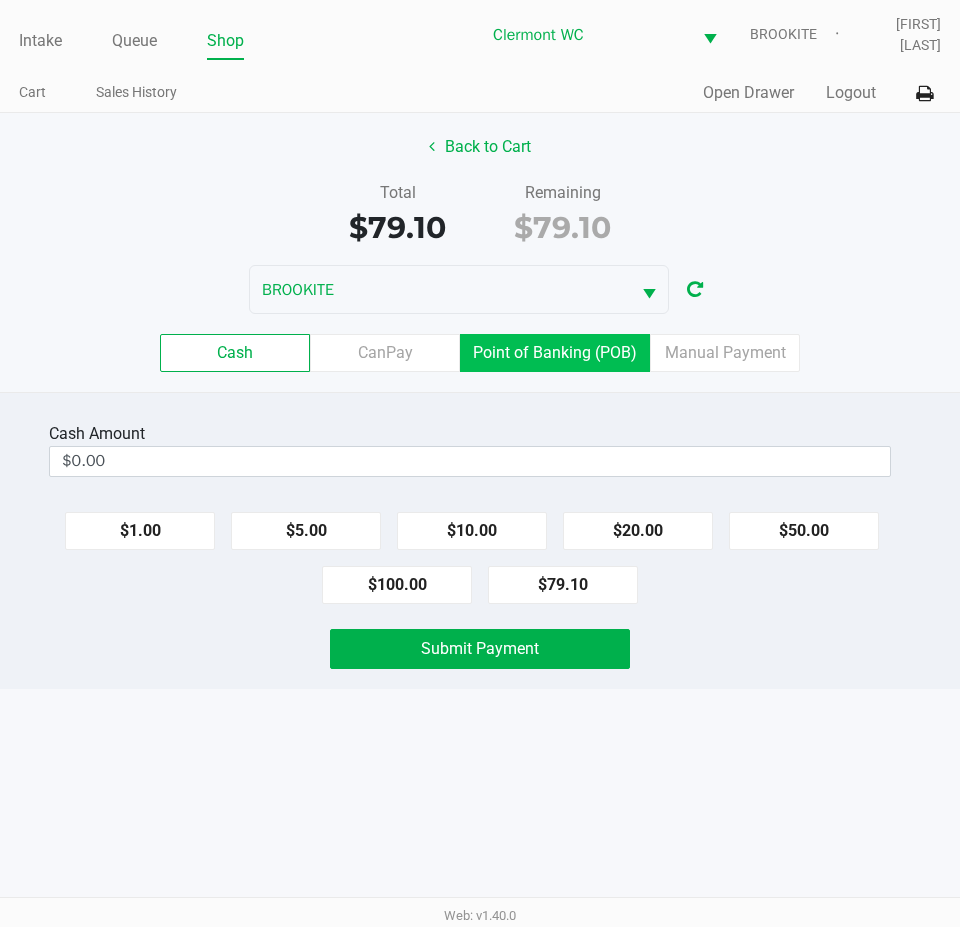 click on "Point of Banking (POB)" 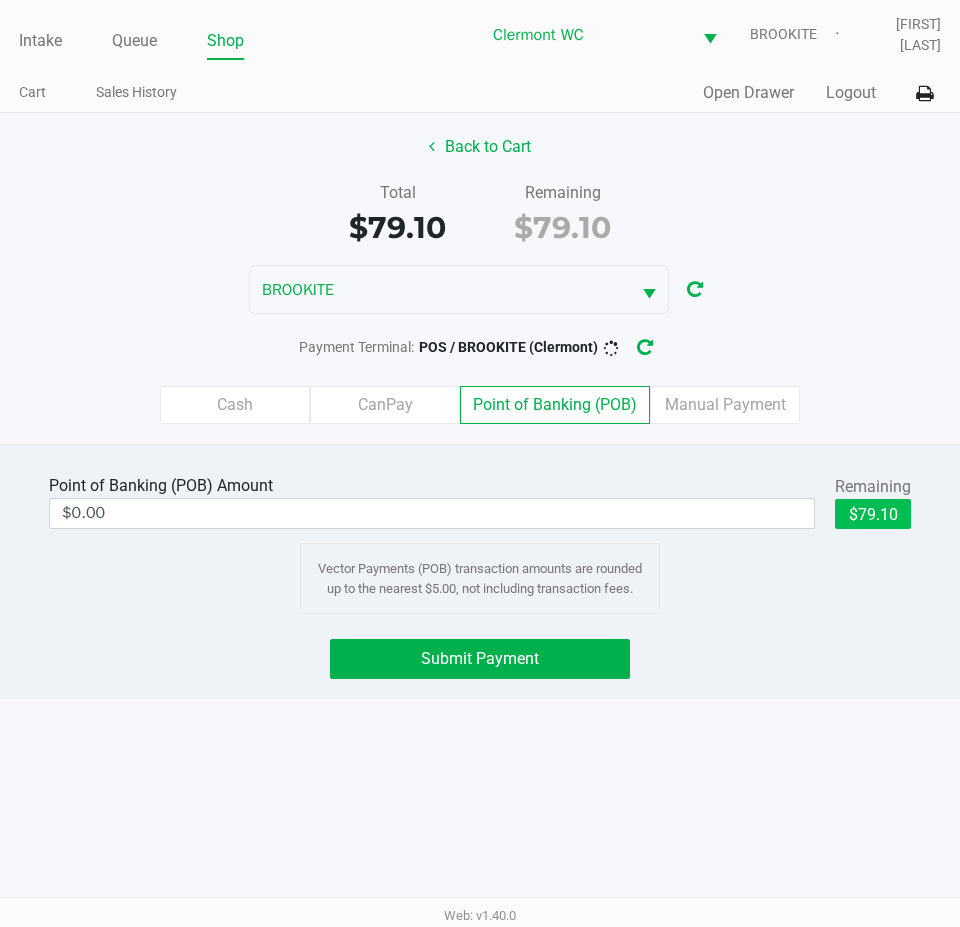 click on "$79.10" 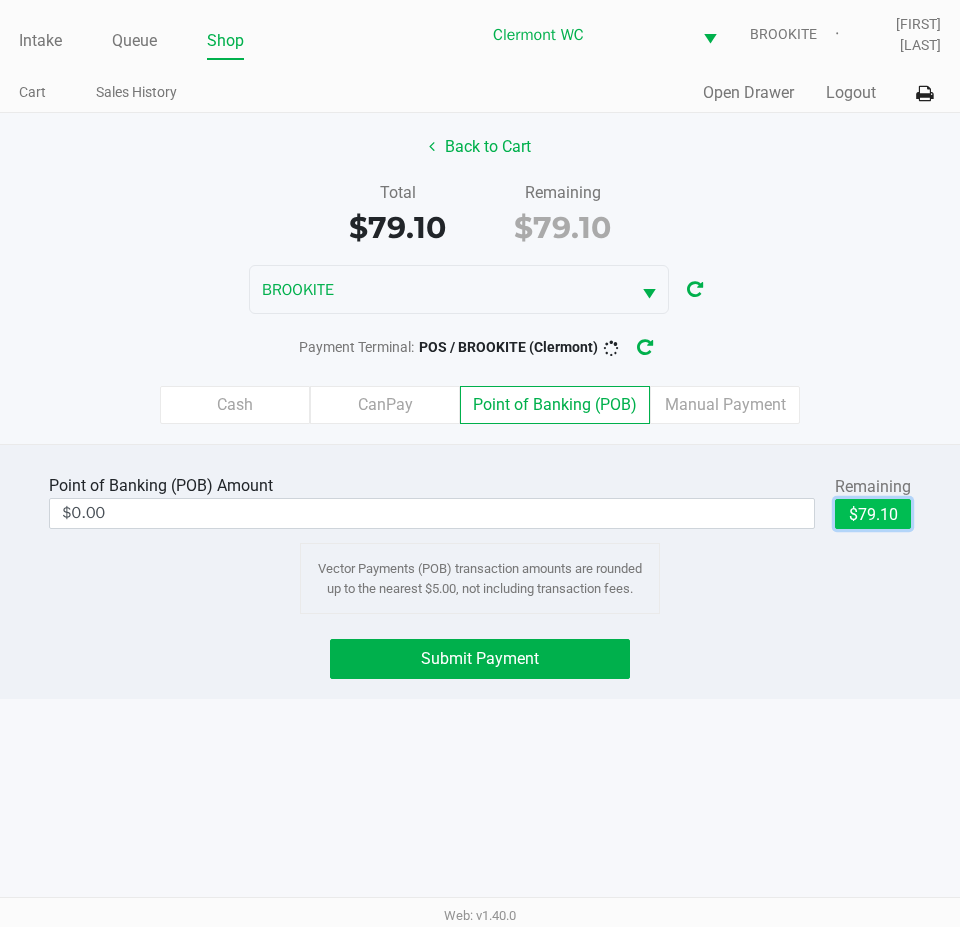 type on "$79.10" 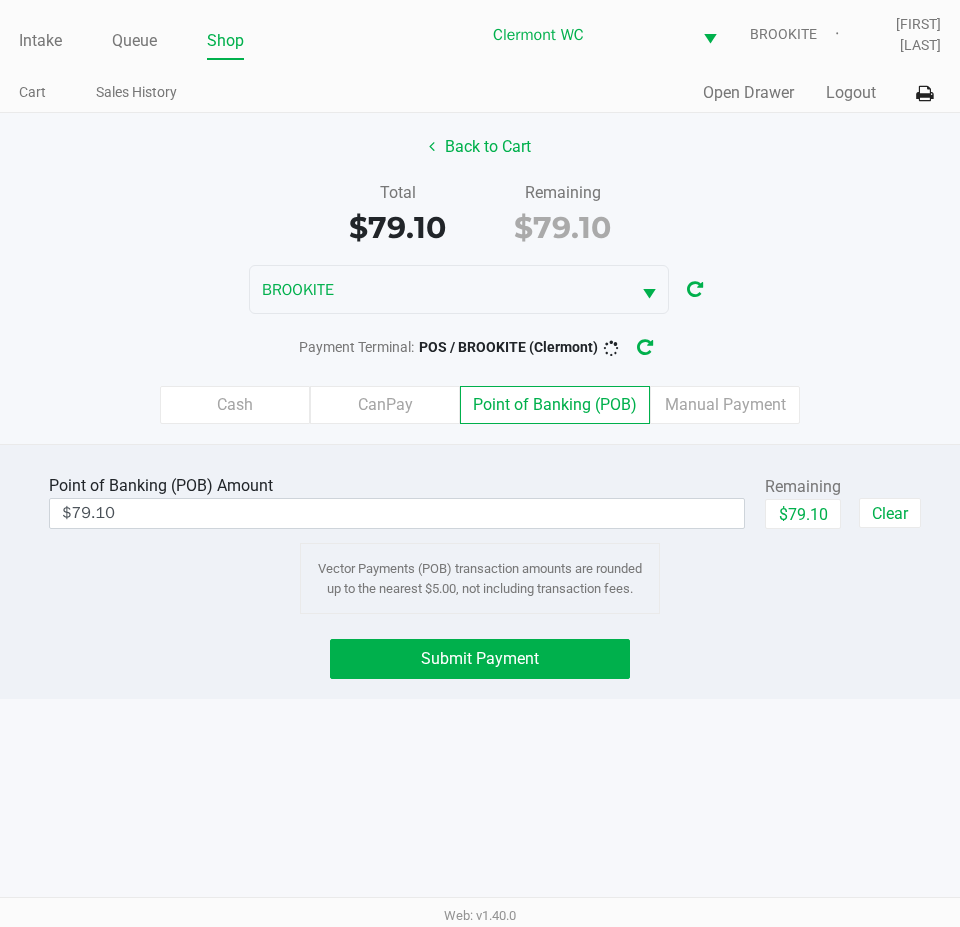 click on "Intake Queue Shop Clermont WC  BROOKITE   Sharlene Amadio  Cart Sales History  Quick Sale   Open Drawer   Logout  Back to Cart   Total   $79.10   Remaining   $79.10  BROOKITE  Payment Terminal:   POS / BROOKITE (Clermont)   Cash   CanPay   Point of Banking (POB)   Manual Payment   Point of Banking (POB)  Amount  $79.10  Remaining   $79.10   Clear  Vector Payments (POB) transaction amounts are rounded up to the nearest $5.00, not including transaction fees.  Submit Payment   Web: v1.40.0" at bounding box center (480, 463) 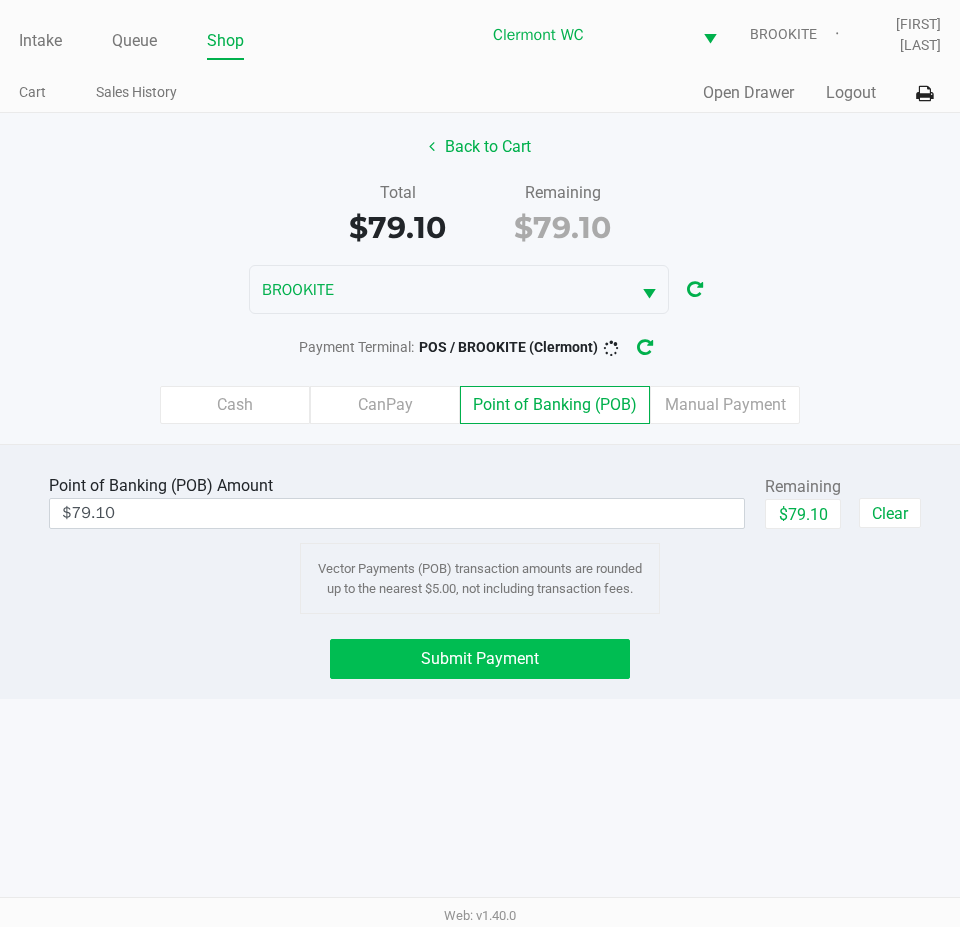 click on "Submit Payment" 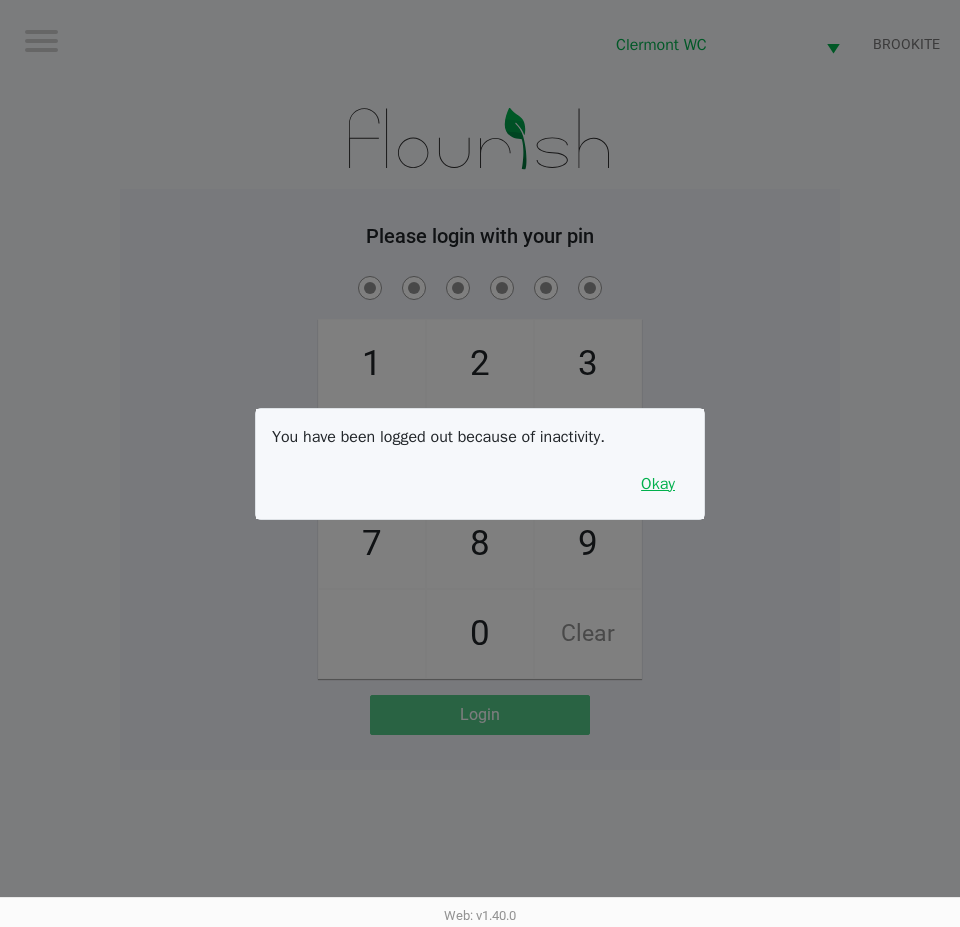 click on "Okay" at bounding box center [658, 484] 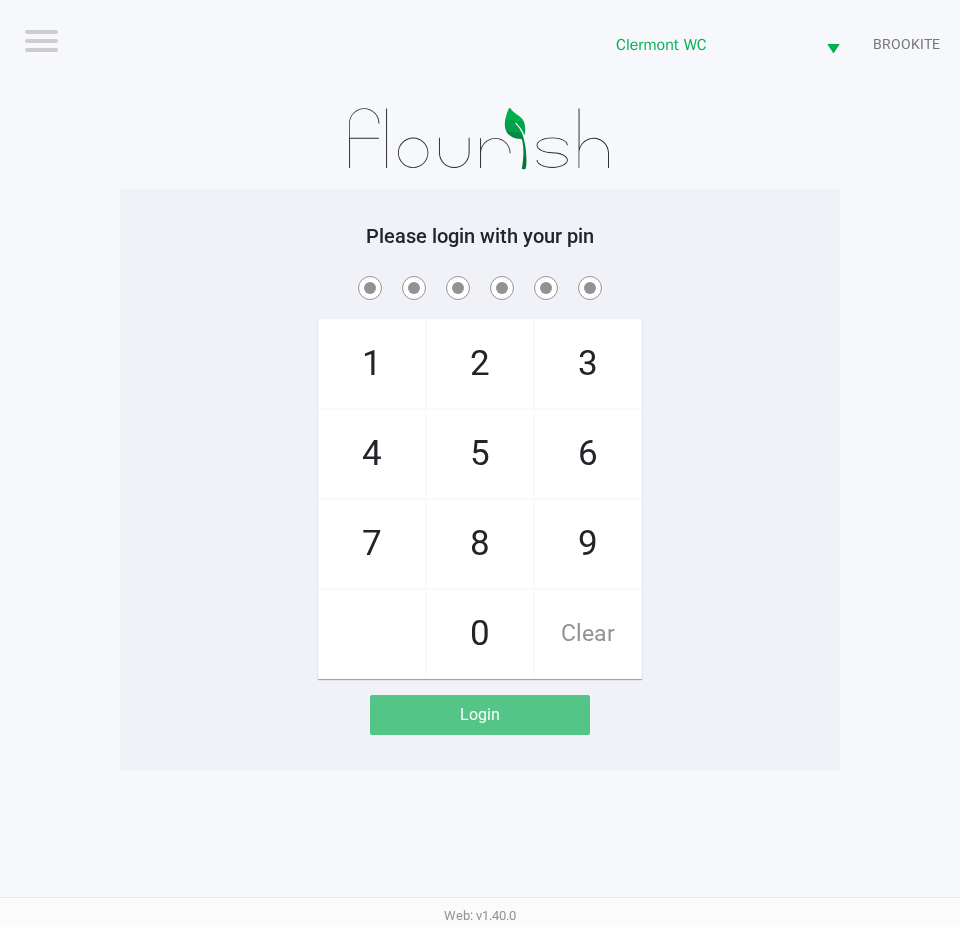 click on "1   4   7       2   5   8   0   3   6   9   Clear" 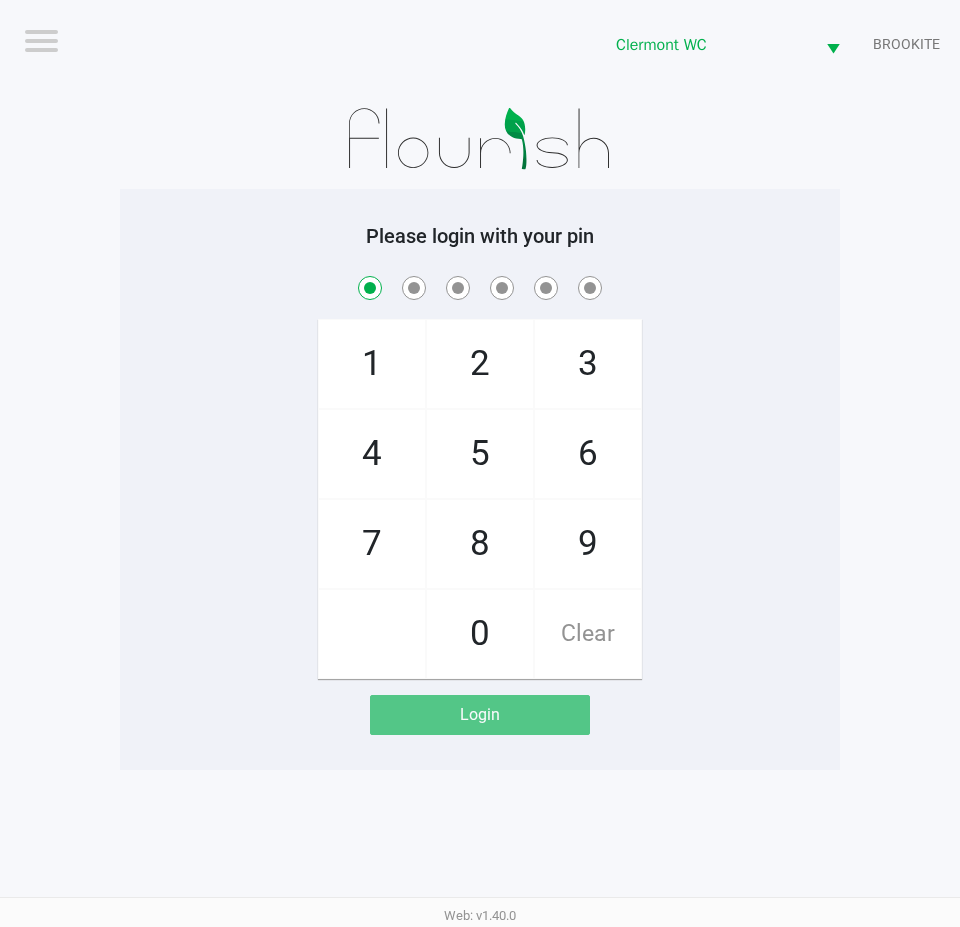 checkbox on "true" 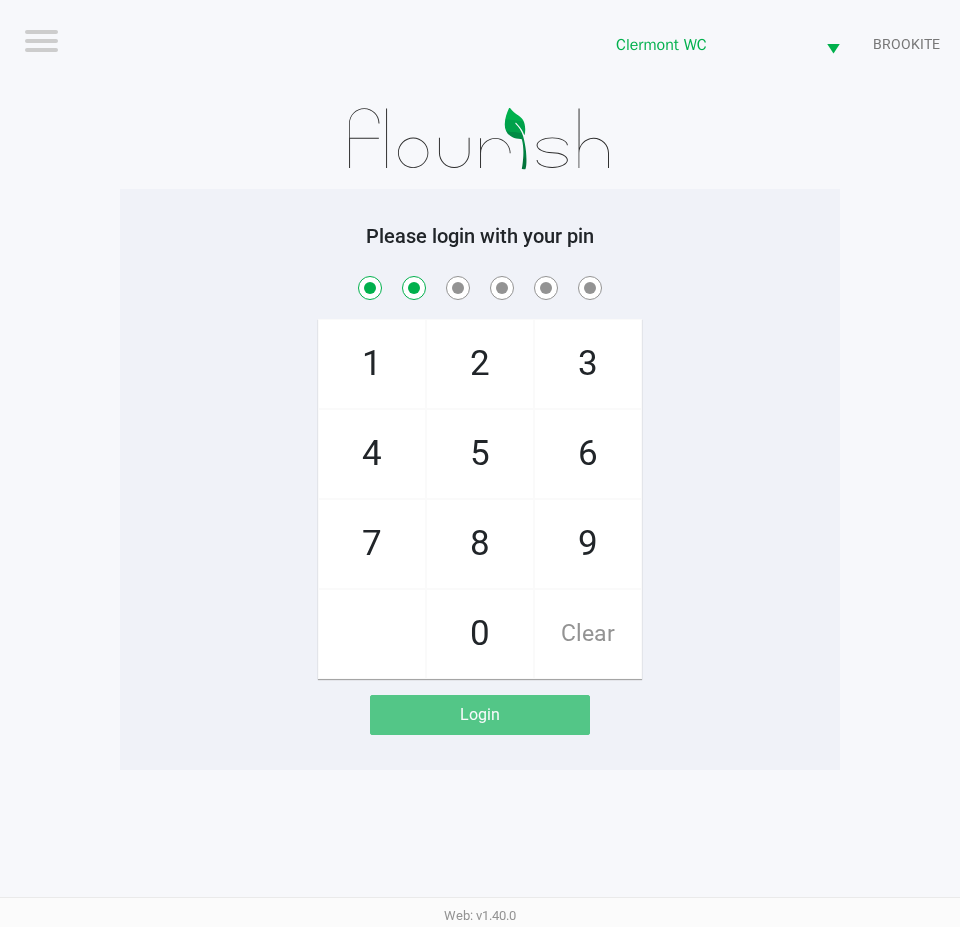 checkbox on "true" 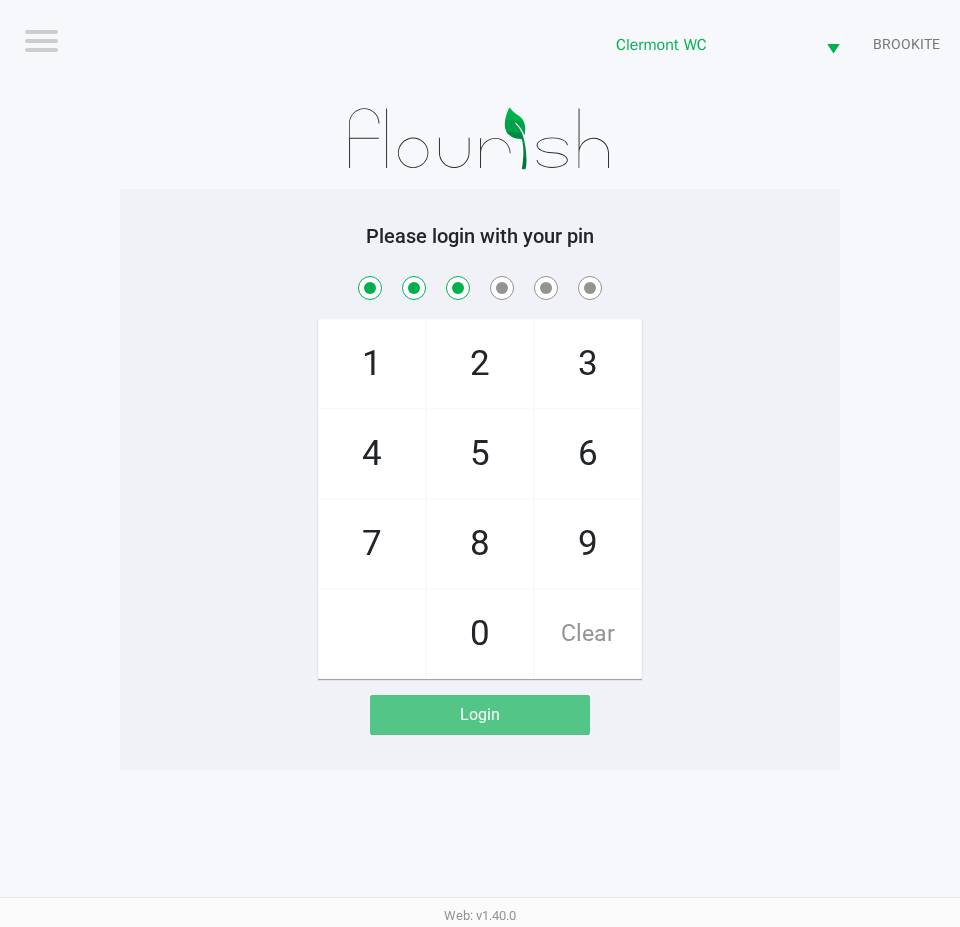checkbox on "true" 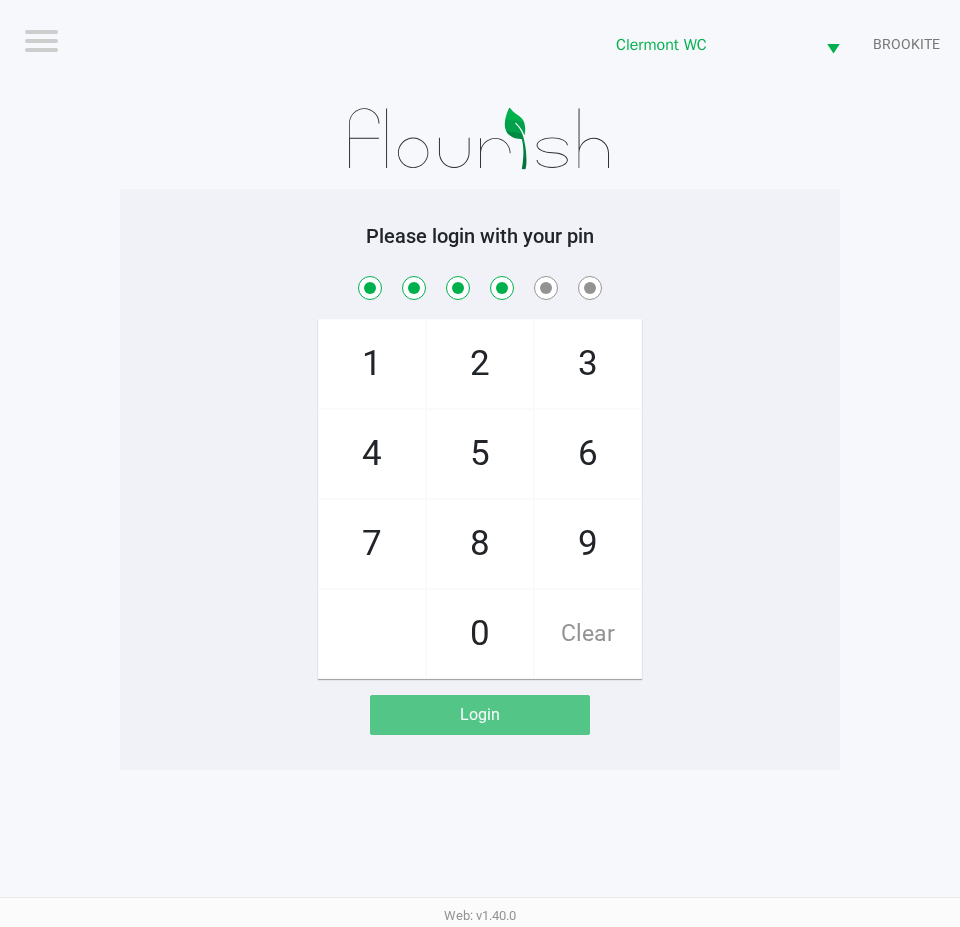 checkbox on "true" 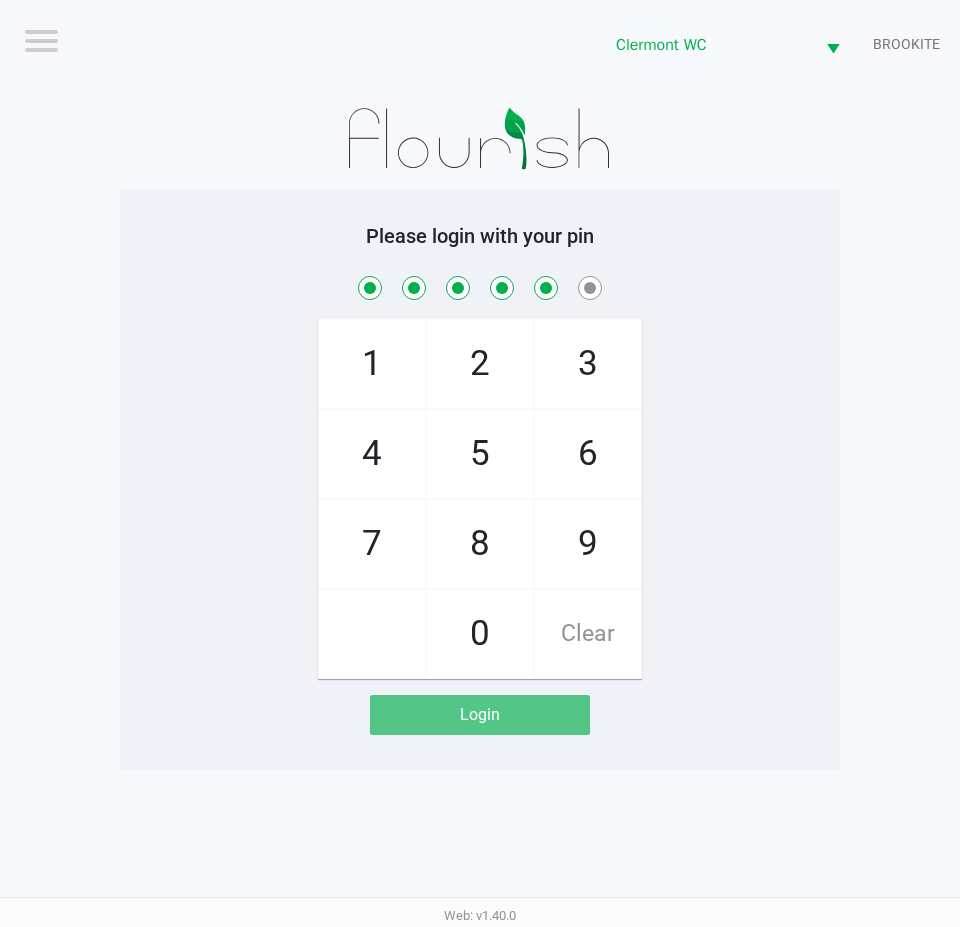 checkbox on "true" 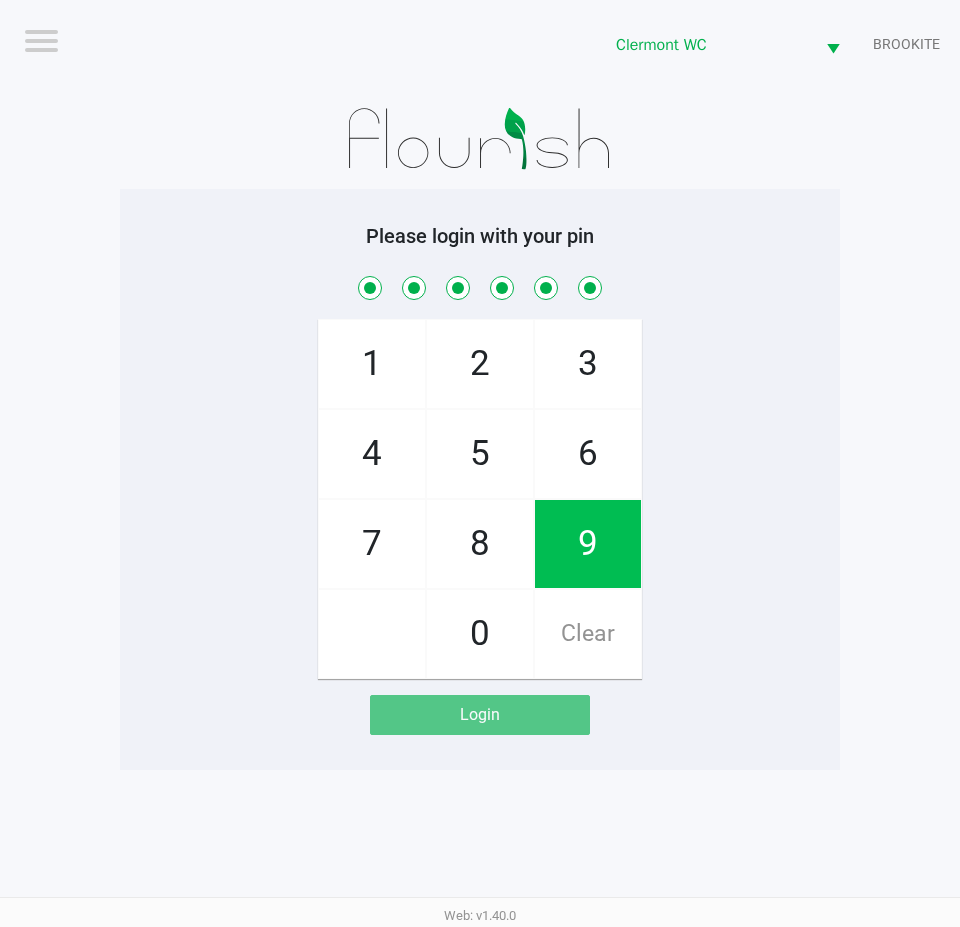 checkbox on "true" 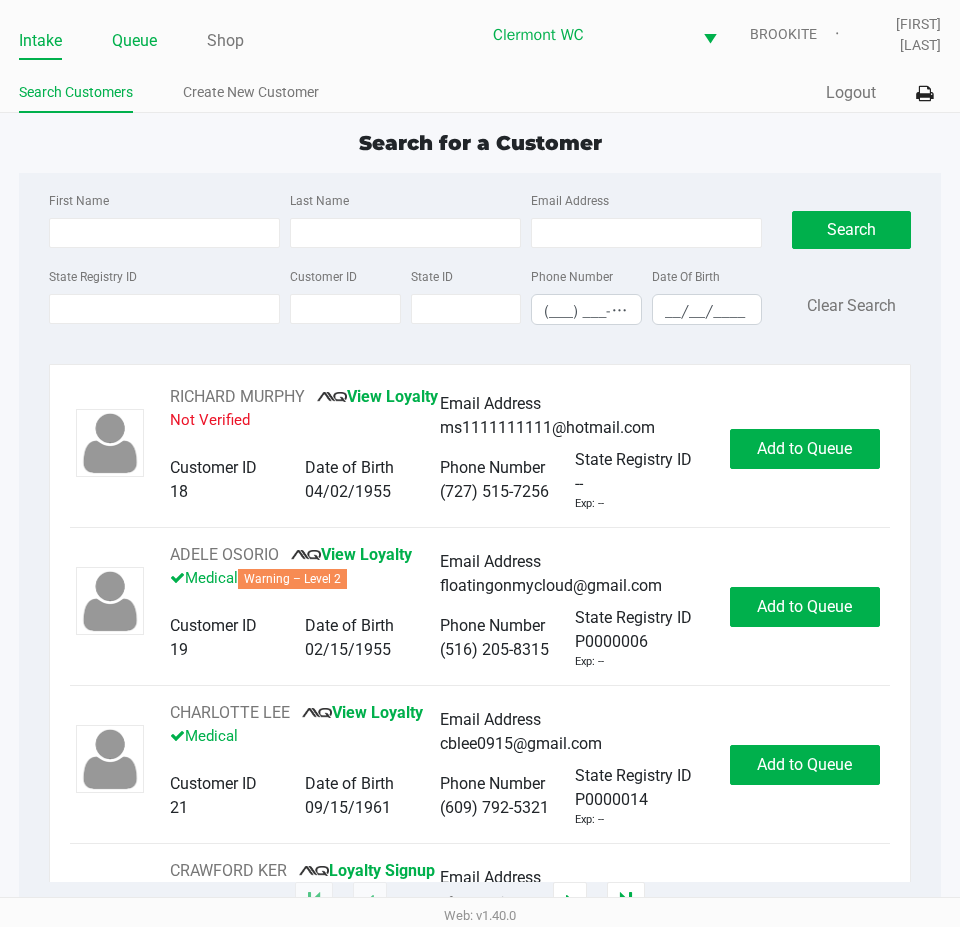 click on "Queue" 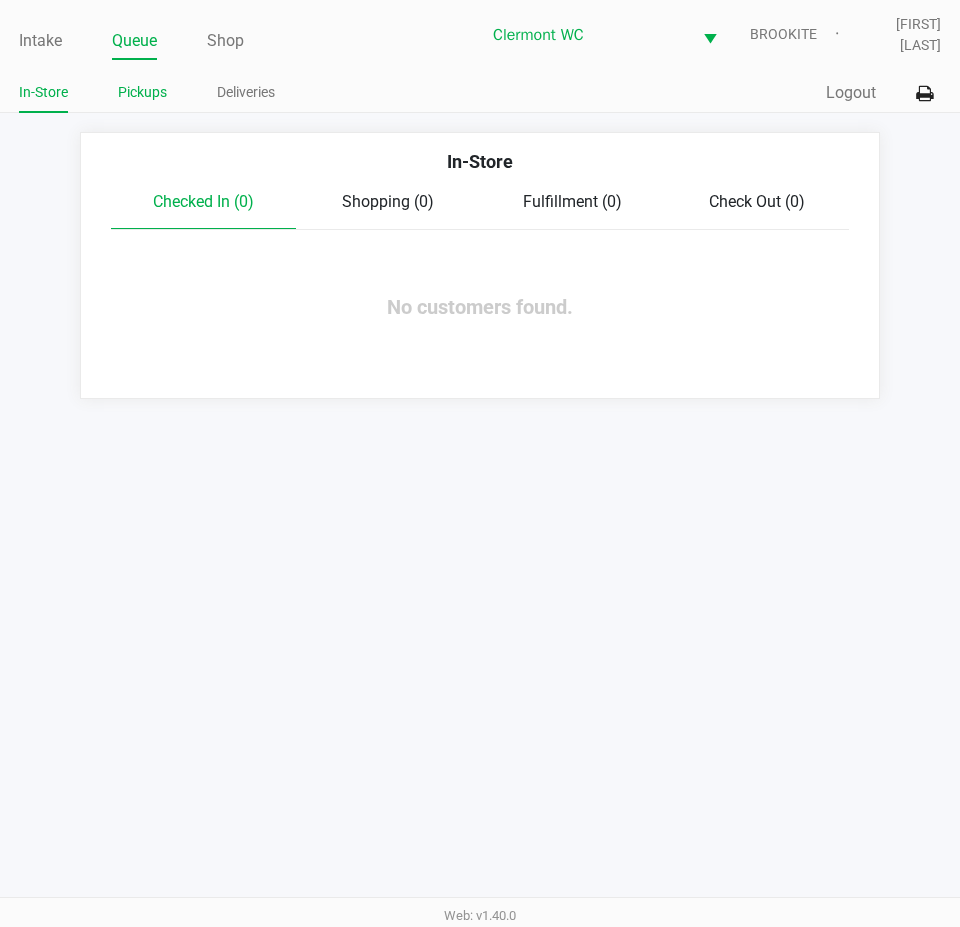 click on "Pickups" 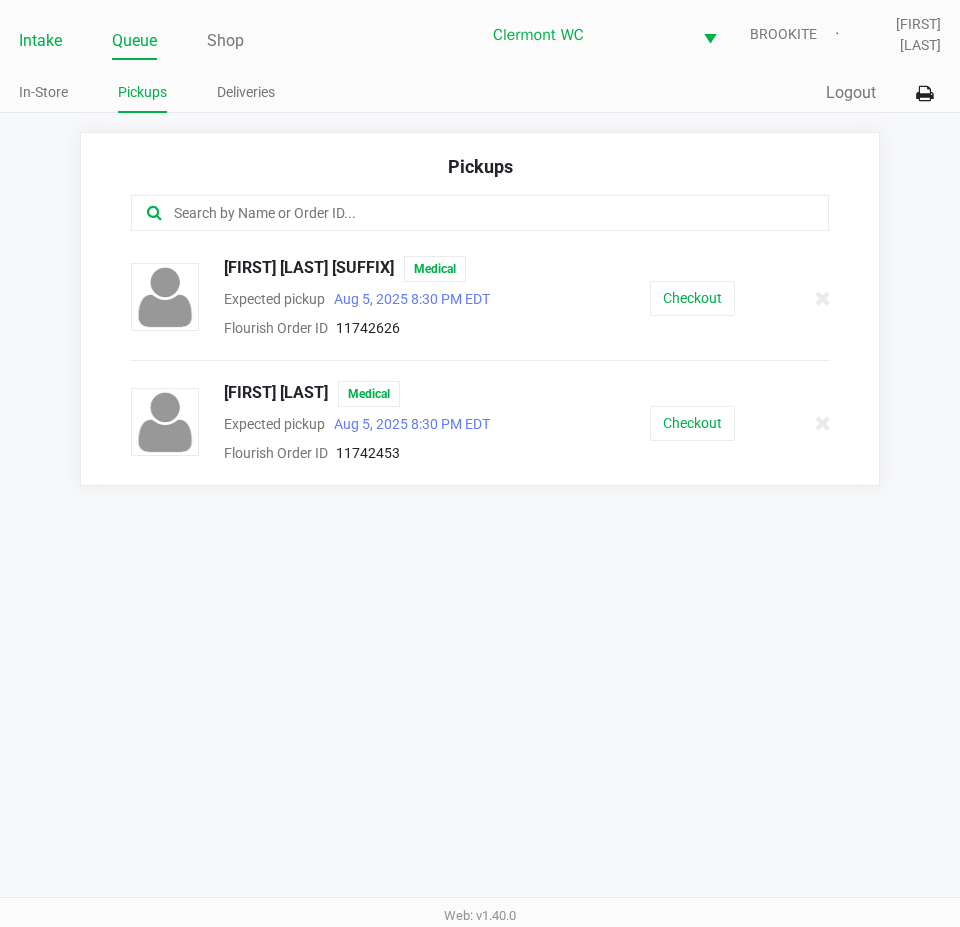 click on "Intake" 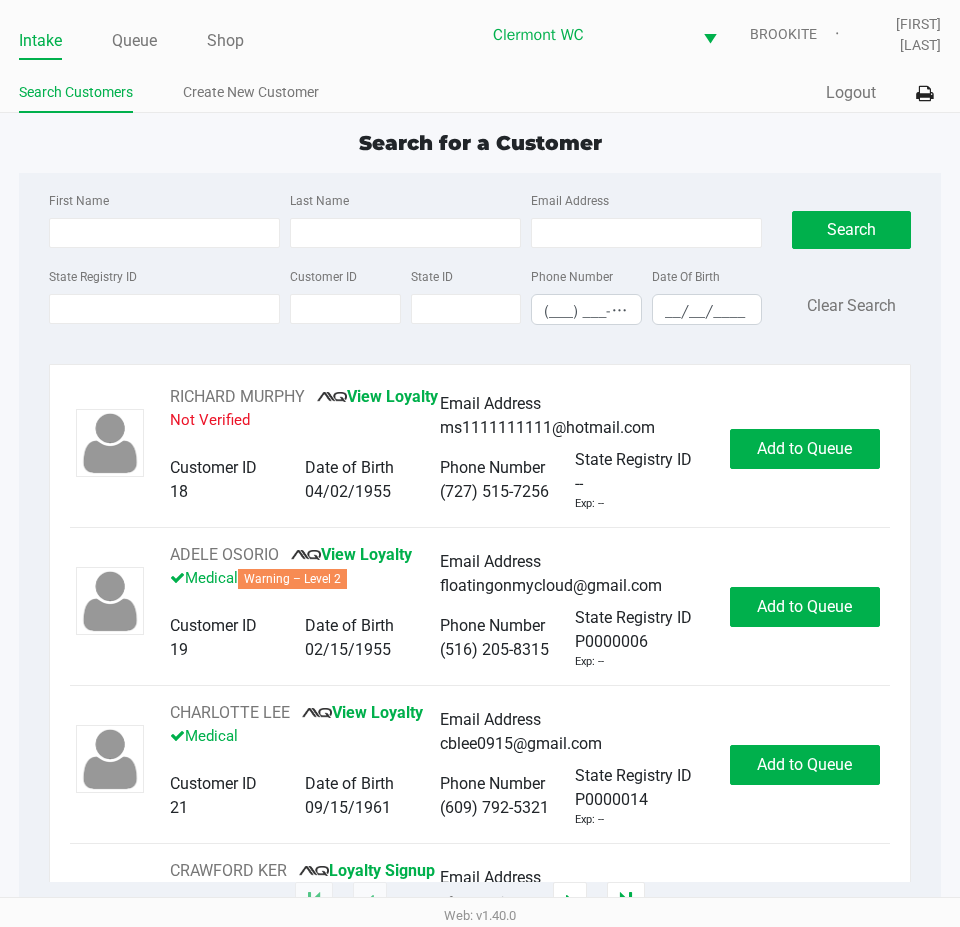 click on "Search for a Customer First Name Last Name Email Address State Registry ID Customer ID State ID Phone Number (___) ___-____ Date Of Birth __/__/____  Search   Clear Search   RICHARD MURPHY       View Loyalty   Not Verified   Email Address   ms1111111111@hotmail.com   Customer ID   18   Date of Birth   04/02/1955   Phone Number   (727) 515-7256   State Registry ID   --   Exp: --   Add to Queue   ADELE OSORIO       View Loyalty   Medical   Warning – Level 2   Email Address   floatingonmycloud@gmail.com   Customer ID   19   Date of Birth   02/15/1955   Phone Number   (516) 205-8315   State Registry ID   P0000006   Exp: --   Add to Queue   CHARLOTTE LEE       View Loyalty   Medical   Email Address   cblee0915@gmail.com   Customer ID   21   Date of Birth   09/15/1961   Phone Number   (609) 792-5321   State Registry ID   P0000014   Exp: --   Add to Queue   CRAWFORD KER       Loyalty Signup   Medical   Email Address   --   Customer ID   23   Date of Birth   07/27/2006   Phone Number   (727) 409-2778" 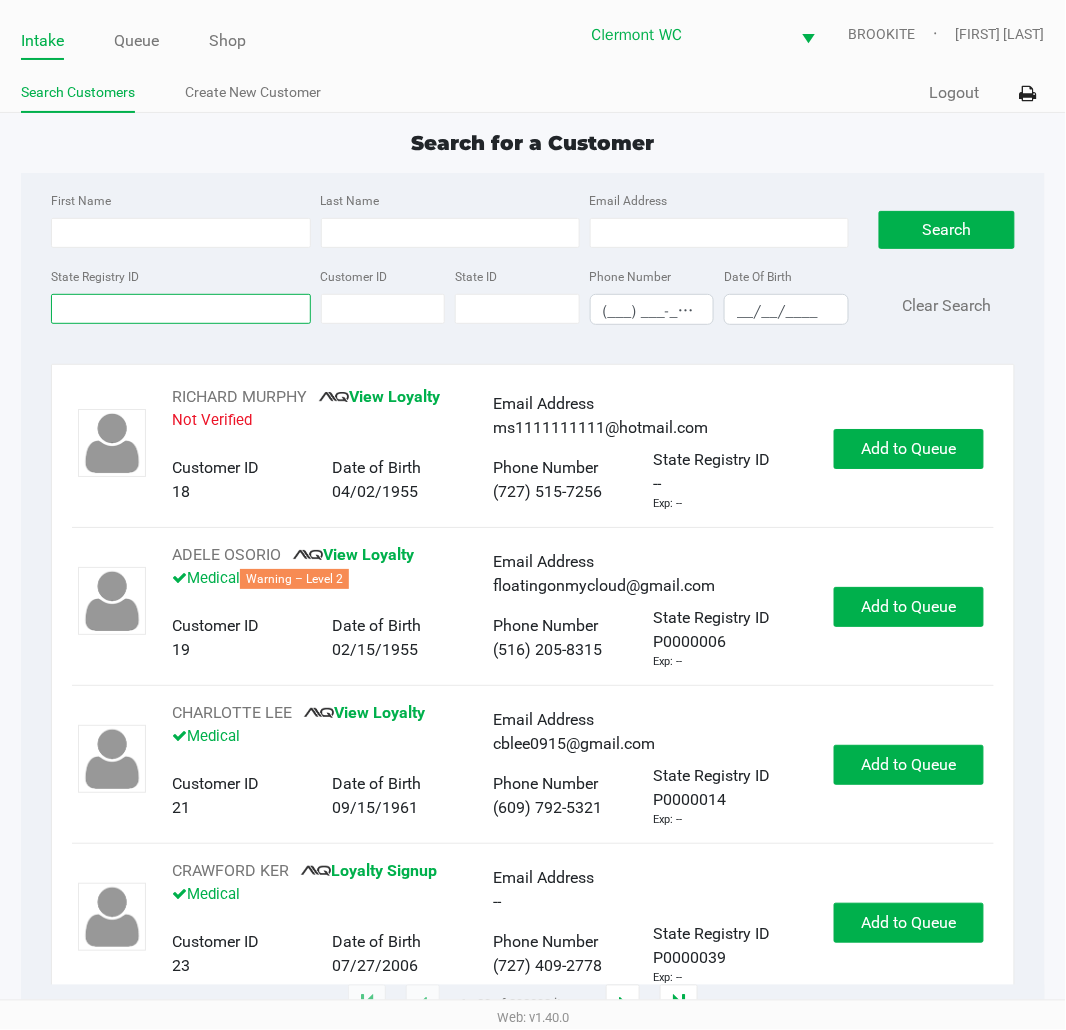 click on "State Registry ID" at bounding box center [180, 309] 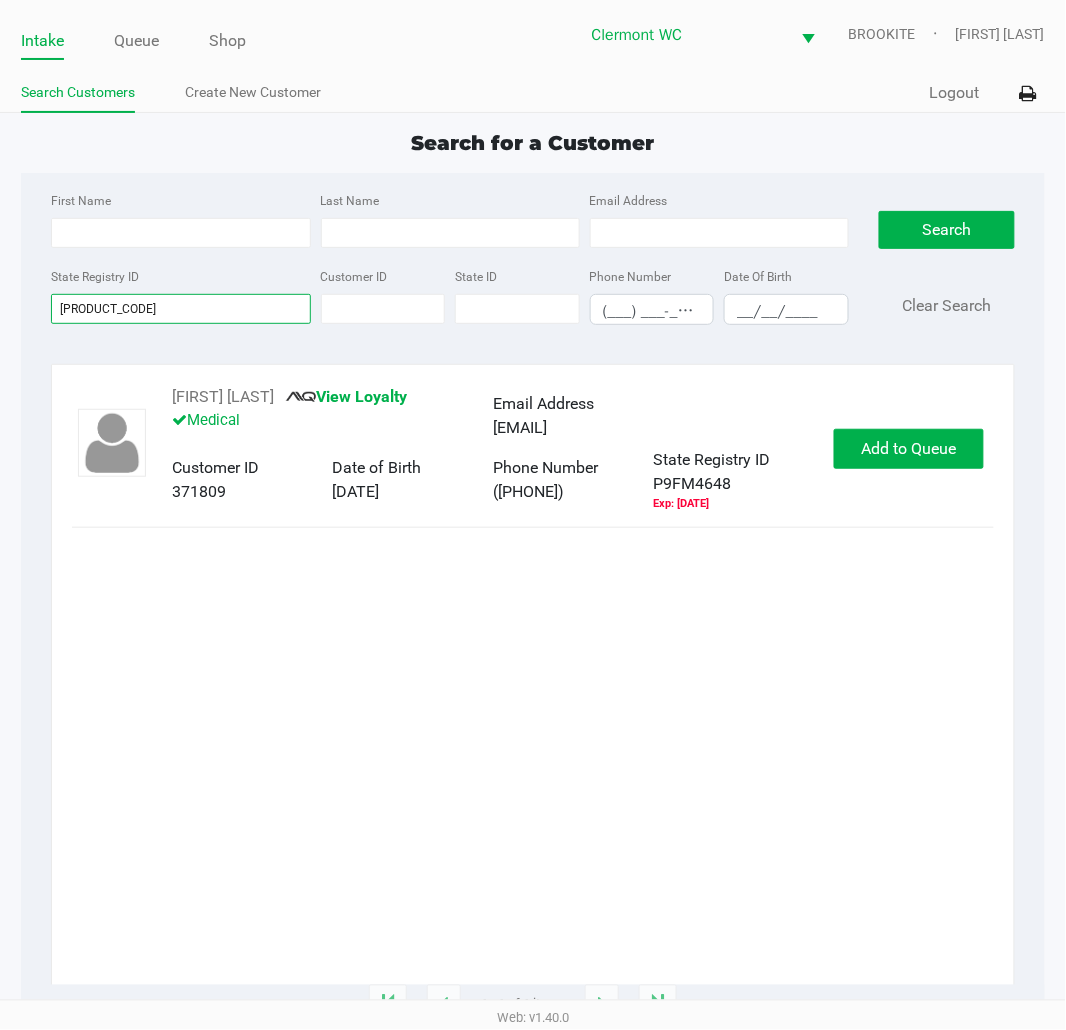 type on "p9fm4648" 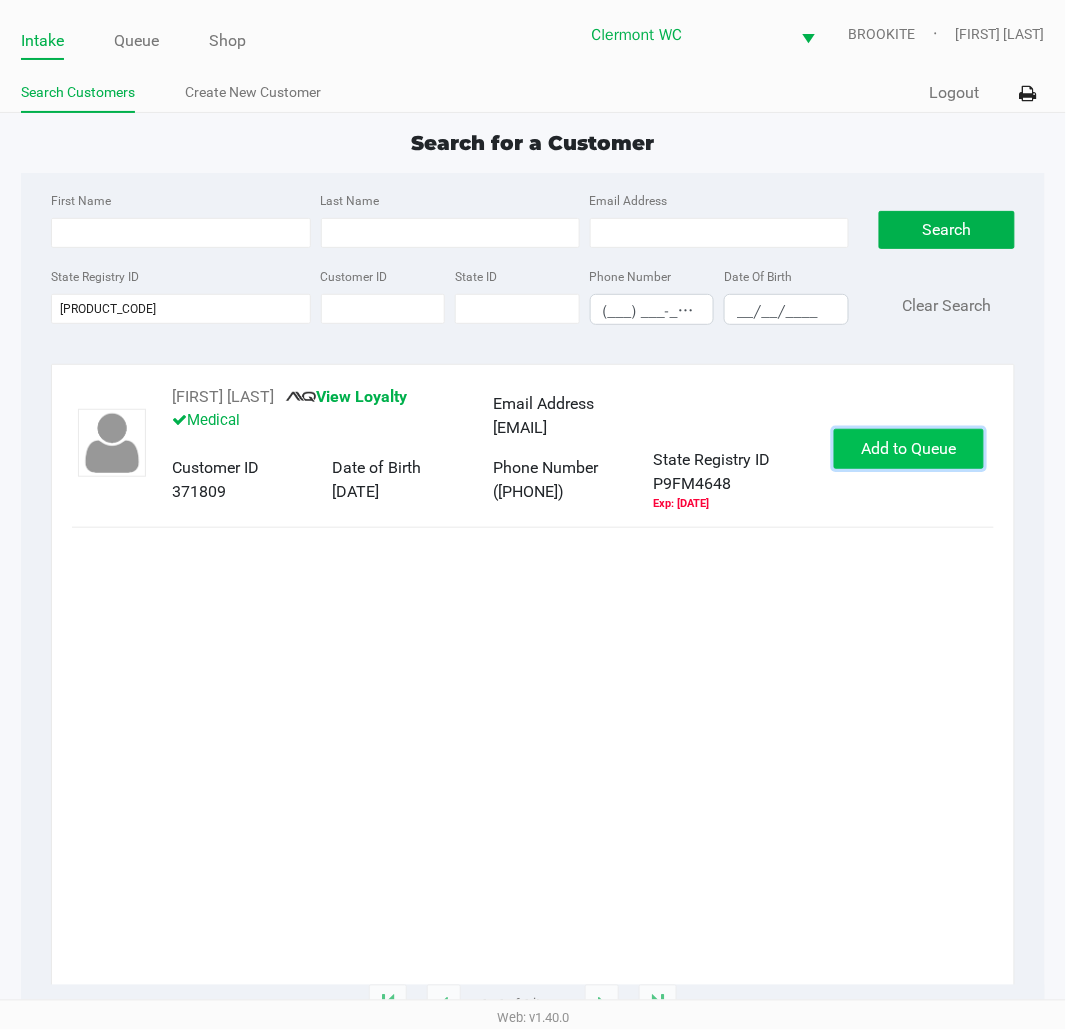 click on "Add to Queue" 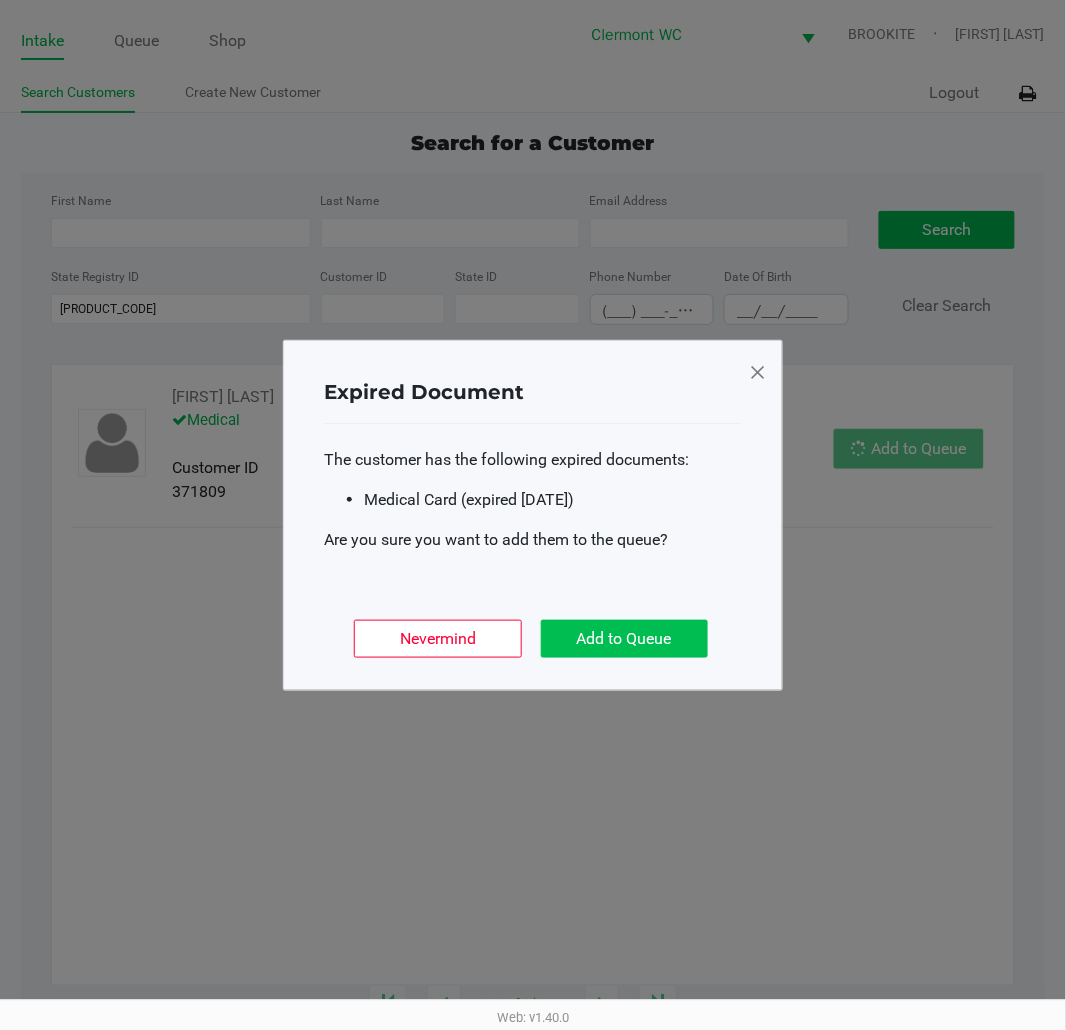 click on "Add to Queue" 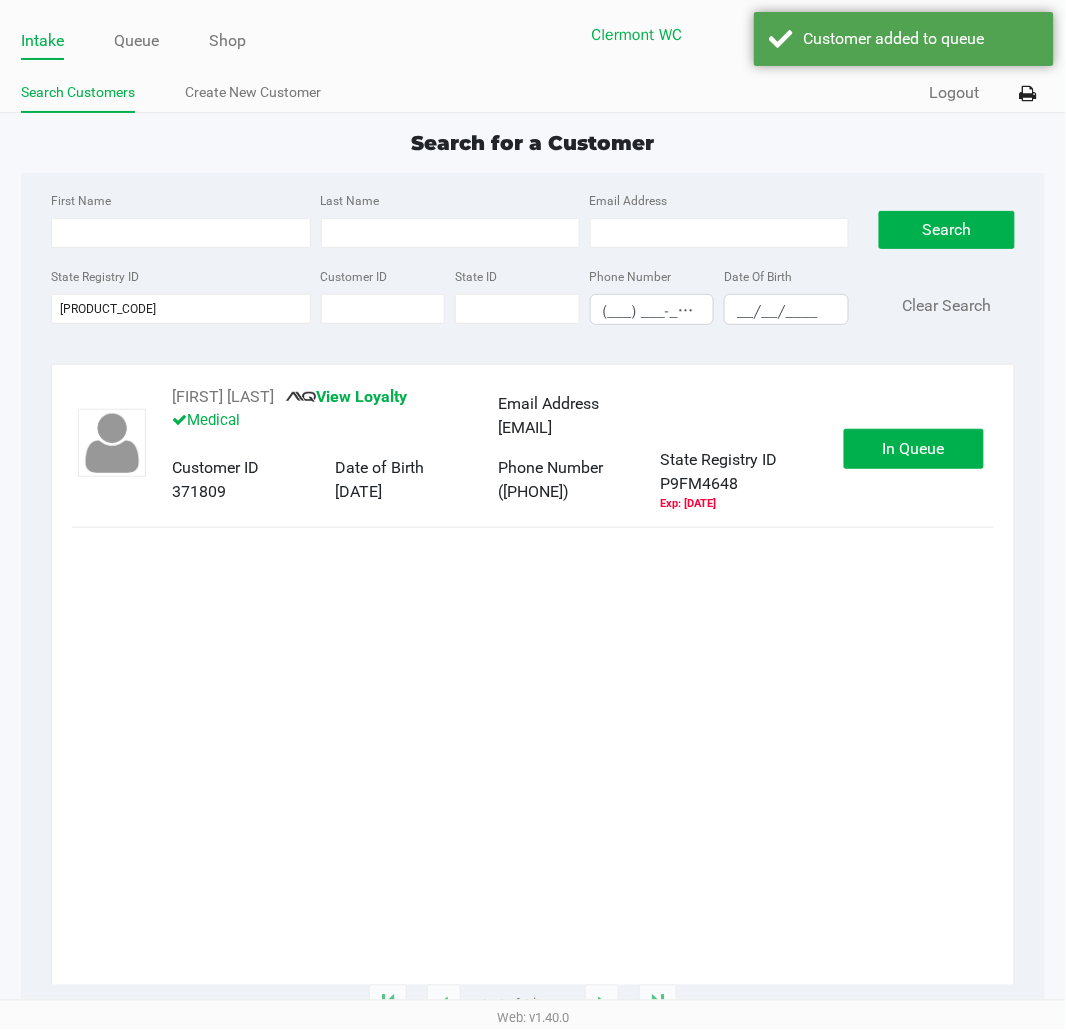 click on "In Queue" 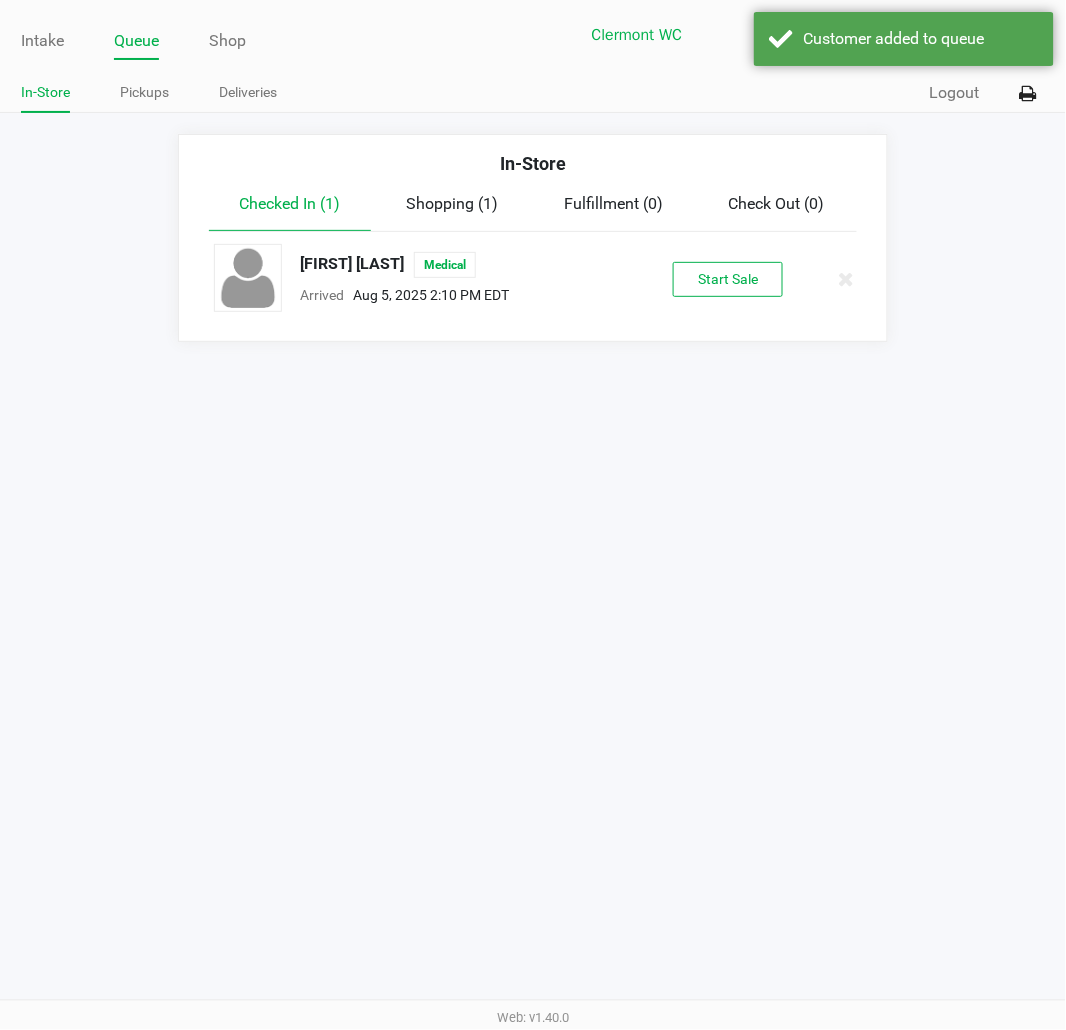 click on "Start Sale" 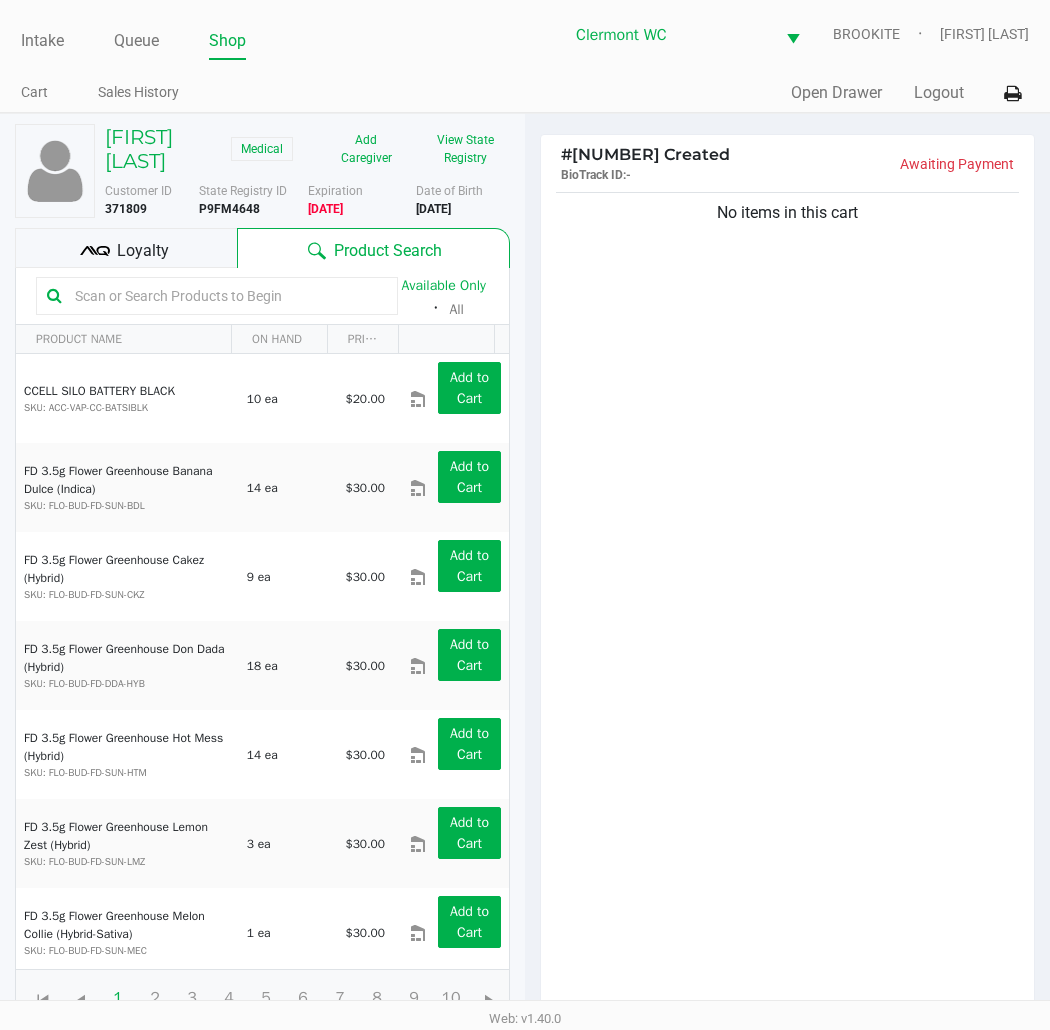 click 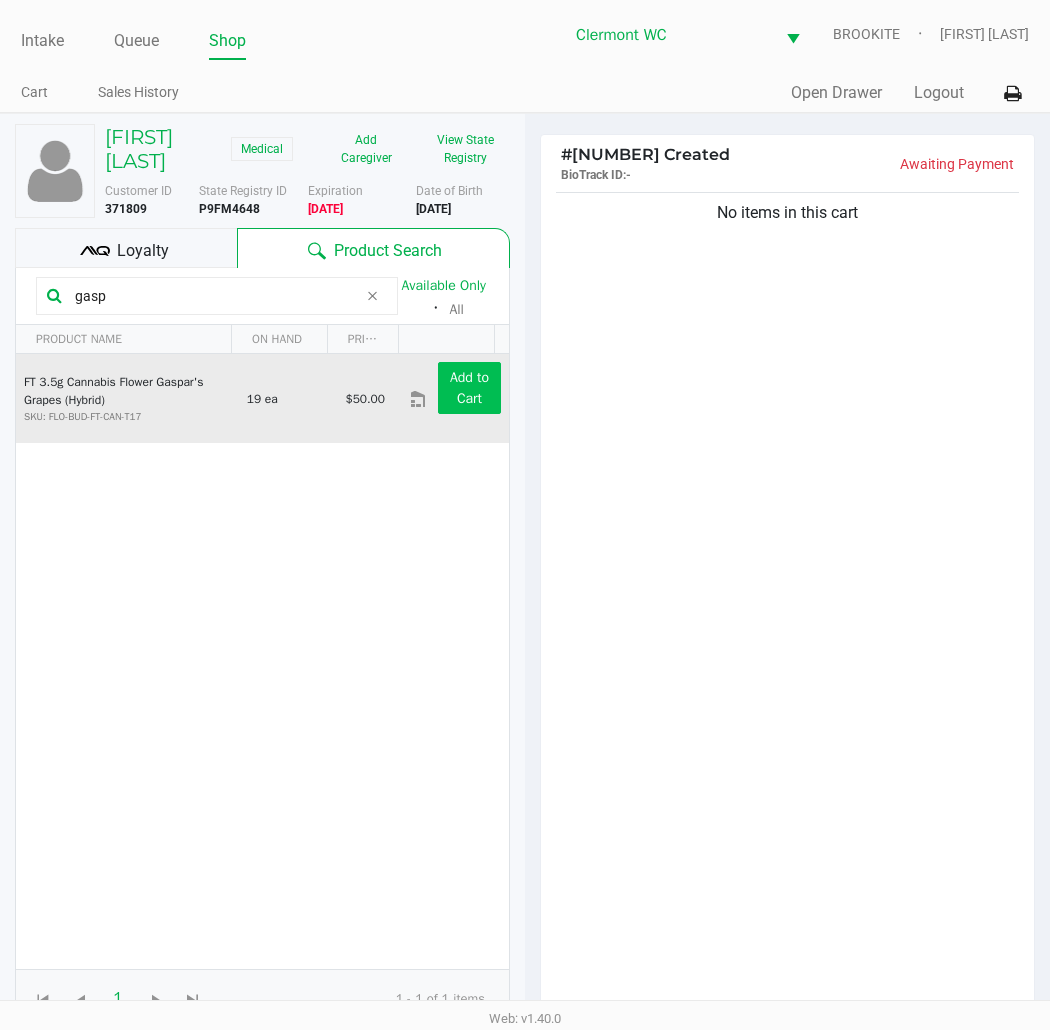 type on "gasp" 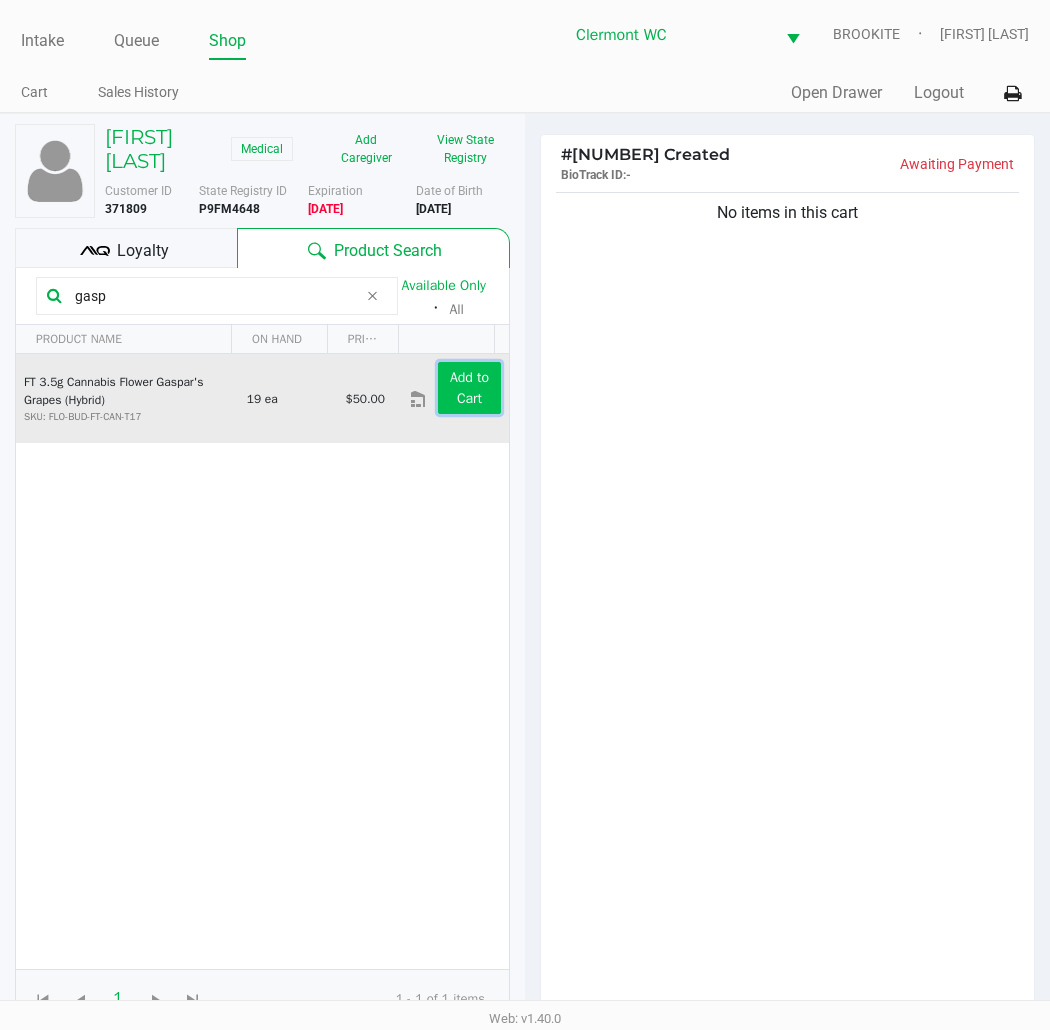 click on "Add to Cart" 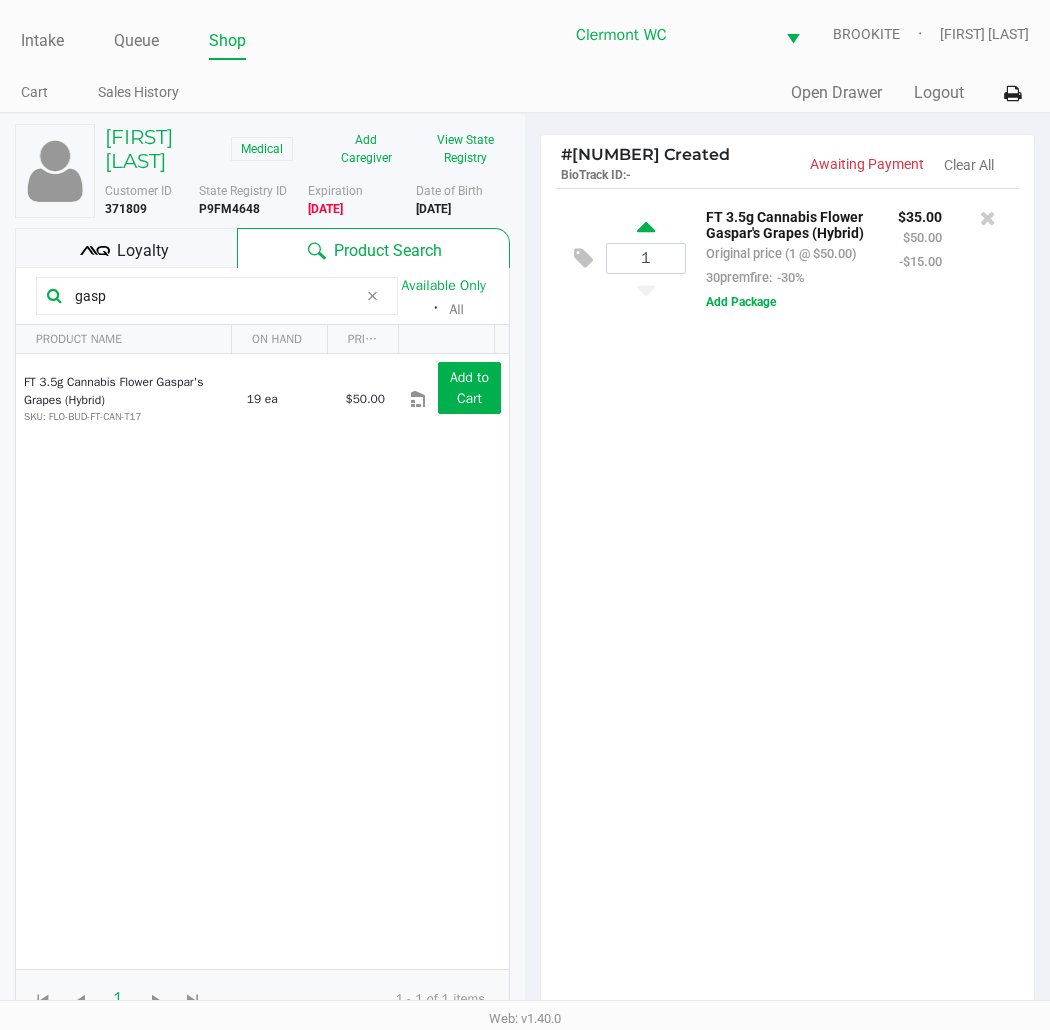 click 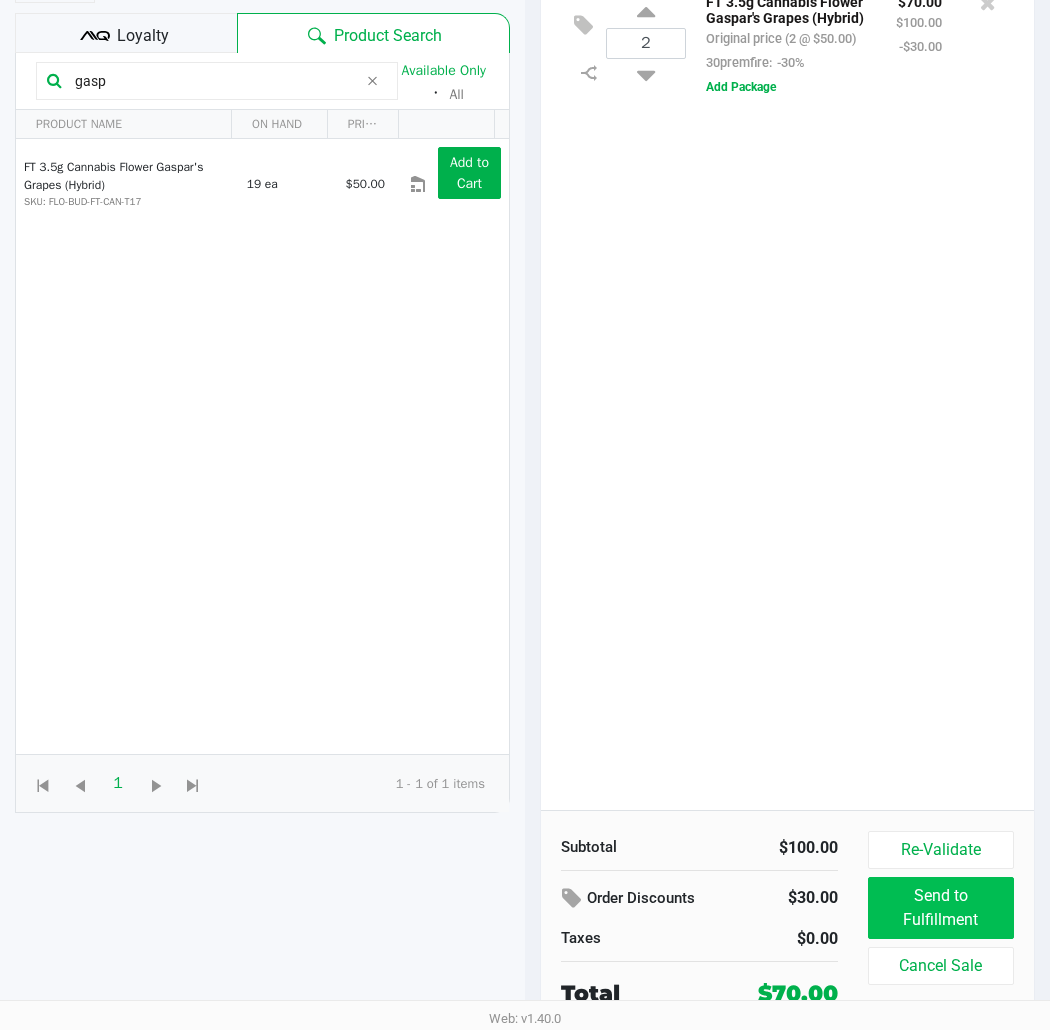 scroll, scrollTop: 217, scrollLeft: 0, axis: vertical 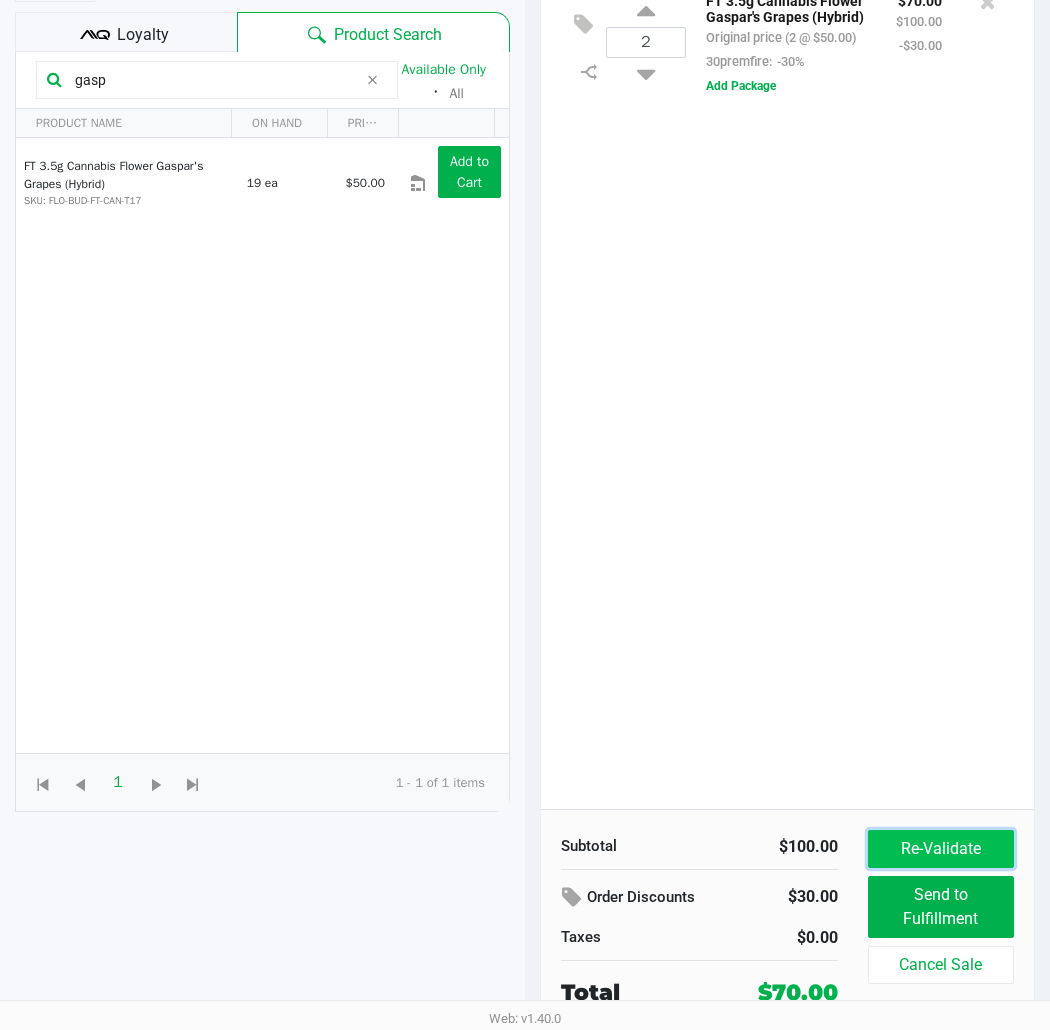 click on "Re-Validate" 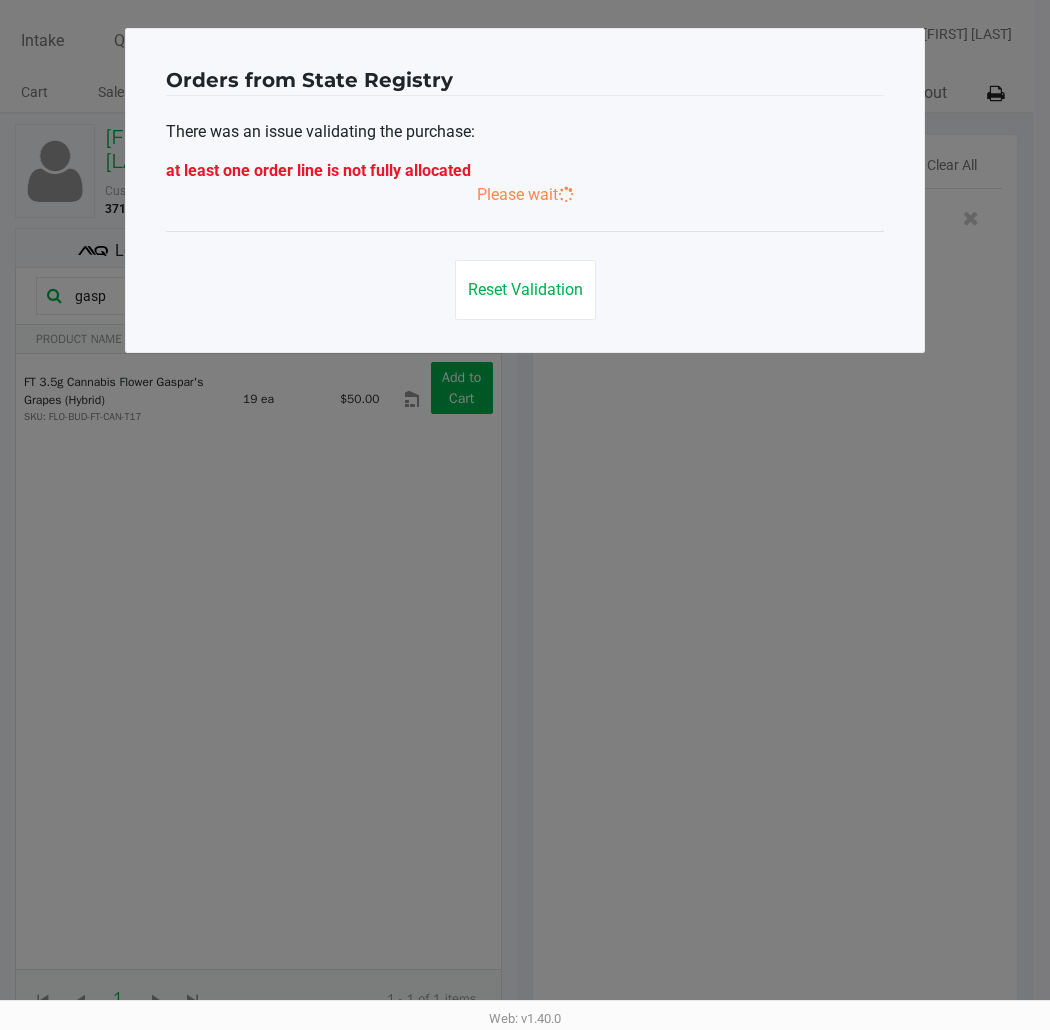 scroll, scrollTop: 0, scrollLeft: 0, axis: both 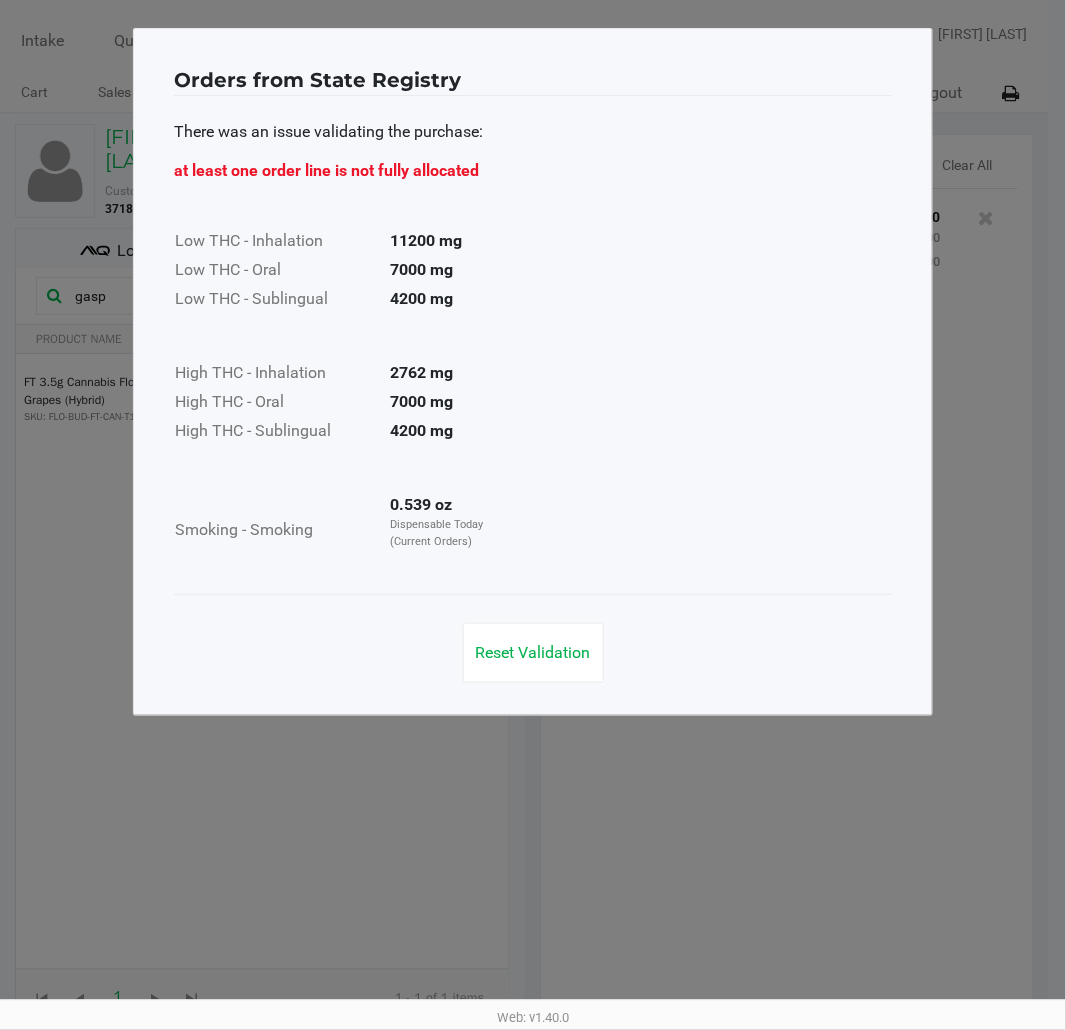 click on "Reset Validation" 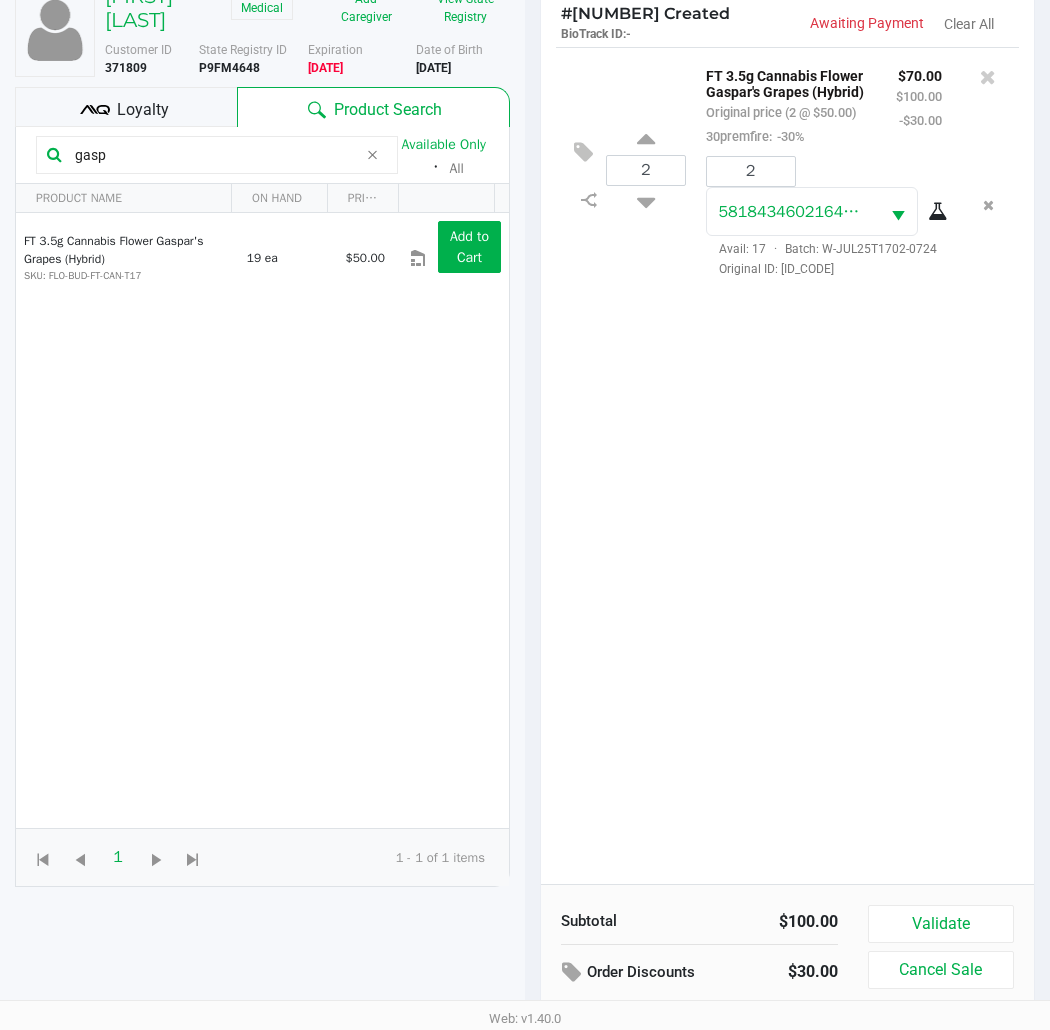 scroll, scrollTop: 217, scrollLeft: 0, axis: vertical 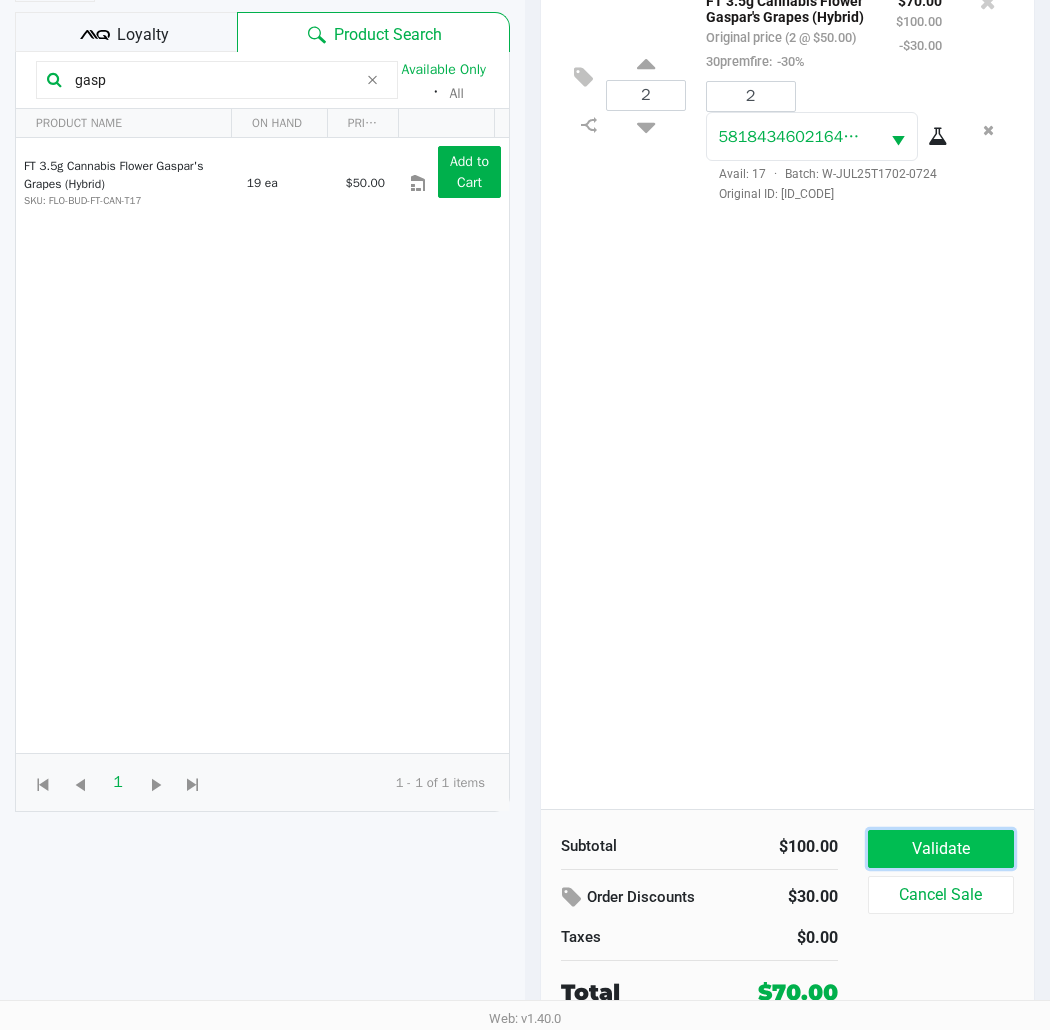 click on "Validate" 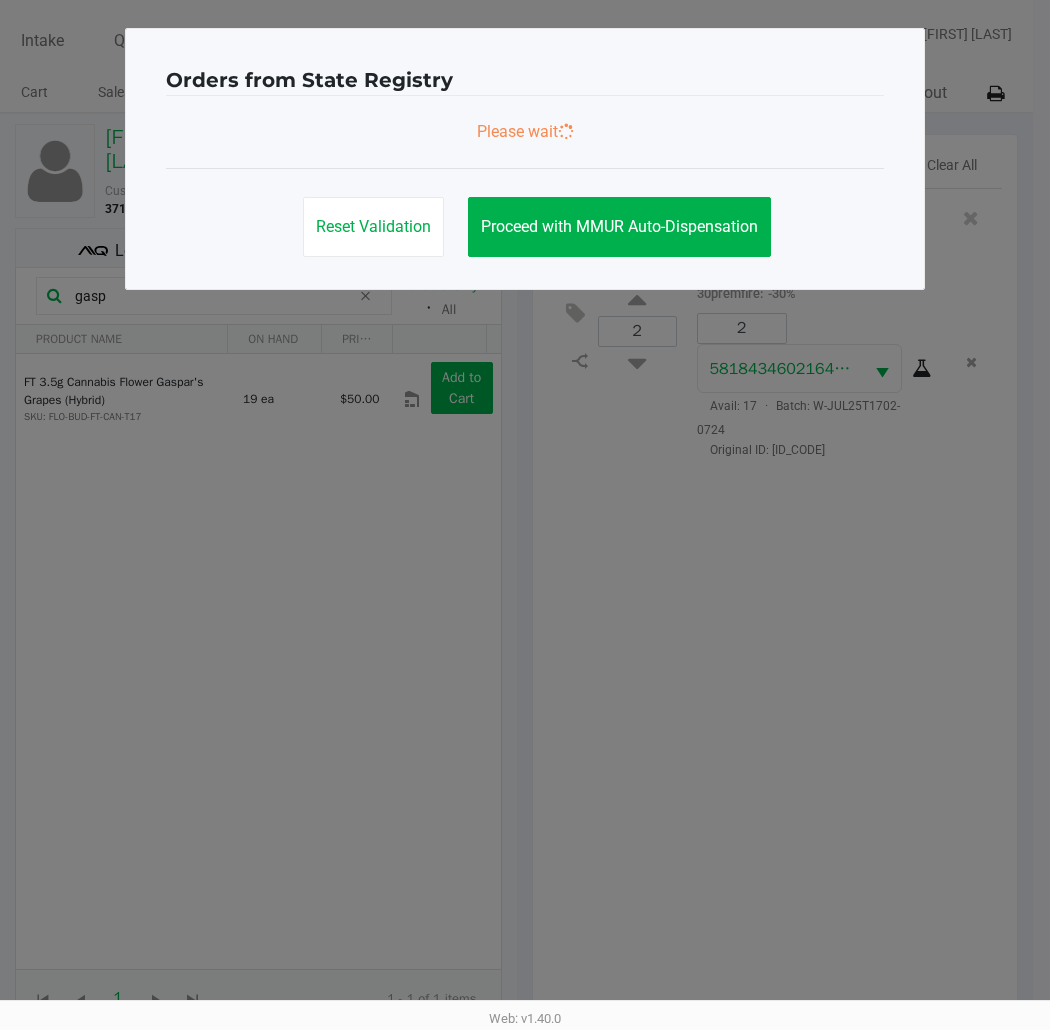 scroll, scrollTop: 0, scrollLeft: 0, axis: both 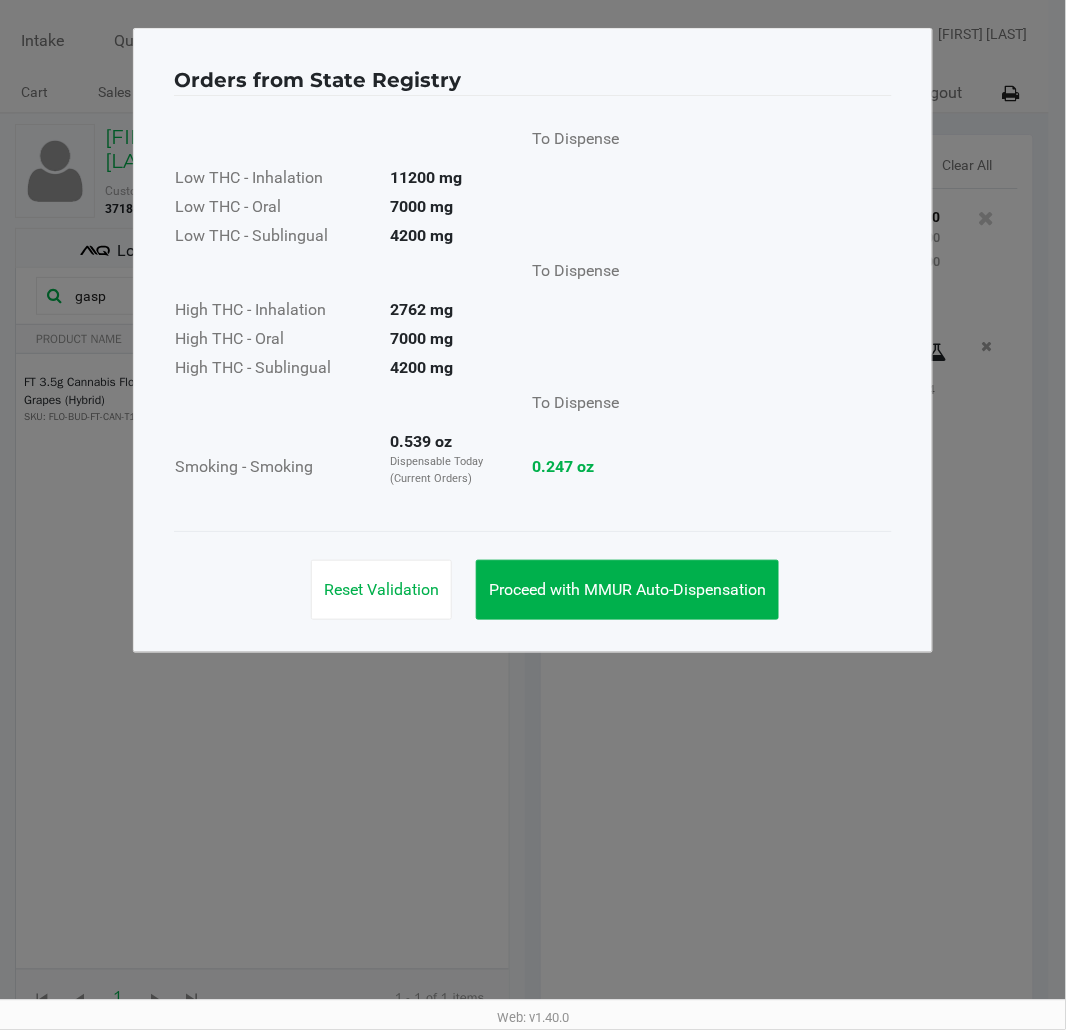 click on "Proceed with MMUR Auto-Dispensation" 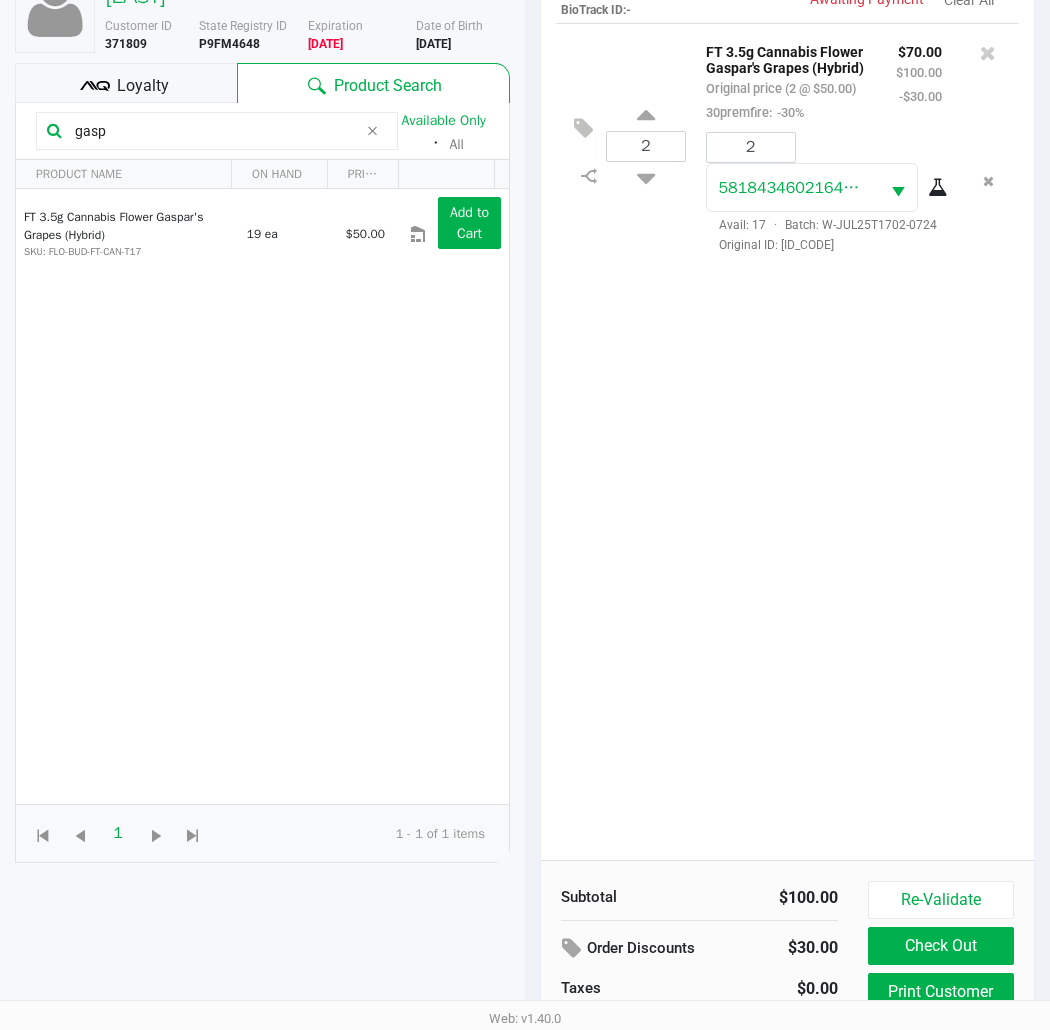 scroll, scrollTop: 238, scrollLeft: 0, axis: vertical 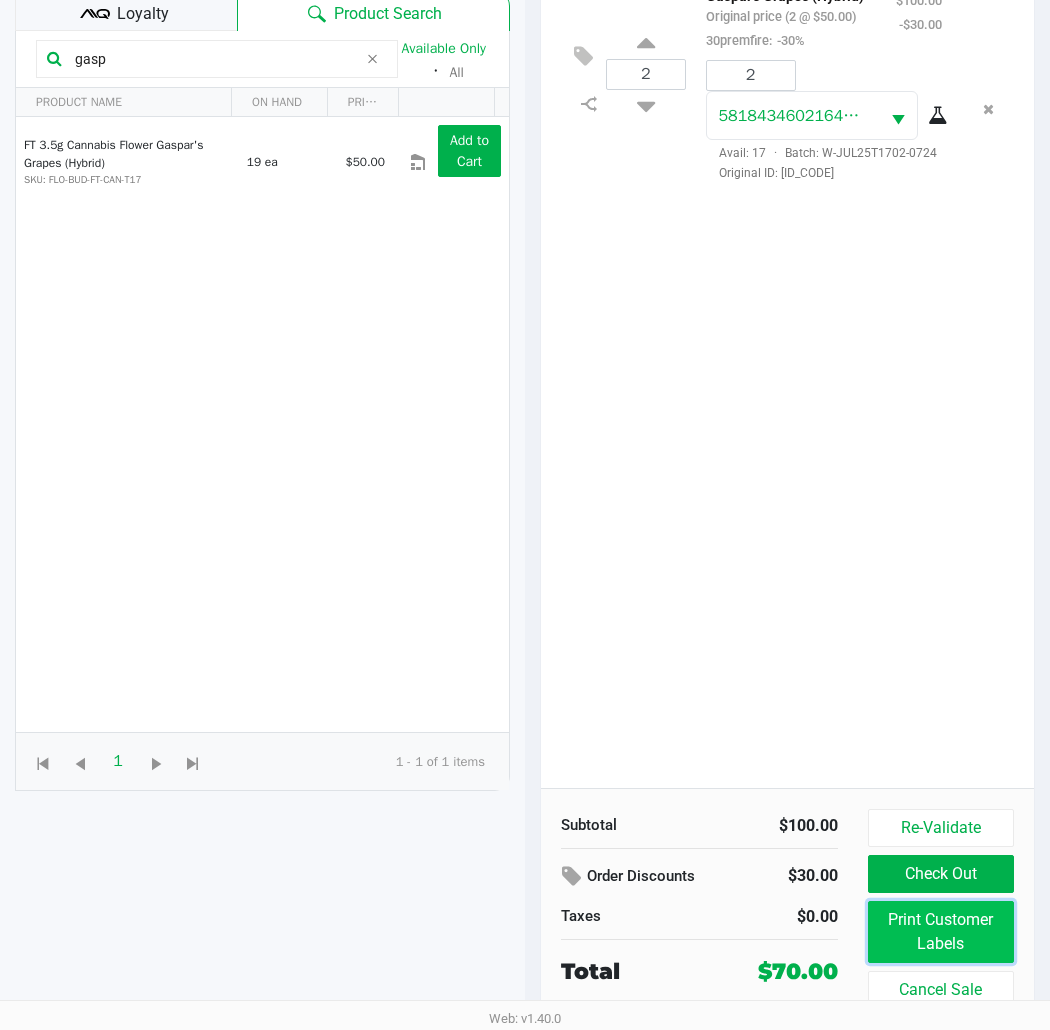 click on "Print Customer Labels" 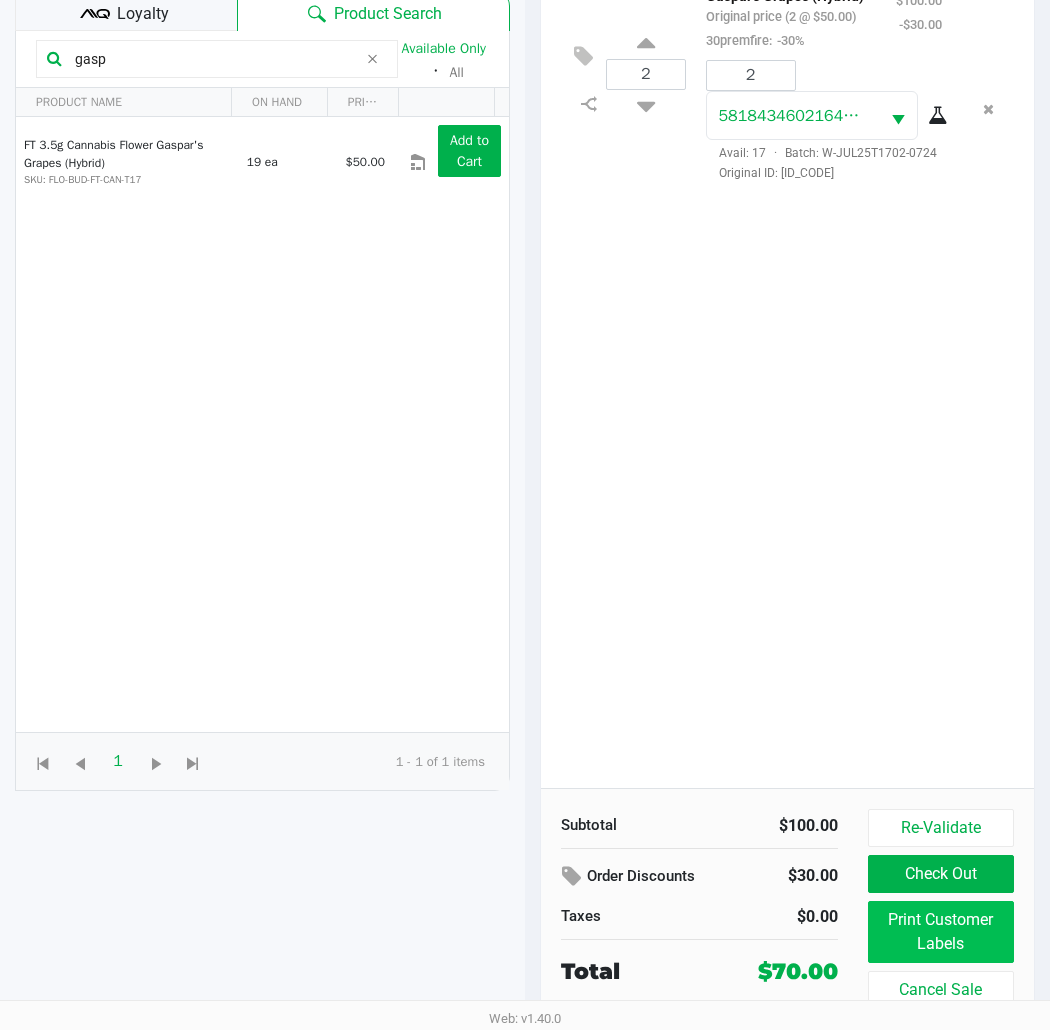 scroll, scrollTop: 0, scrollLeft: 0, axis: both 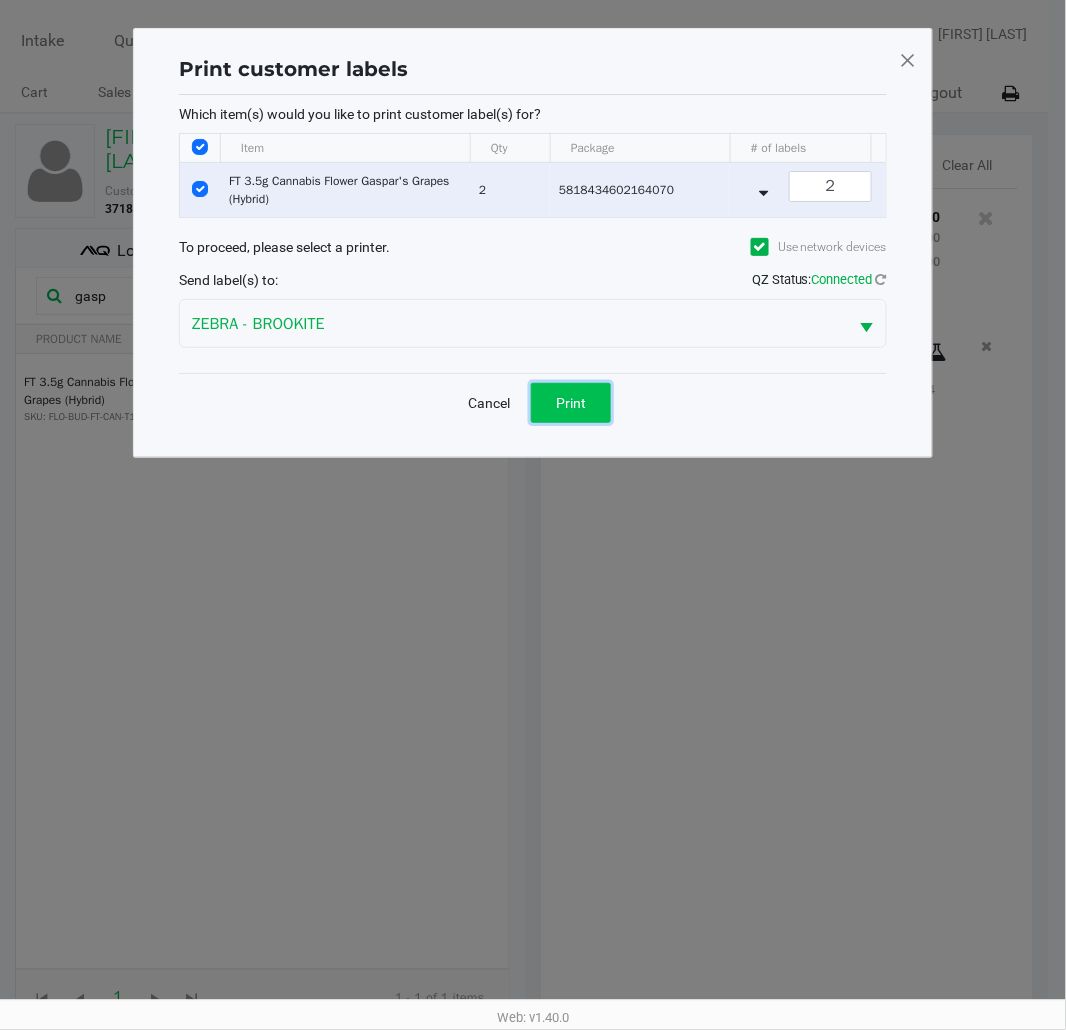 click on "Print" 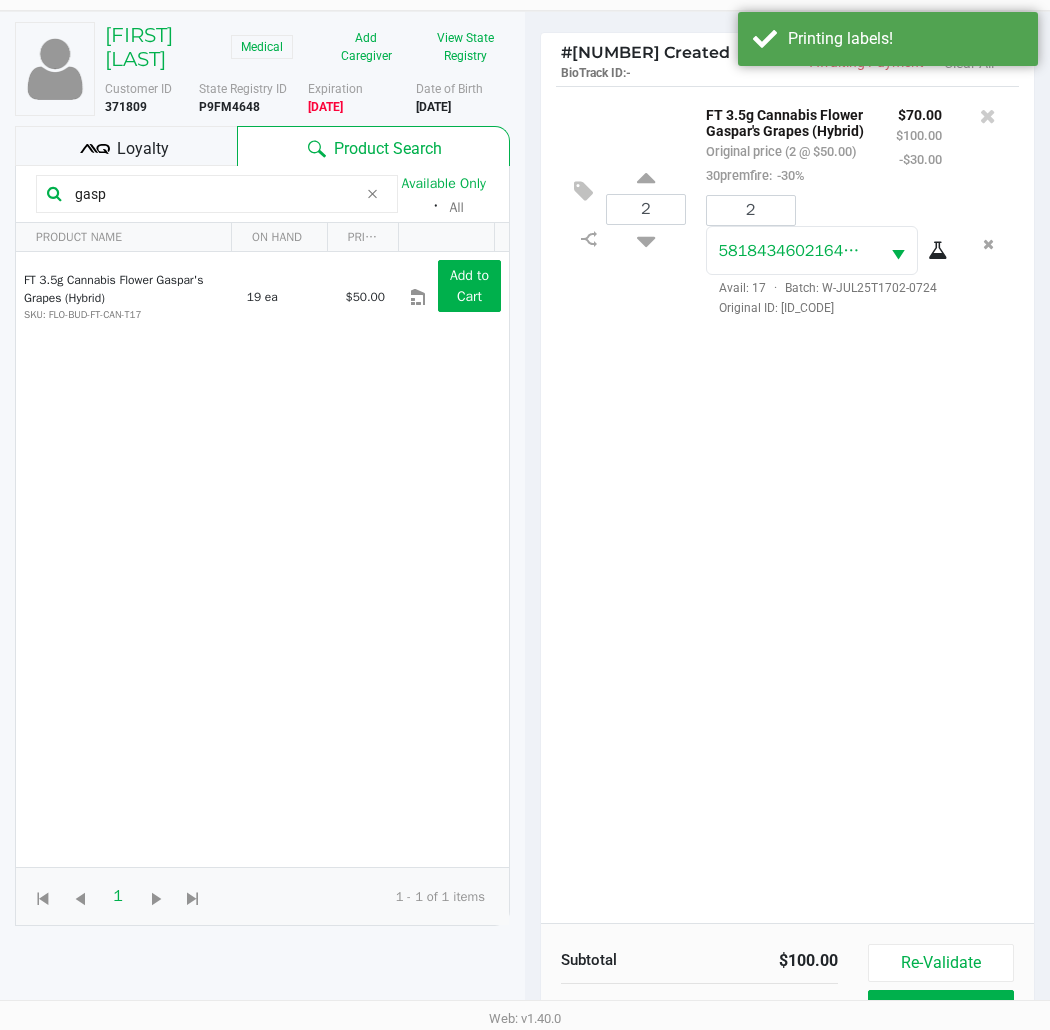 scroll, scrollTop: 238, scrollLeft: 0, axis: vertical 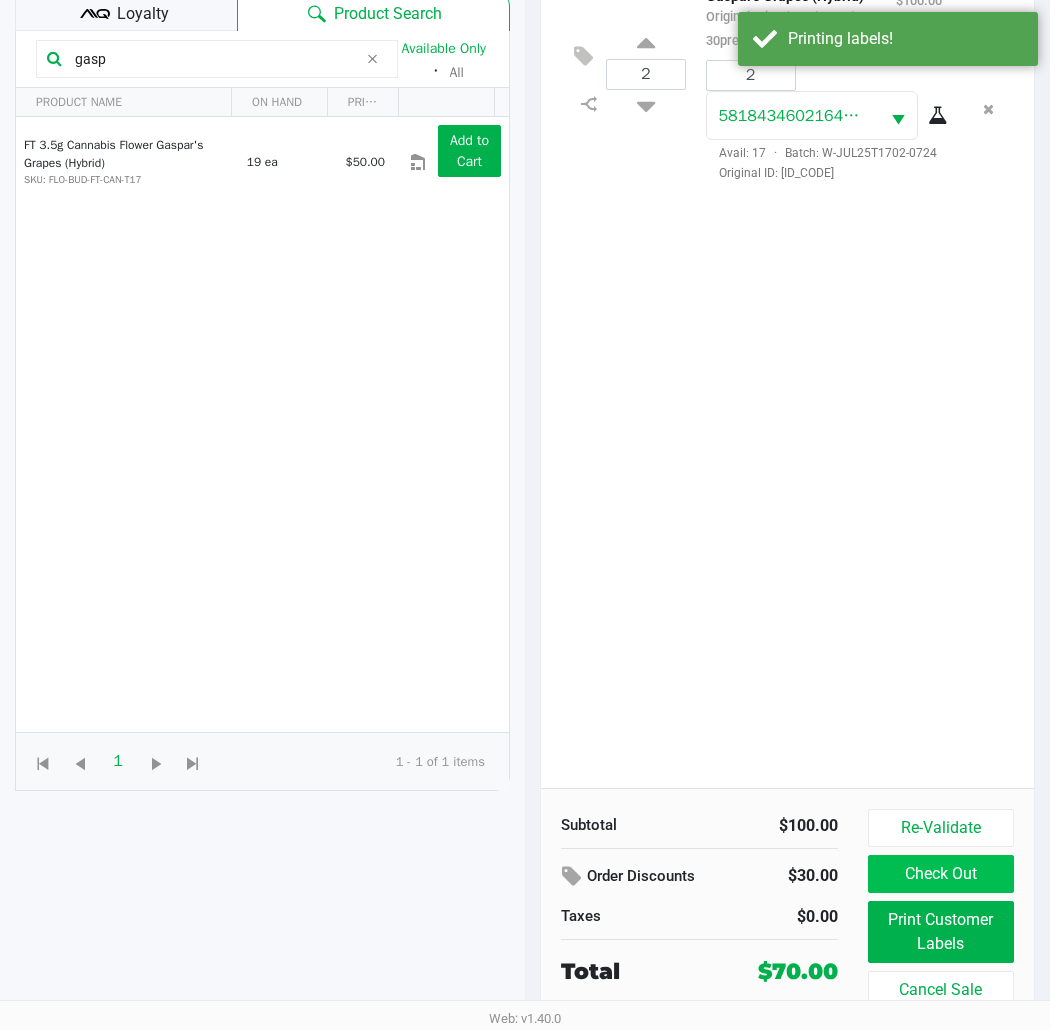 click on "Check Out" 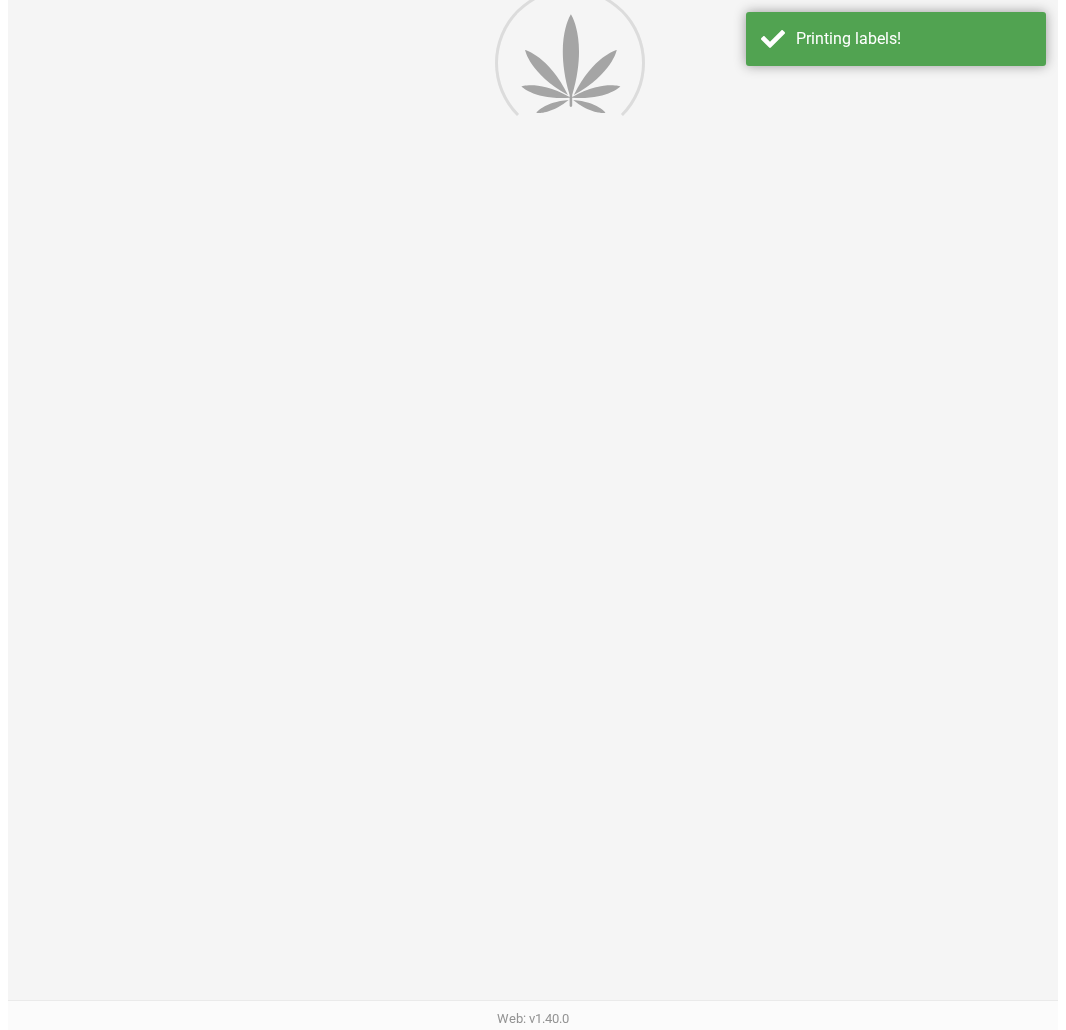 scroll, scrollTop: 0, scrollLeft: 0, axis: both 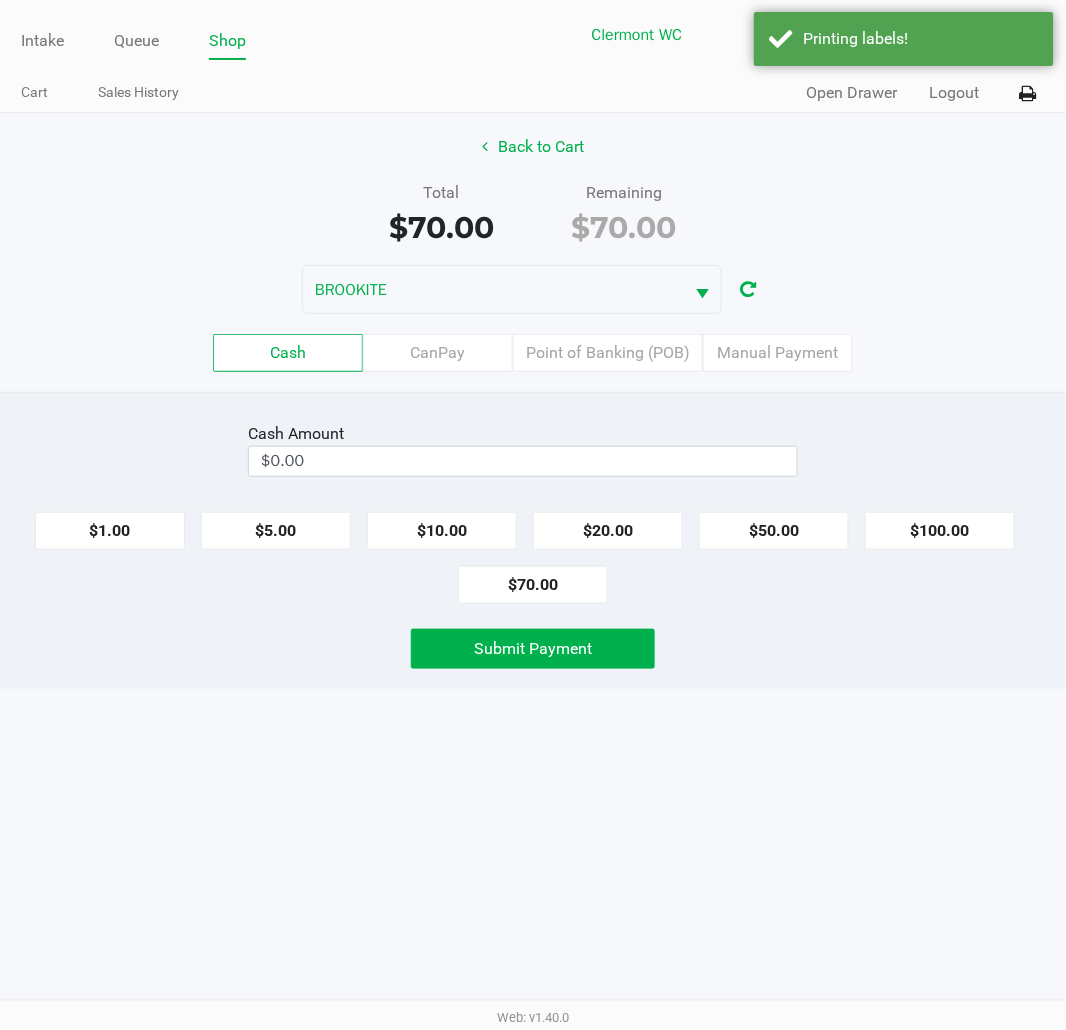 click on "Point of Banking (POB)" 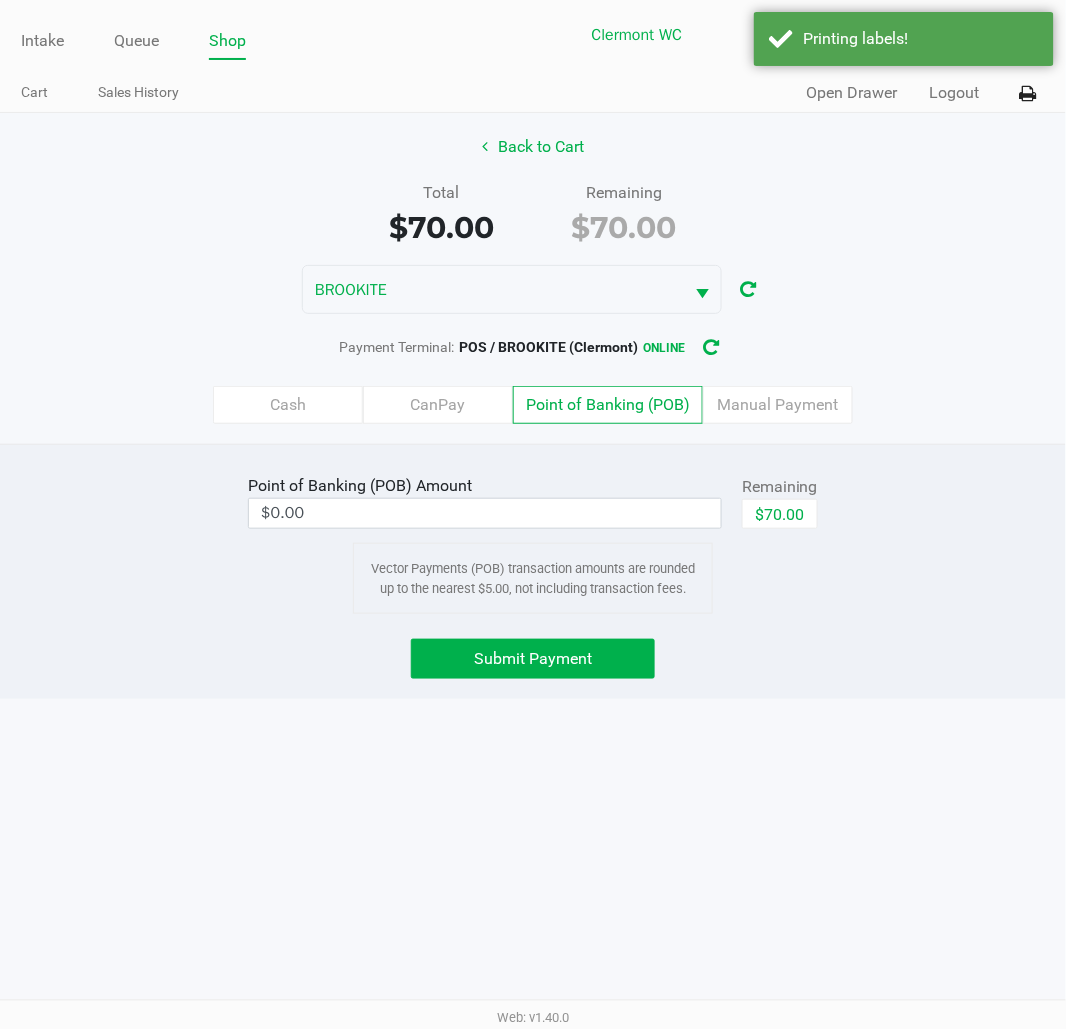 click on "$70.00" 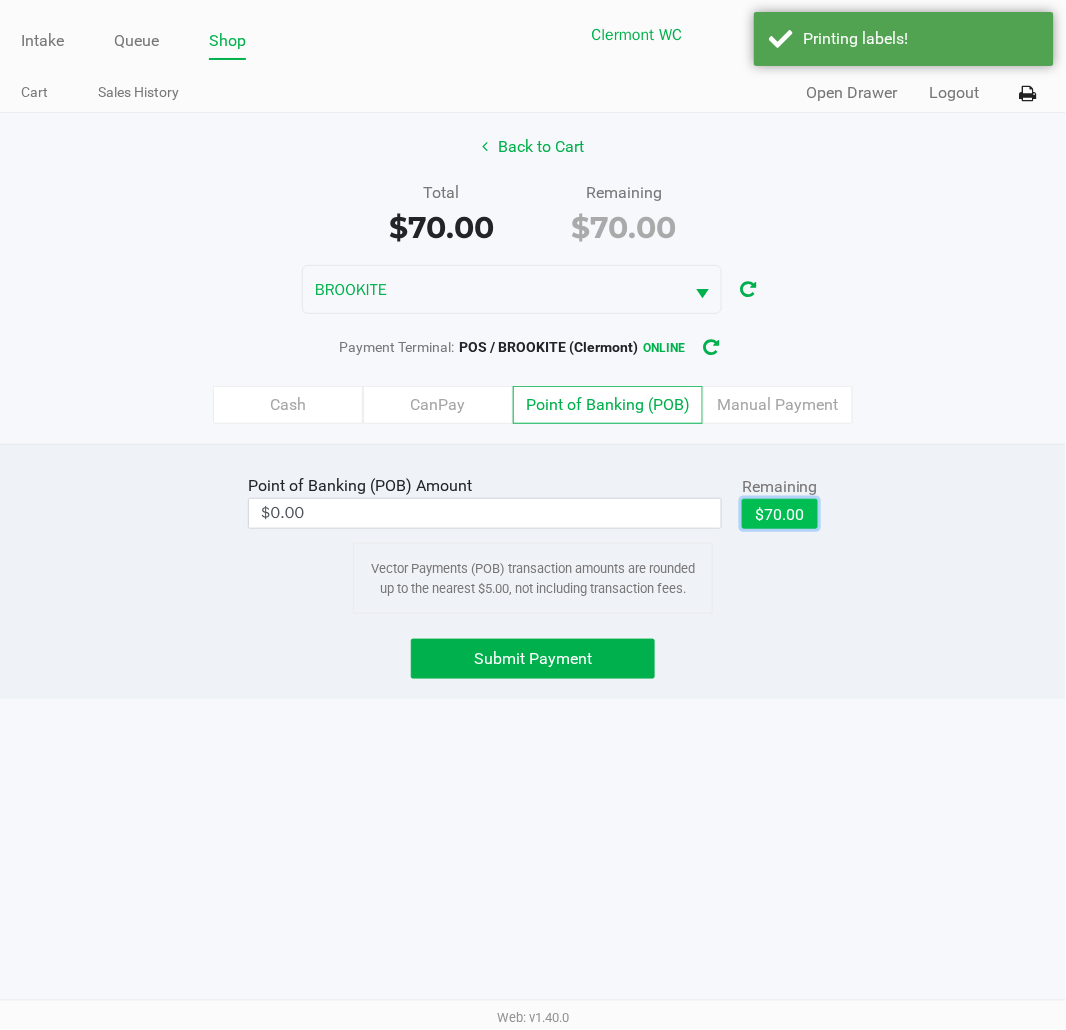 type on "$70.00" 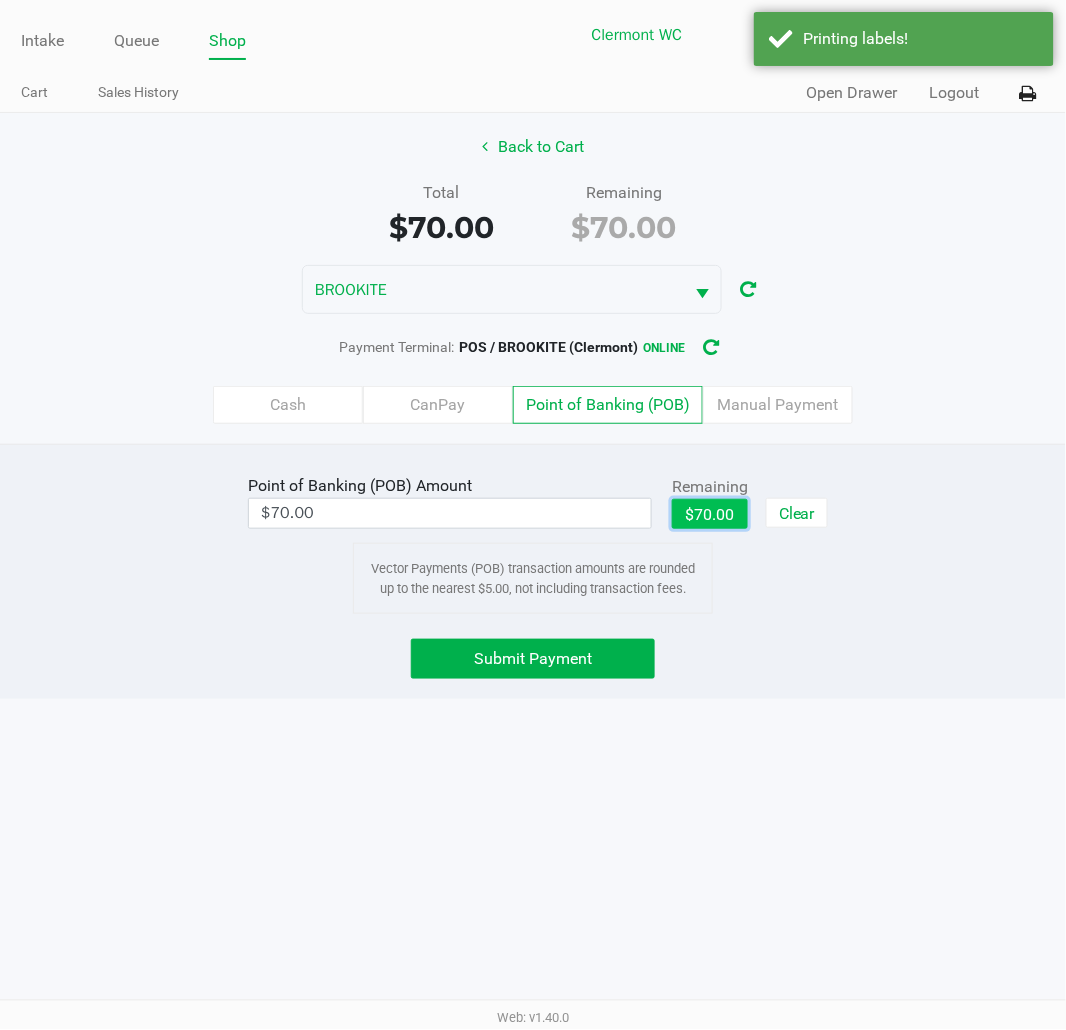 click on "Submit Payment" 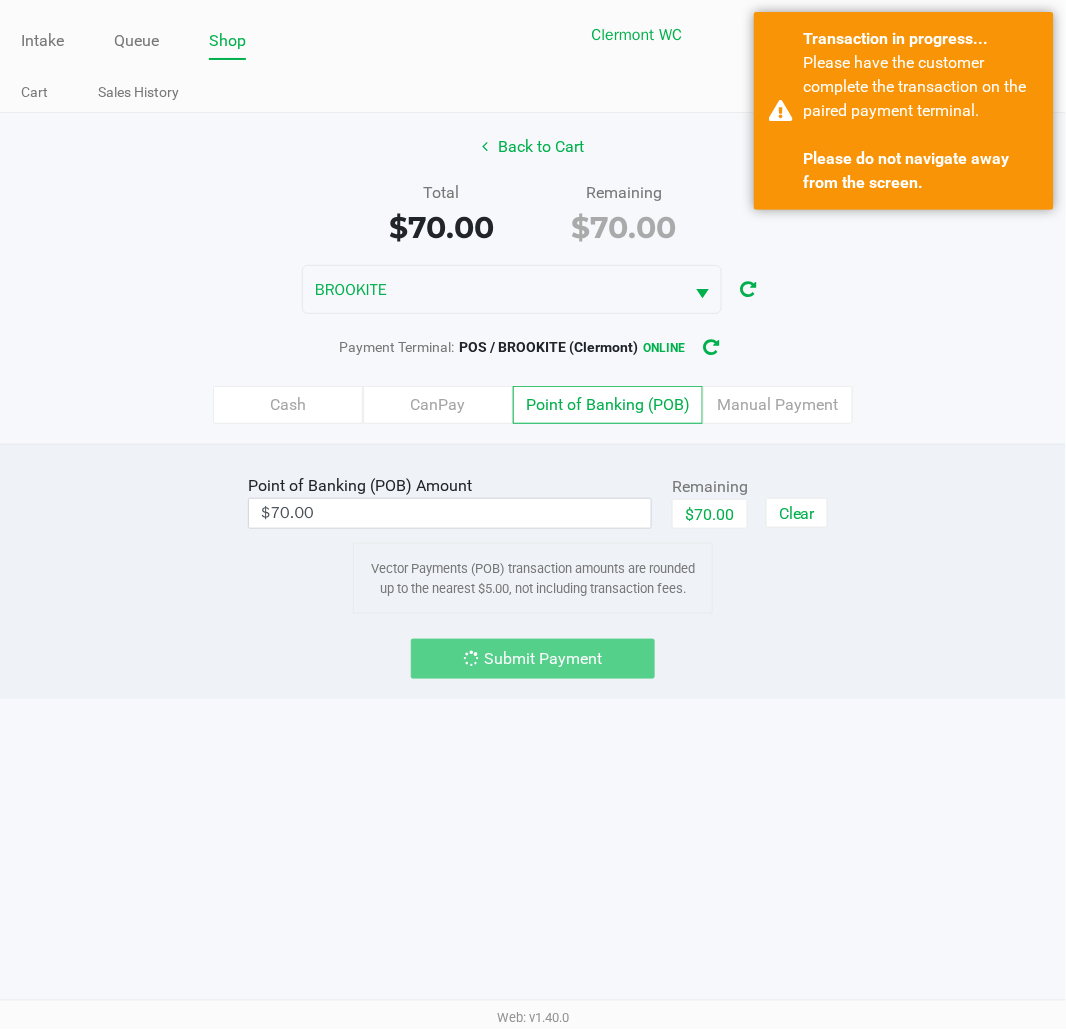 click on "Point of Banking (POB)  Amount  $70.00  Remaining   $70.00   Clear  Vector Payments (POB) transaction amounts are rounded up to the nearest $5.00, not including transaction fees." 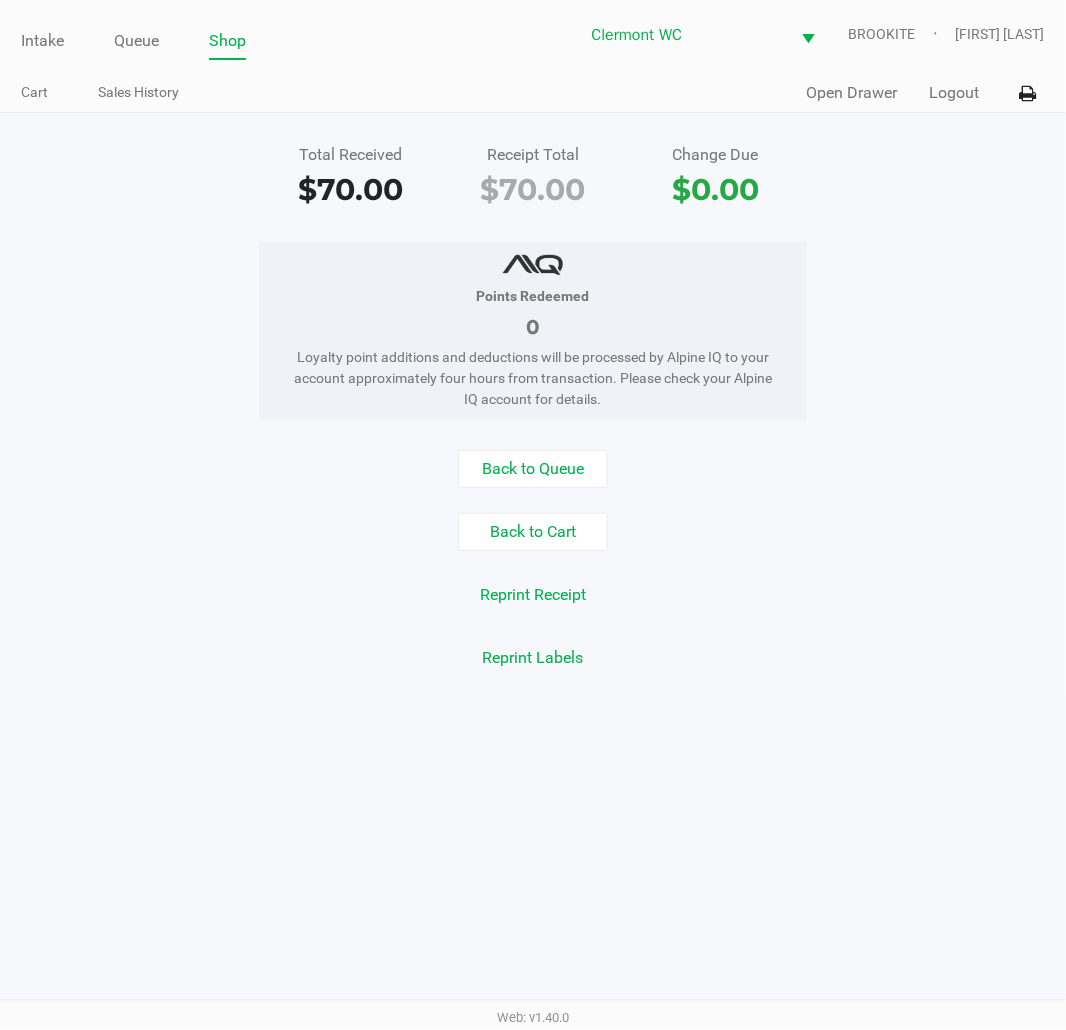click on "Intake Queue Shop Clermont WC  BROOKITE   Sharlene Amadio  Cart Sales History  Quick Sale   Open Drawer   Logout   Total Received   $70.00   Receipt Total   $70.00   Change Due   $0.00   Points Redeemed   0   Loyalty point additions and deductions will be processed by Alpine IQ to your account approximately four hours from transaction. Please check your Alpine IQ account for details.   Back to Queue   Back to Cart   Reprint Receipt   Reprint Labels   Web: v1.40.0" at bounding box center [533, 515] 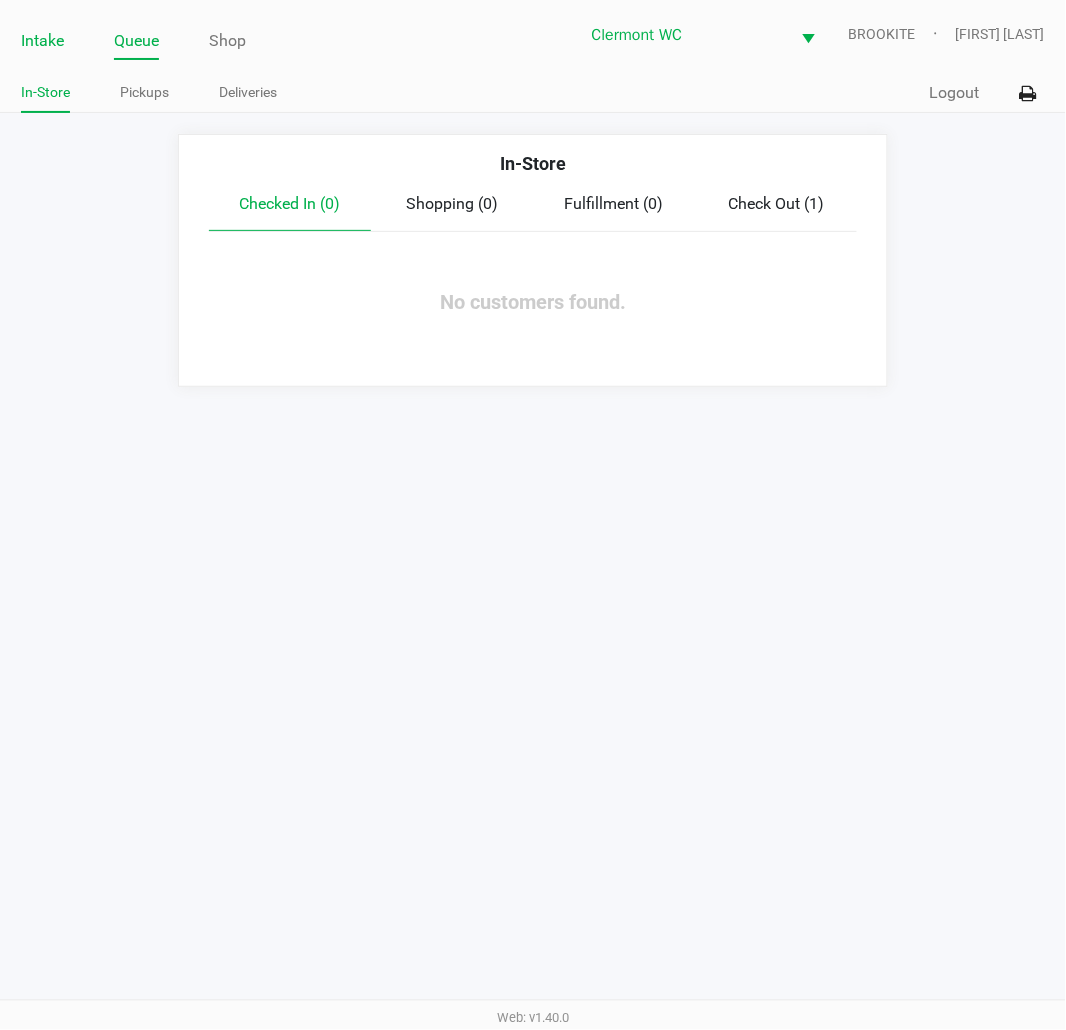 click on "Intake" 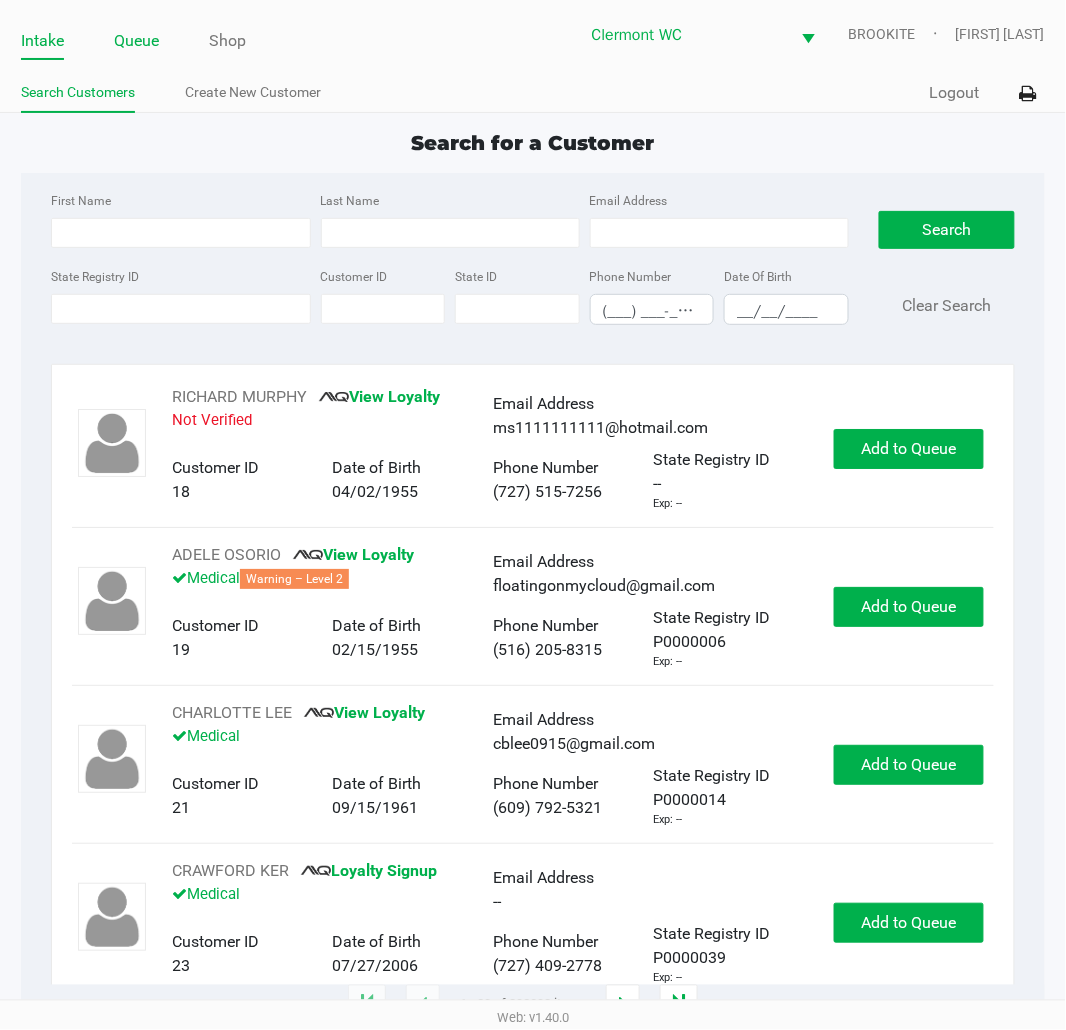 click on "Queue" 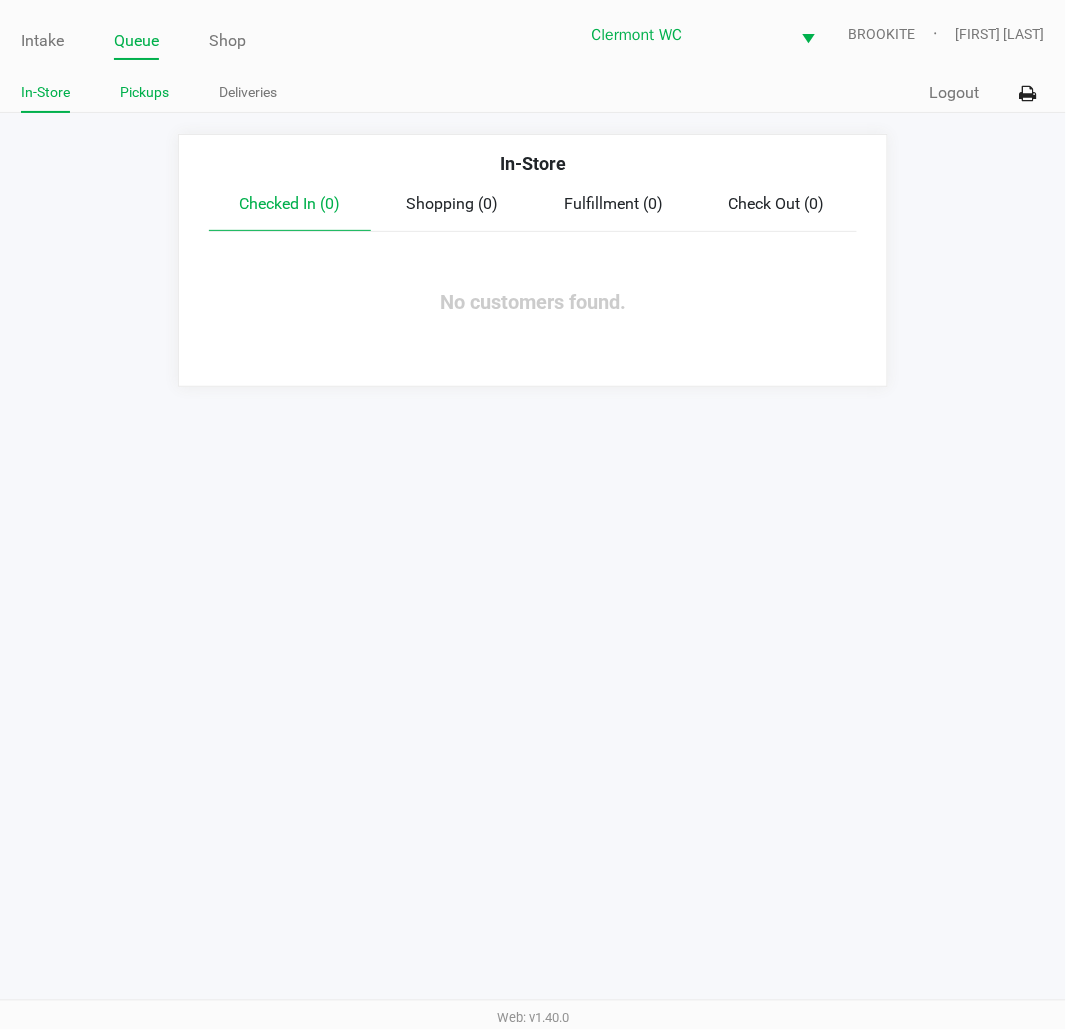 click on "Pickups" 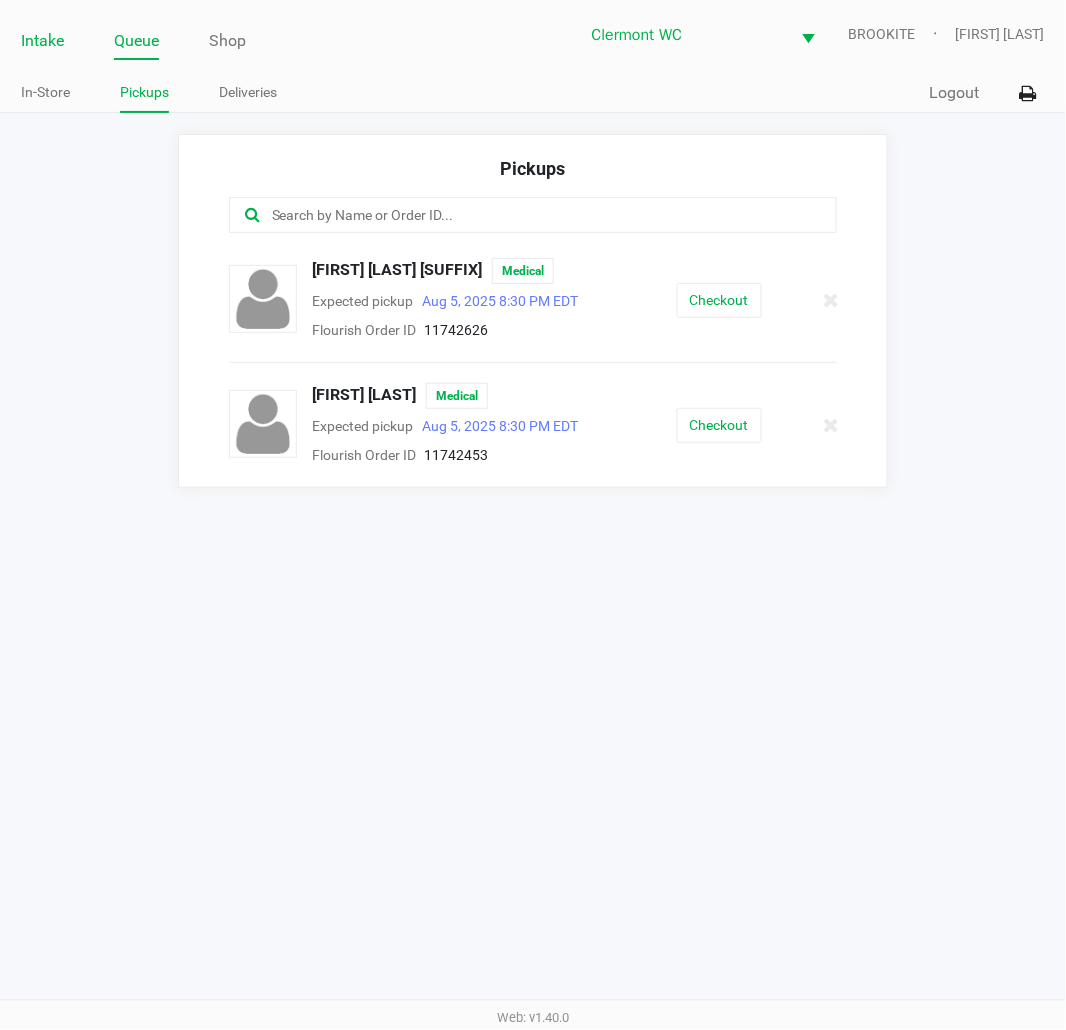 click on "Intake" 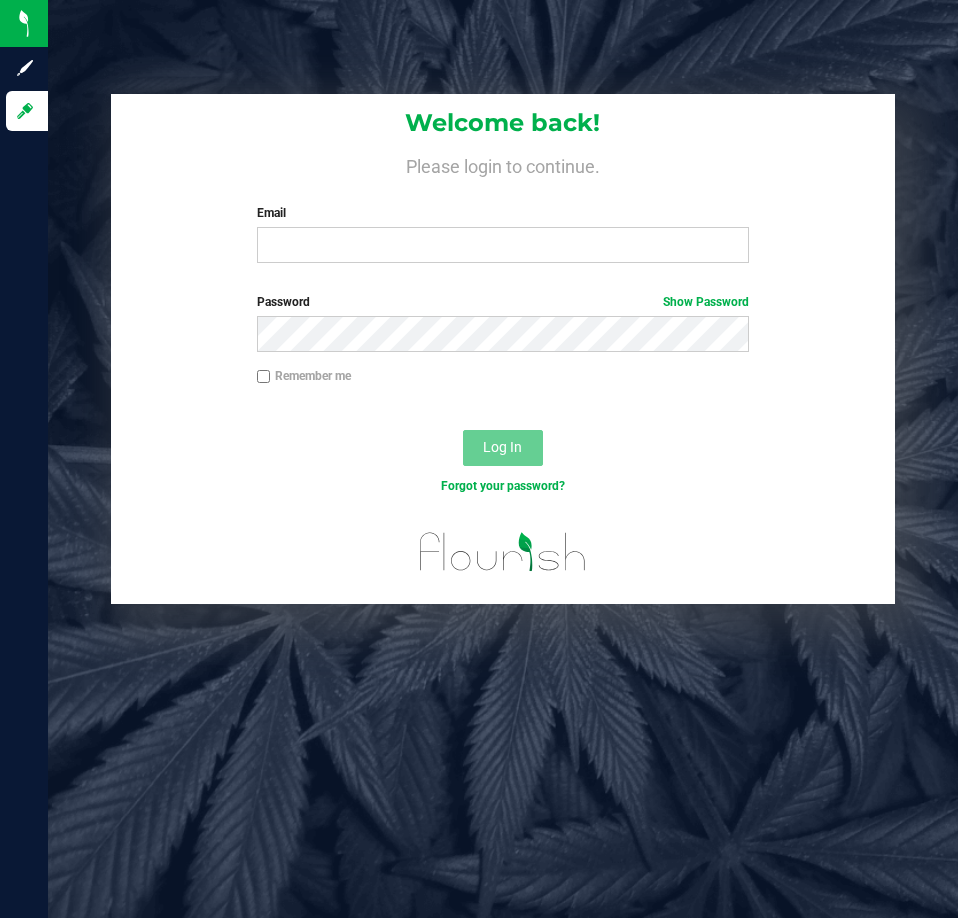scroll, scrollTop: 0, scrollLeft: 0, axis: both 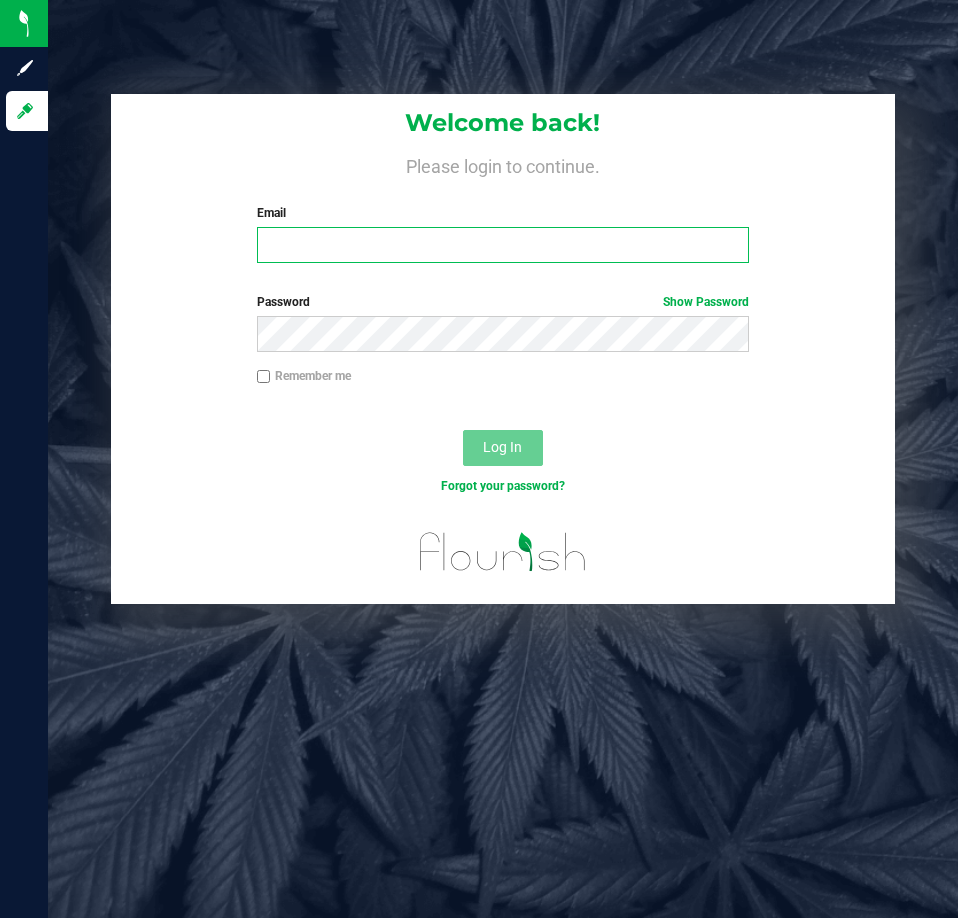 click on "Email" at bounding box center [503, 245] 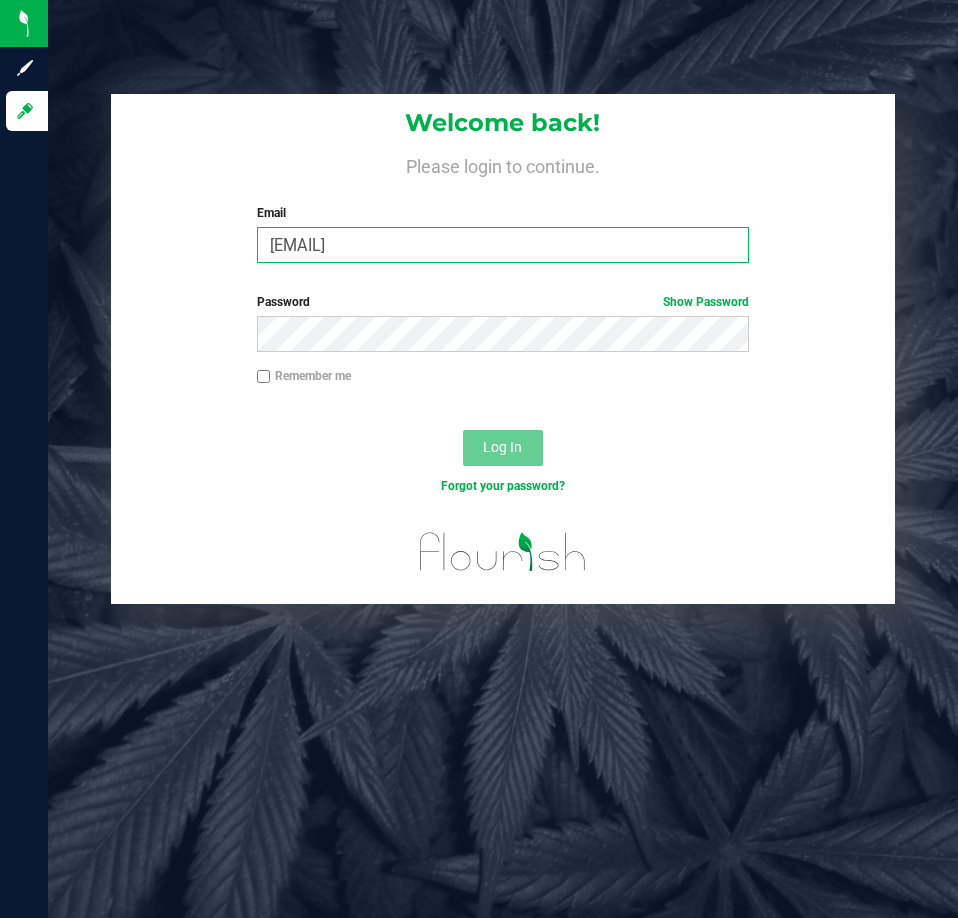 type on "[EMAIL]" 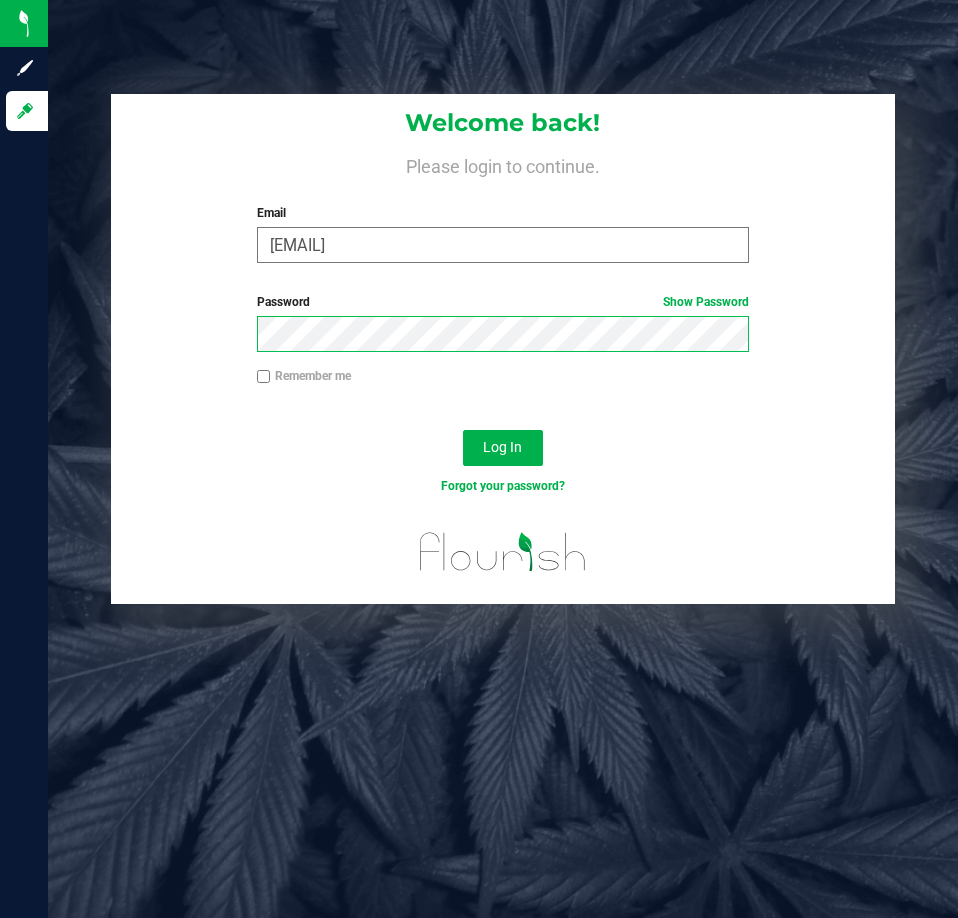 click on "Log In" at bounding box center (503, 448) 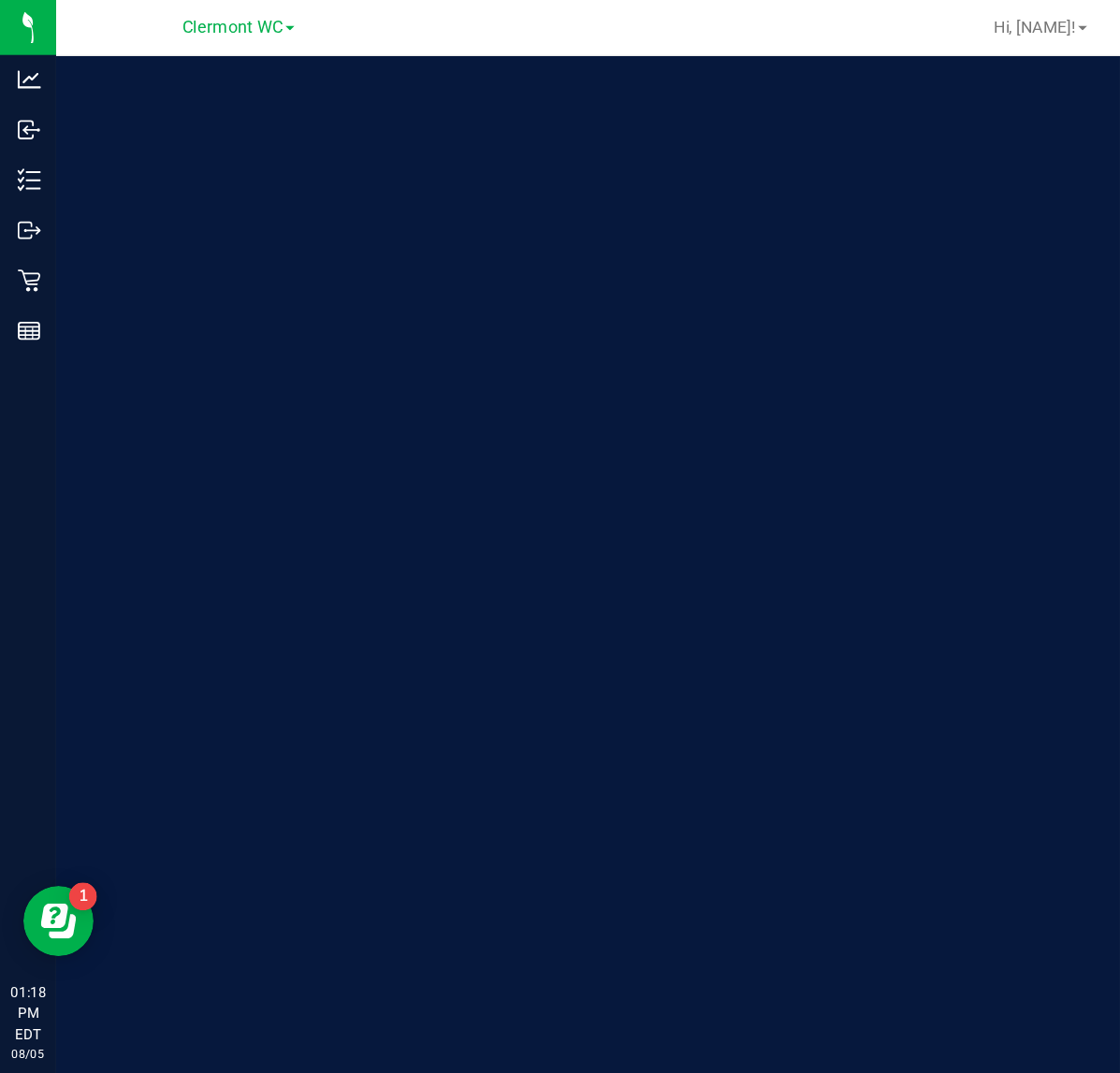 scroll, scrollTop: 0, scrollLeft: 0, axis: both 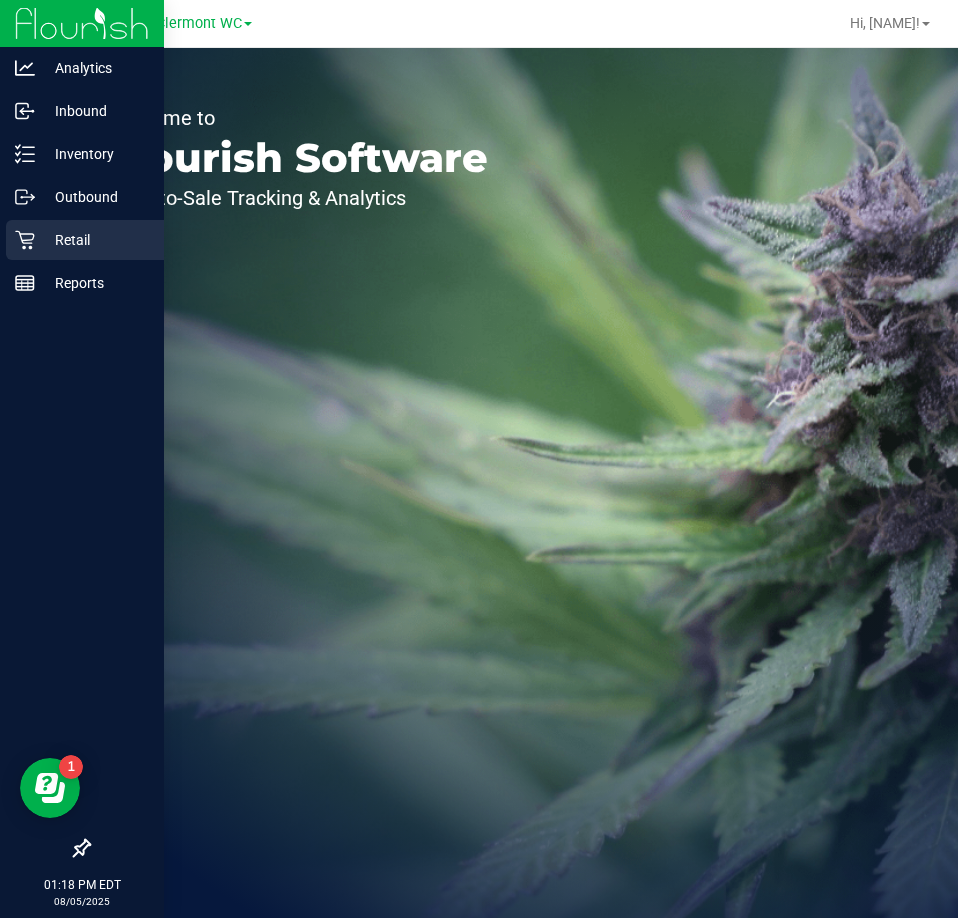 click on "Retail" at bounding box center (85, 240) 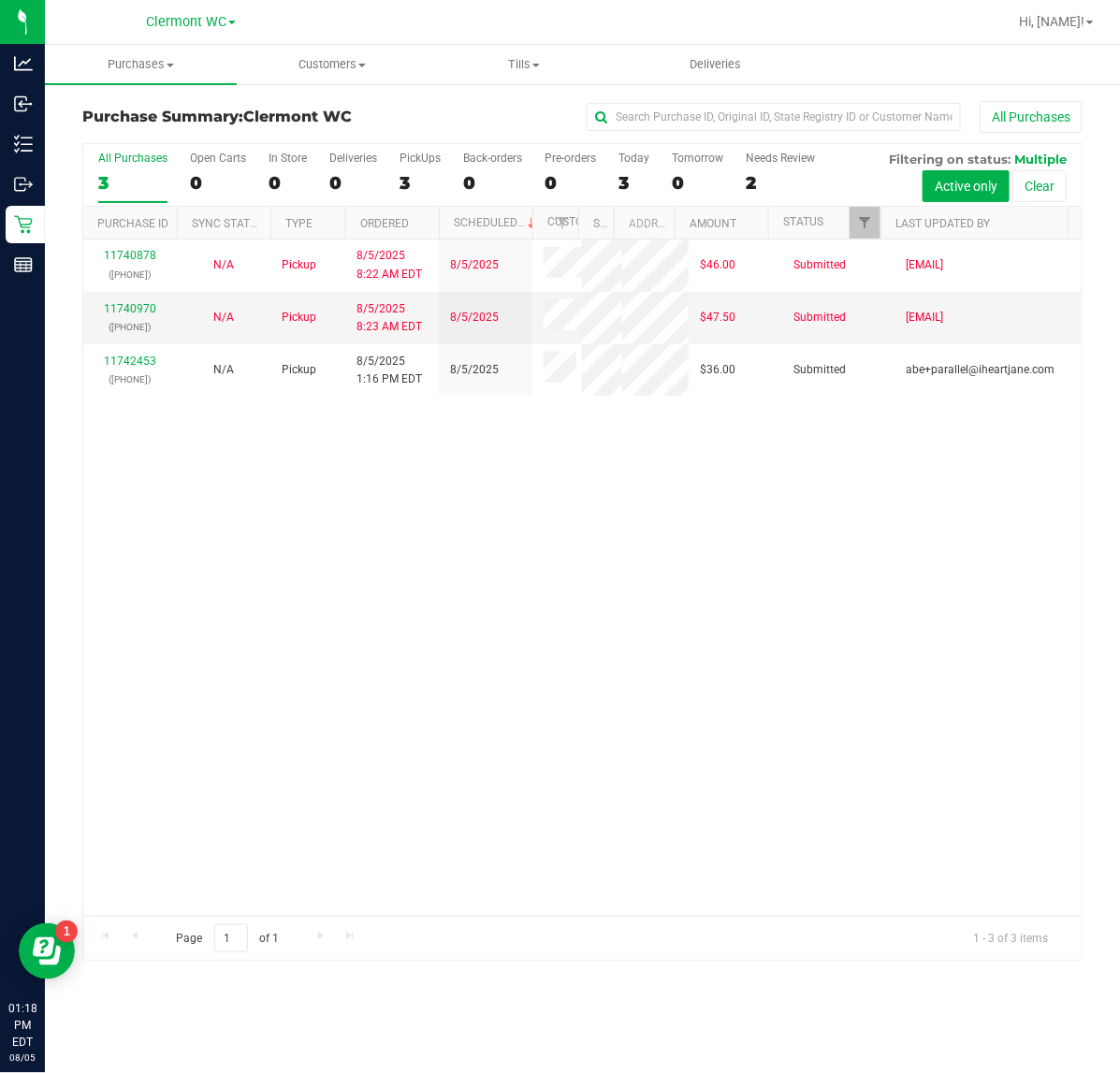 drag, startPoint x: 46, startPoint y: 224, endPoint x: 419, endPoint y: 595, distance: 526.08935 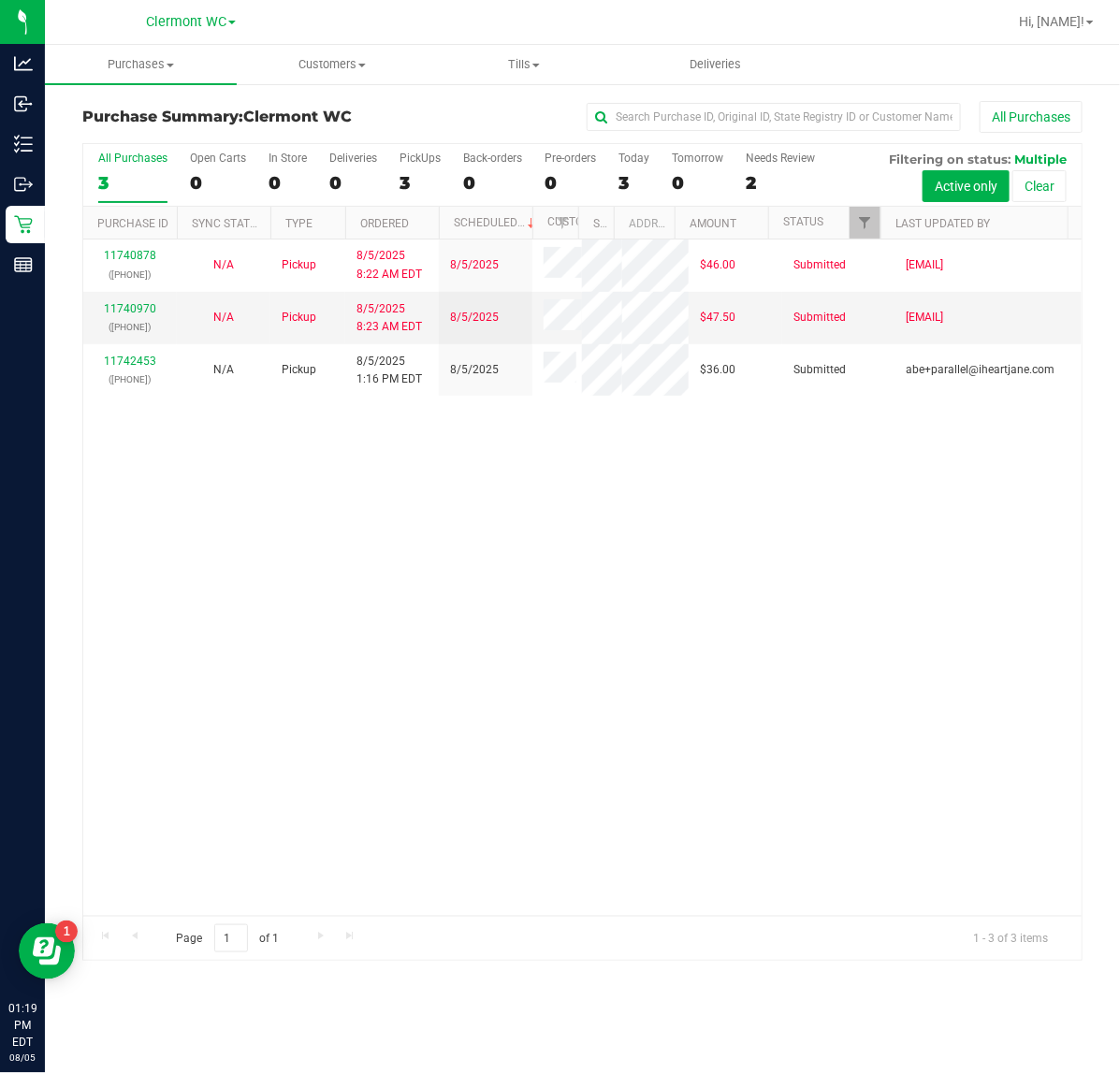 click on "11740878
(313238270)
N/A
Pickup 8/5/2025 8:22 AM EDT 8/5/2025
$46.00
Submitted bhutchinson@liveparallel.com
11740970
(313255812)
N/A
Pickup 8/5/2025 8:23 AM EDT 8/5/2025
$47.50
Submitted bhutchinson@liveparallel.com
11742453
(313305863)
N/A
Pickup 8/5/2025 1:16 PM EDT 8/5/2025
$36.00
Submitted abe+parallel@iheartjane.com" at bounding box center [582, 577] 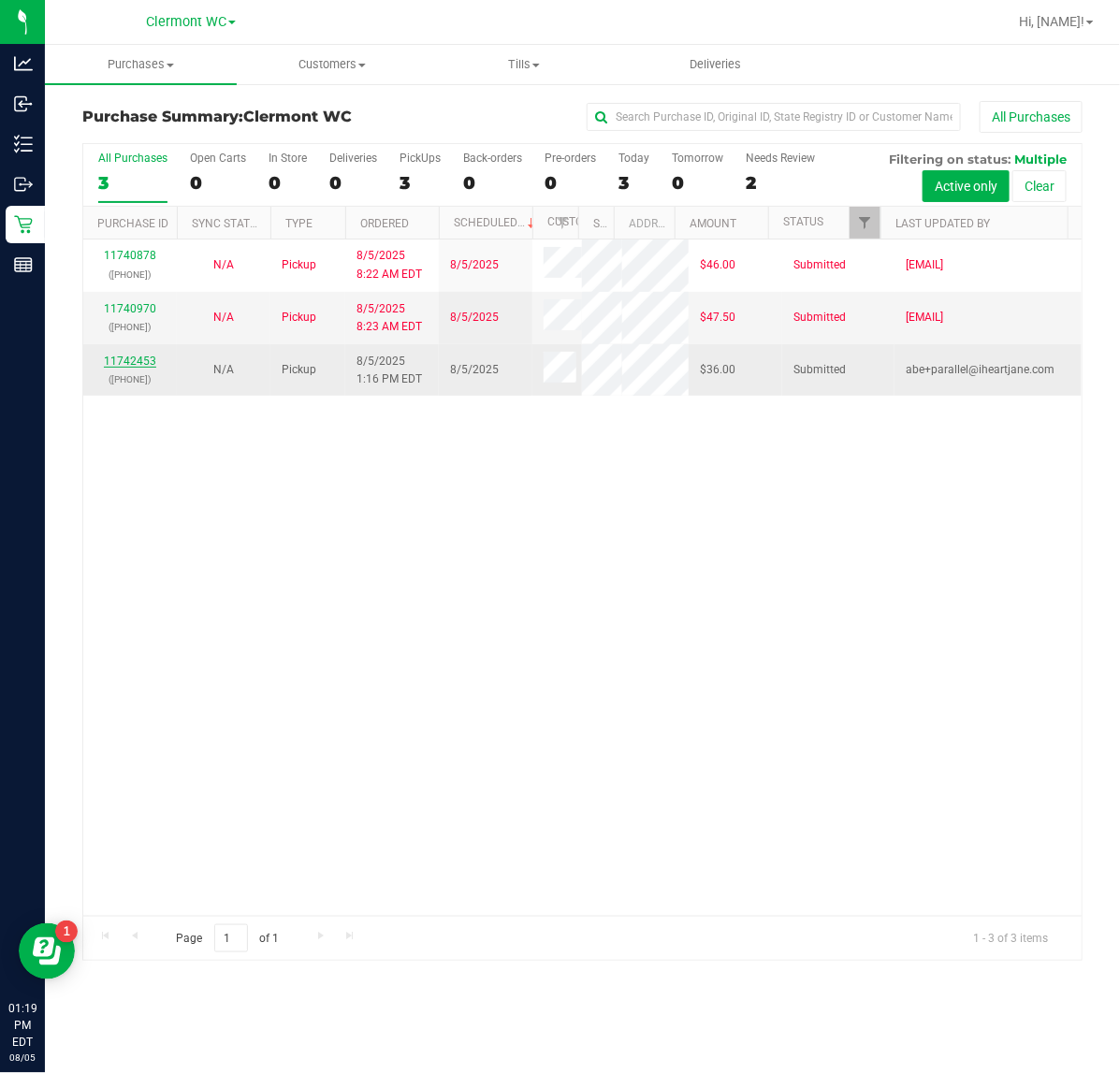 click on "11742453" at bounding box center (130, 361) 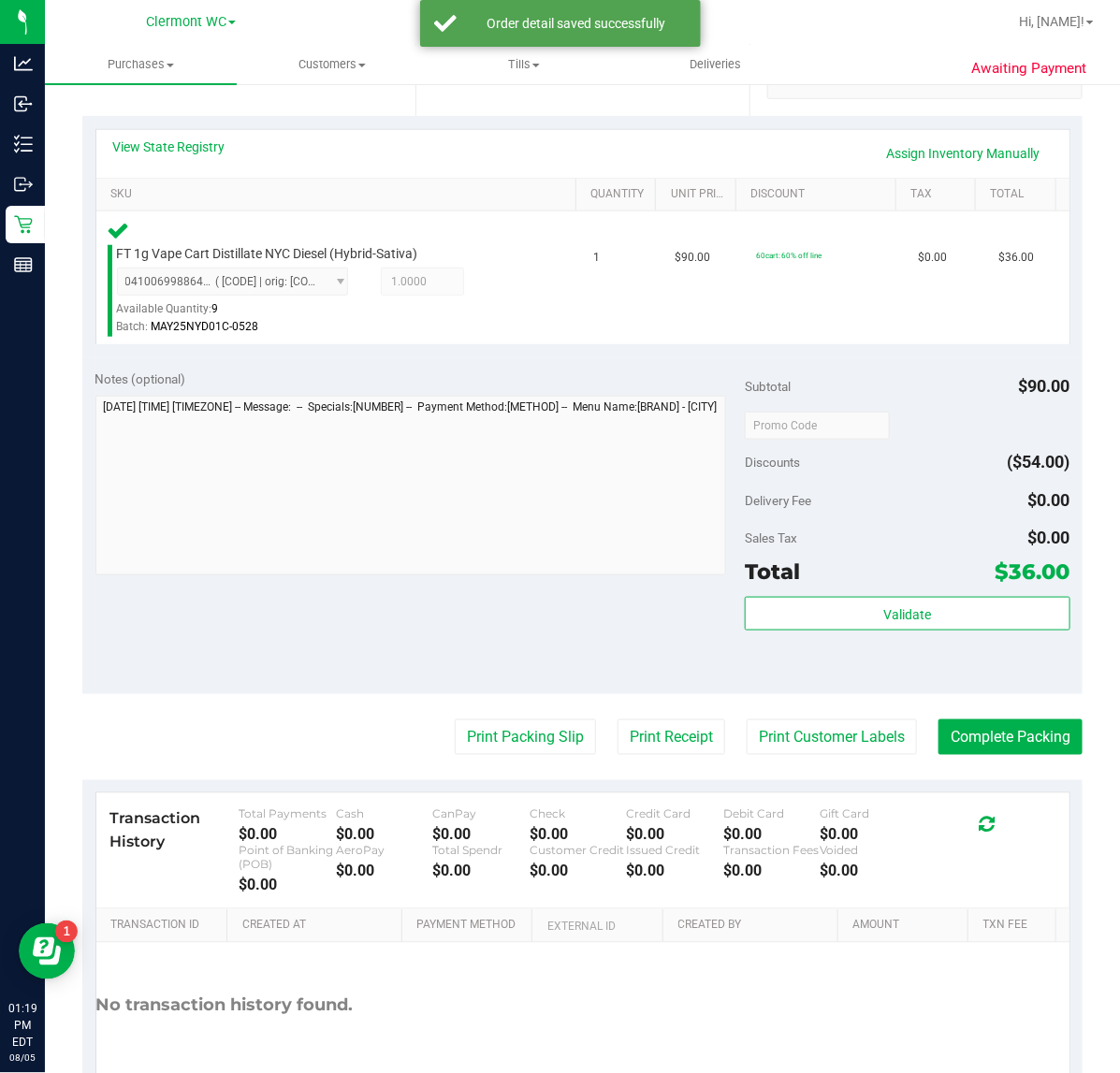 scroll, scrollTop: 492, scrollLeft: 0, axis: vertical 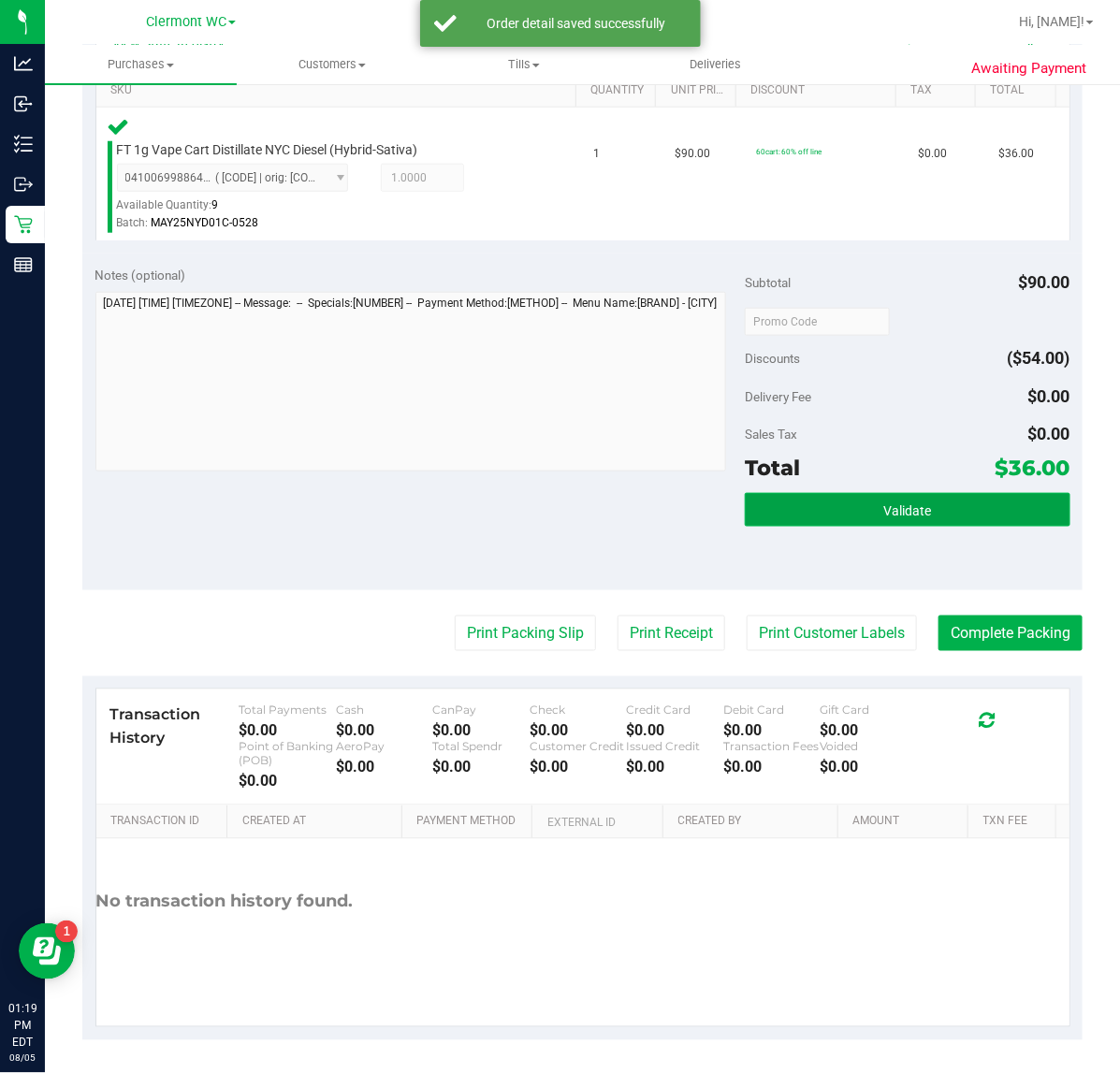 click on "Validate" at bounding box center (907, 510) 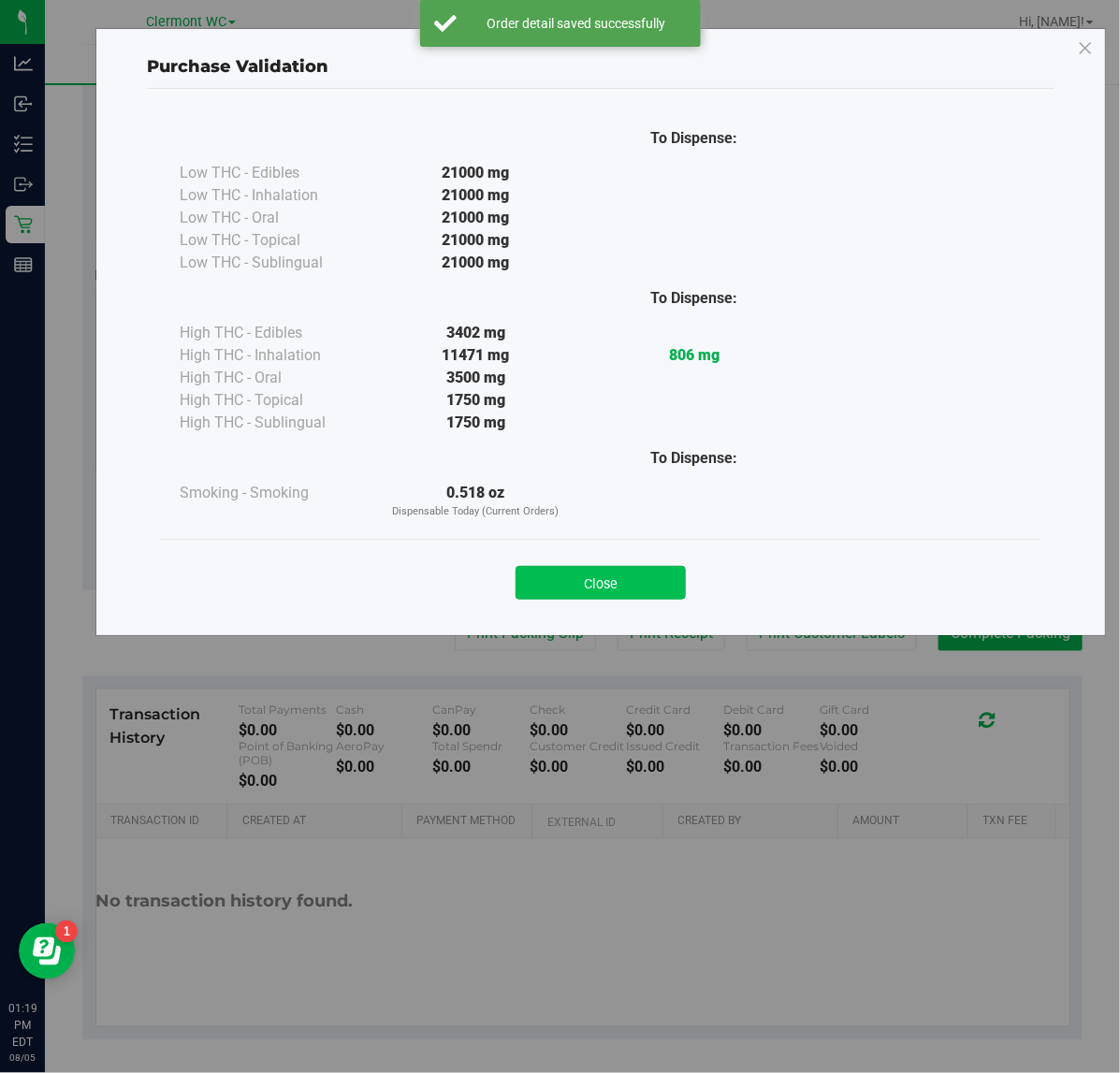 click on "Close" at bounding box center (601, 583) 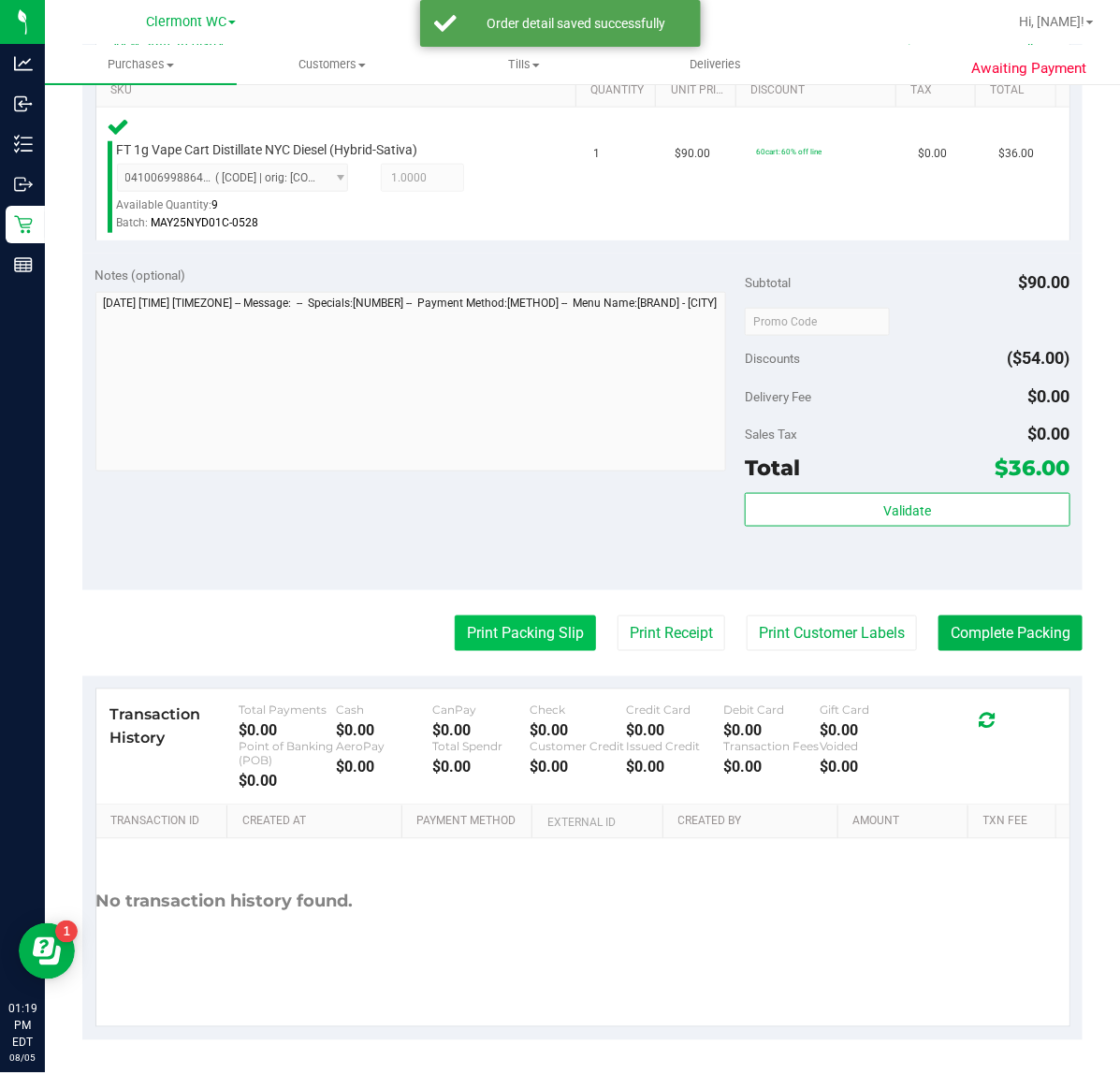 click on "Print Packing Slip" at bounding box center [525, 633] 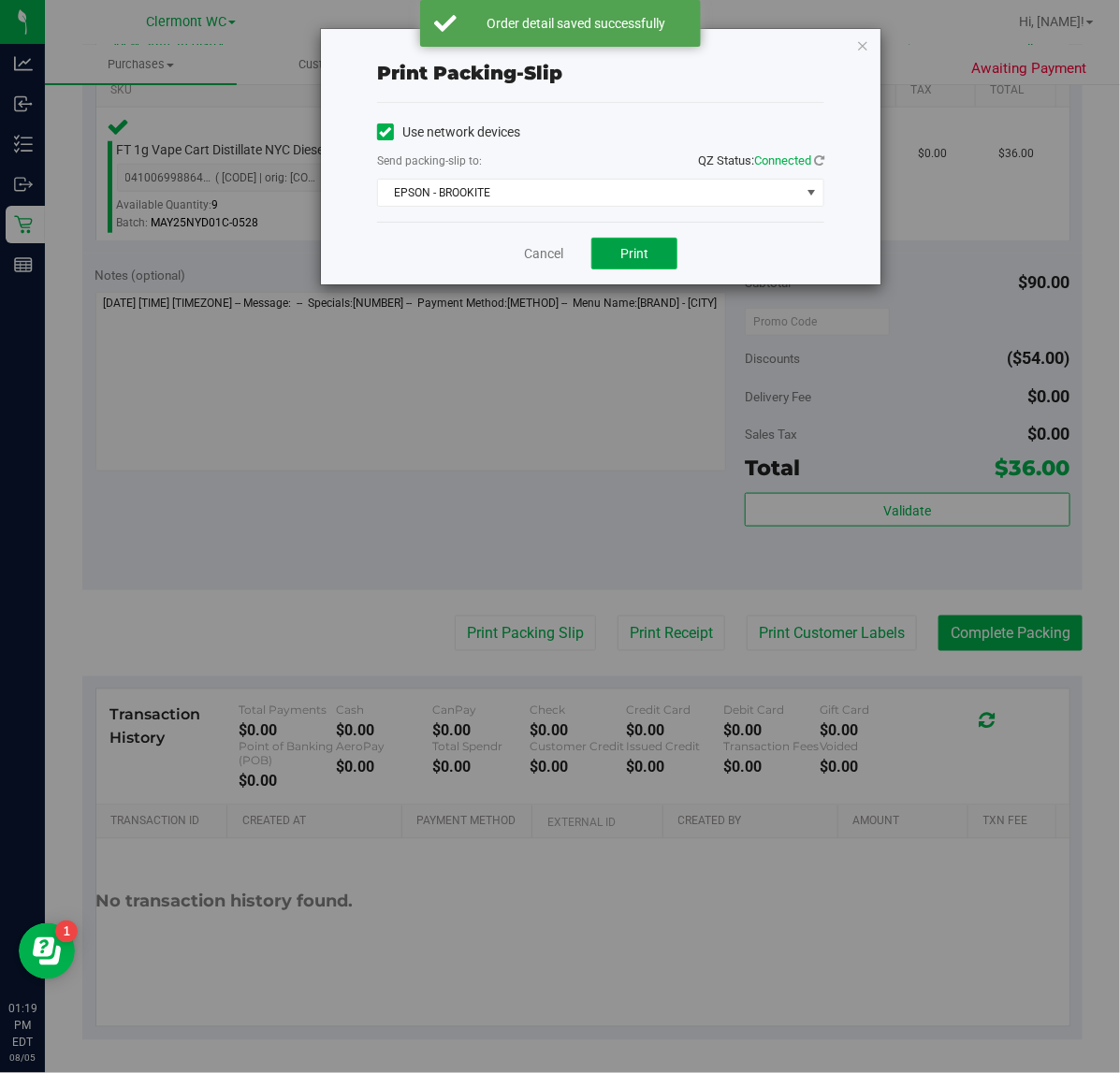 click on "Print" at bounding box center [634, 254] 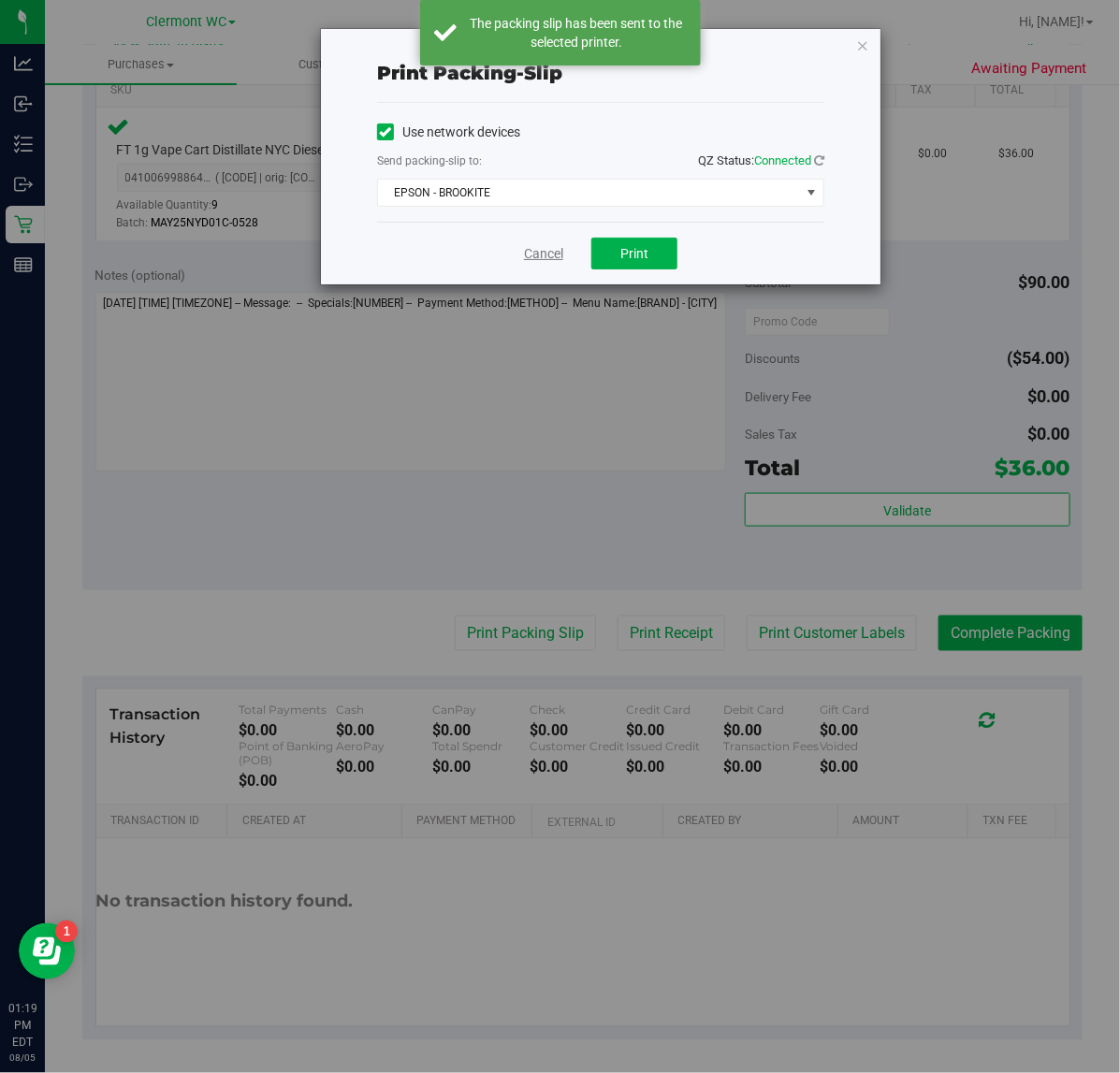 click on "Cancel" at bounding box center [544, 254] 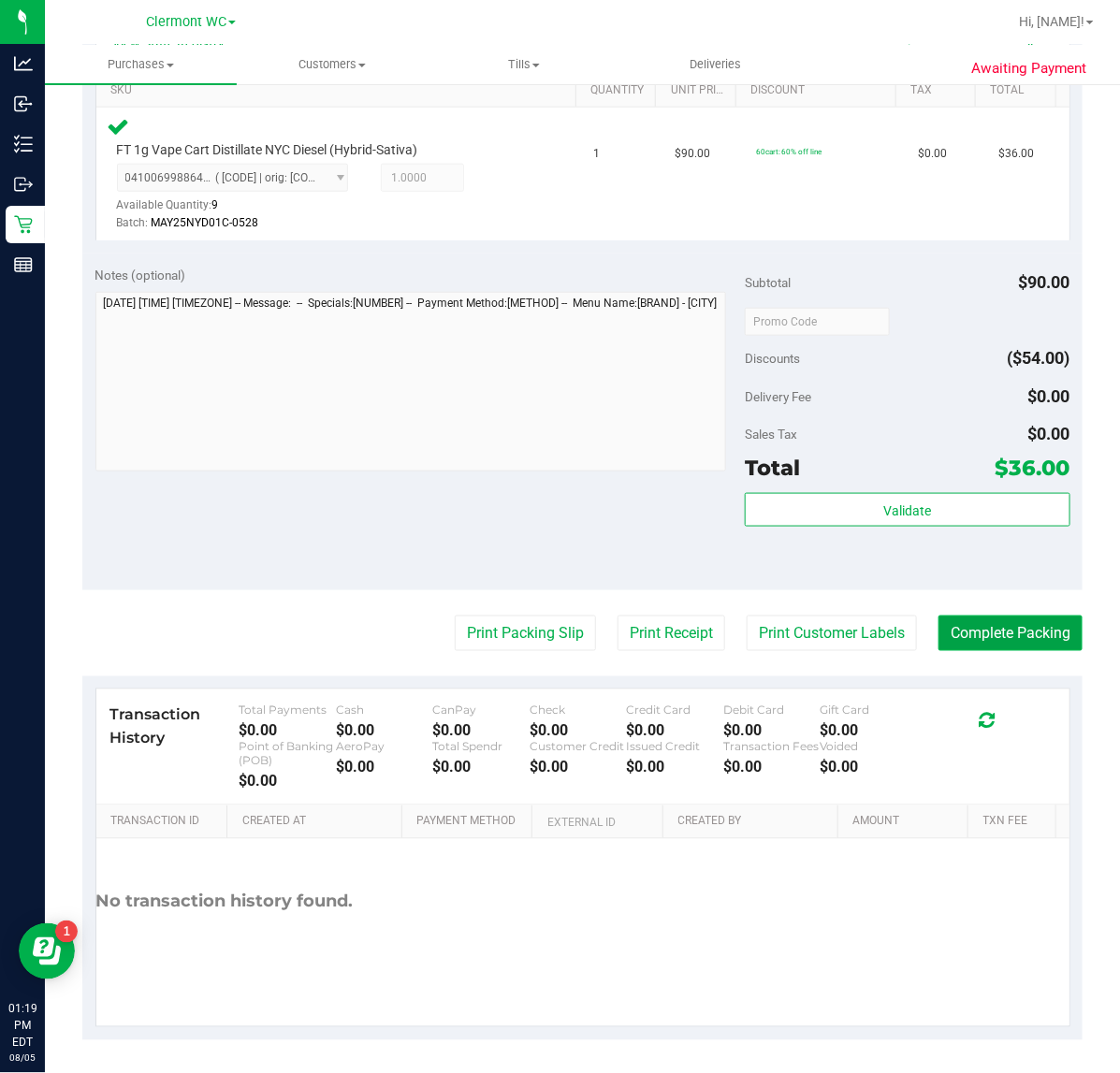 click on "Complete Packing" at bounding box center (1011, 633) 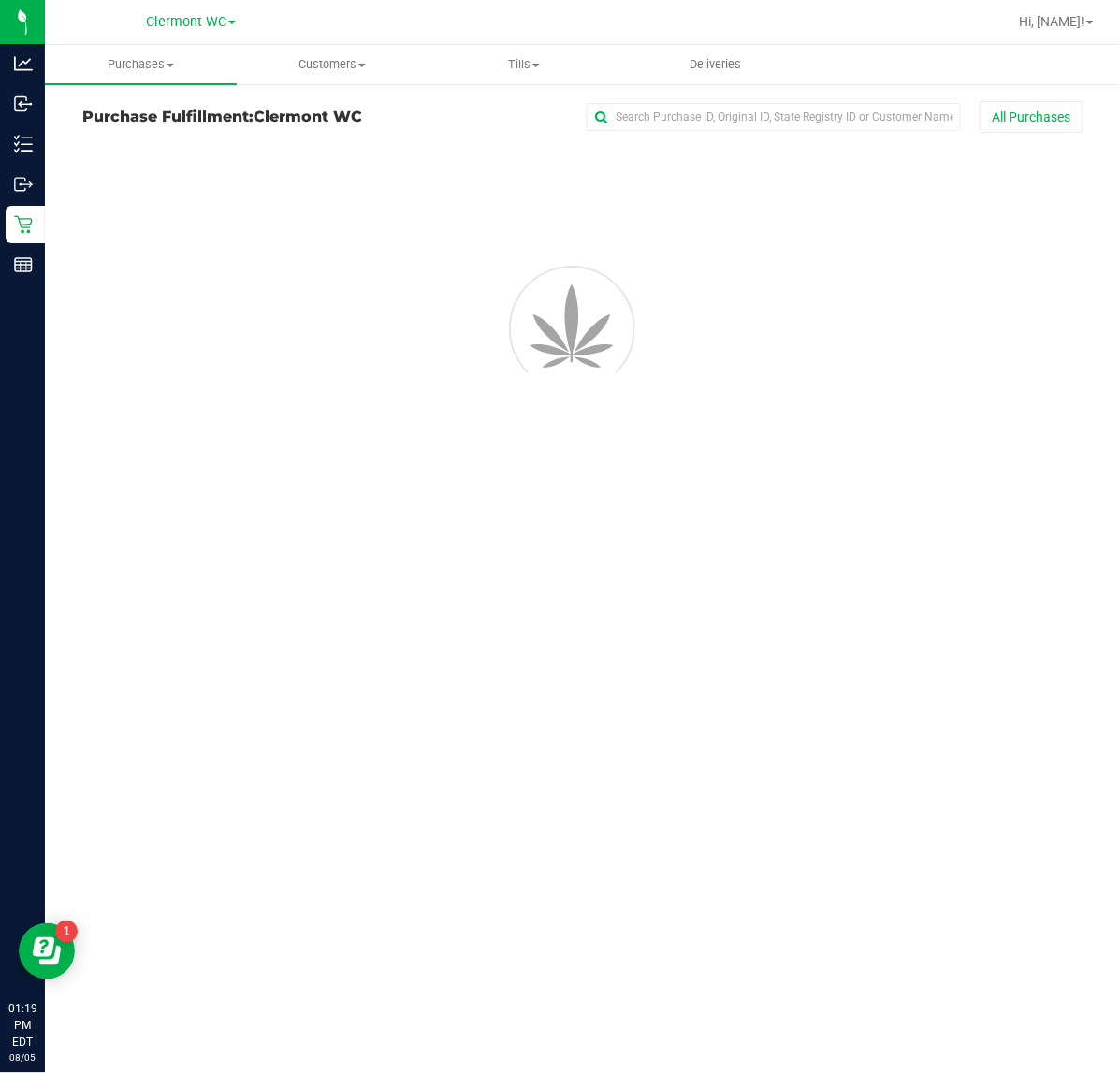 scroll, scrollTop: 0, scrollLeft: 0, axis: both 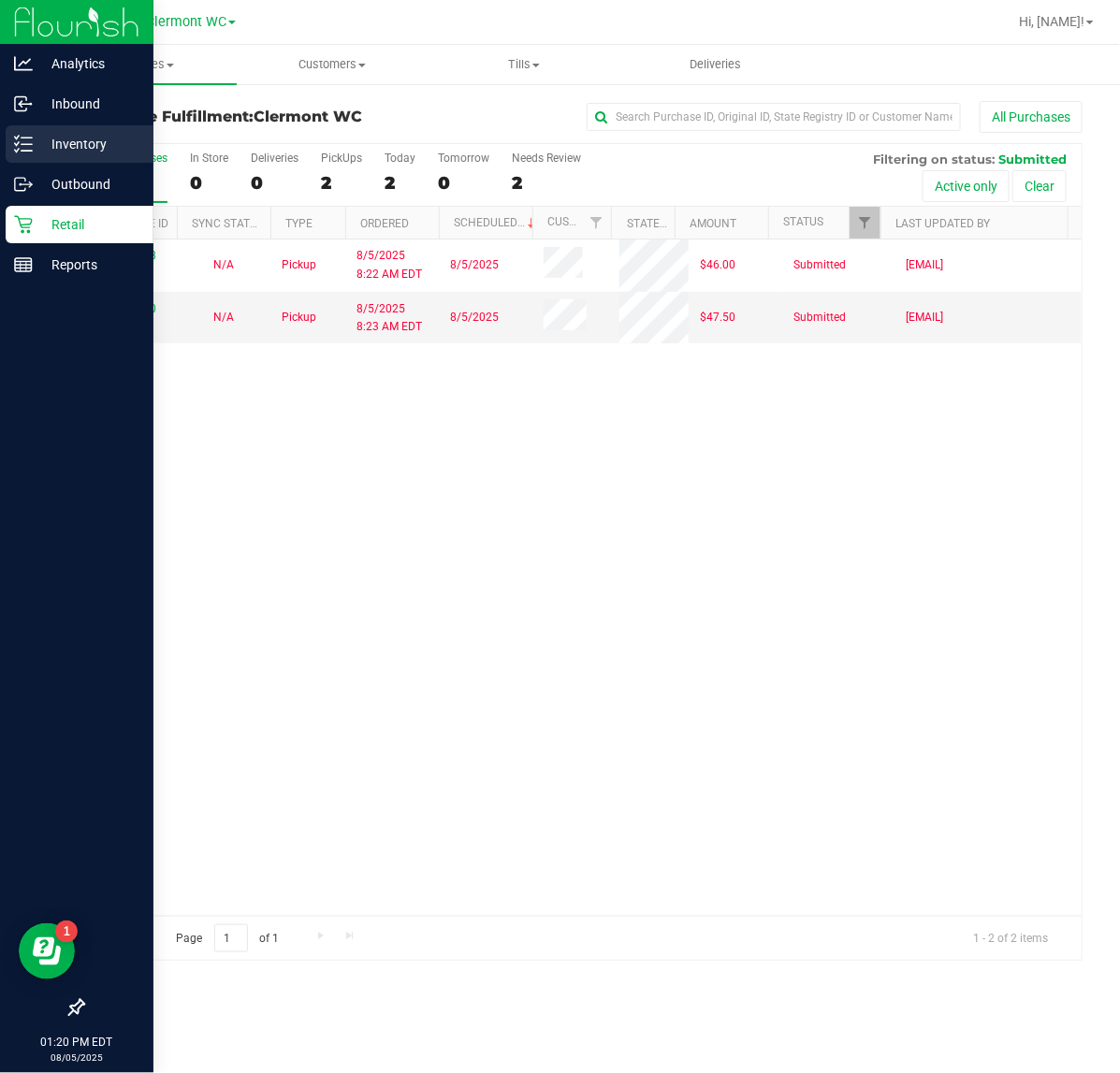 click on "Inventory" at bounding box center (89, 144) 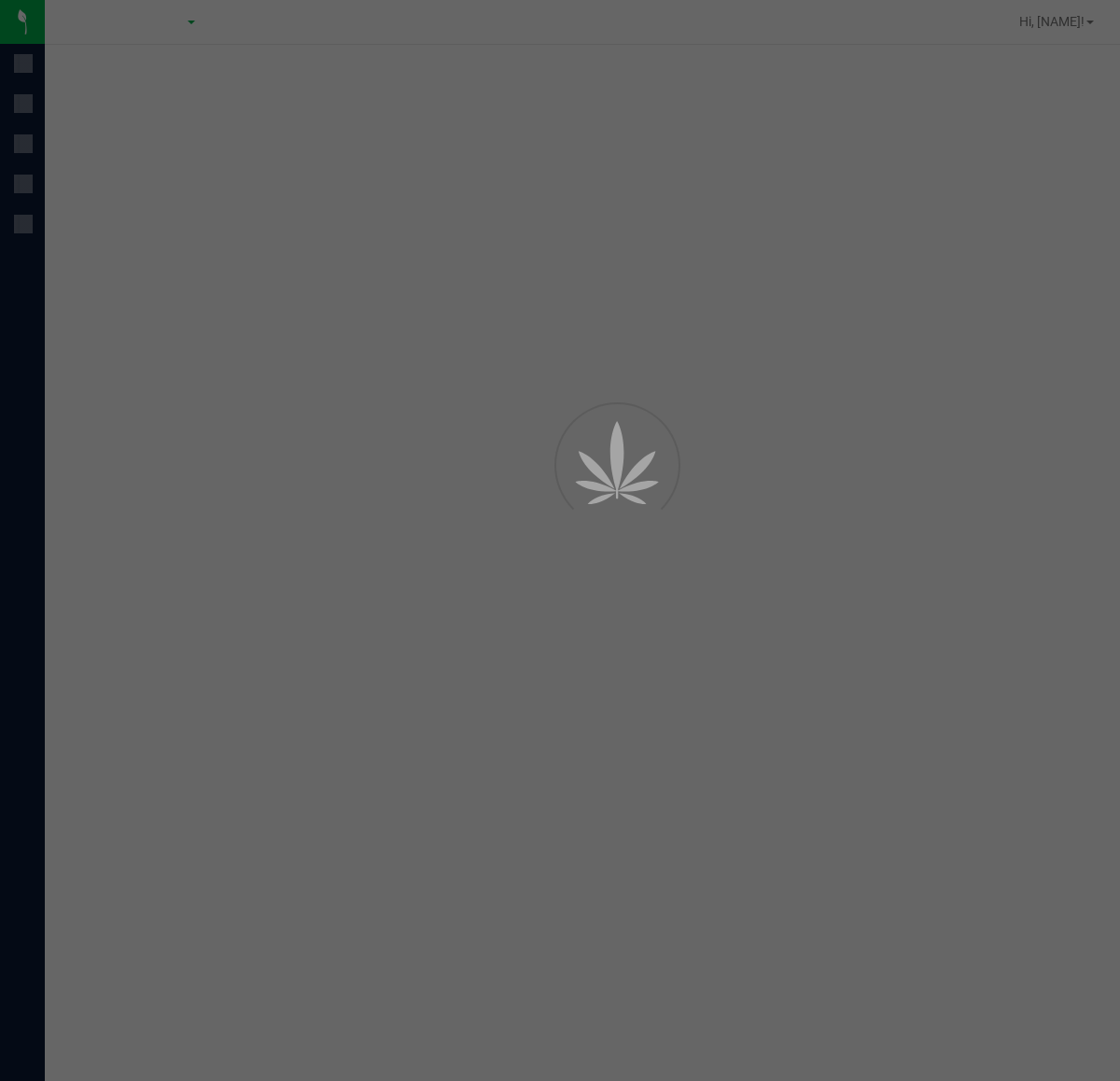 scroll, scrollTop: 0, scrollLeft: 0, axis: both 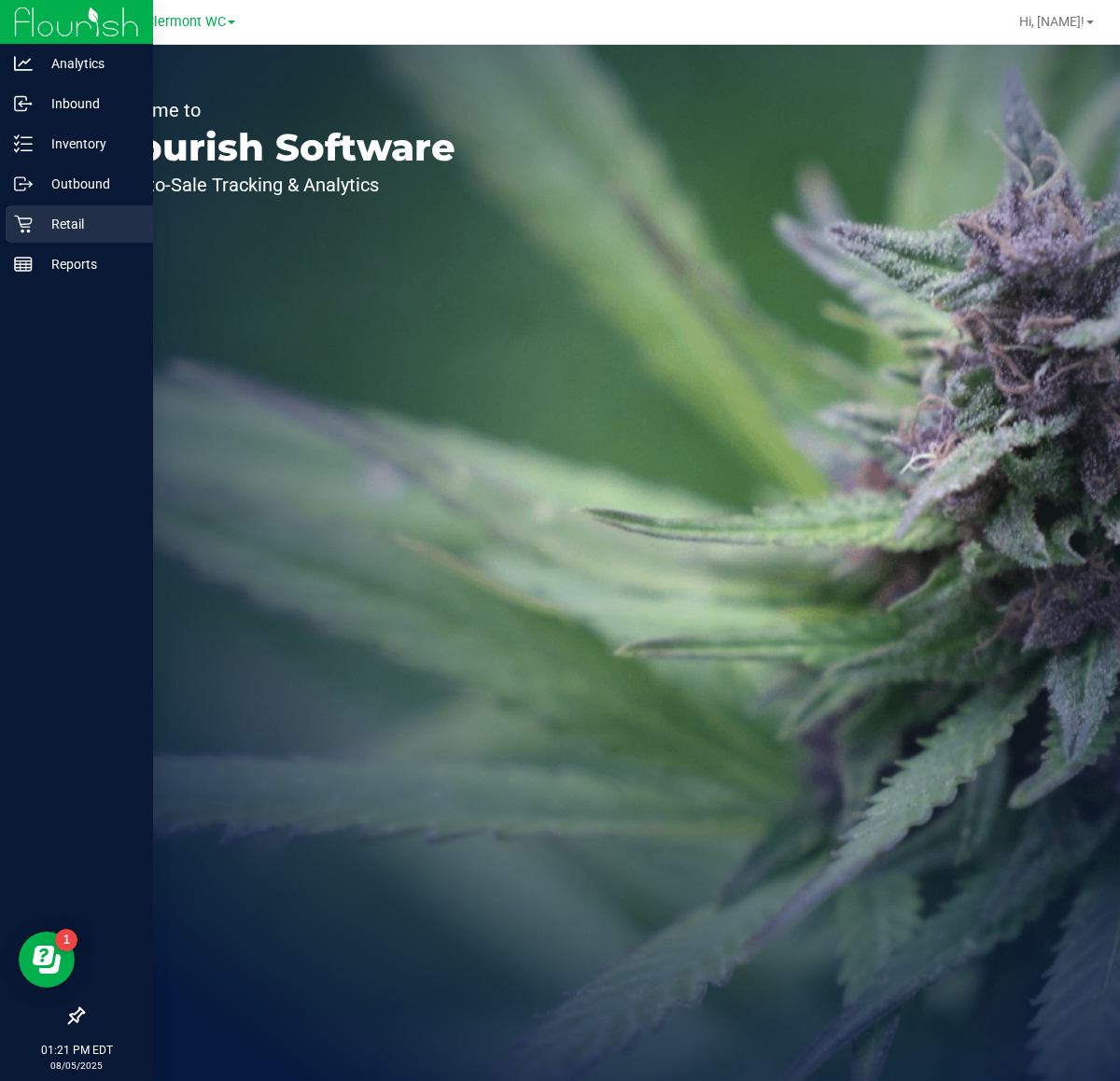click on "Retail" at bounding box center [89, 224] 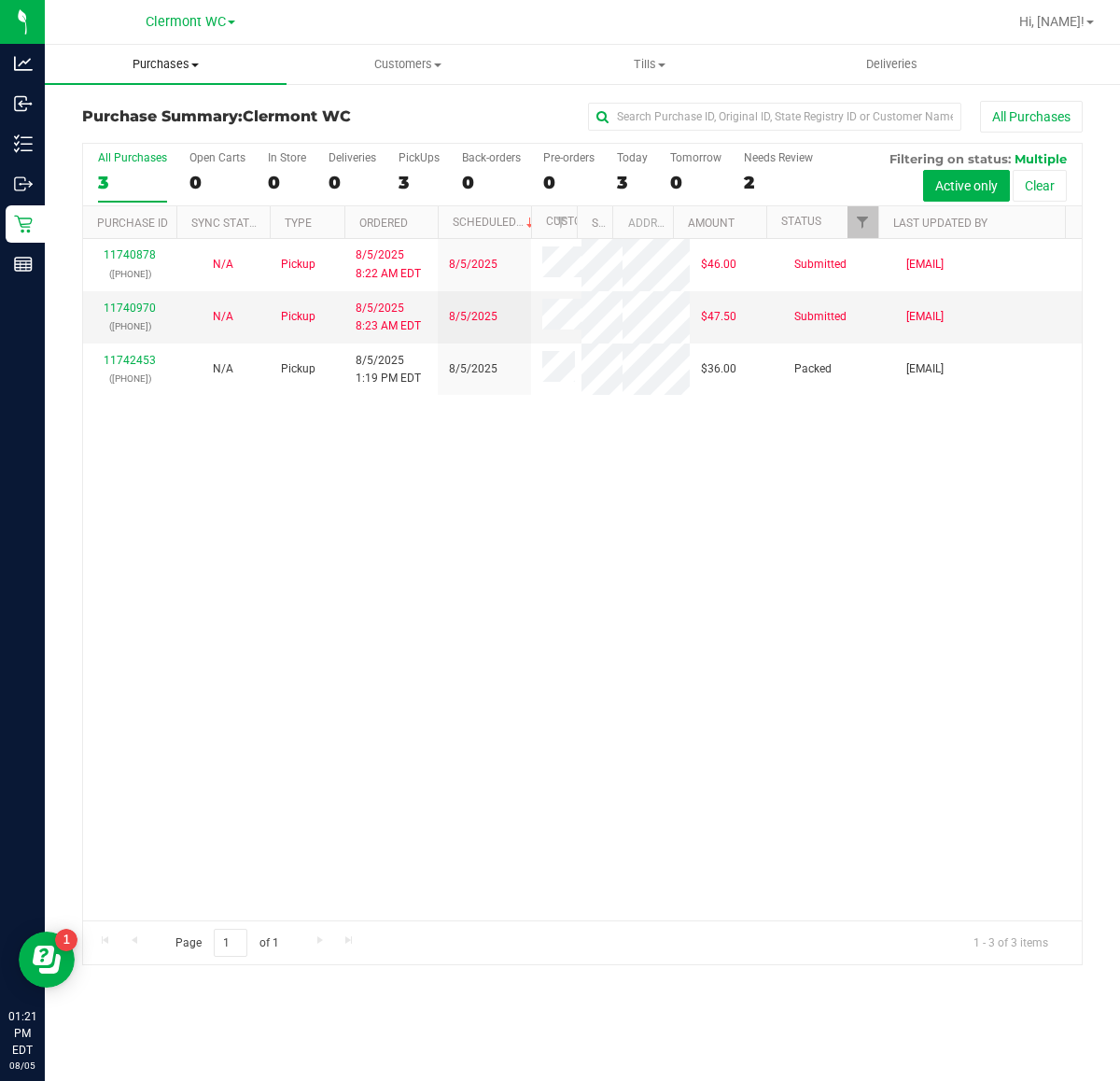click on "Purchases" at bounding box center [165, 64] 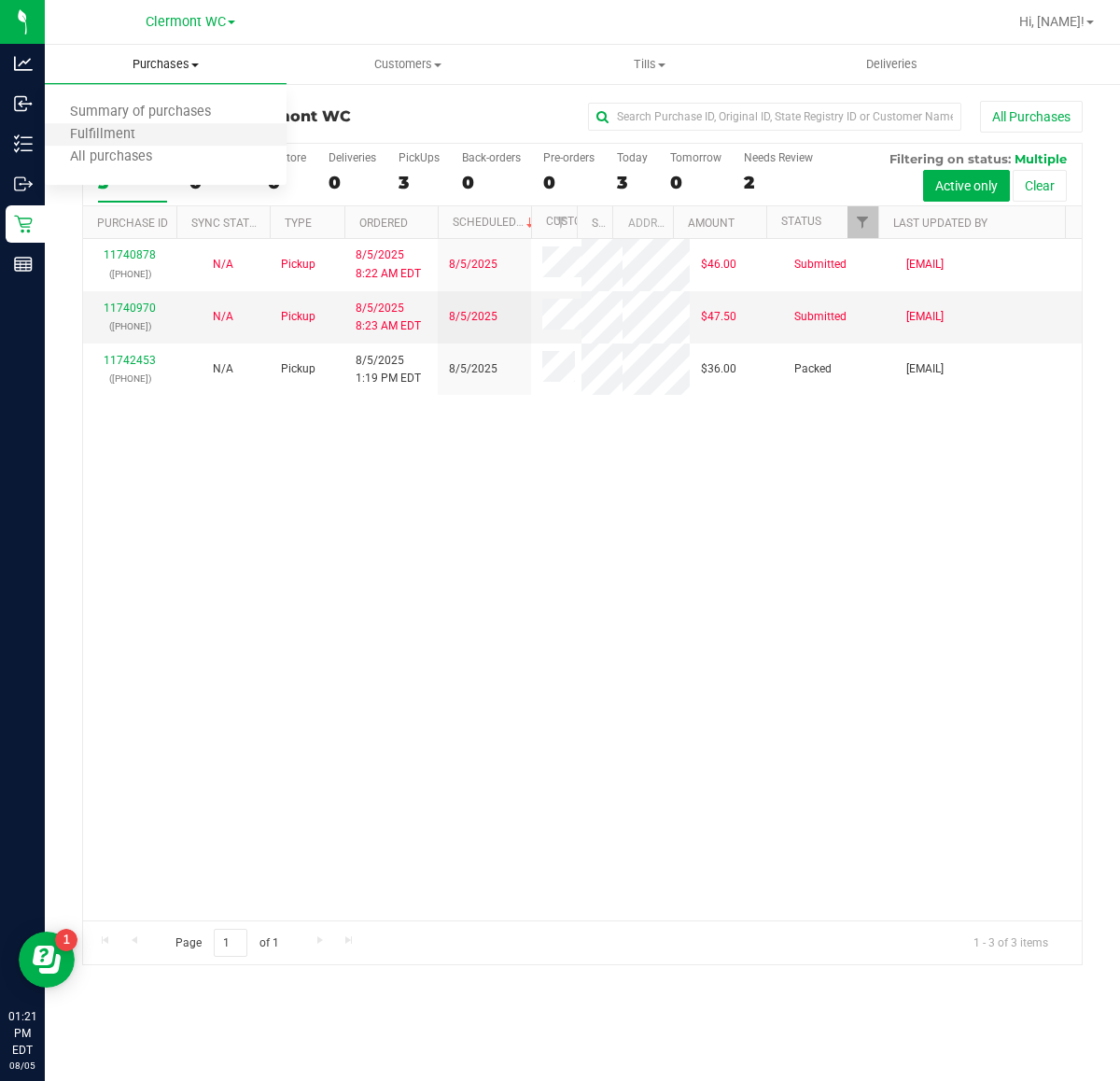 click on "Fulfillment" at bounding box center [165, 135] 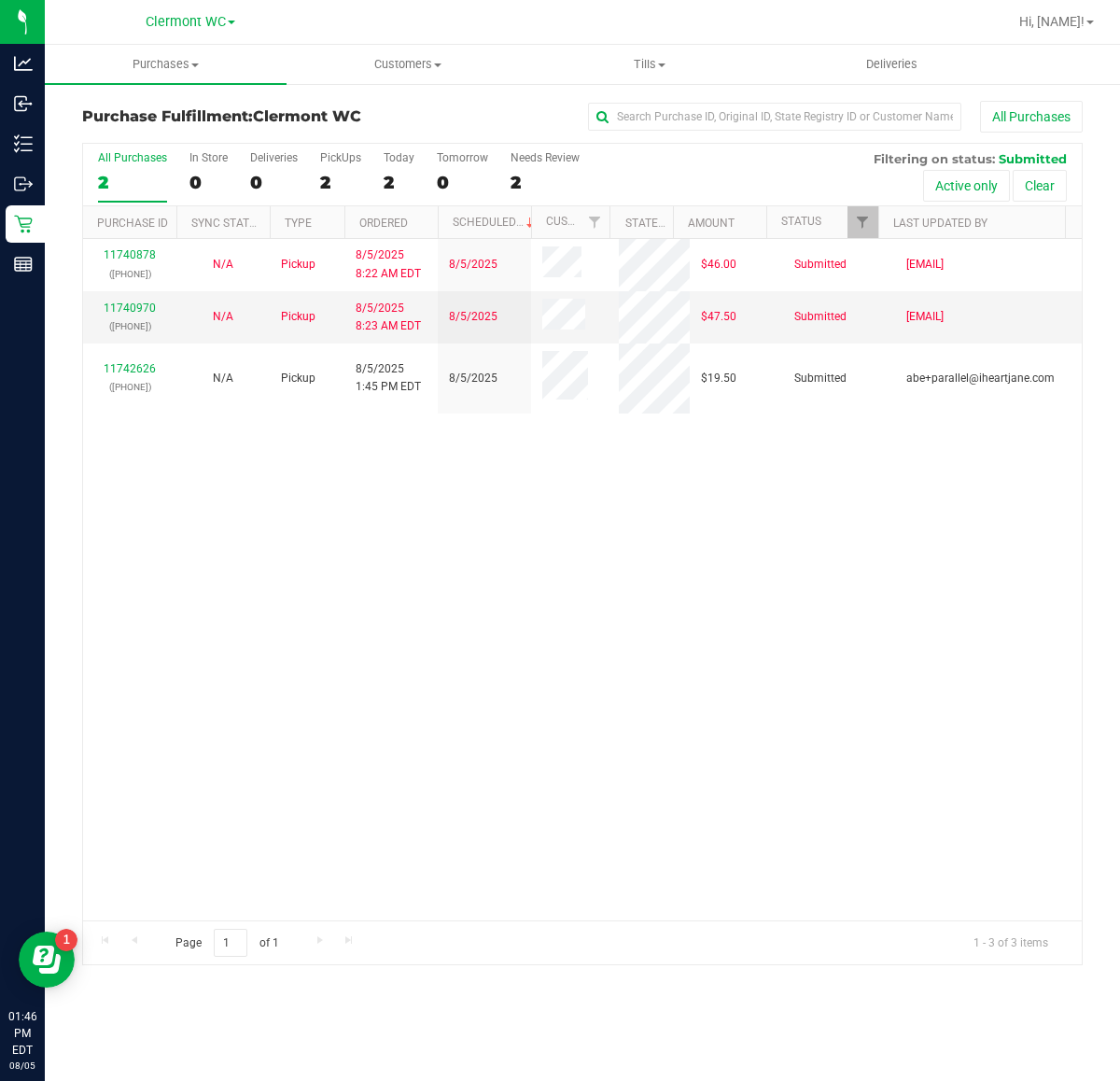 click on "11740878
([PHONE])
N/A
Pickup [DATE] [TIME] [TIMEZONE] [DATE]
$46.00
Submitted [EMAIL]
11740970
([PHONE])
N/A
Pickup [DATE] [TIME] [TIMEZONE] [DATE]
$47.50
Submitted [EMAIL]
11742626
([PHONE])
N/A
Pickup [DATE] [TIME] [TIMEZONE] [DATE]
$19.50
Submitted [EMAIL]" at bounding box center (582, 580) 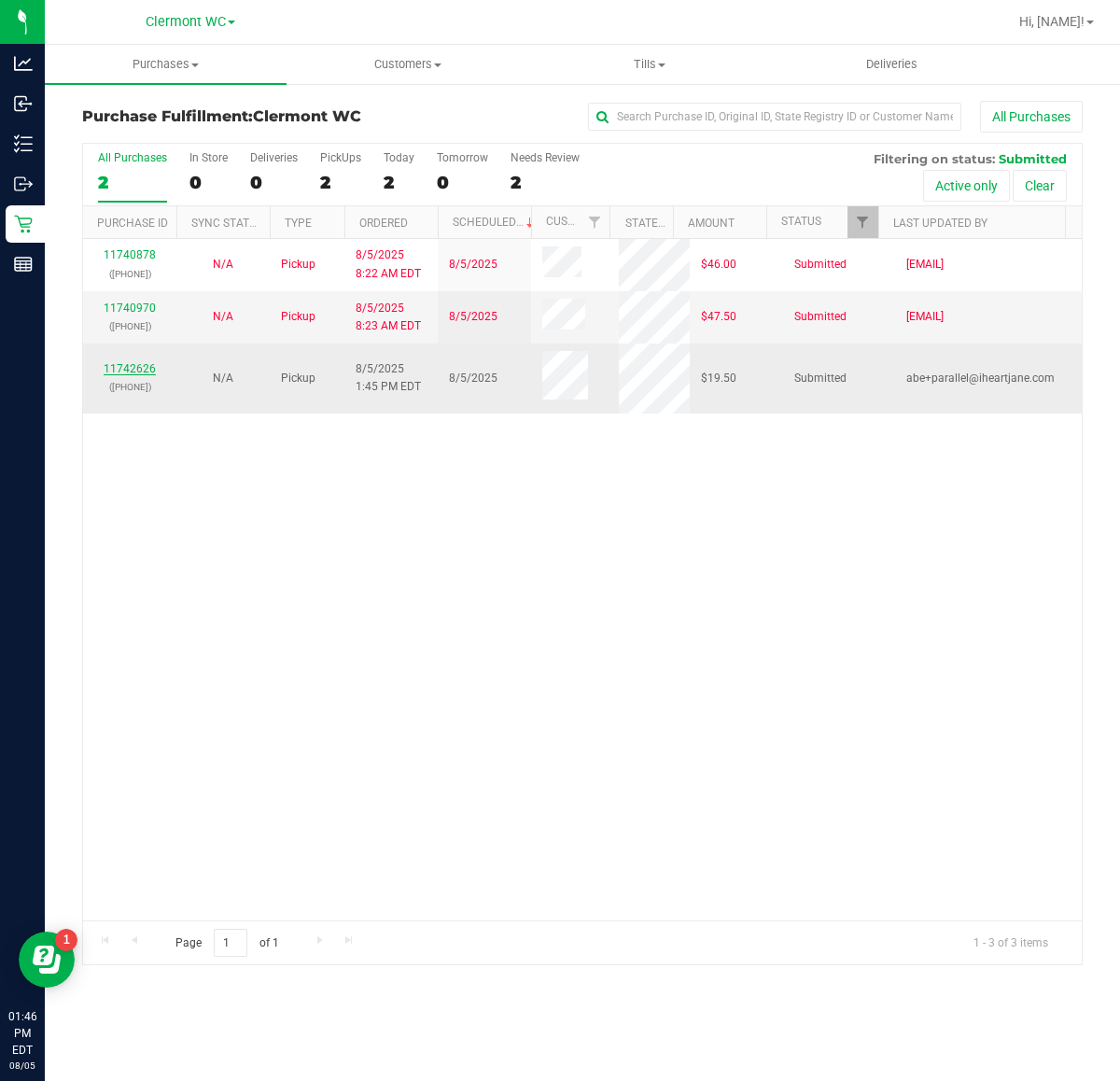click on "11742626" at bounding box center [130, 369] 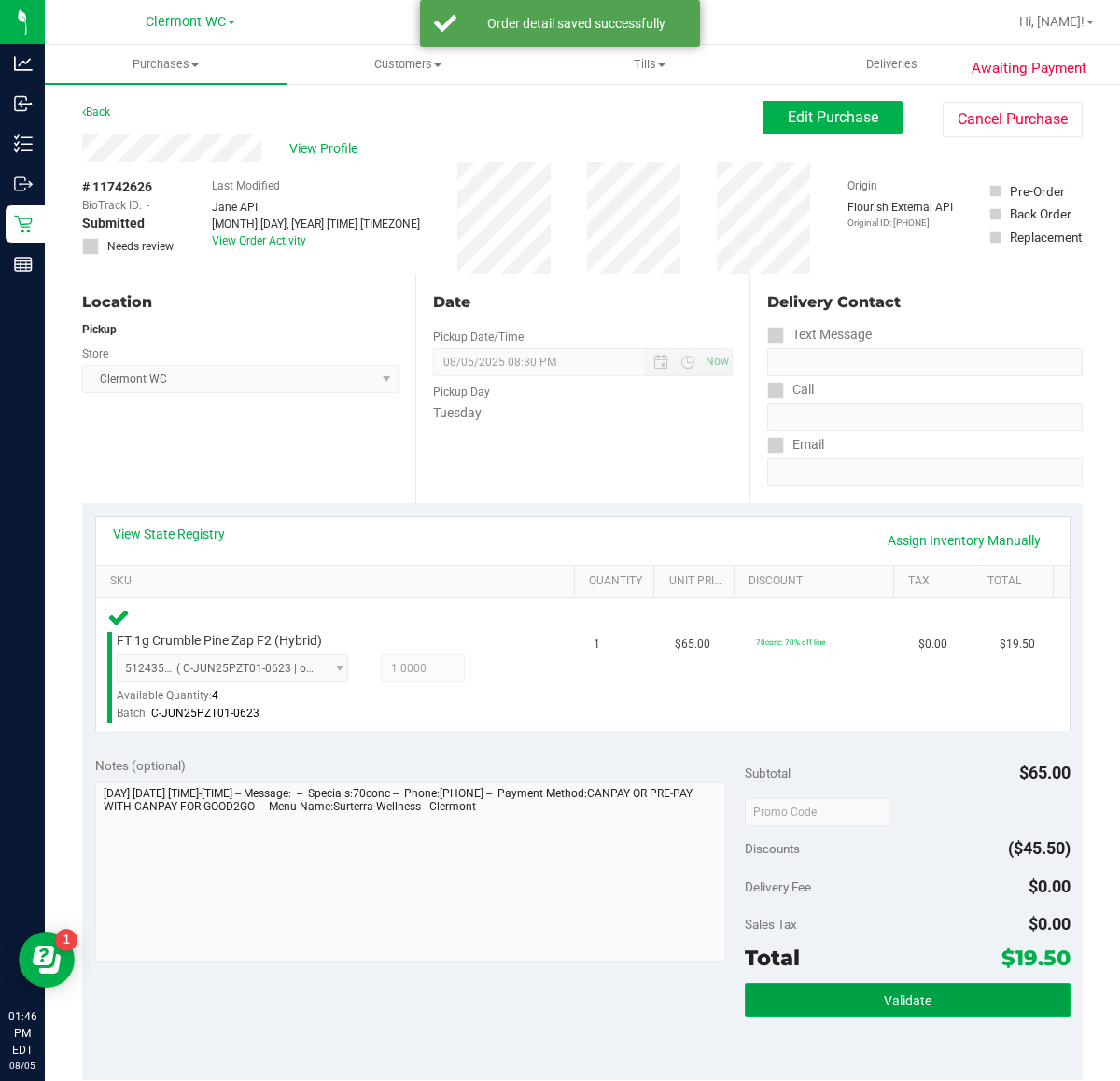 click on "Validate" at bounding box center [907, 1001] 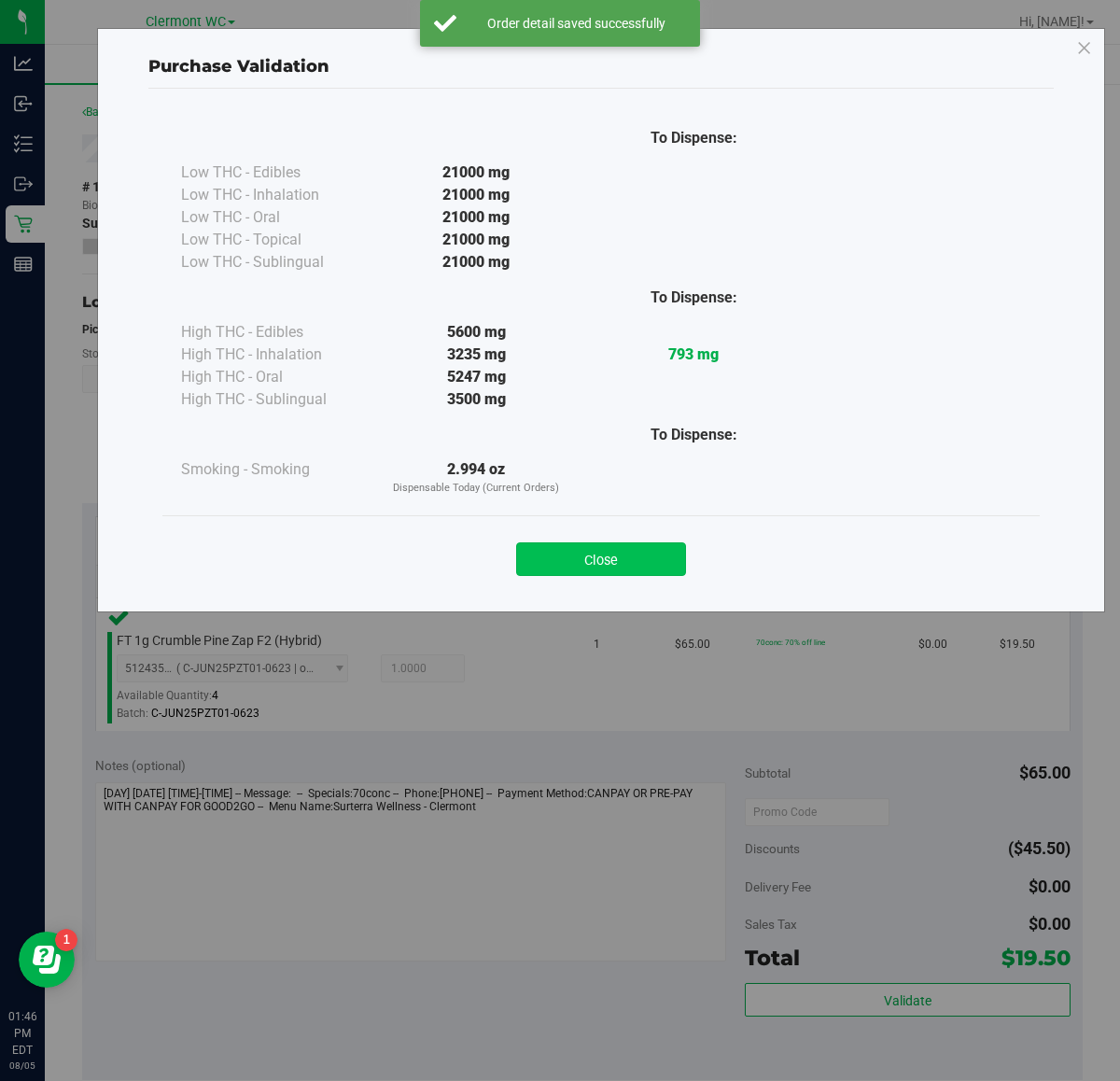 click on "Close" at bounding box center [601, 559] 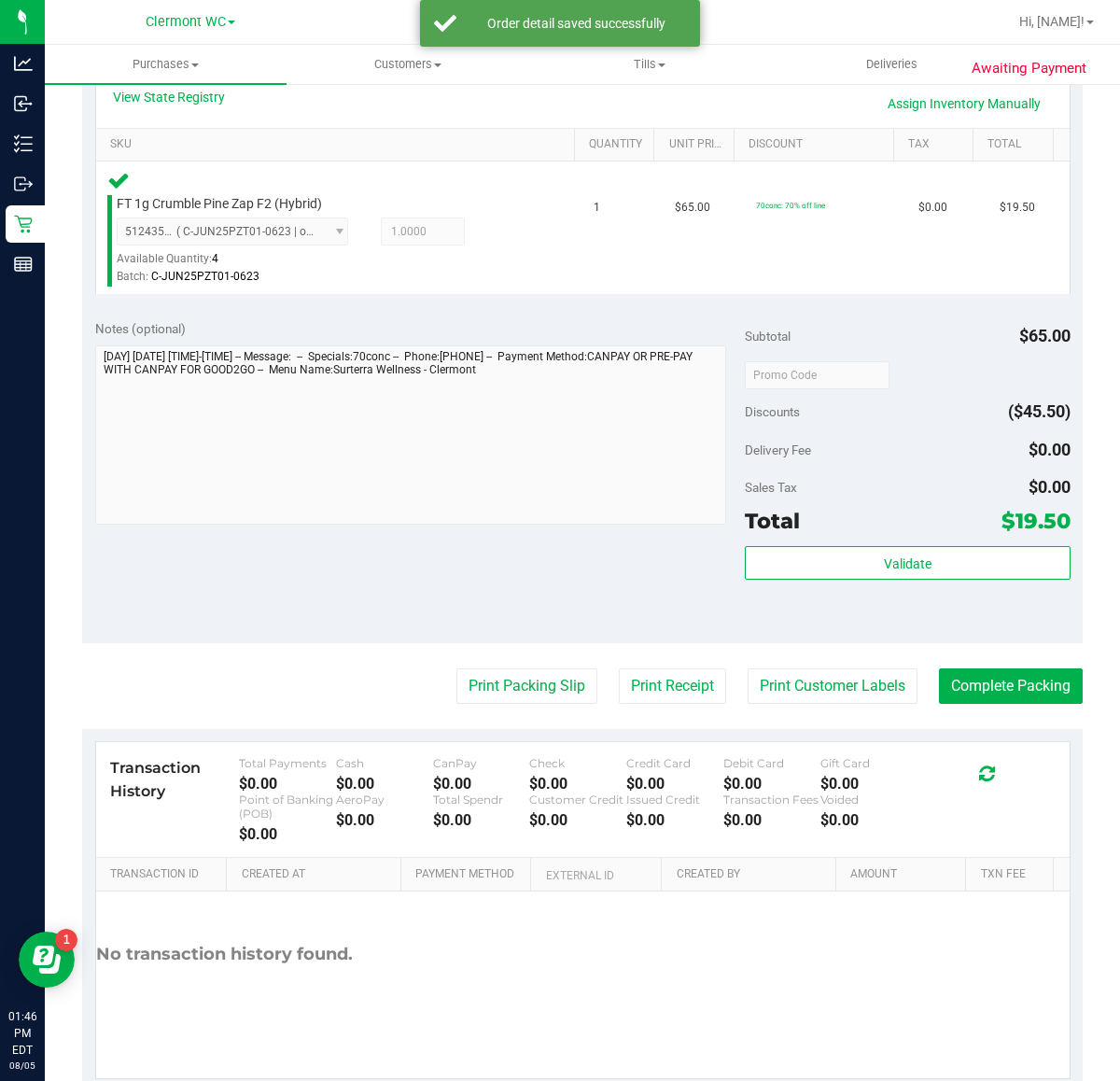 scroll, scrollTop: 481, scrollLeft: 0, axis: vertical 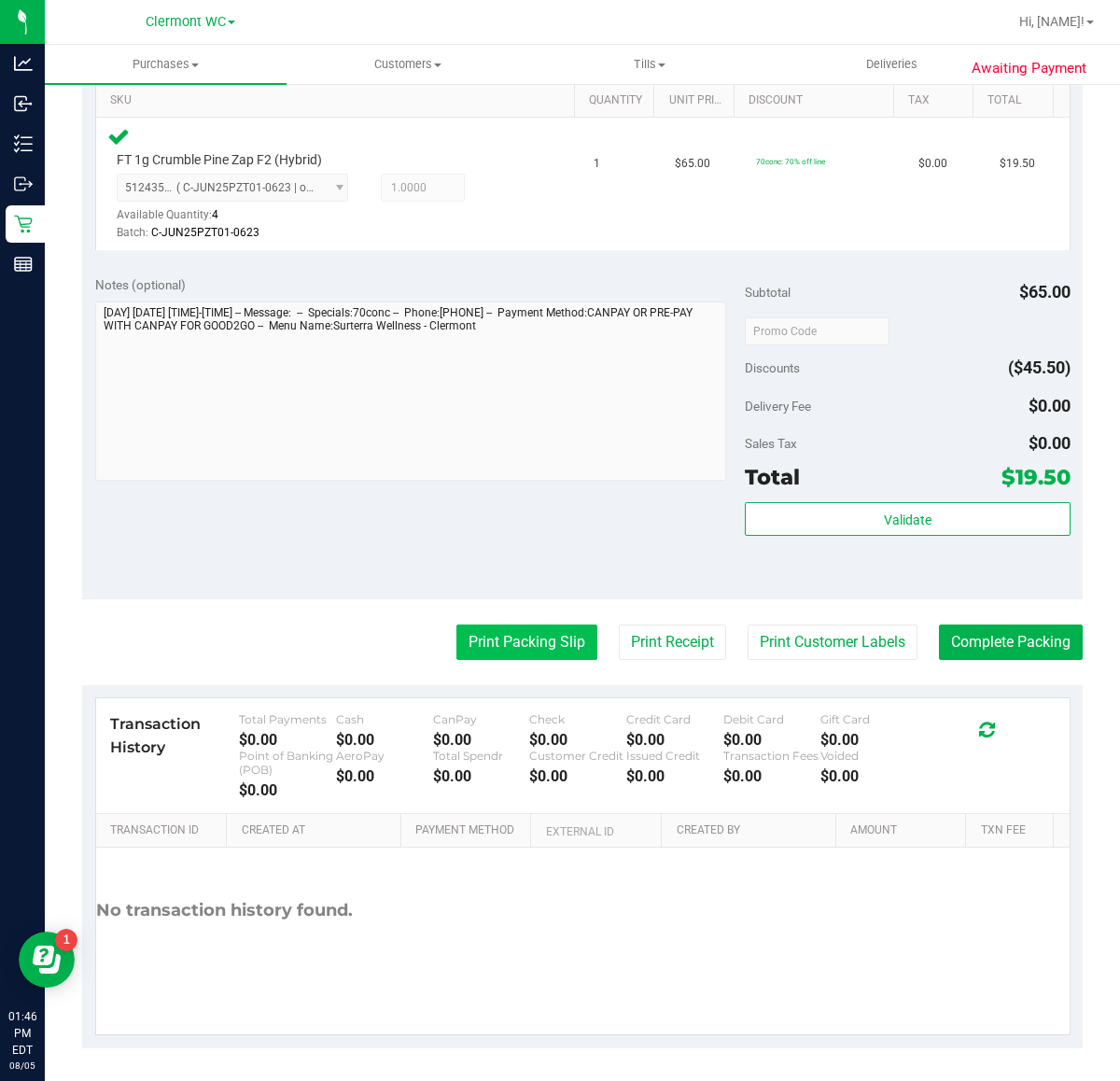 click on "Print Packing Slip" at bounding box center [526, 642] 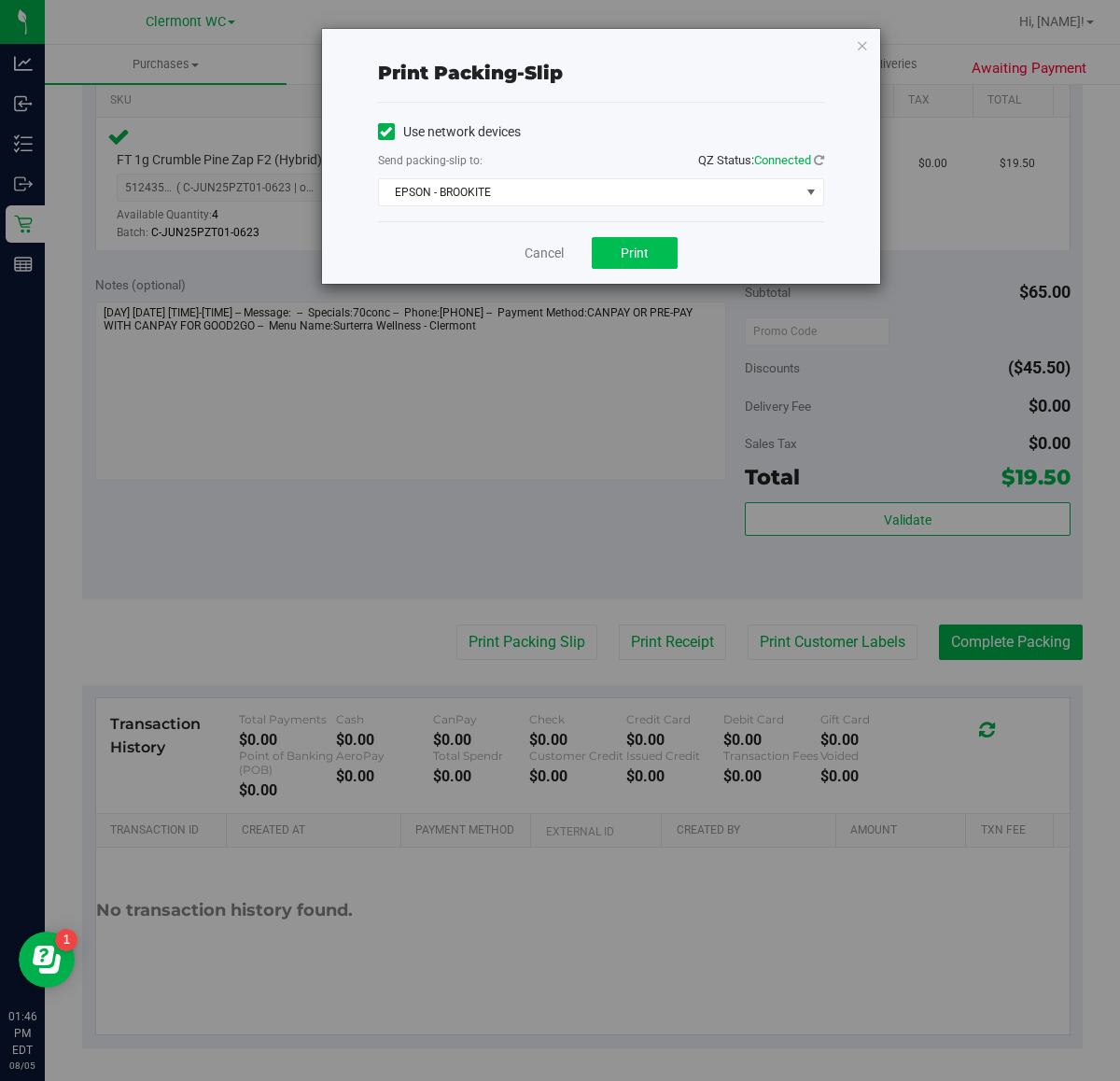 click on "Print" at bounding box center [635, 253] 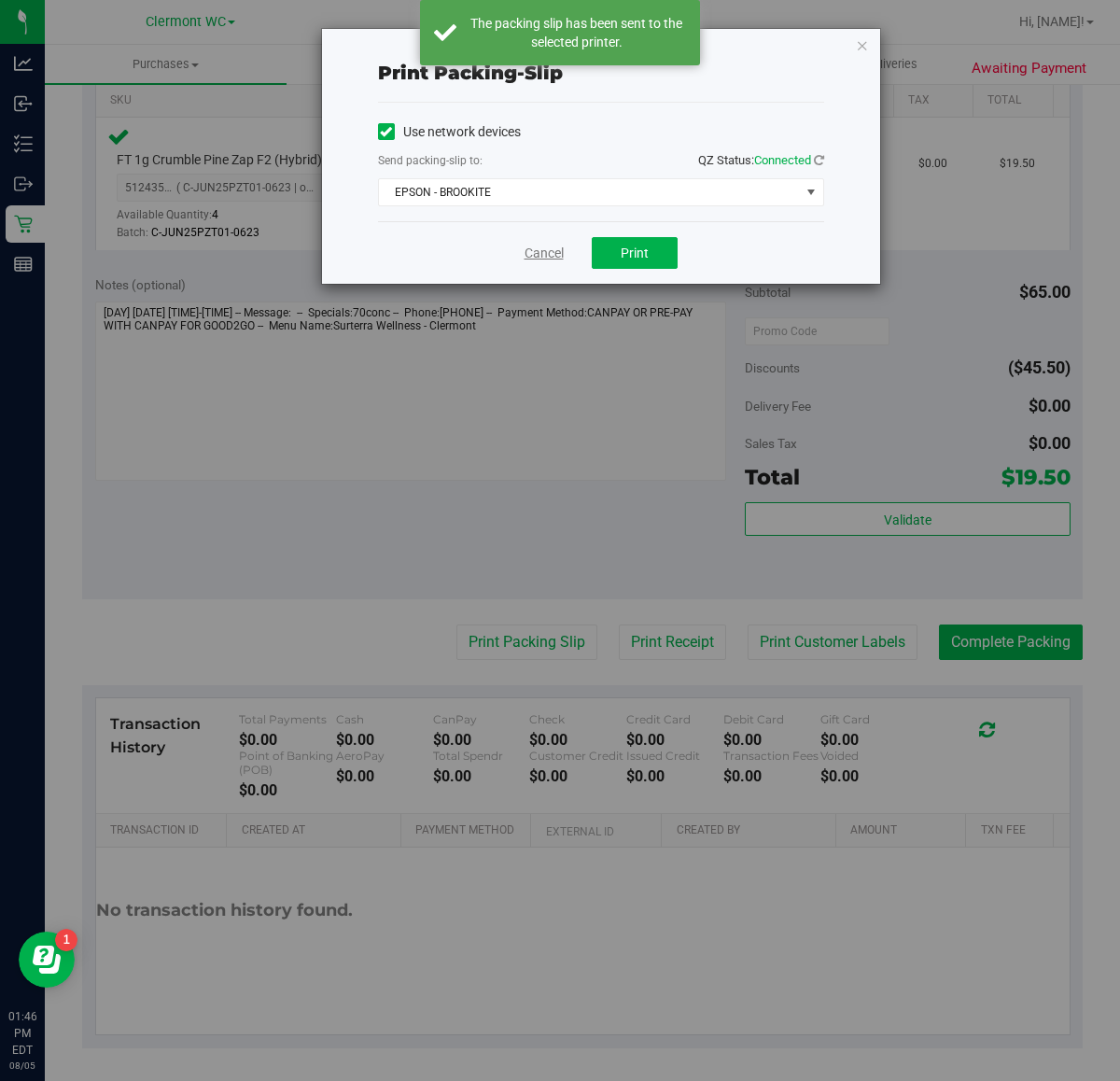 click on "Cancel" at bounding box center (544, 253) 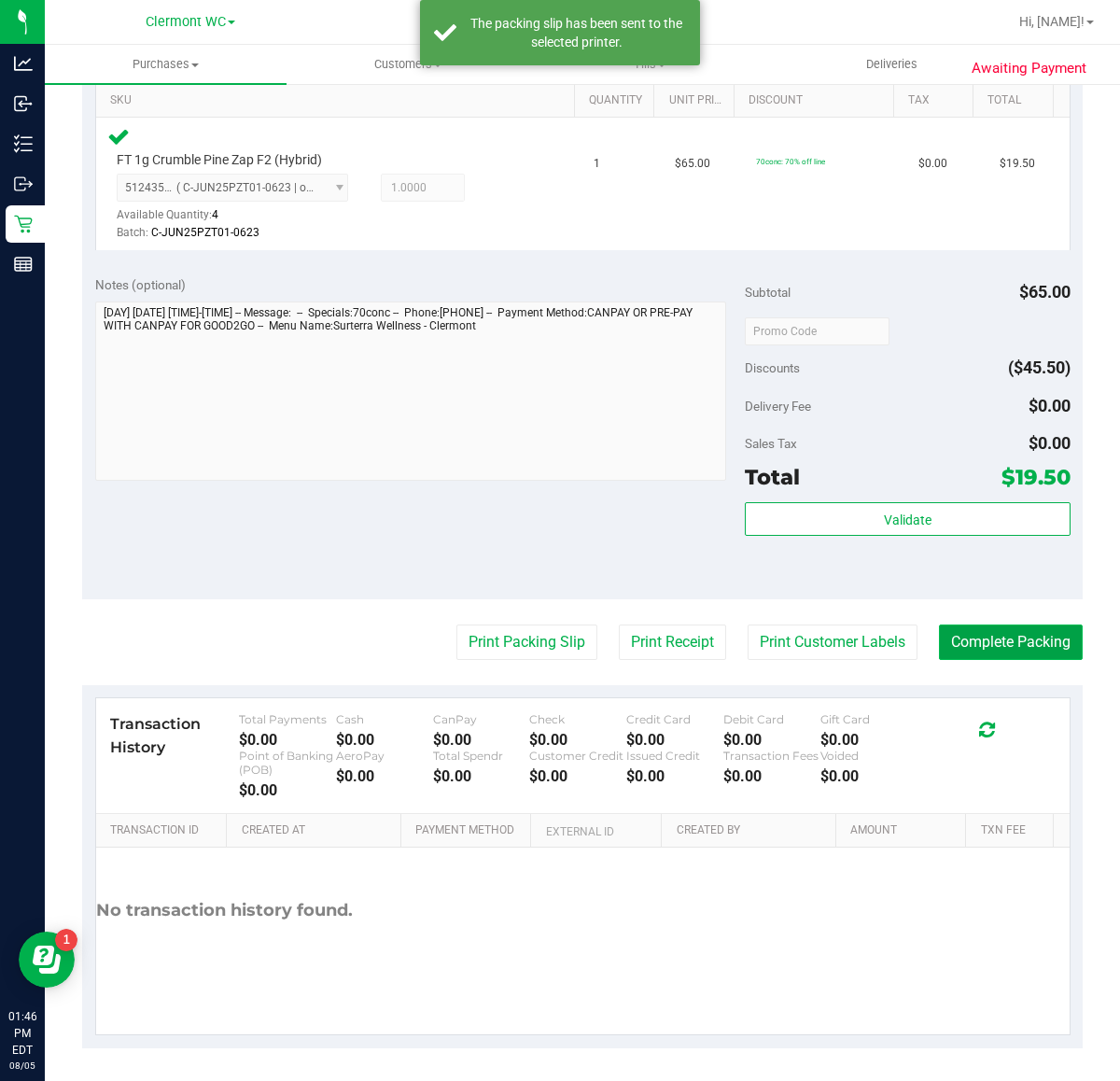 click on "Complete Packing" at bounding box center (1011, 642) 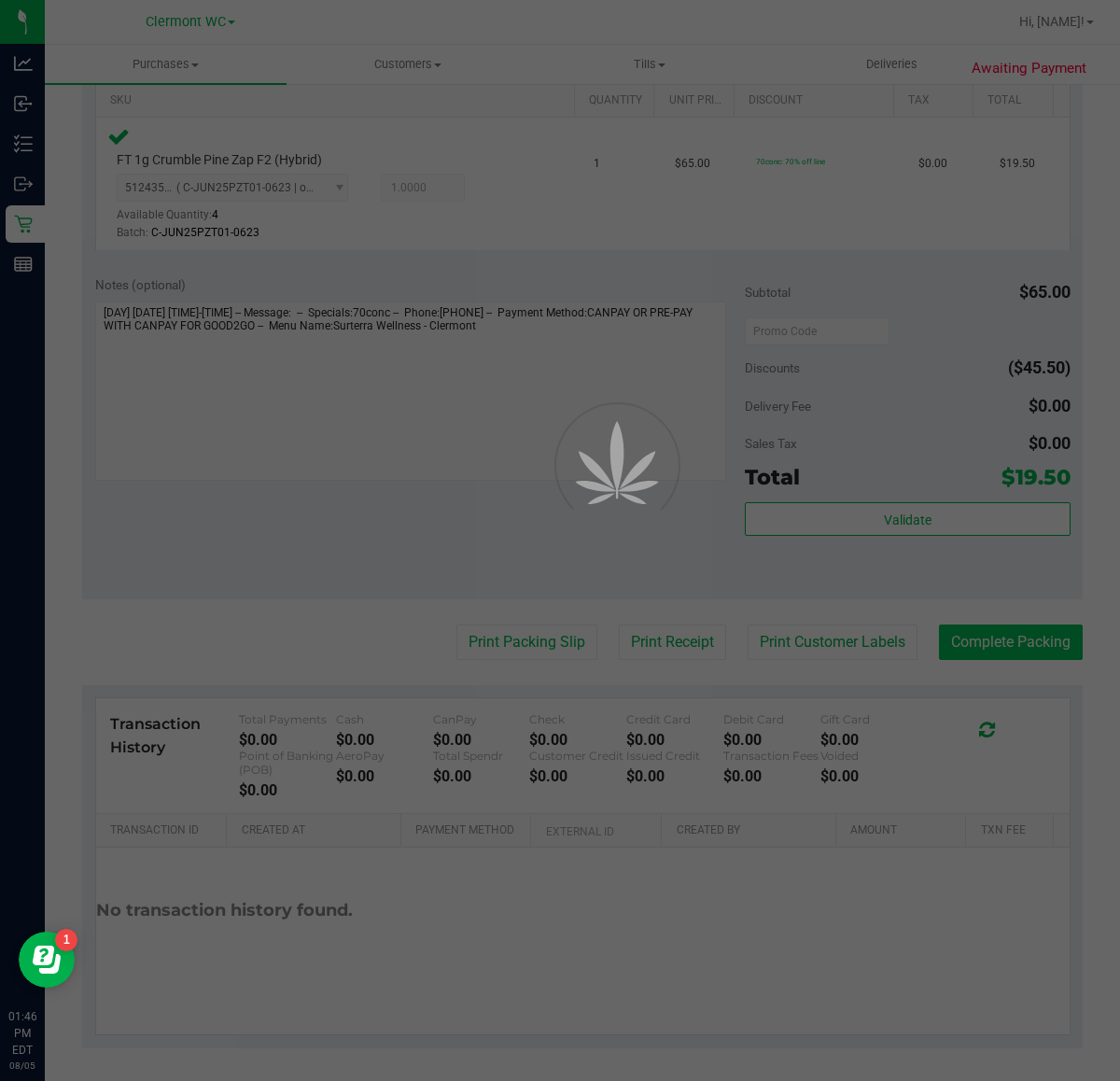 scroll, scrollTop: 0, scrollLeft: 0, axis: both 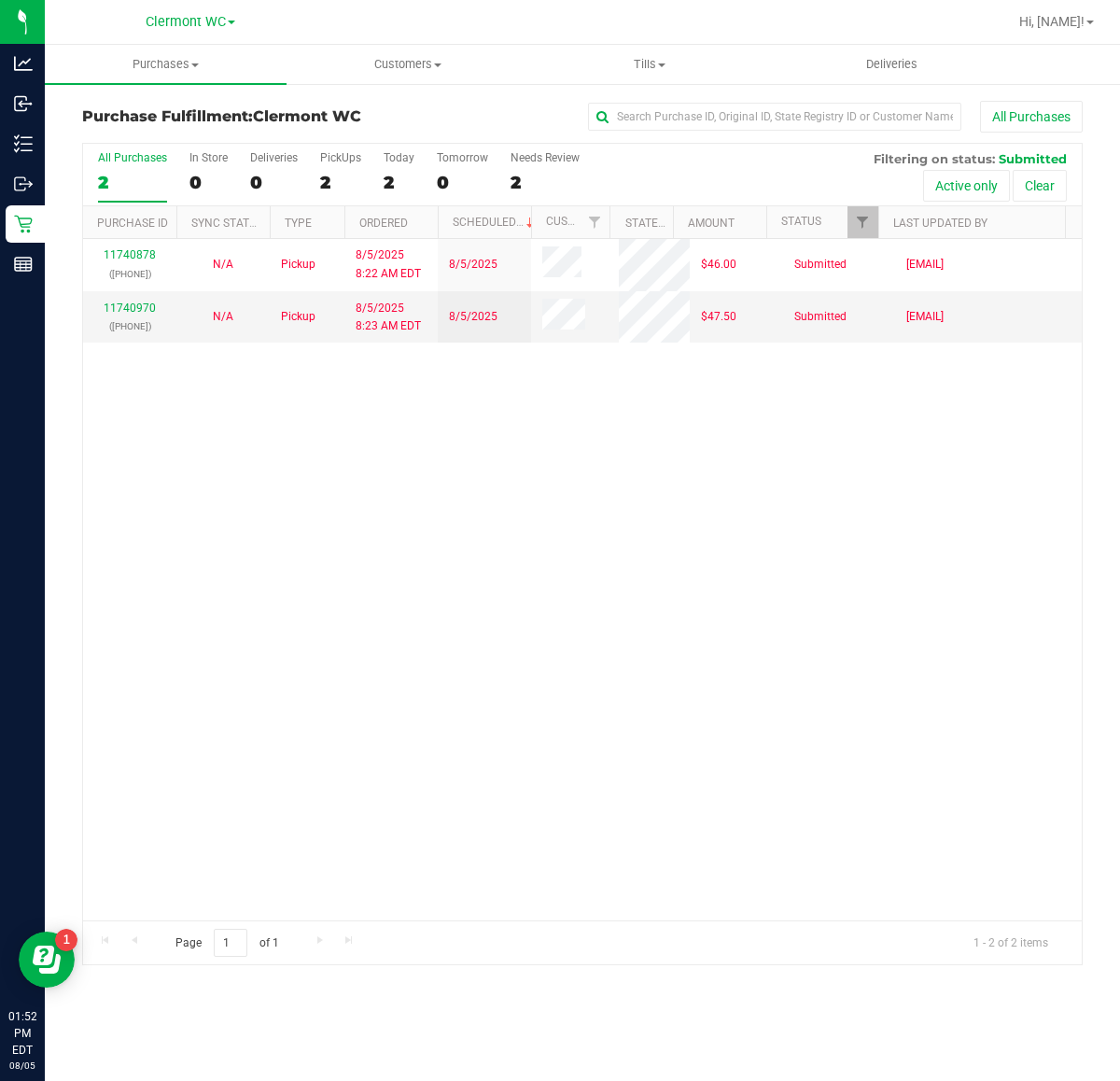 click on "11740878
([PHONE])
N/A
Pickup [DATE] [TIME] [TIMEZONE] [DATE]
$46.00
Submitted [EMAIL]
11740970
([PHONE])
N/A
Pickup [DATE] [TIME] [TIMEZONE] [DATE]
$47.50
Submitted [EMAIL]" at bounding box center (582, 580) 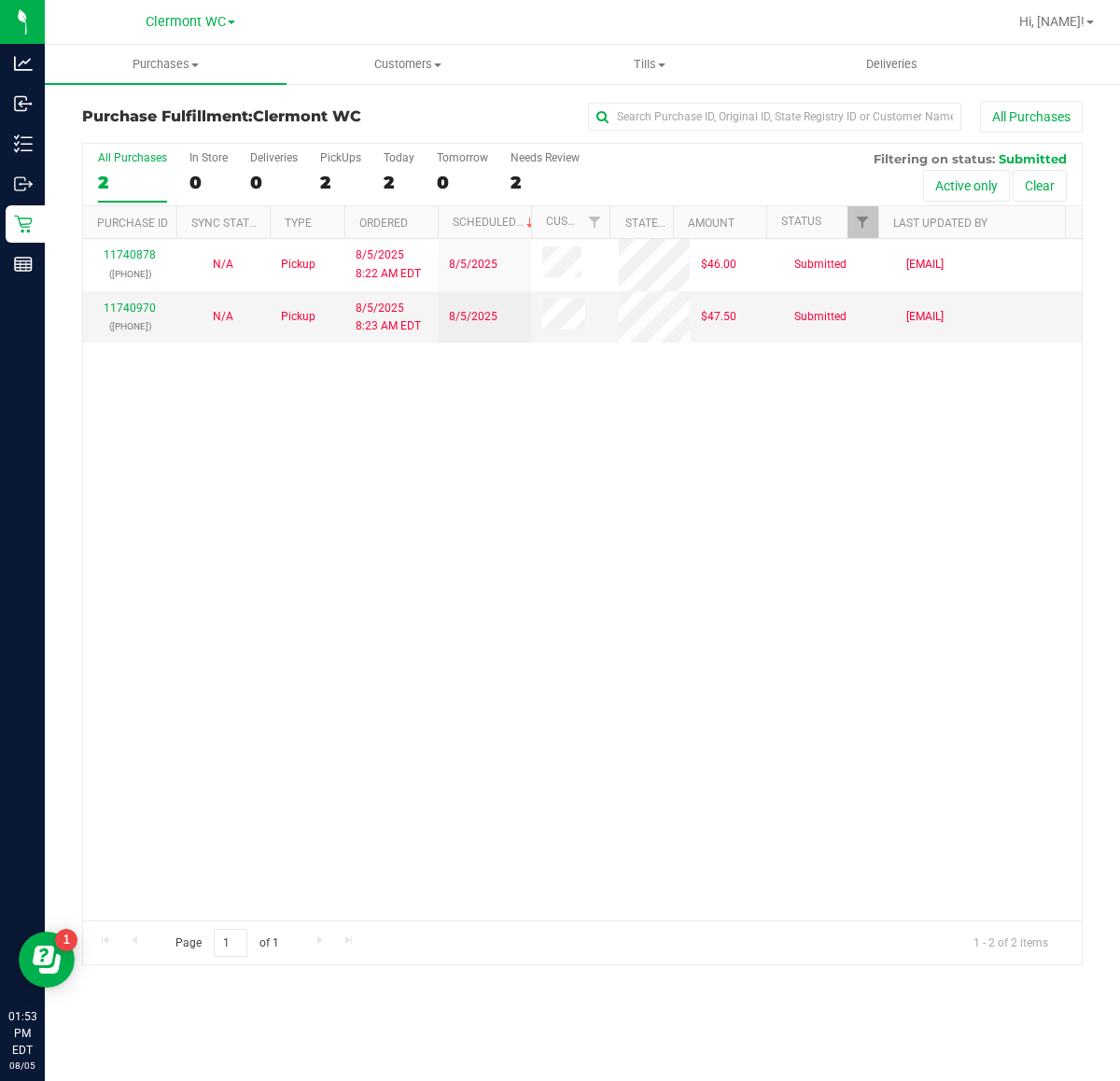 click on "11740878
(313238270)
N/A
Pickup 8/5/2025 8:22 AM EDT 8/5/2025
$46.00
Submitted bhutchinson@liveparallel.com
11740970
(313255812)
N/A
Pickup 8/5/2025 8:23 AM EDT 8/5/2025
$47.50
Submitted bhutchinson@liveparallel.com" at bounding box center [582, 580] 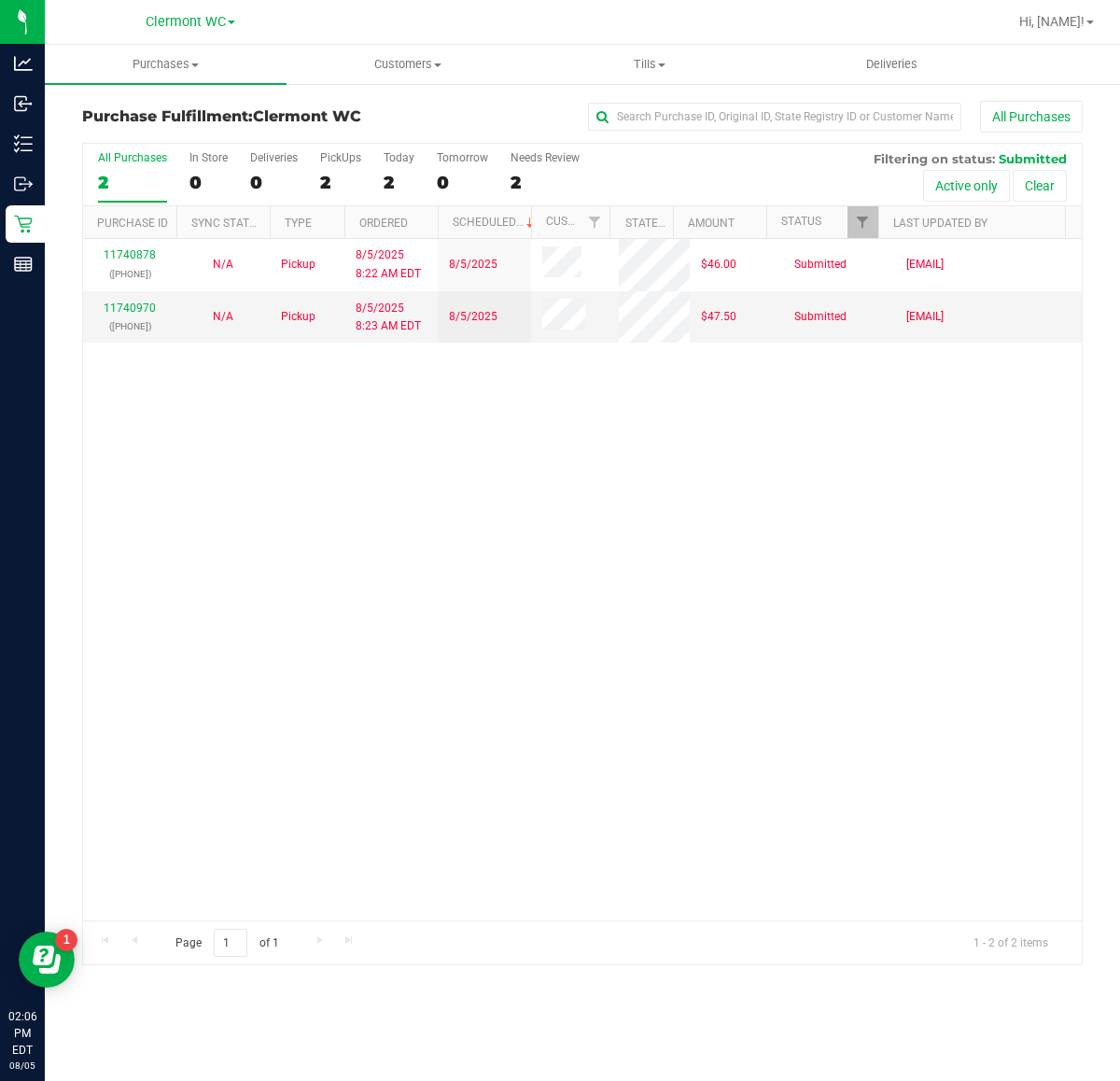 click on "11740878
(313238270)
N/A
Pickup 8/5/2025 8:22 AM EDT 8/5/2025
$46.00
Submitted bhutchinson@liveparallel.com
11740970
(313255812)
N/A
Pickup 8/5/2025 8:23 AM EDT 8/5/2025
$47.50
Submitted bhutchinson@liveparallel.com" at bounding box center [582, 580] 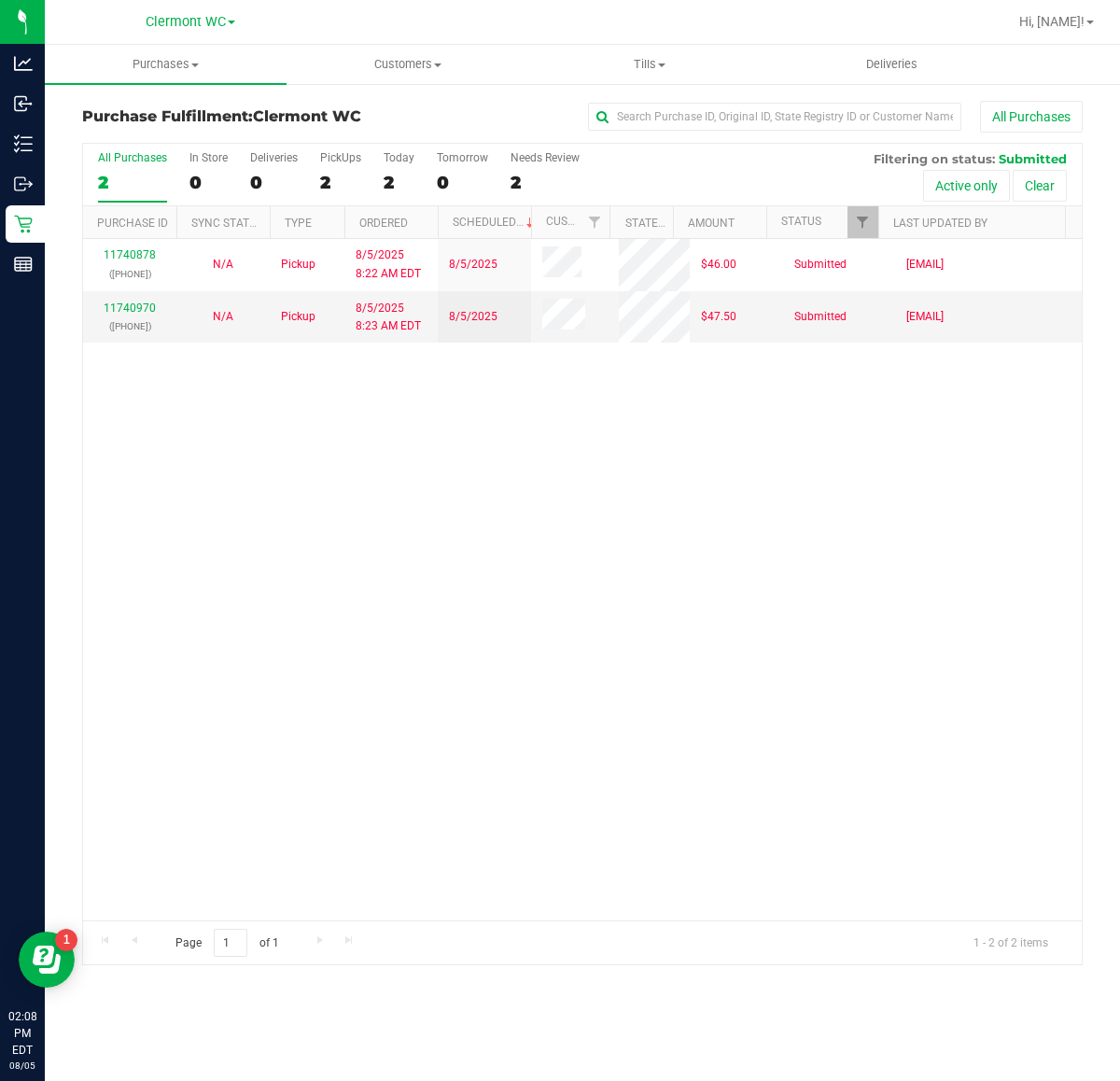 drag, startPoint x: 659, startPoint y: 670, endPoint x: 87, endPoint y: 365, distance: 648.2353 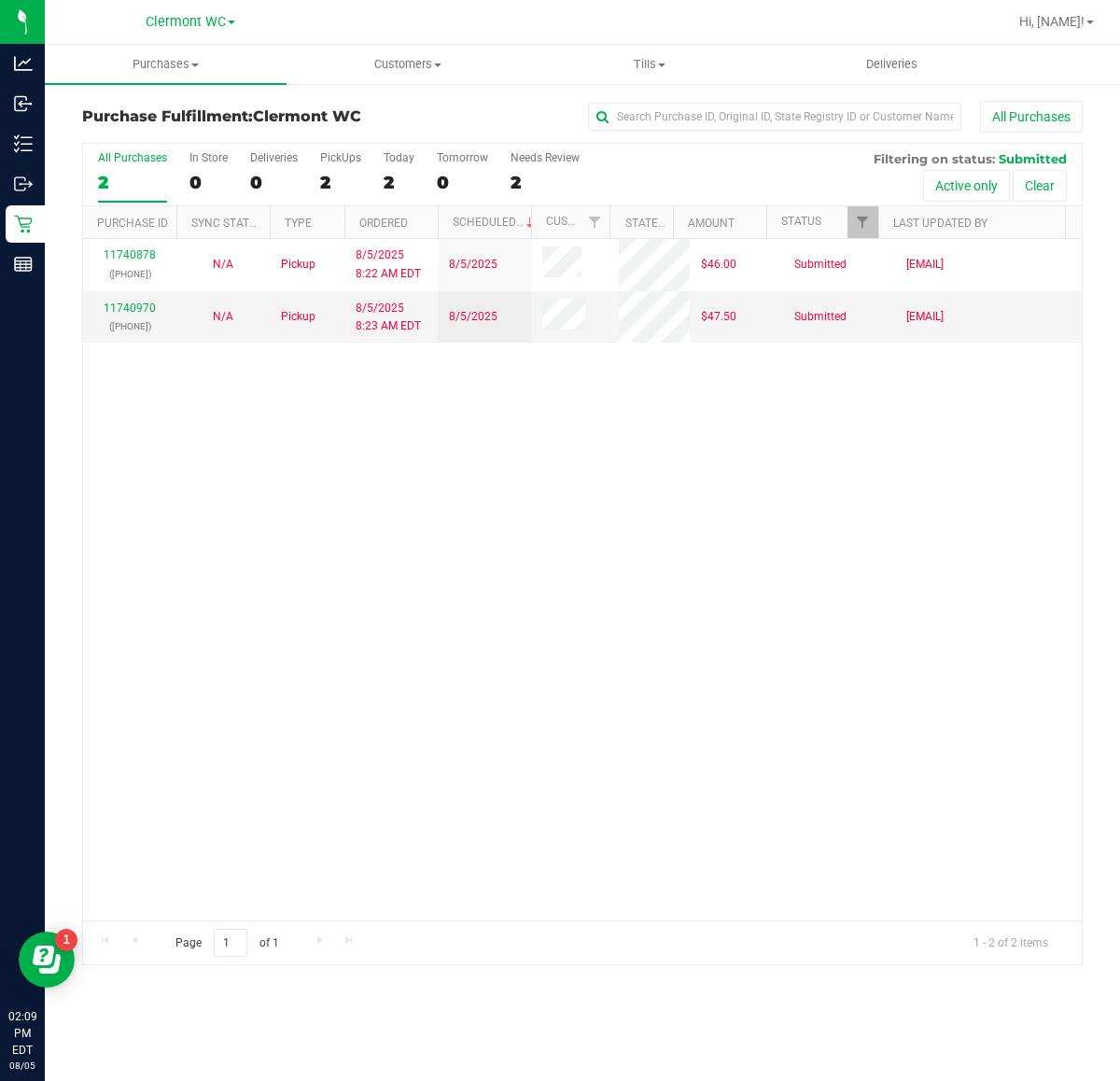 click on "11740878
(313238270)
N/A
Pickup 8/5/2025 8:22 AM EDT 8/5/2025
$46.00
Submitted bhutchinson@liveparallel.com
11740970
(313255812)
N/A
Pickup 8/5/2025 8:23 AM EDT 8/5/2025
$47.50
Submitted bhutchinson@liveparallel.com" at bounding box center [582, 580] 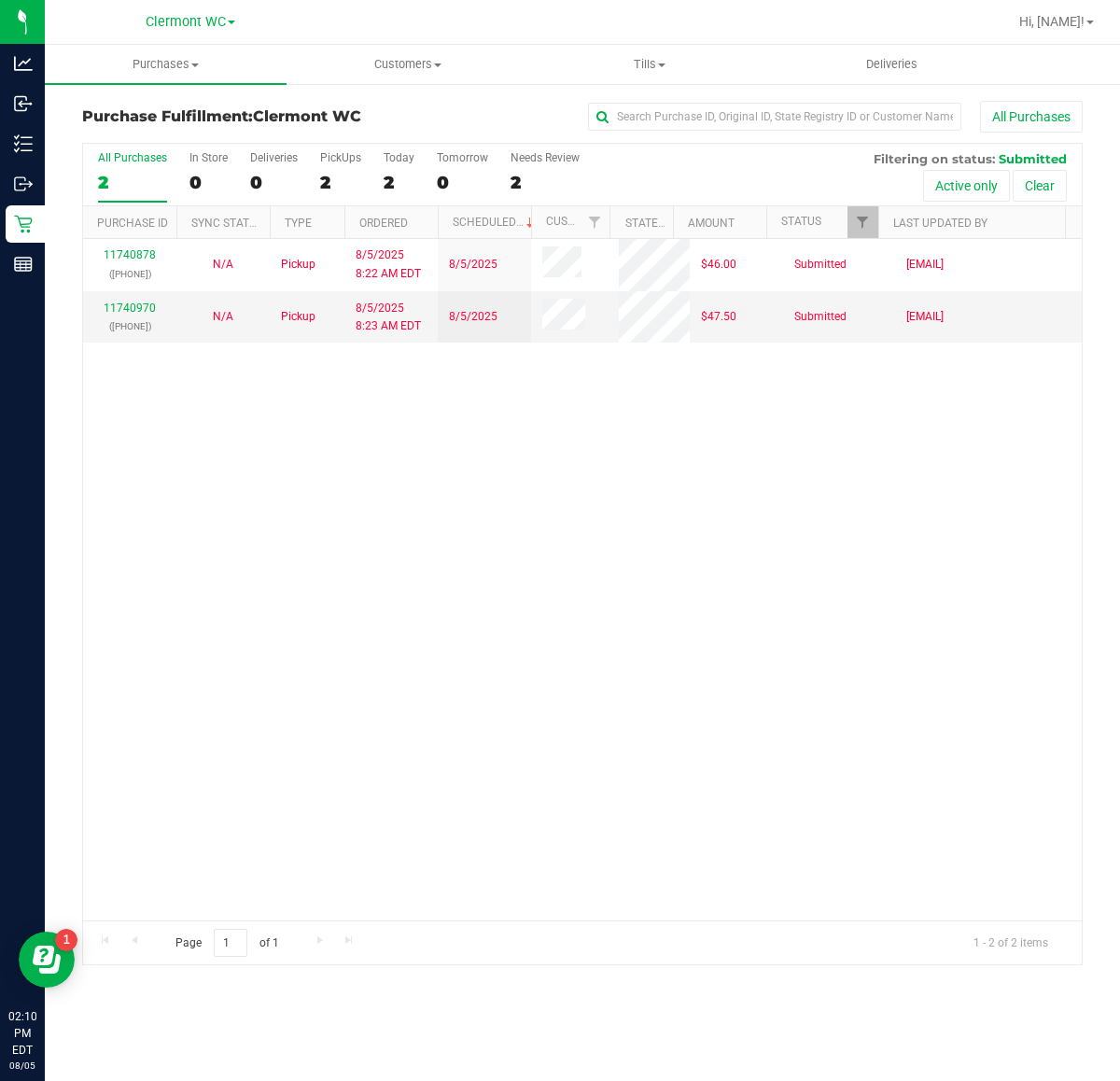 click on "11740878
(313238270)
N/A
Pickup 8/5/2025 8:22 AM EDT 8/5/2025
$46.00
Submitted bhutchinson@liveparallel.com
11740970
(313255812)
N/A
Pickup 8/5/2025 8:23 AM EDT 8/5/2025
$47.50
Submitted bhutchinson@liveparallel.com" at bounding box center (582, 580) 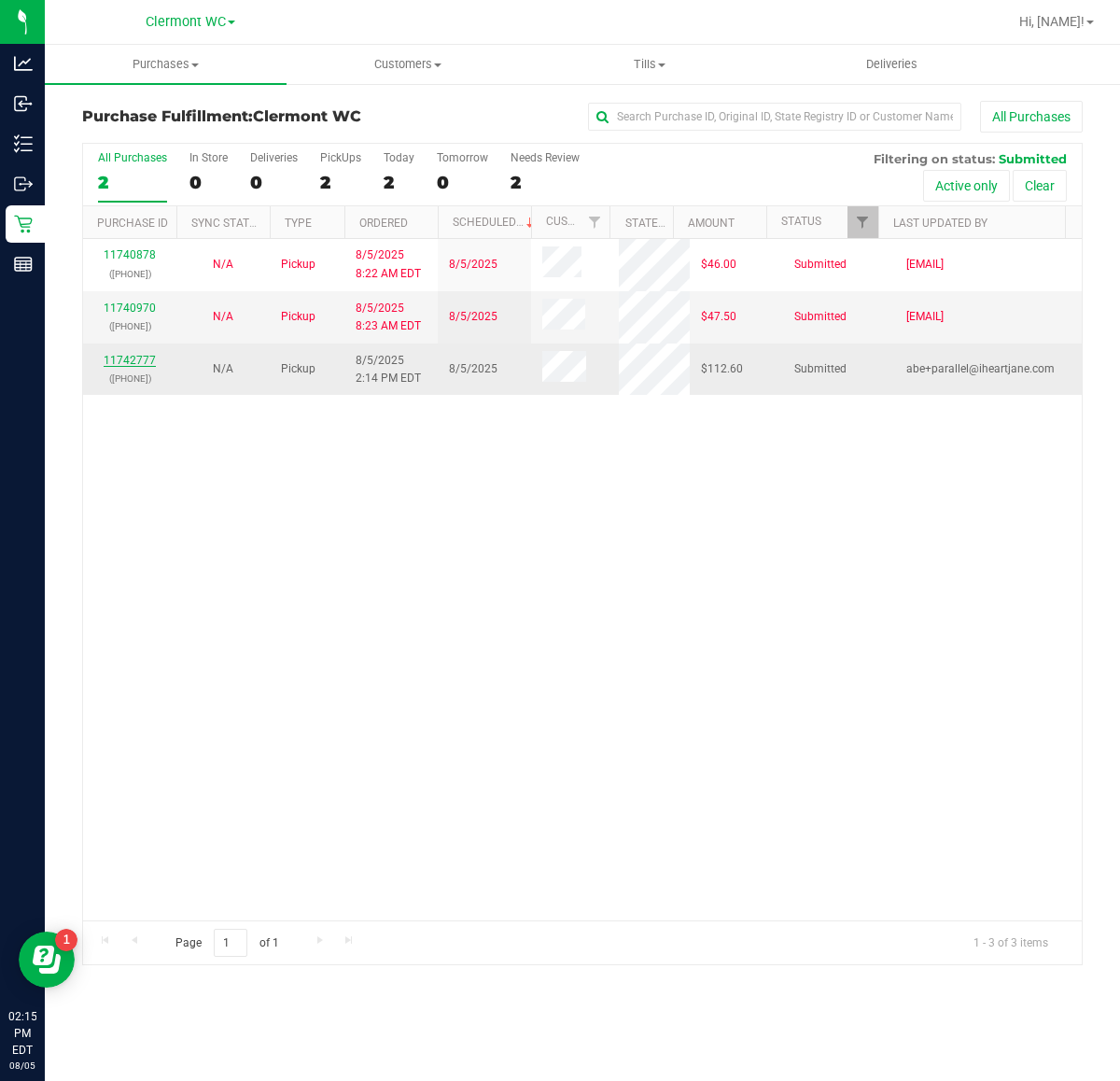 click on "11742777" at bounding box center (130, 360) 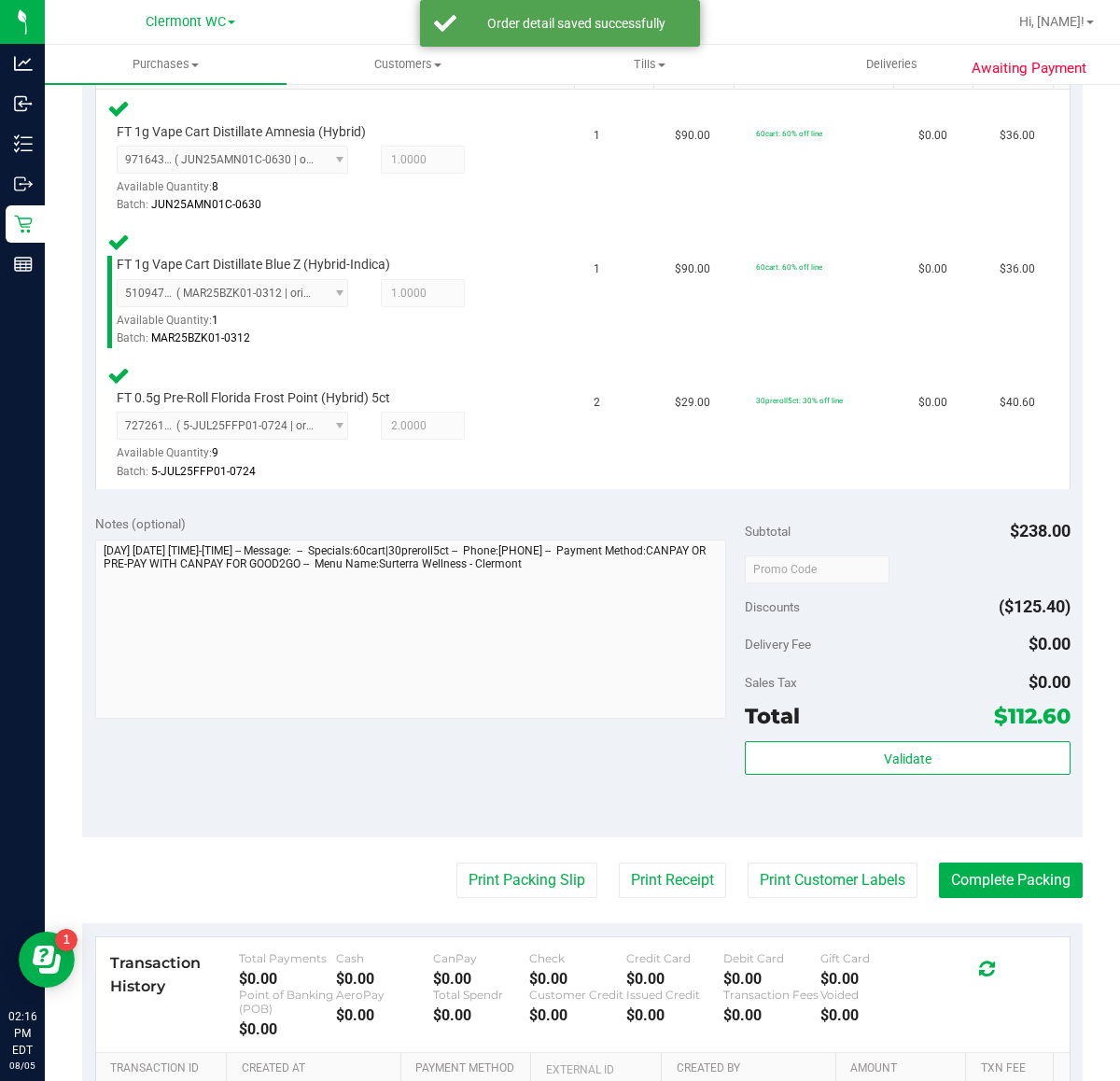 scroll, scrollTop: 525, scrollLeft: 0, axis: vertical 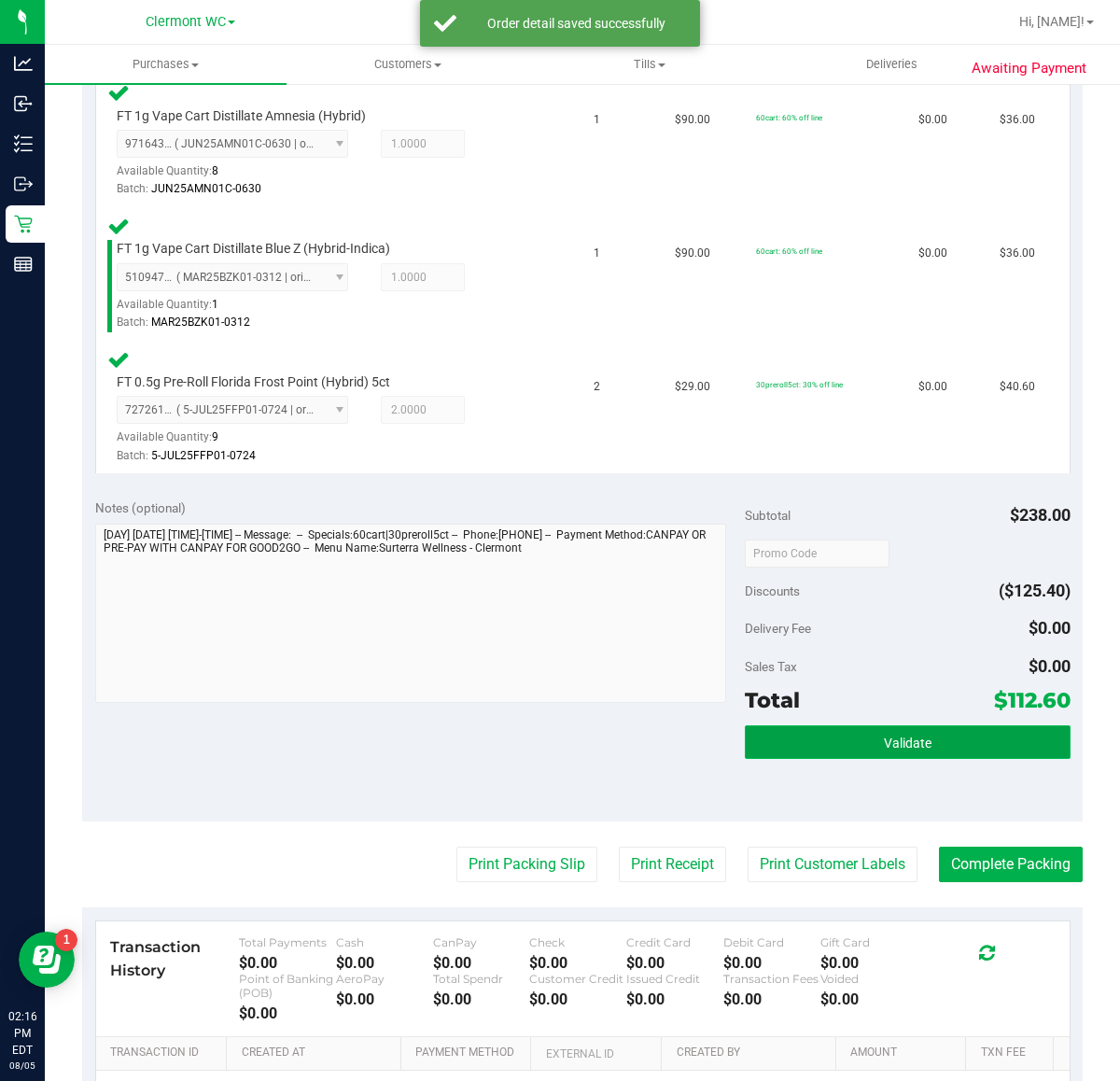 click on "Validate" at bounding box center [907, 742] 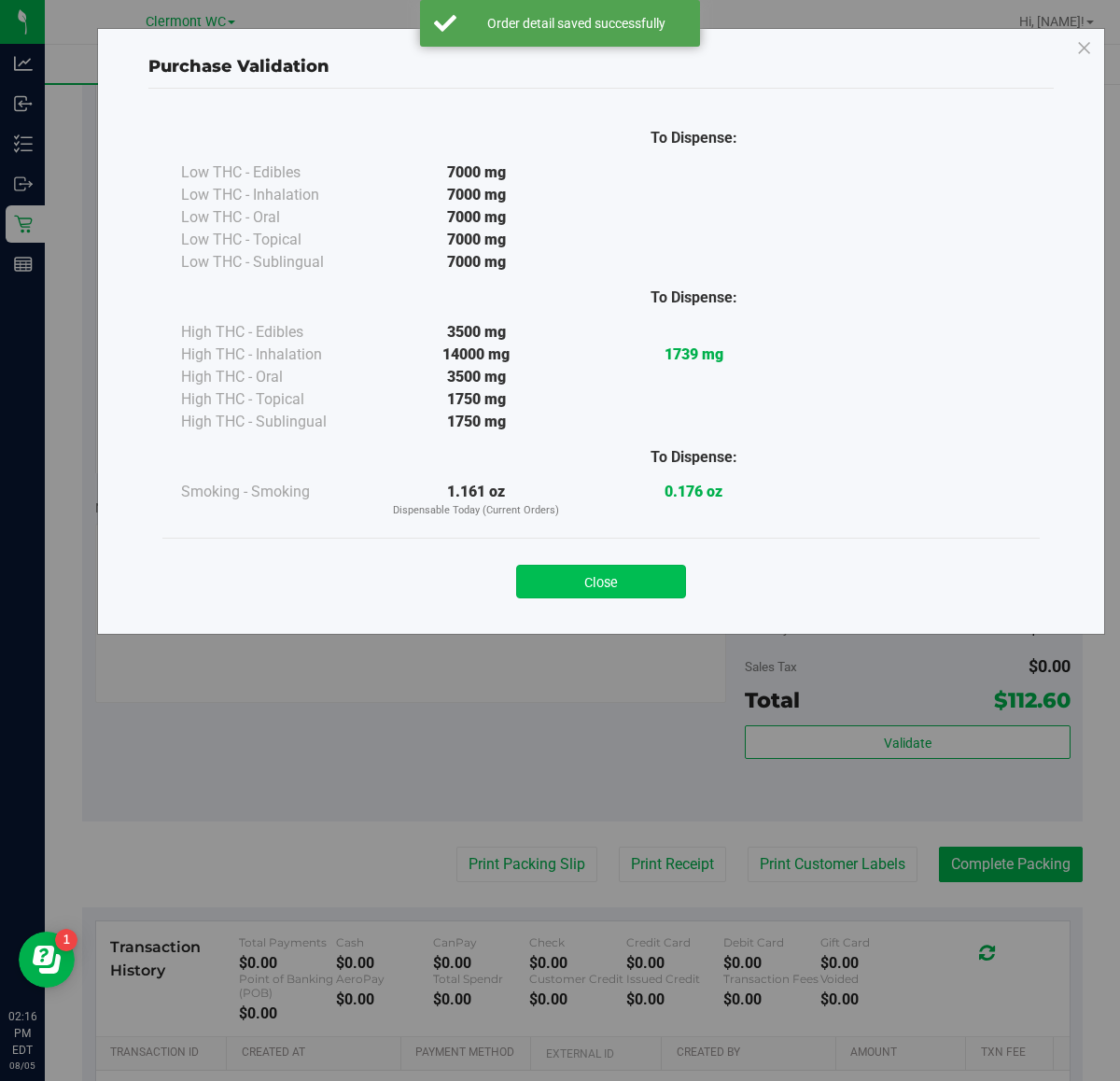 click on "Close" at bounding box center (601, 582) 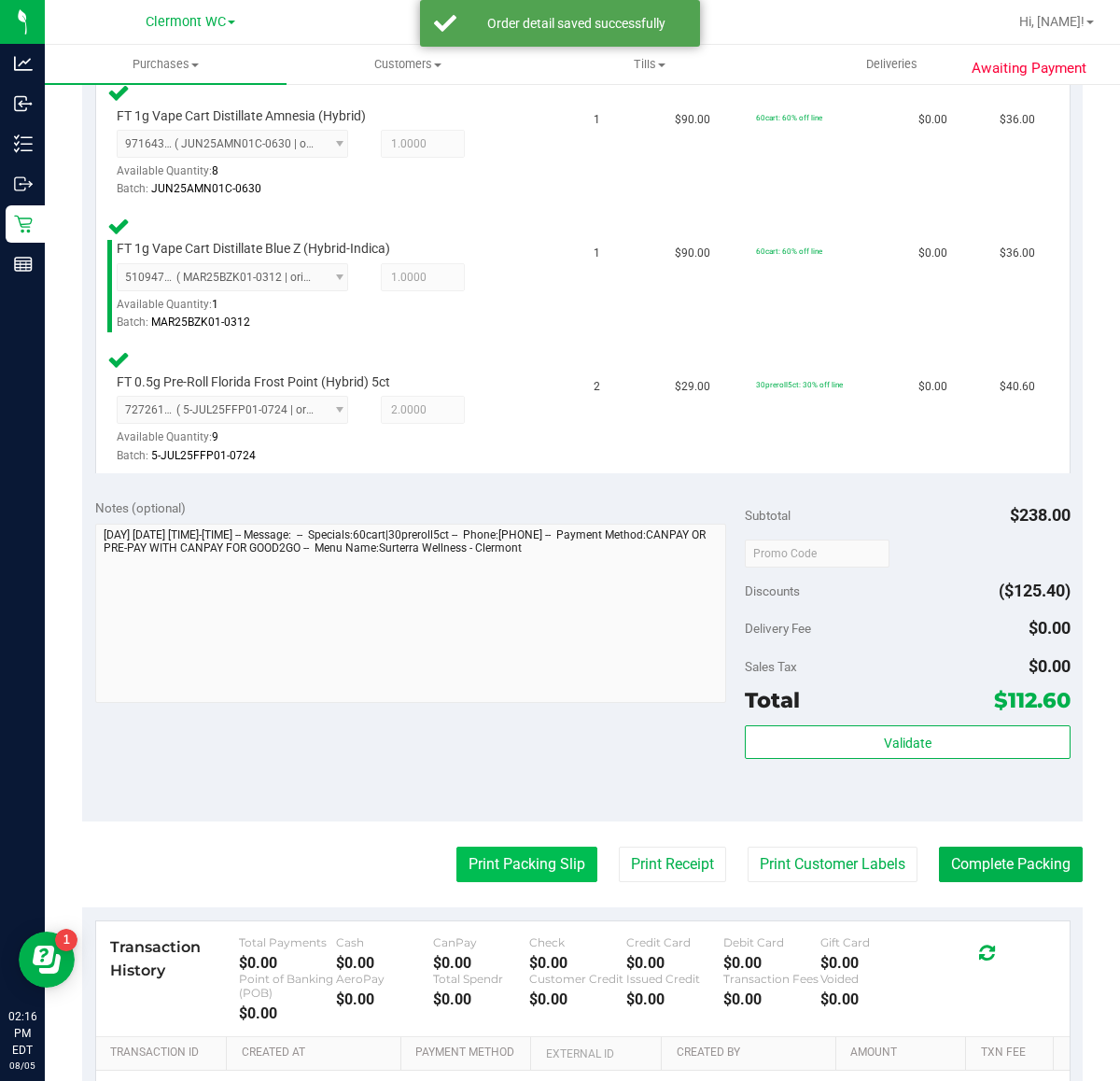 click on "Print Packing Slip" at bounding box center (526, 864) 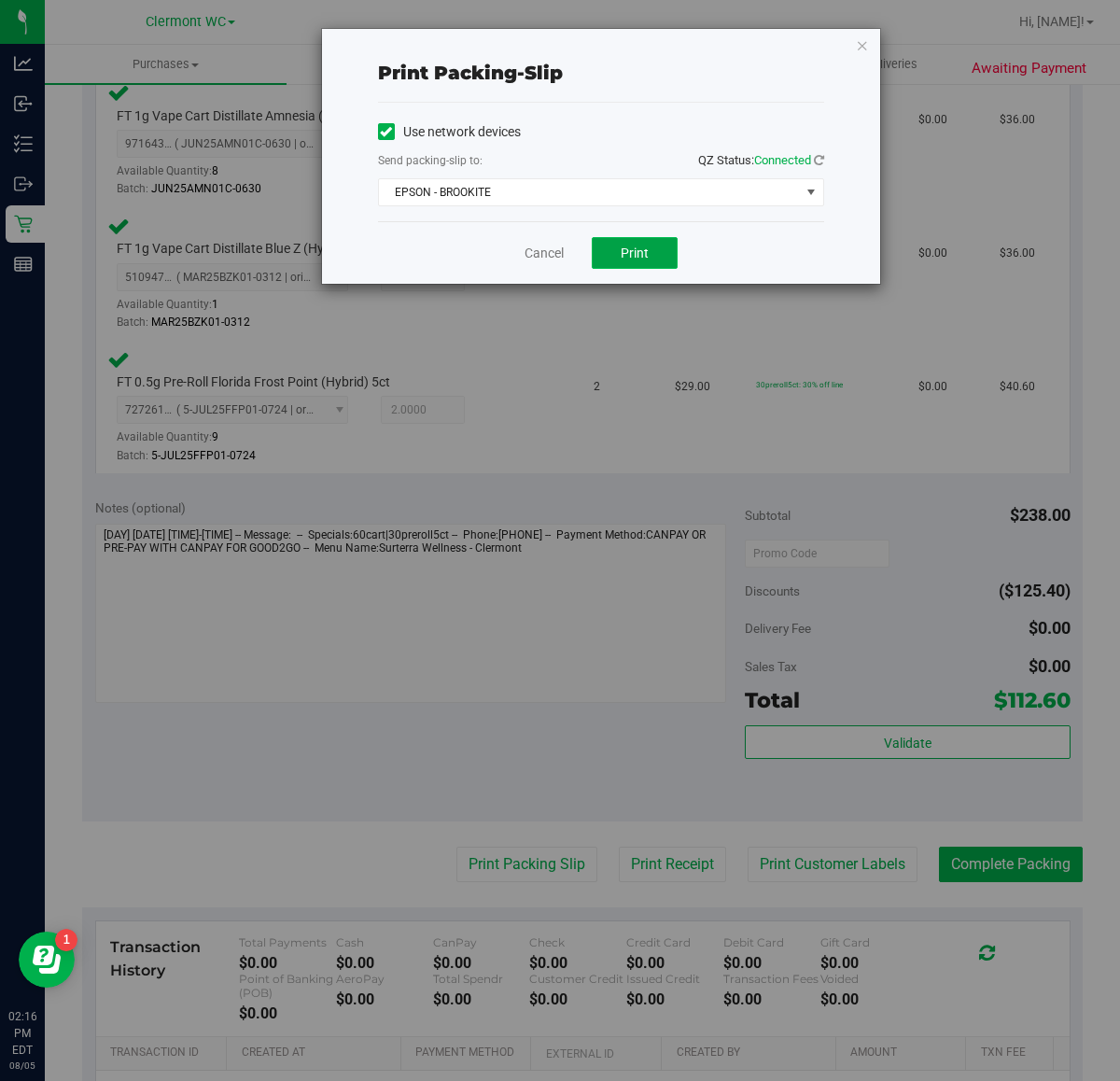click on "Print" at bounding box center [635, 253] 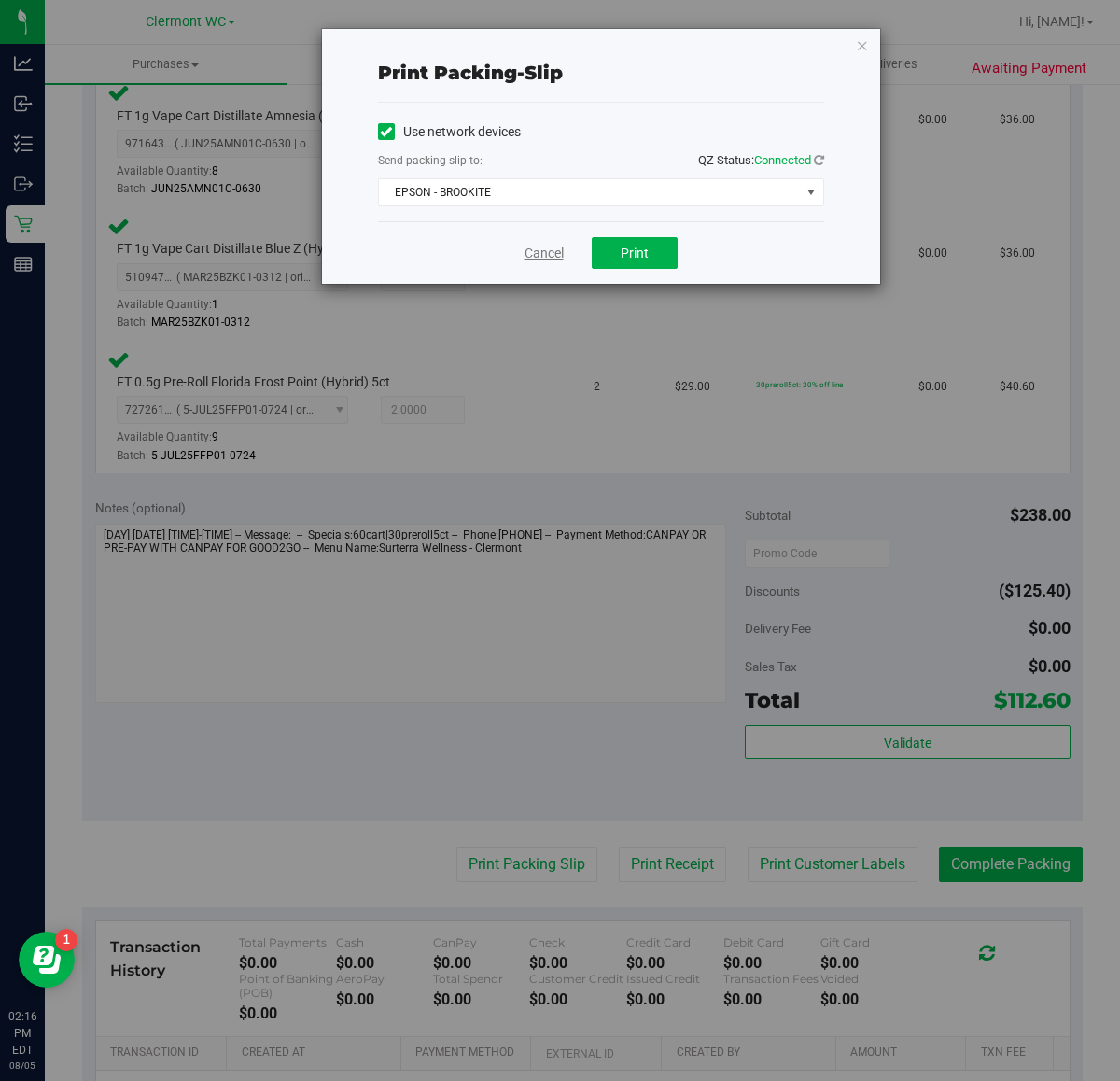 click on "Cancel" at bounding box center [544, 253] 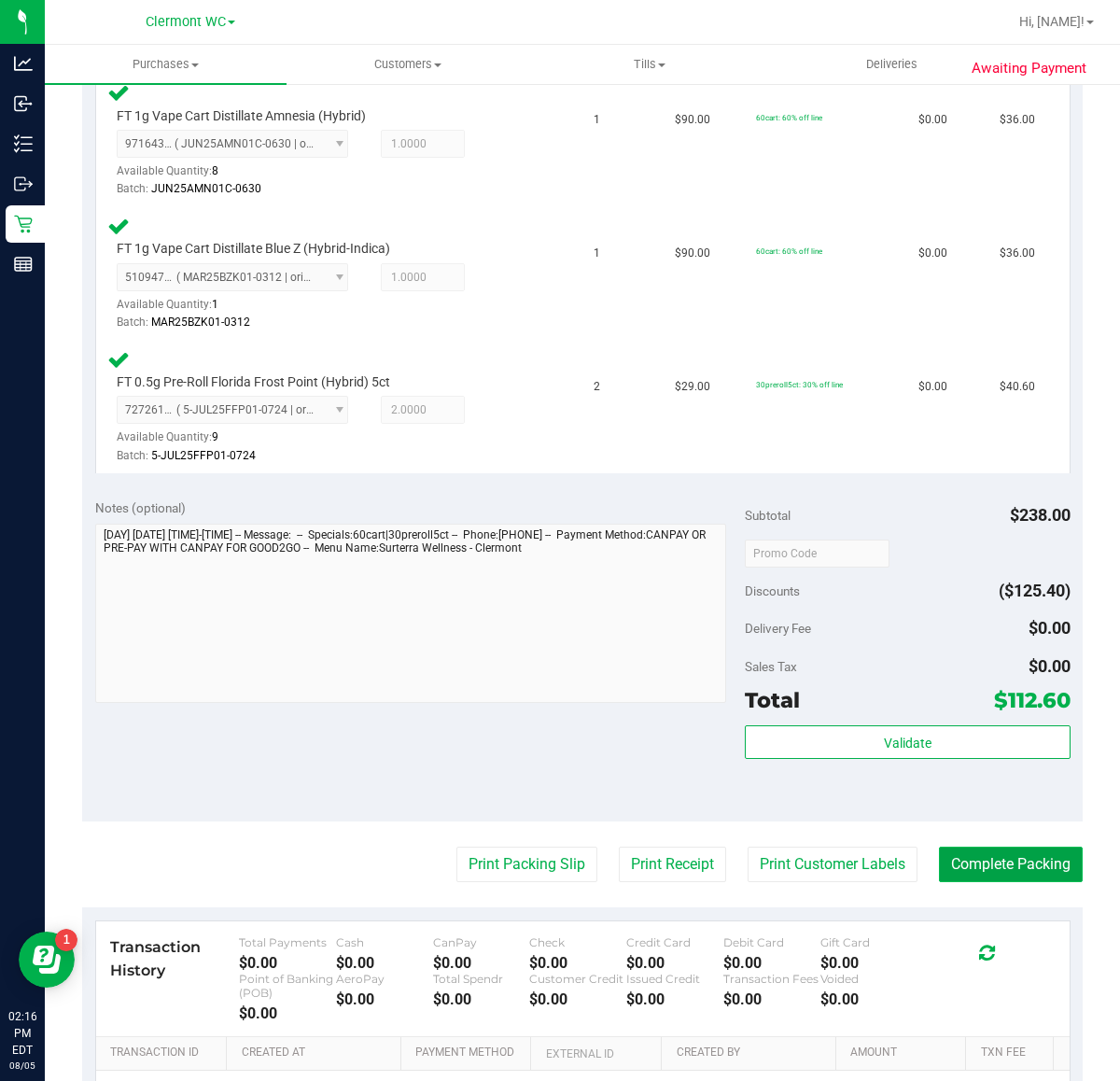 click on "Complete Packing" at bounding box center (1011, 864) 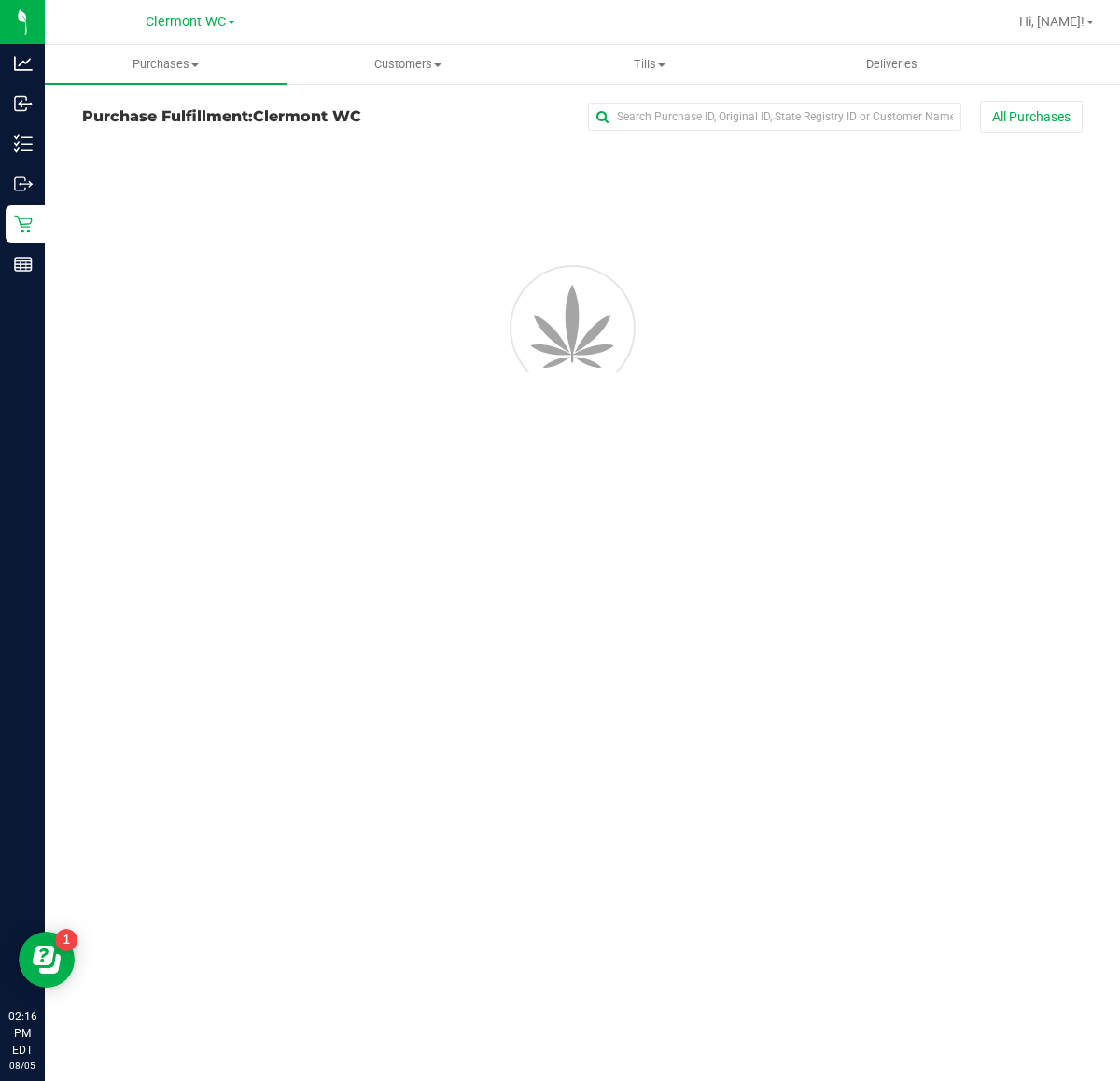 scroll, scrollTop: 0, scrollLeft: 0, axis: both 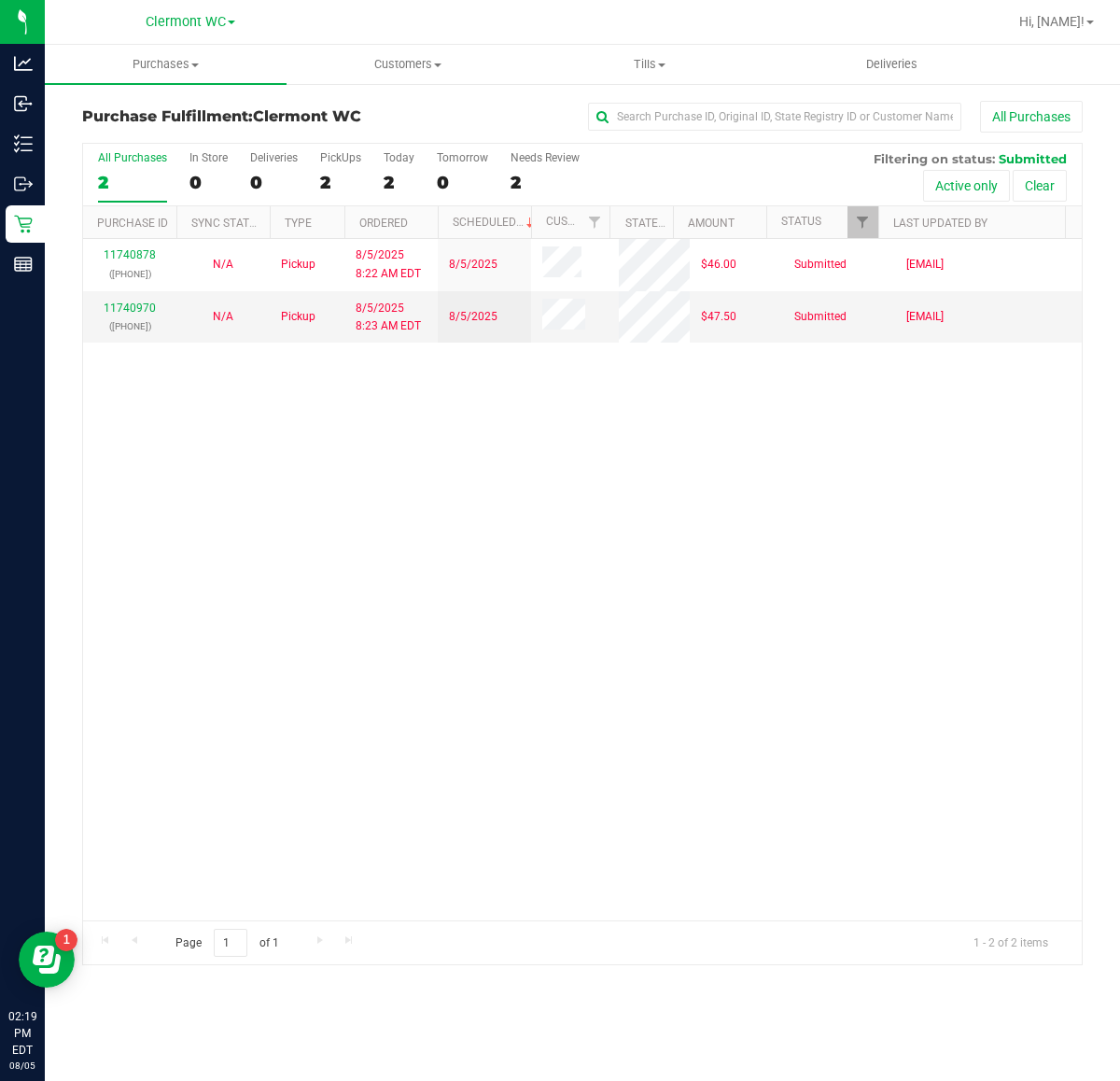 click on "11740878
(313238270)
N/A
Pickup 8/5/2025 8:22 AM EDT 8/5/2025
$46.00
Submitted bhutchinson@liveparallel.com
11740970
(313255812)
N/A
Pickup 8/5/2025 8:23 AM EDT 8/5/2025
$47.50
Submitted bhutchinson@liveparallel.com" at bounding box center [582, 580] 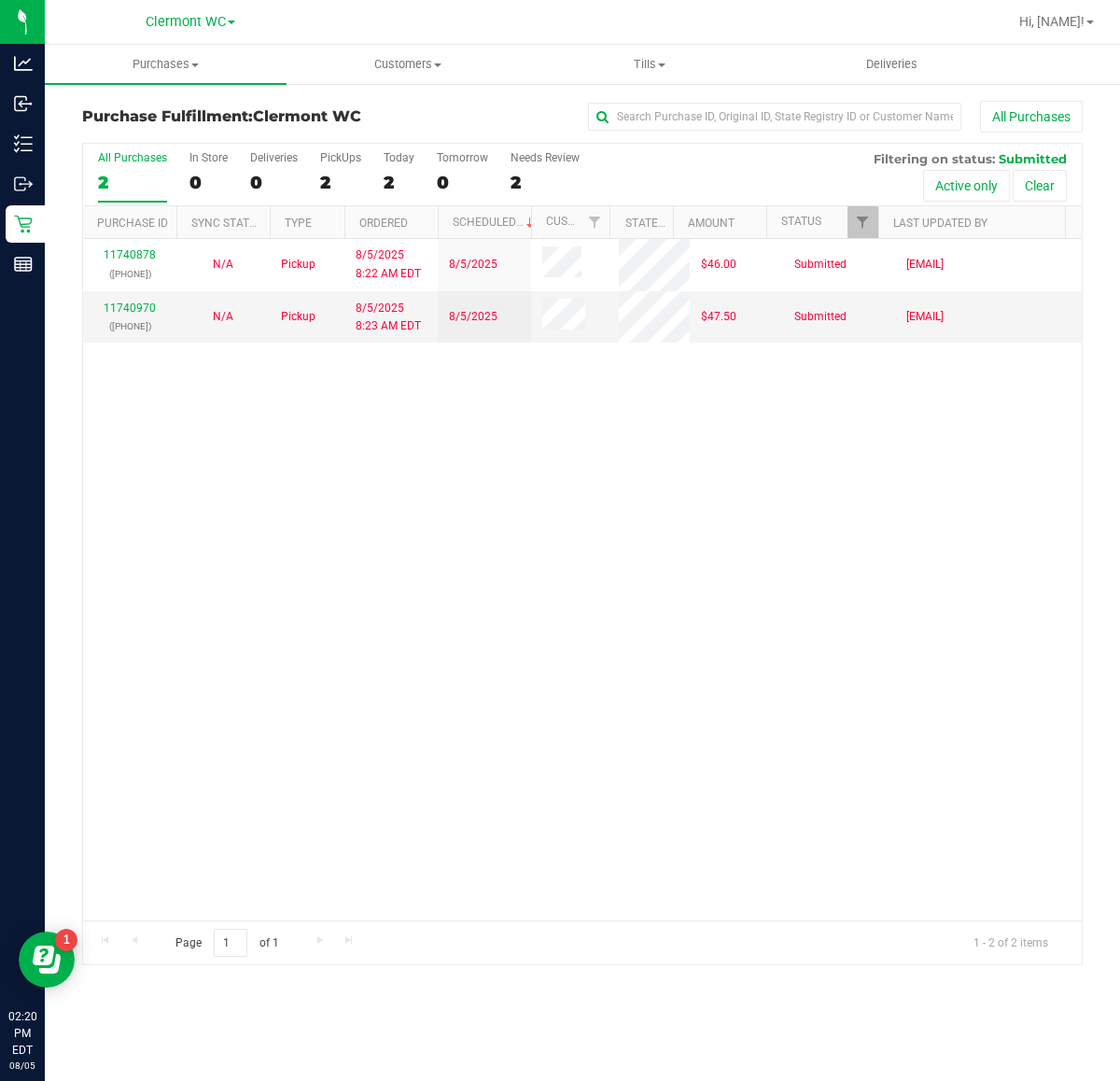 click on "11740878
(313238270)
N/A
Pickup 8/5/2025 8:22 AM EDT 8/5/2025
$46.00
Submitted bhutchinson@liveparallel.com
11740970
(313255812)
N/A
Pickup 8/5/2025 8:23 AM EDT 8/5/2025
$47.50
Submitted bhutchinson@liveparallel.com" at bounding box center [582, 580] 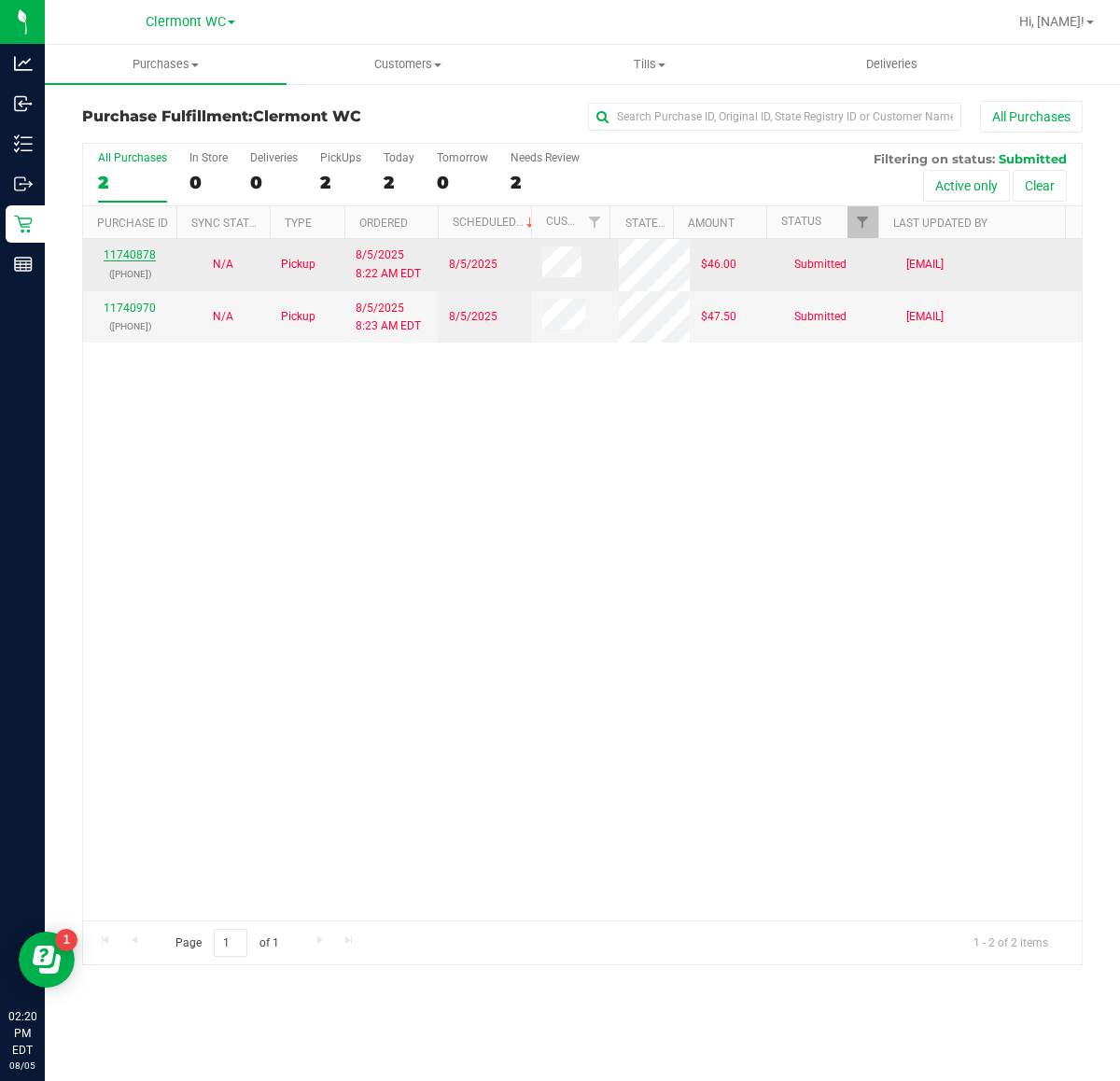 click on "11740878" at bounding box center [130, 255] 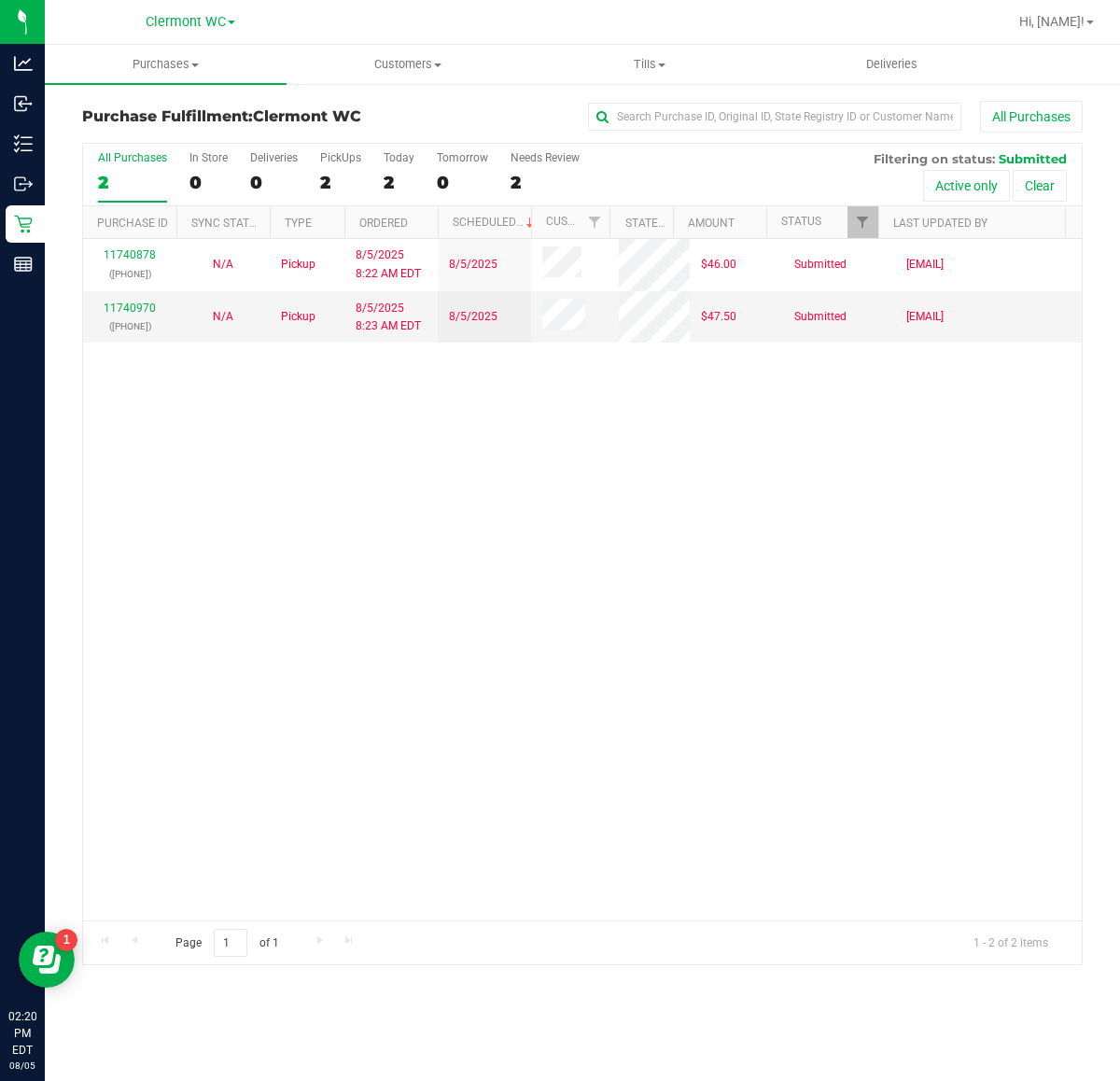 click on "11740878
(313238270)
N/A
Pickup 8/5/2025 8:22 AM EDT 8/5/2025
$46.00
Submitted bhutchinson@liveparallel.com
11740970
(313255812)
N/A
Pickup 8/5/2025 8:23 AM EDT 8/5/2025
$47.50
Submitted bhutchinson@liveparallel.com" at bounding box center (582, 580) 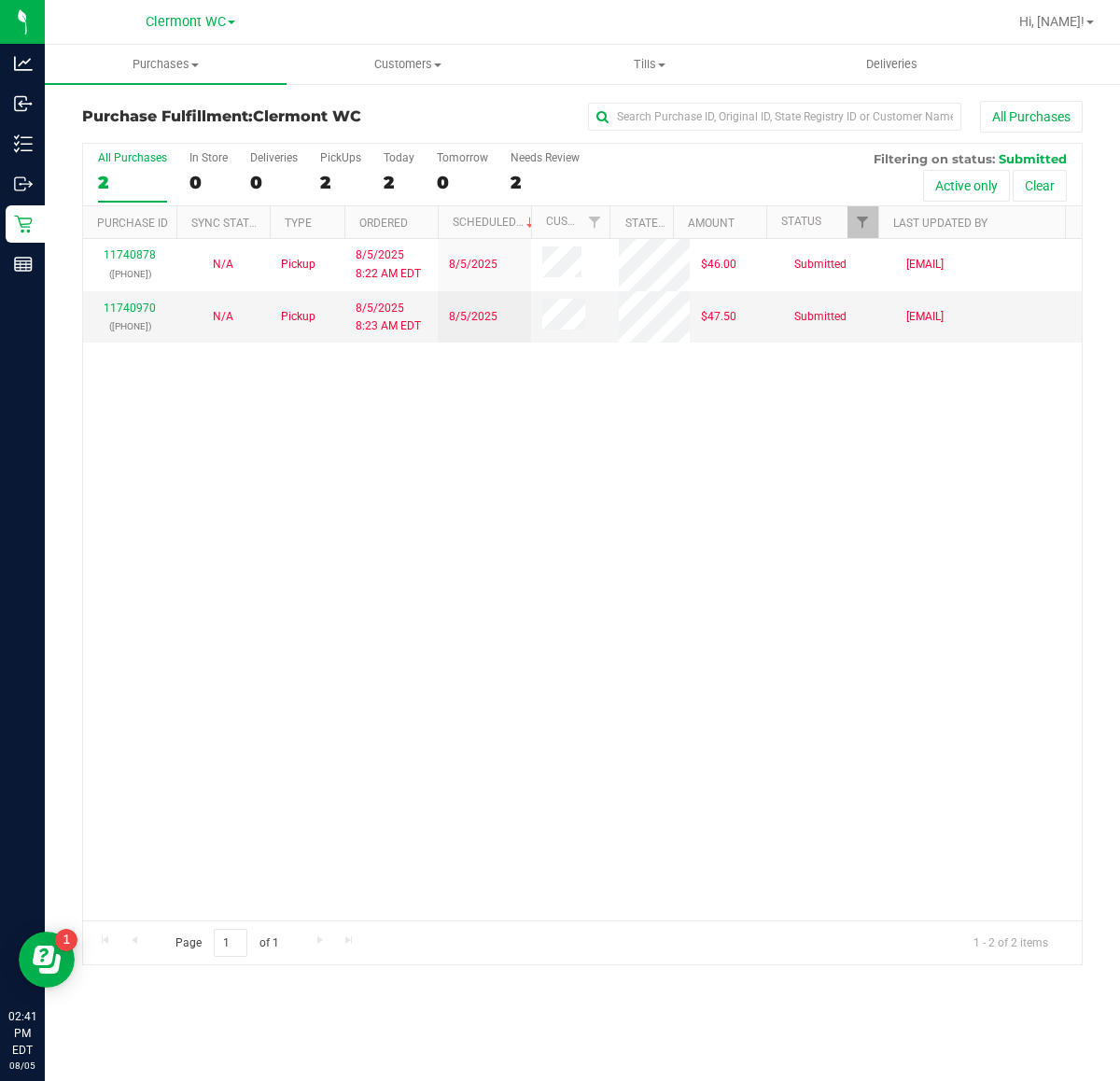 click on "11740878
(313238270)
N/A
Pickup 8/5/2025 8:22 AM EDT 8/5/2025
$46.00
Submitted bhutchinson@liveparallel.com
11740970
(313255812)
N/A
Pickup 8/5/2025 8:23 AM EDT 8/5/2025
$47.50
Submitted bhutchinson@liveparallel.com" at bounding box center [582, 580] 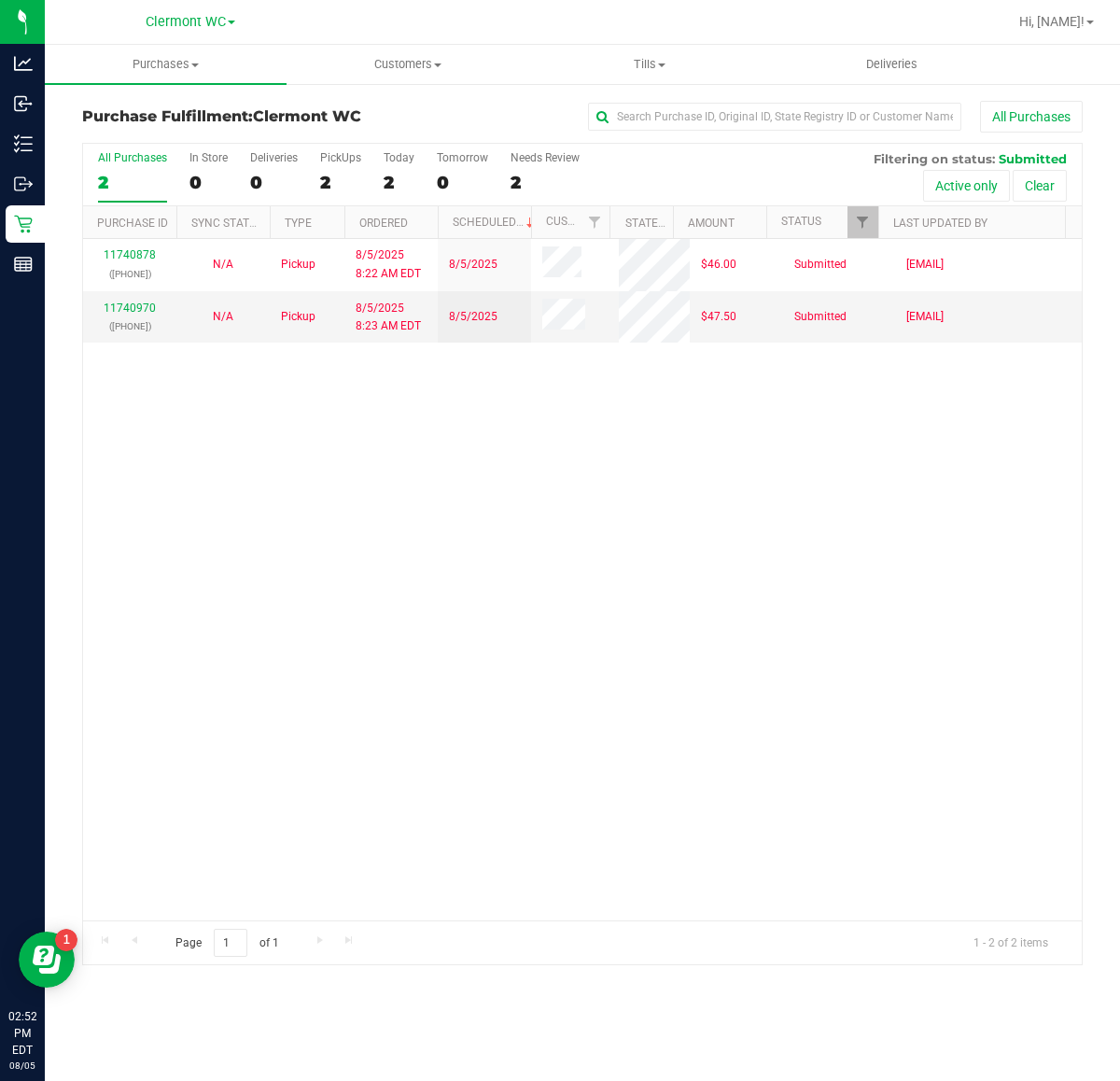drag, startPoint x: 446, startPoint y: 474, endPoint x: 365, endPoint y: 173, distance: 311.7082 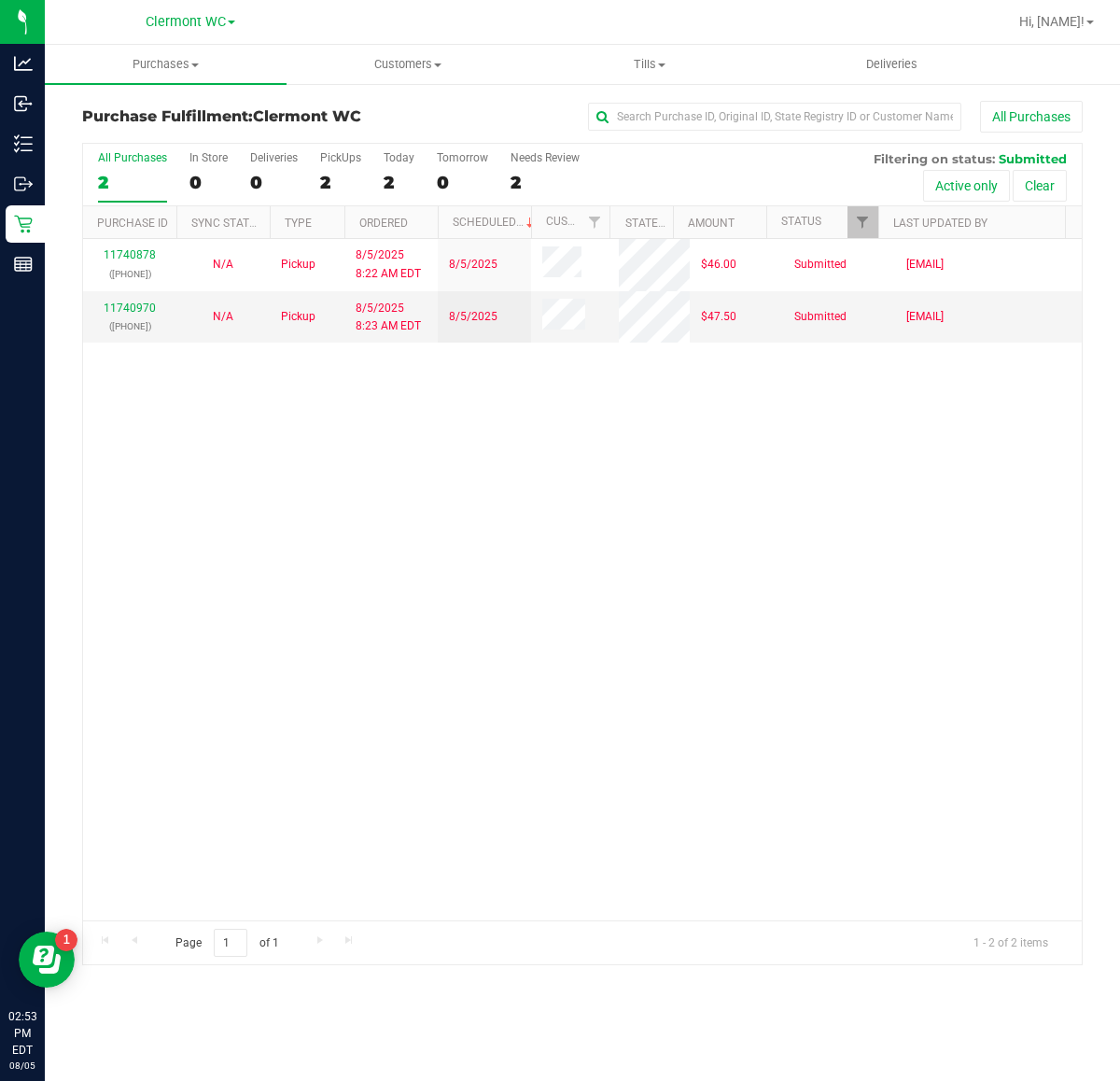 click on "11740878
(313238270)
N/A
Pickup 8/5/2025 8:22 AM EDT 8/5/2025
$46.00
Submitted bhutchinson@liveparallel.com
11740970
(313255812)
N/A
Pickup 8/5/2025 8:23 AM EDT 8/5/2025
$47.50
Submitted bhutchinson@liveparallel.com" at bounding box center (582, 580) 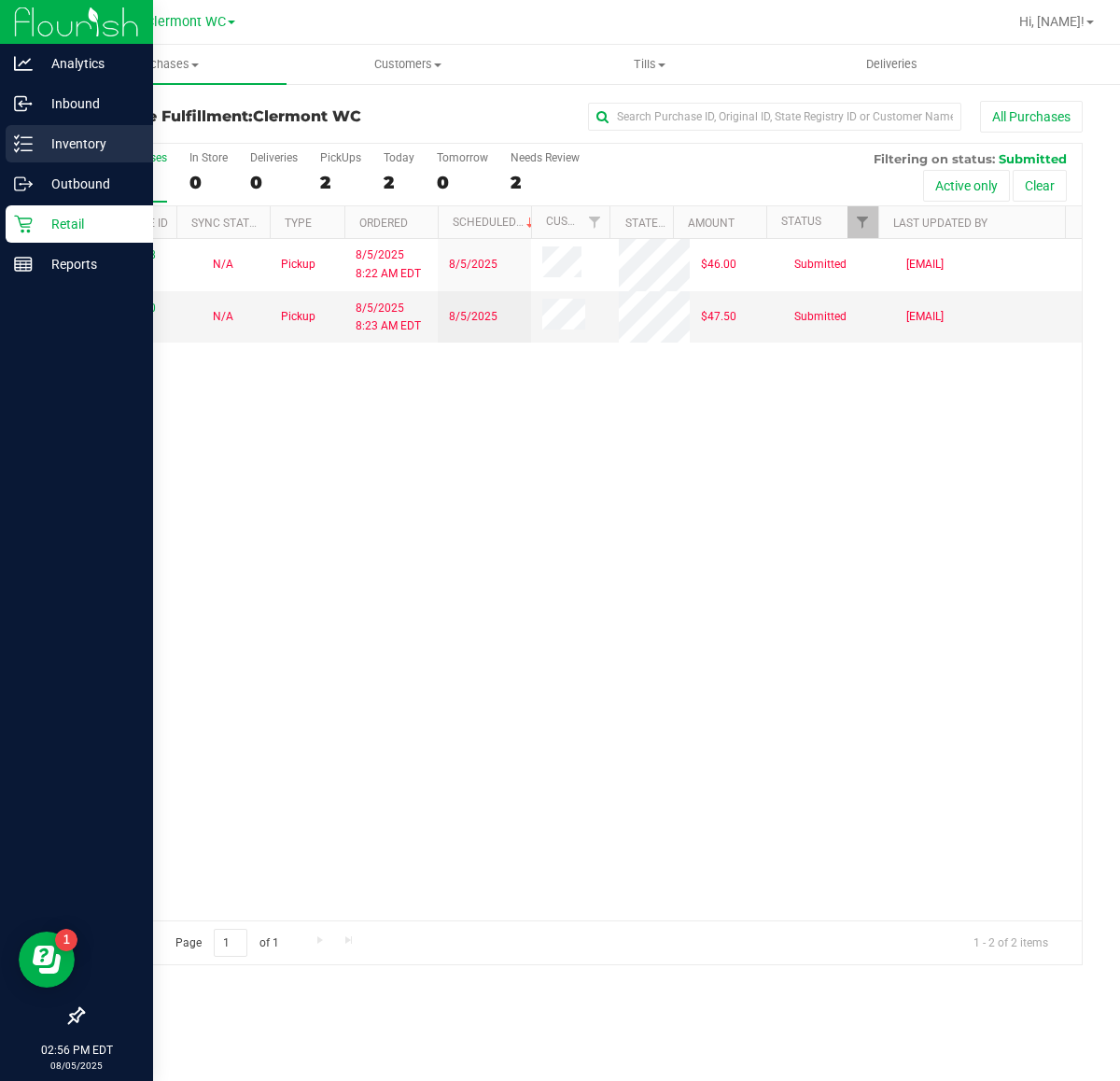 click on "Inventory" at bounding box center (89, 144) 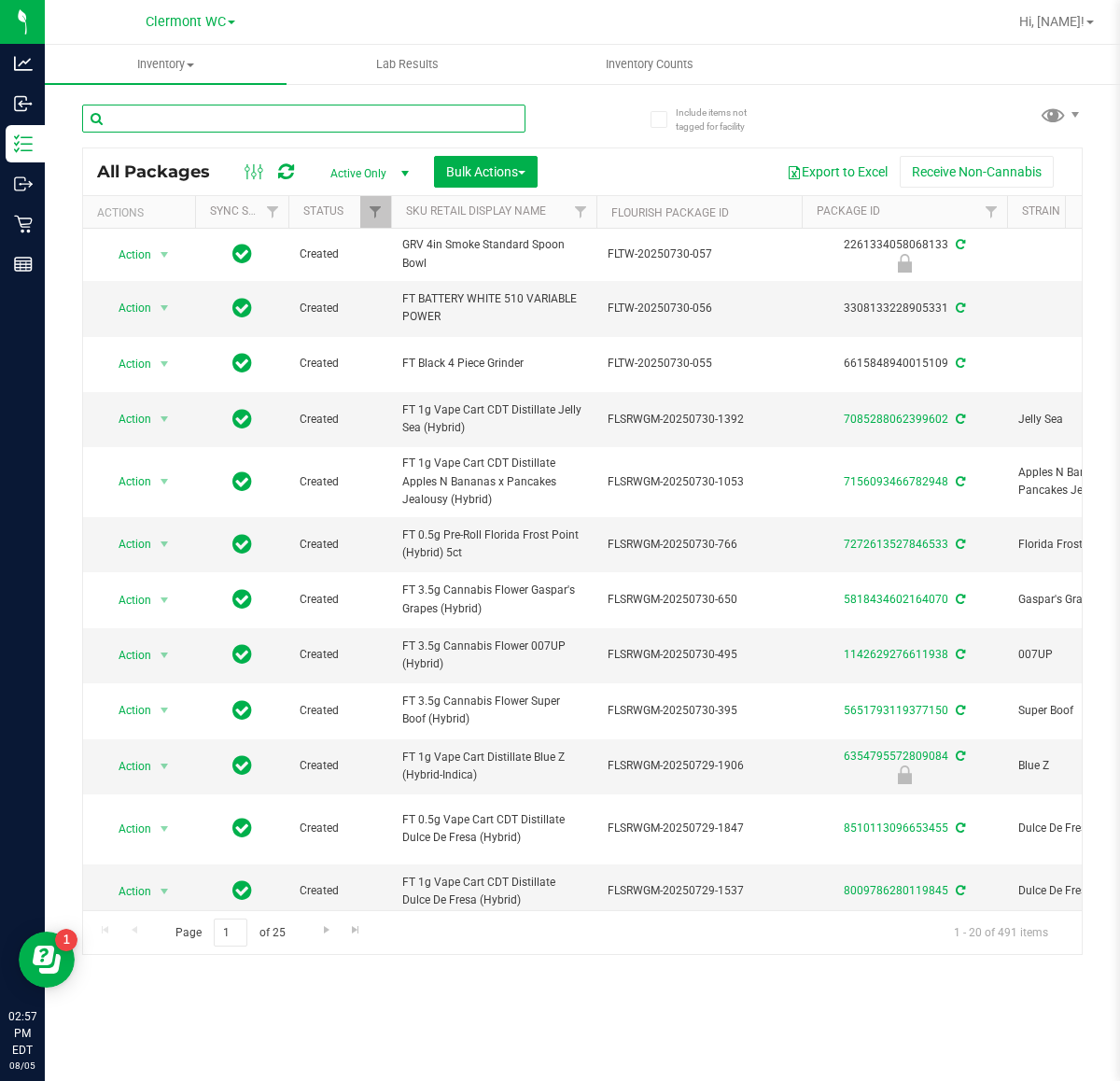 click at bounding box center [303, 119] 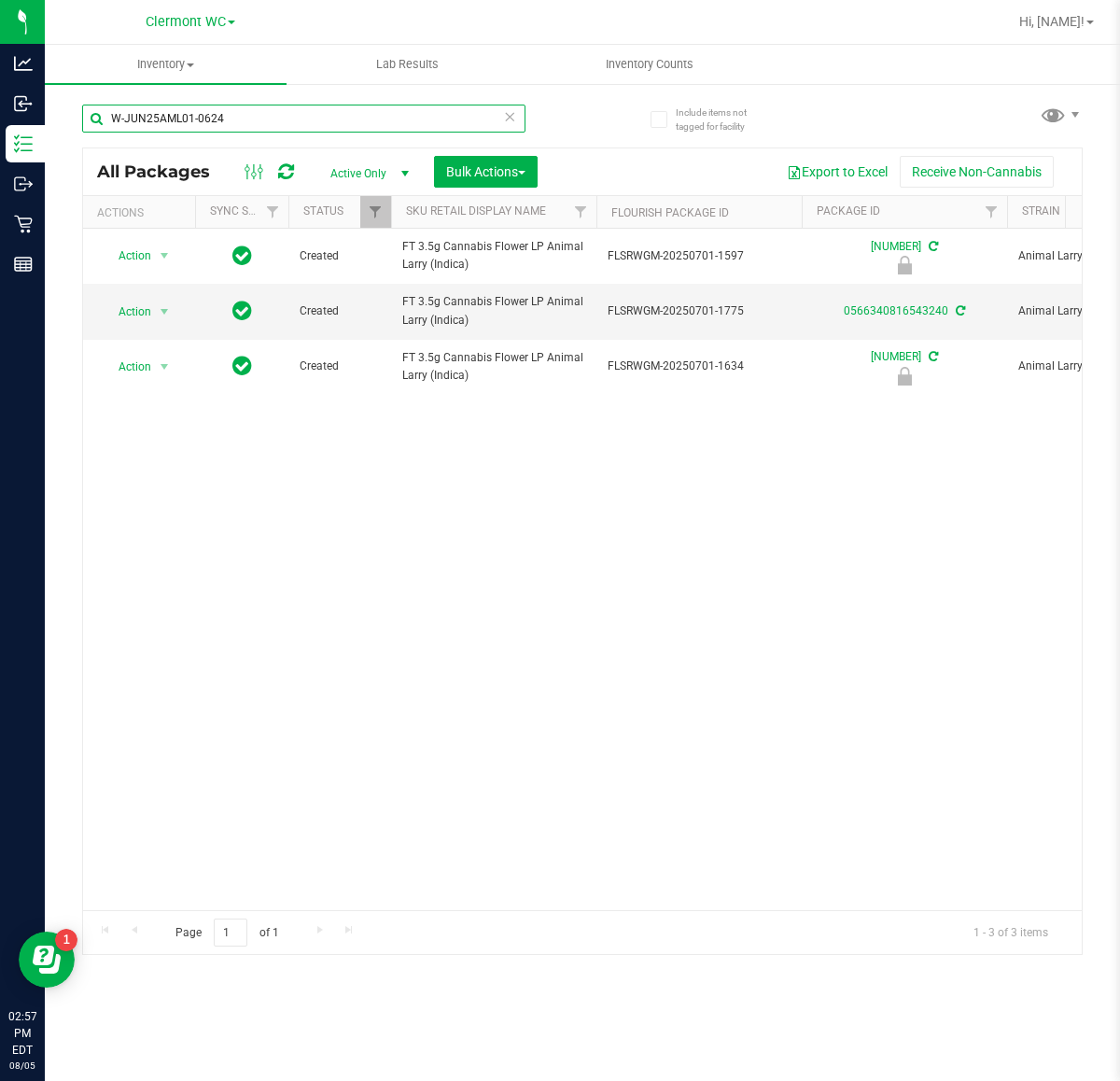 type on "W-JUN25AML01-0624" 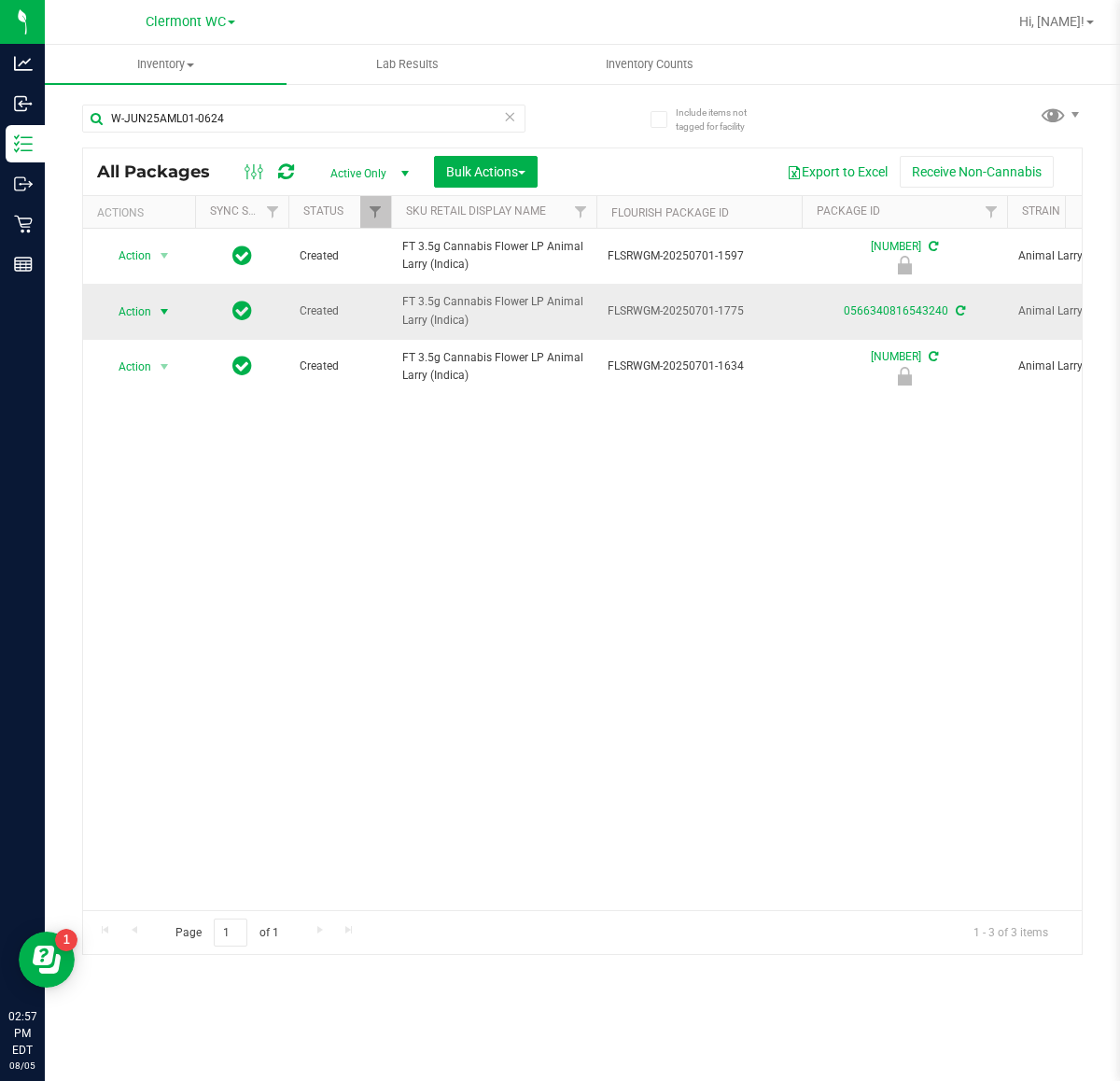 click on "Action" at bounding box center [127, 312] 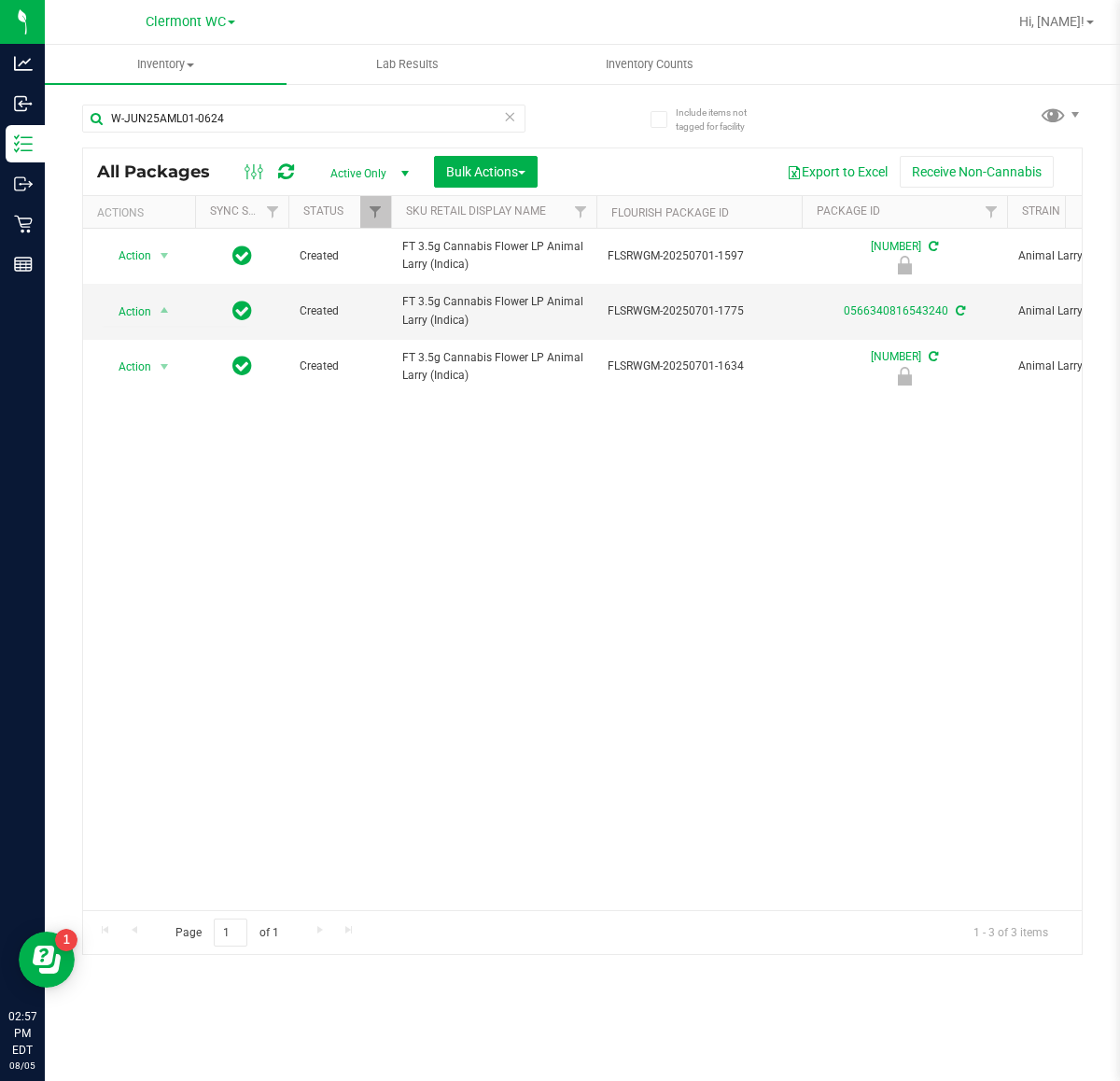 click on "Action Action Edit attributes Global inventory Locate package Package audit log Print package label Print product labels Unlock package
Created
FT 3.5g Cannabis Flower LP Animal Larry (Indica)
FLSRWGM-20250701-1597
0220330762120455
Animal Larry
Each
(3.5 g ea.)
19.7000 $50.00000
Whole Flower
0
20
20
Jul 1, 2025 14:58:00 EDT
FLO-BUD-FT-CAN-LP-AML" at bounding box center [582, 569] 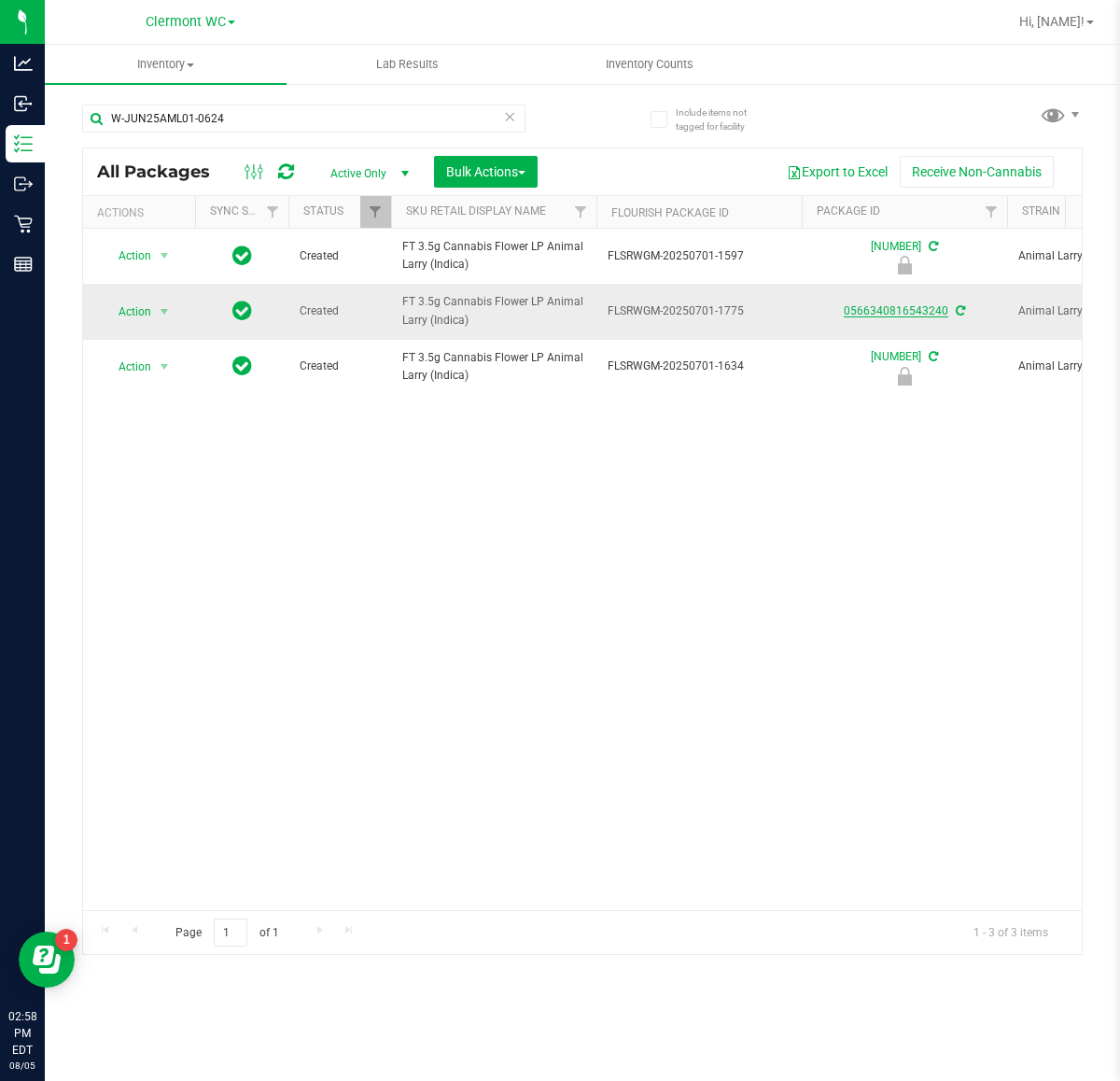 click on "0566340816543240" at bounding box center (896, 311) 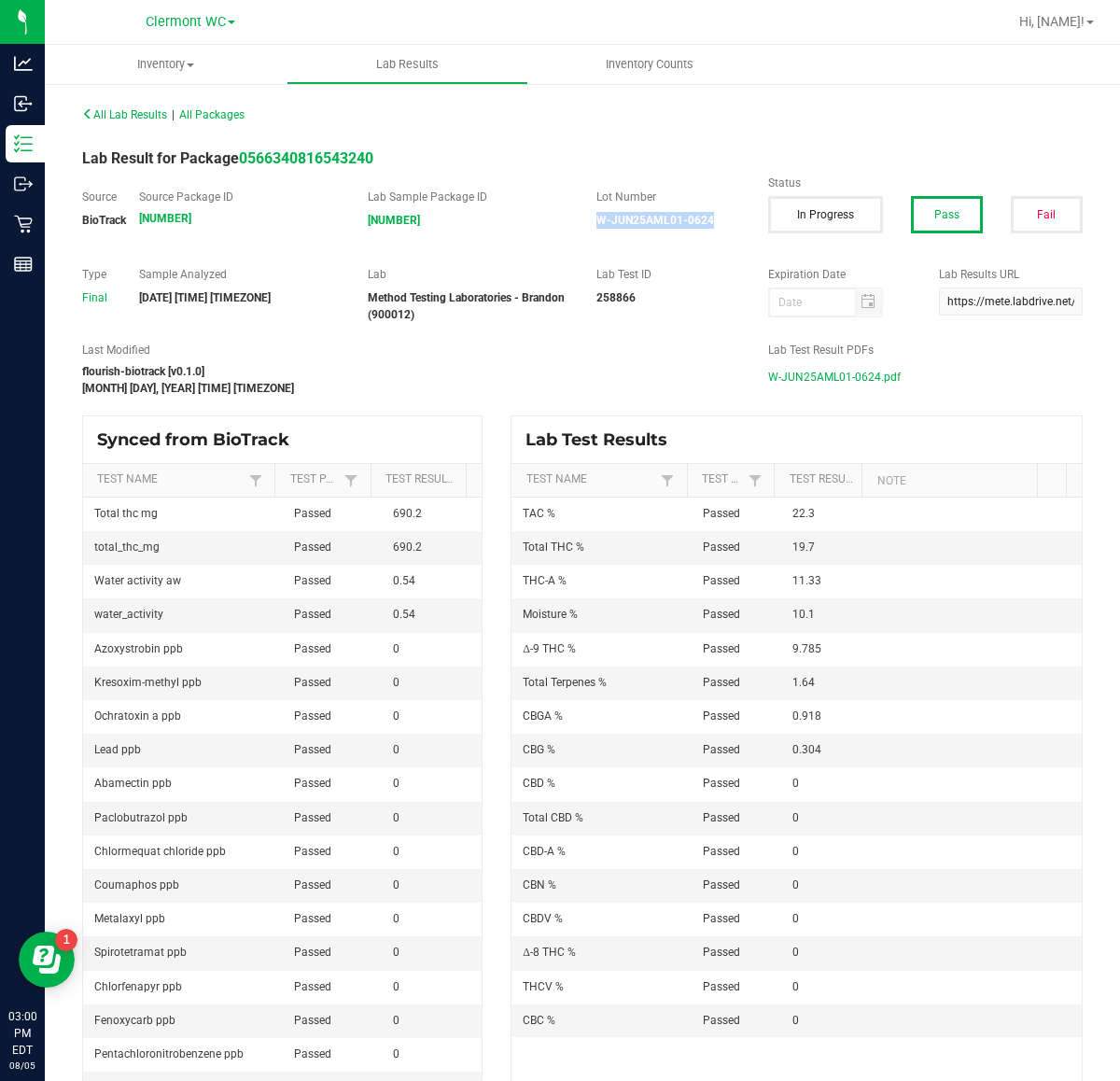 drag, startPoint x: 637, startPoint y: 212, endPoint x: 585, endPoint y: 236, distance: 57.271284 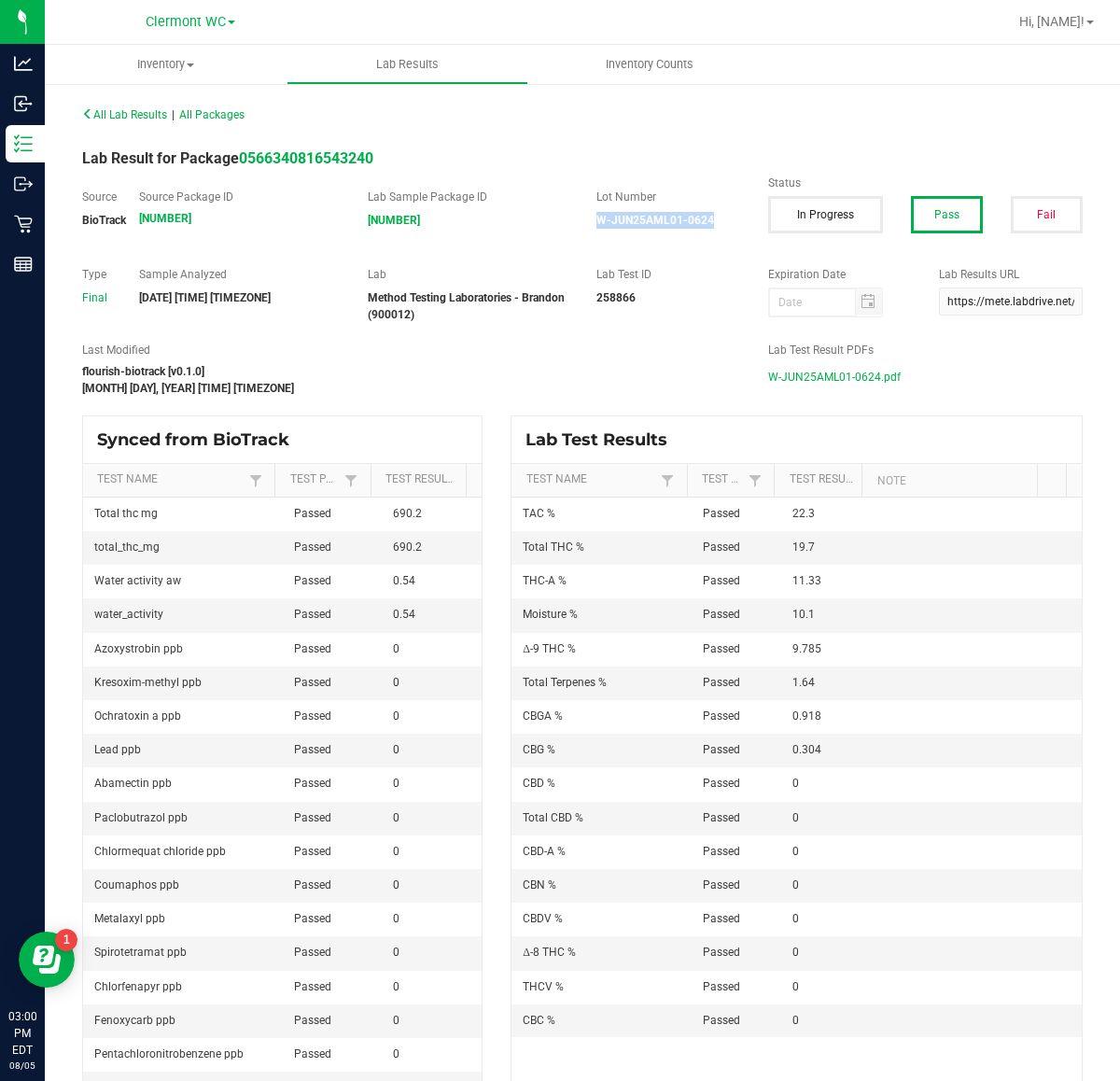 copy on "W-JUN25AML01-0624" 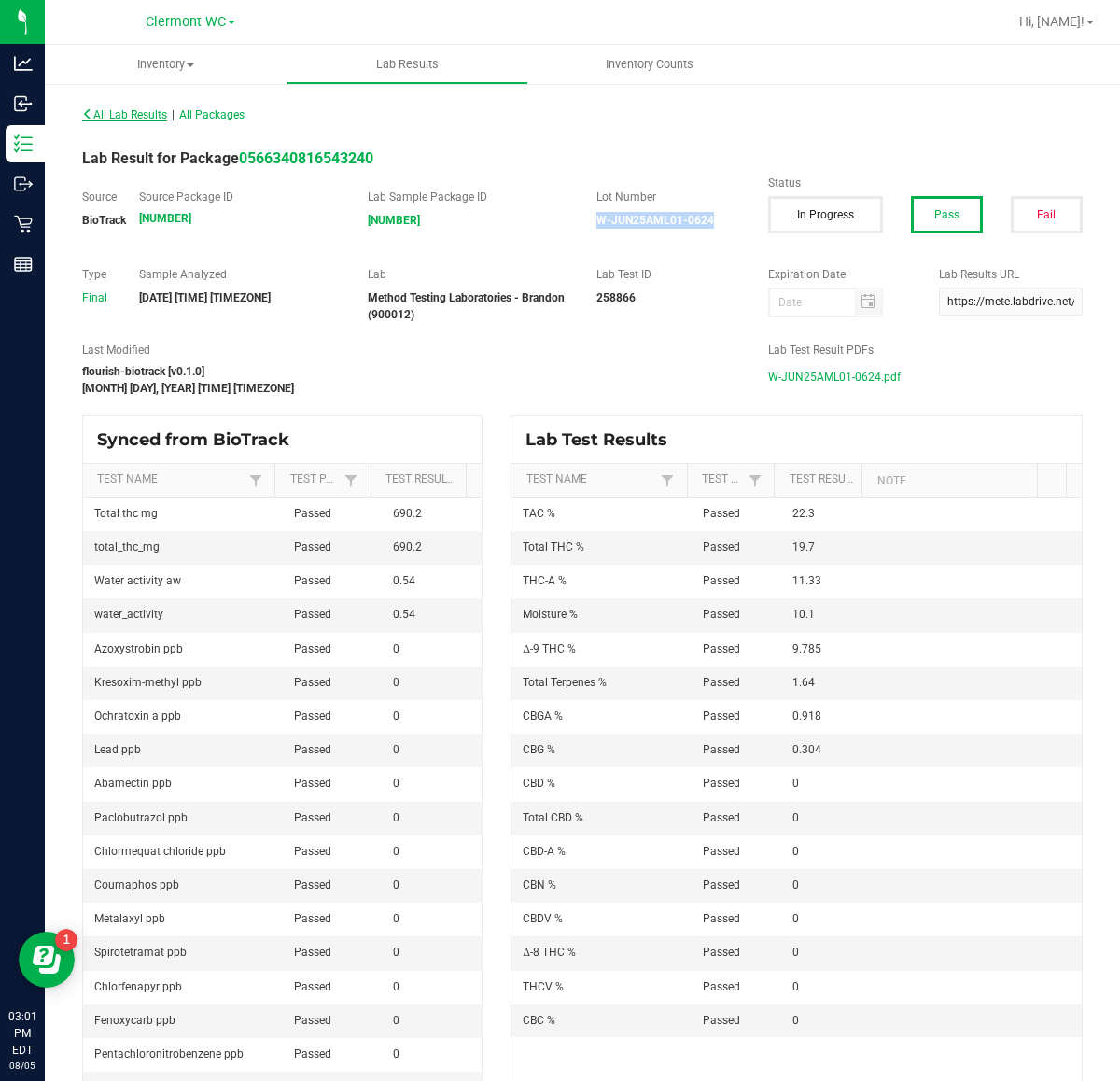 click on "All Lab Results" at bounding box center (124, 115) 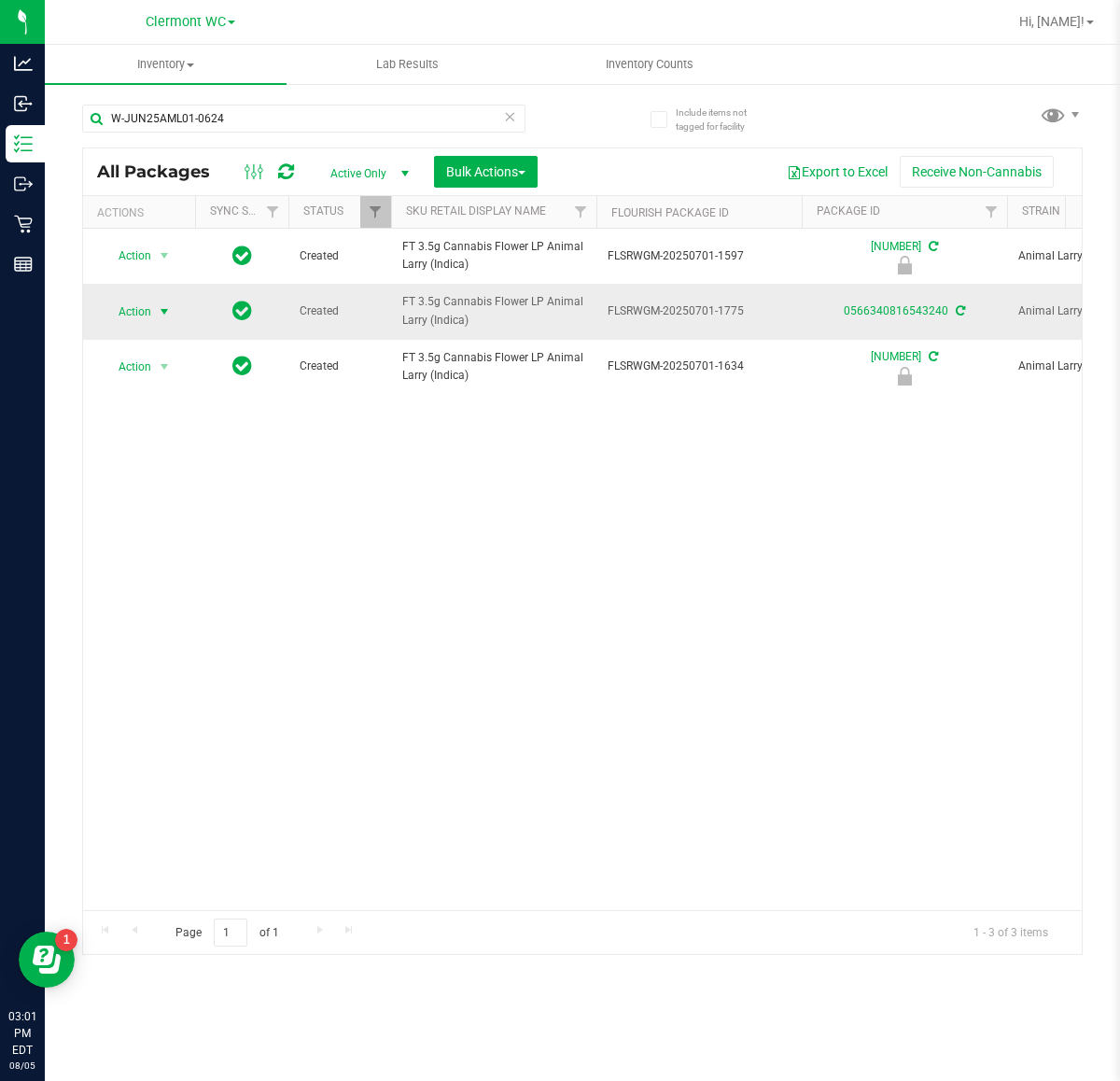 click on "Action" at bounding box center [127, 312] 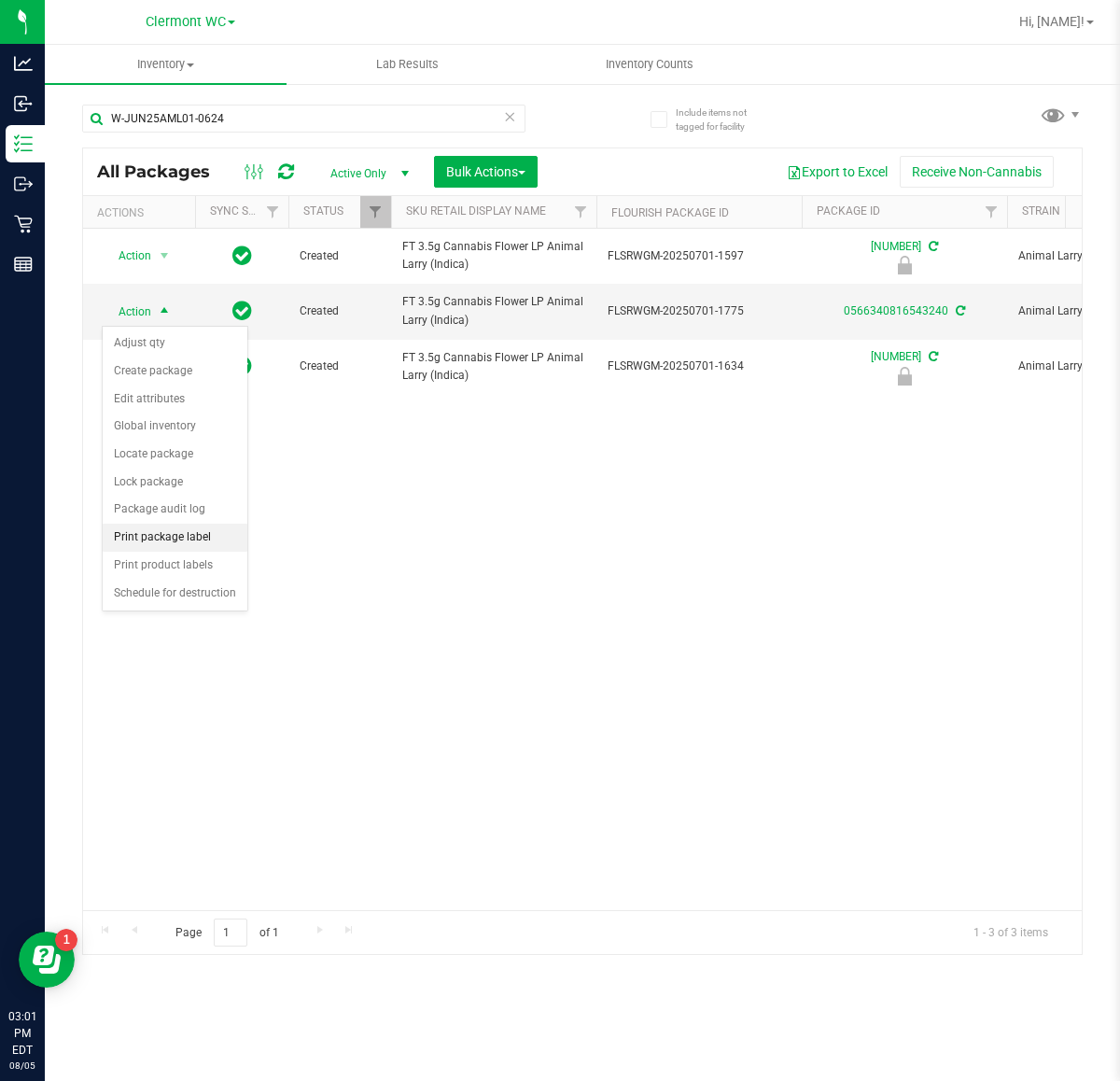 click on "Print package label" at bounding box center [175, 538] 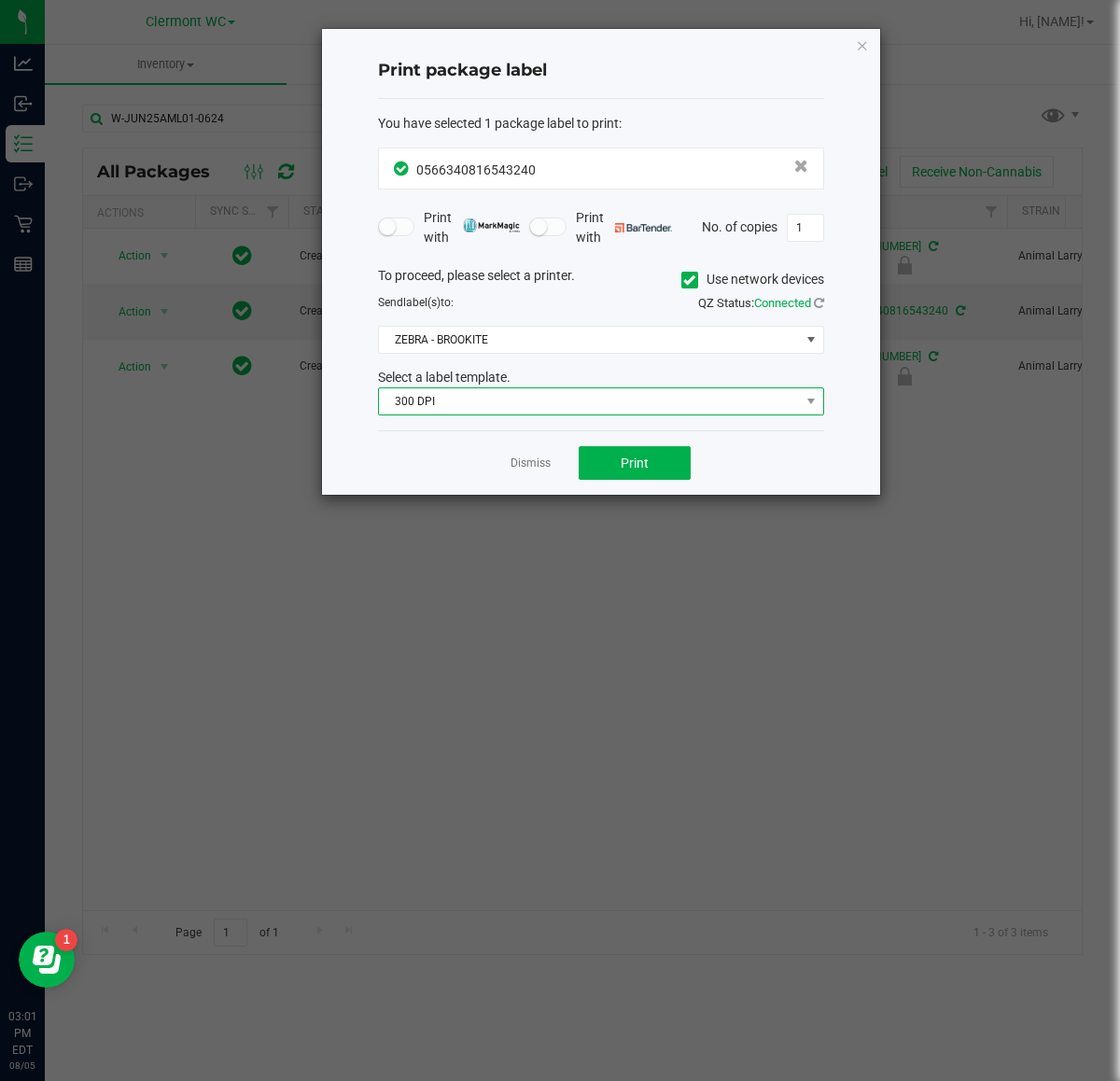 click on "300 DPI" at bounding box center (589, 401) 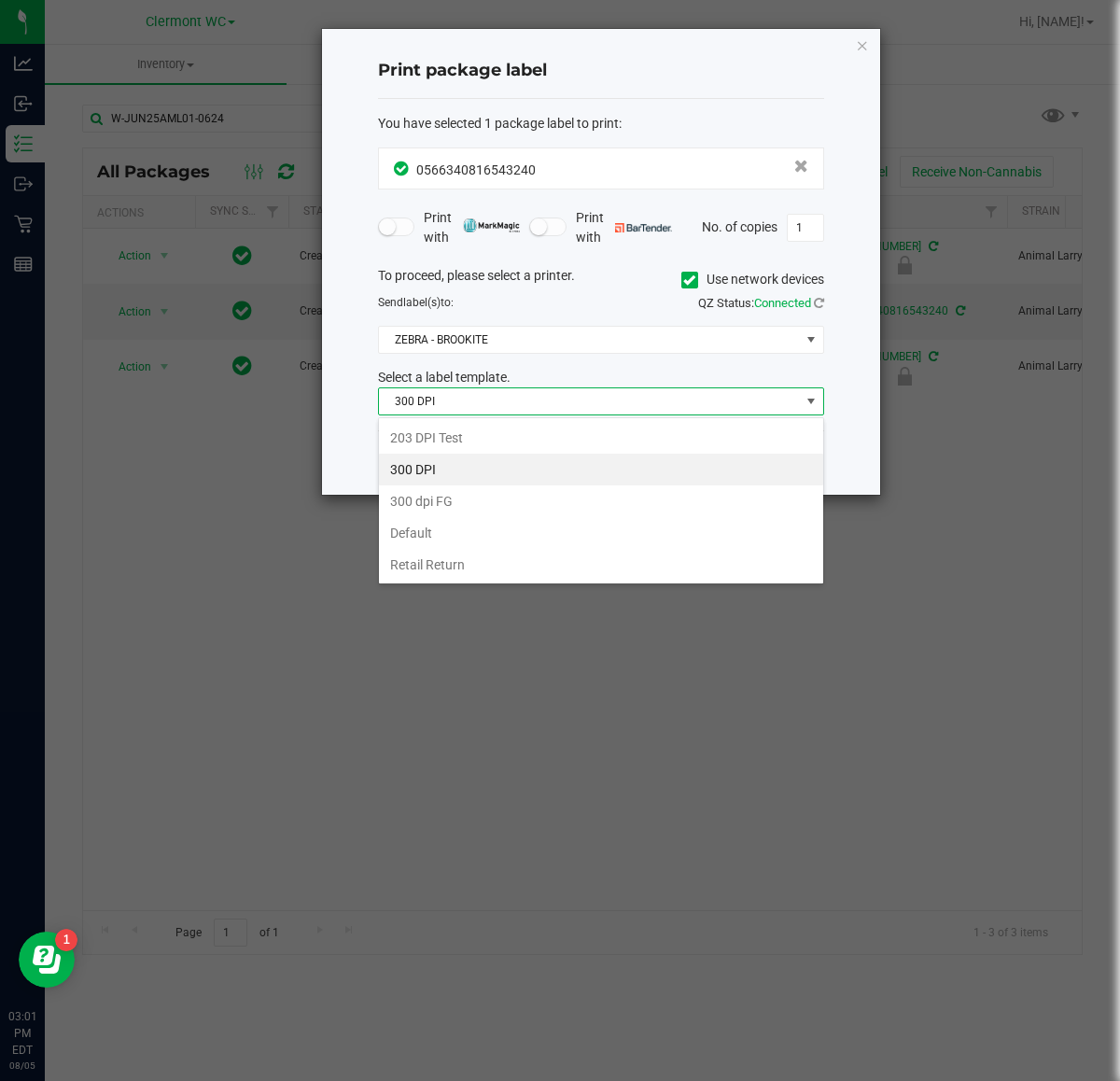 scroll, scrollTop: 93323, scrollLeft: 92887, axis: both 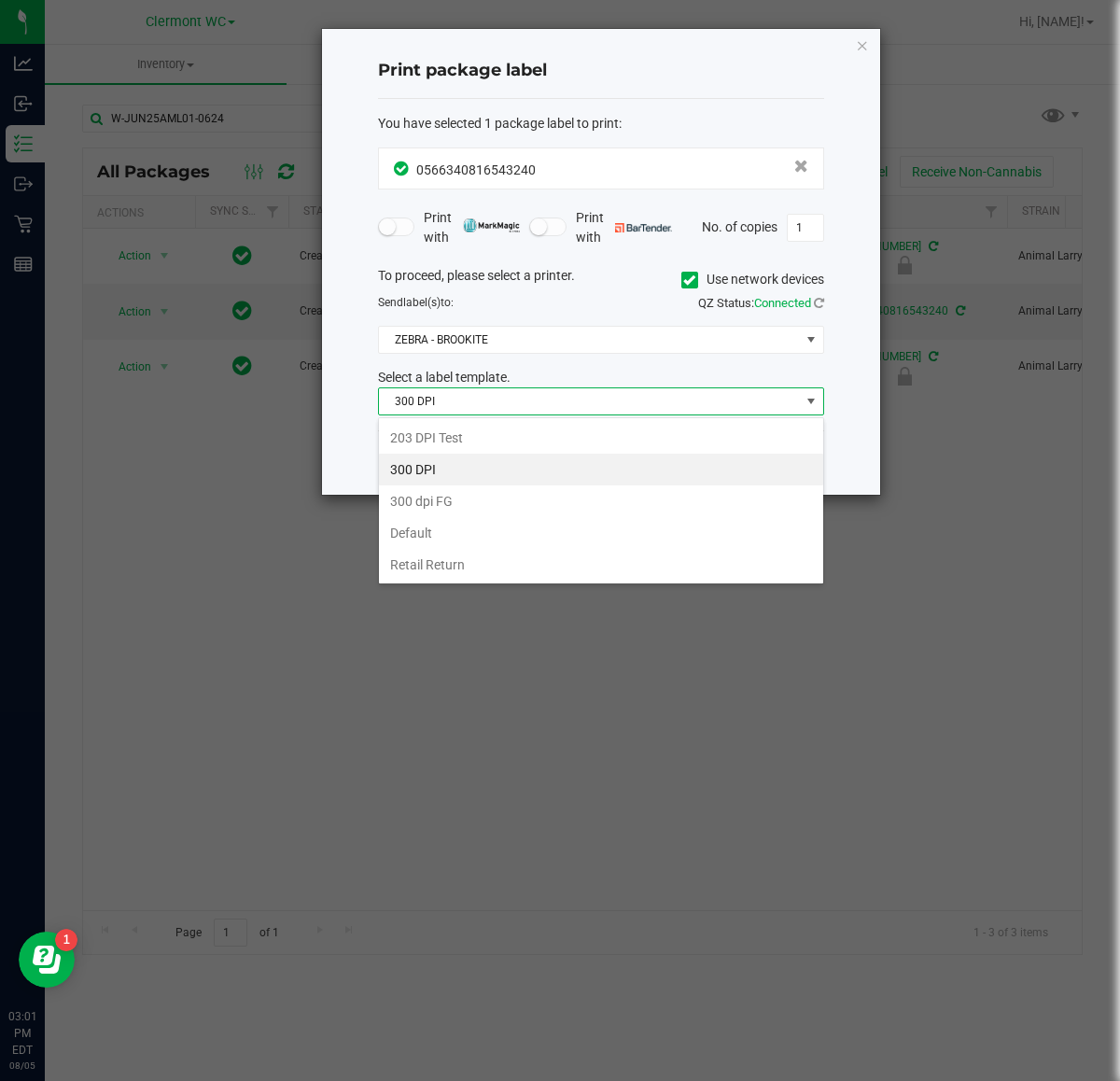 click on "Print package label  You have selected 1 package label to print  :
0566340816543240  Print with   Print with   No. of copies  1  To proceed, please select a printer.   Use network devices  Send  label(s)  to:  QZ Status:   Connected  ZEBRA - BROOKITE  Select a label template.  300 DPI  Dismiss   Print" 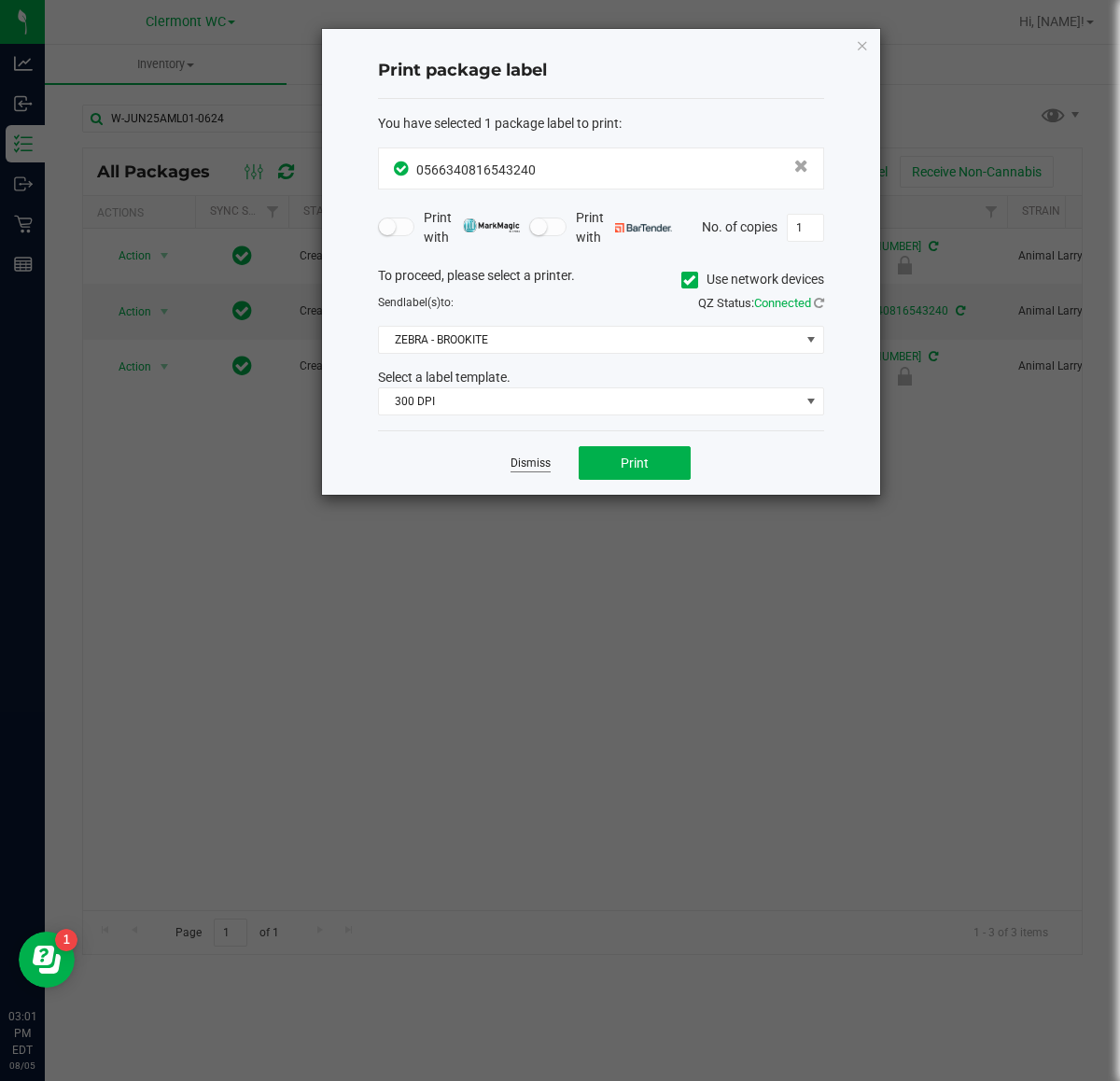 click on "Dismiss" 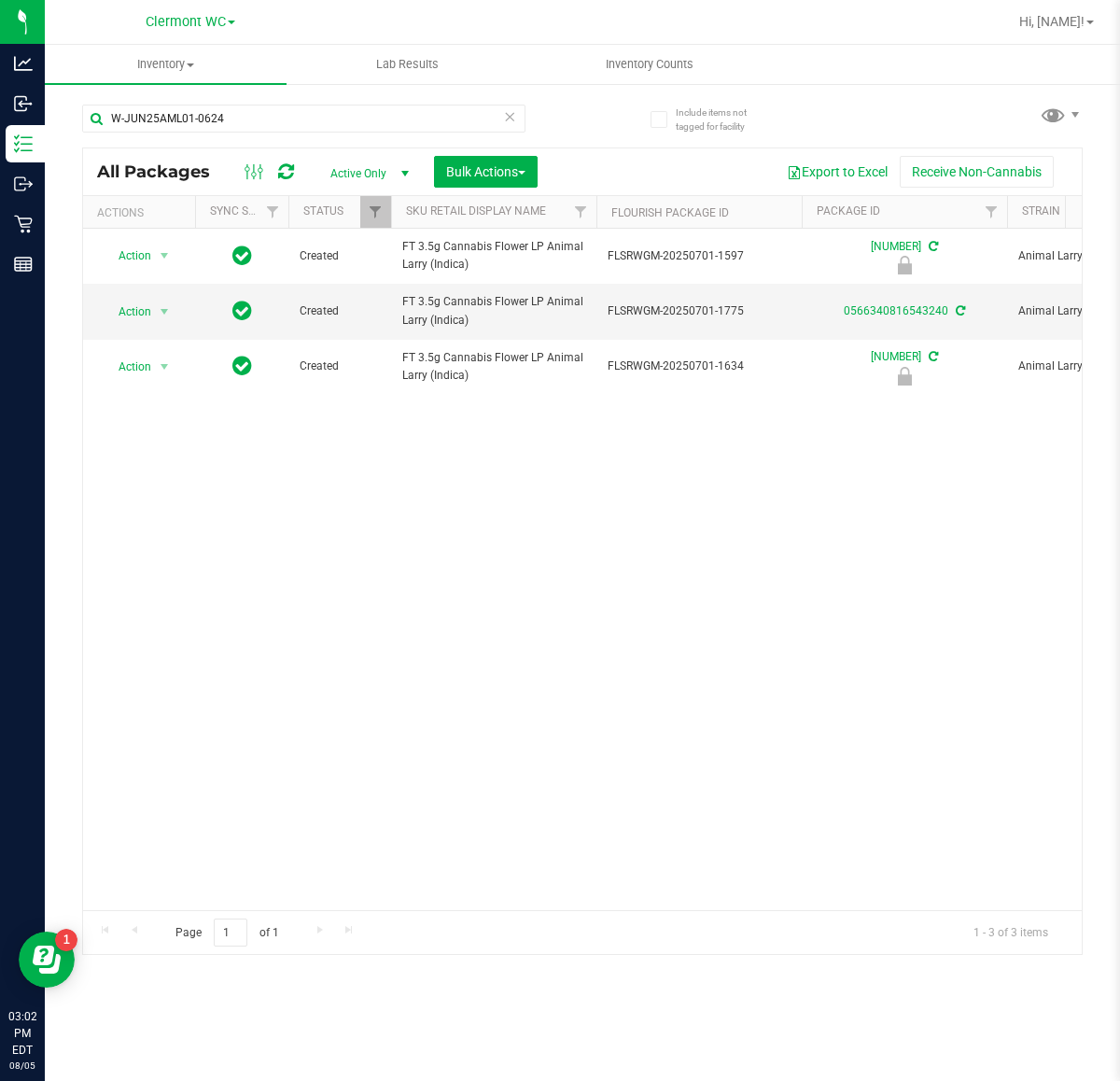 click on "Action Action Edit attributes Global inventory Locate package Package audit log Print package label Print product labels Unlock package
Created
FT 3.5g Cannabis Flower LP Animal Larry (Indica)
FLSRWGM-20250701-1597
0220330762120455
Animal Larry
Each
(3.5 g ea.)
19.7000 $50.00000
Whole Flower
0
20
20
Jul 1, 2025 14:58:00 EDT
FLO-BUD-FT-CAN-LP-AML" at bounding box center (582, 569) 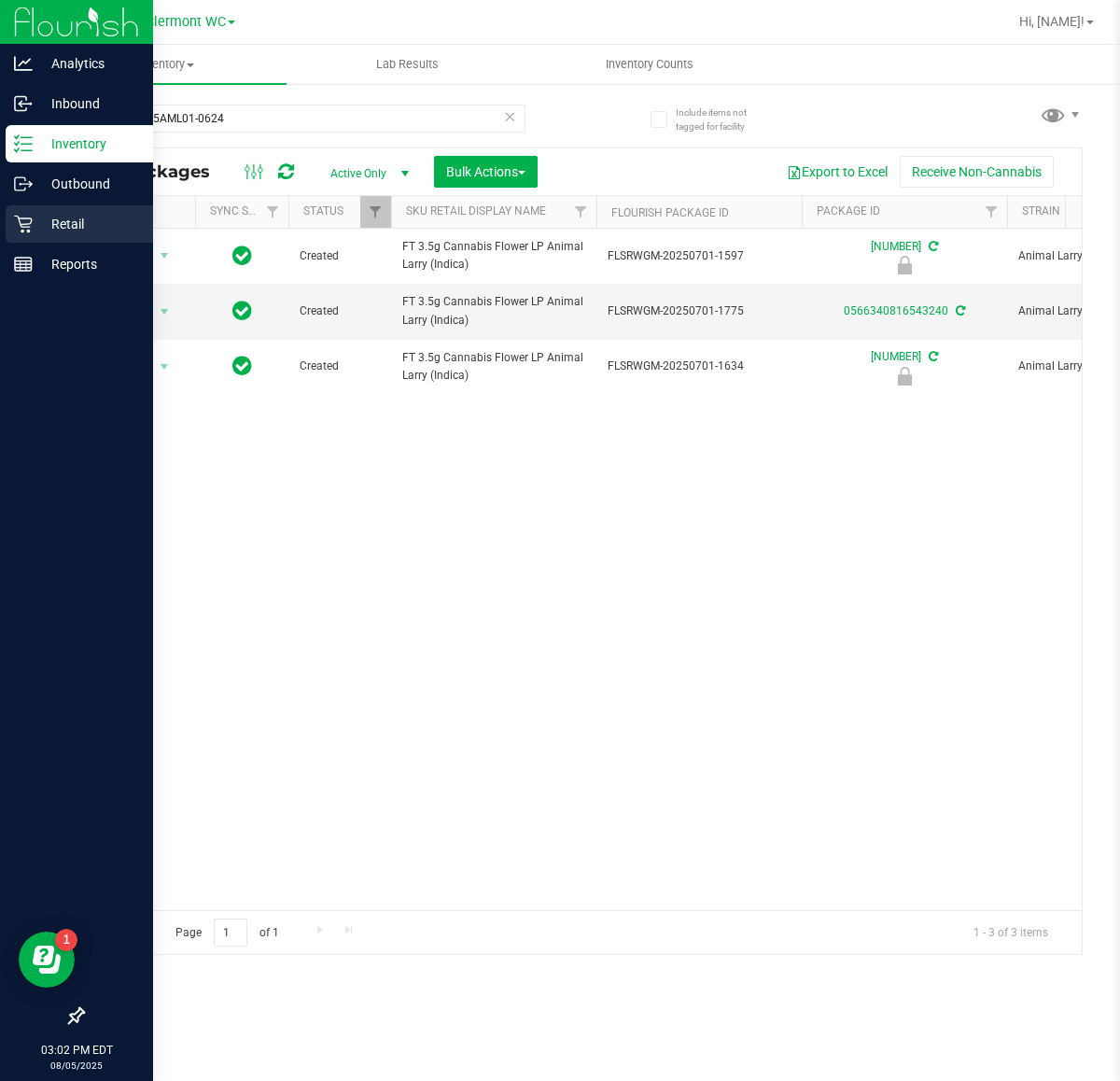click on "Retail" at bounding box center (89, 224) 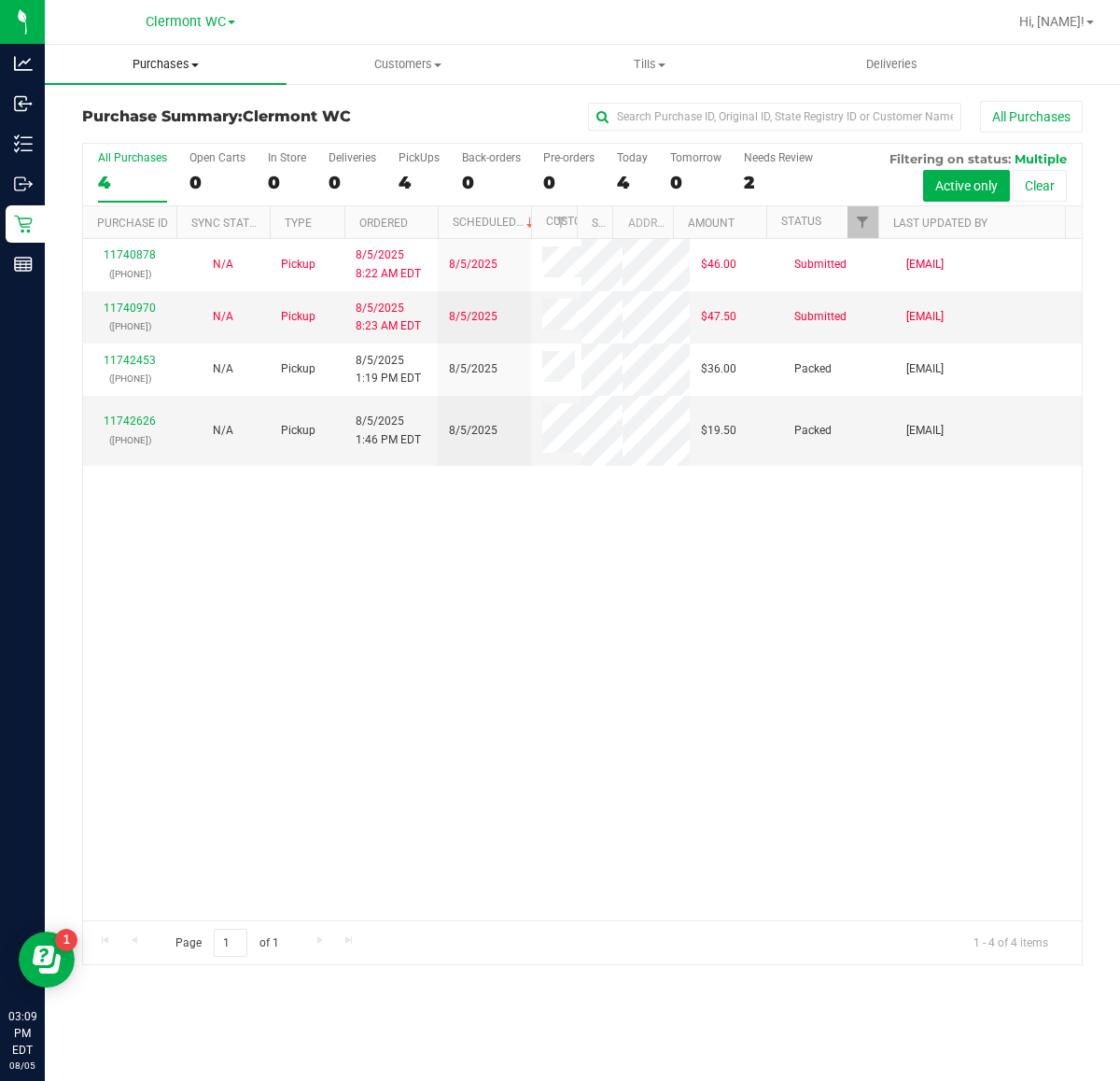 click on "Purchases" at bounding box center (165, 64) 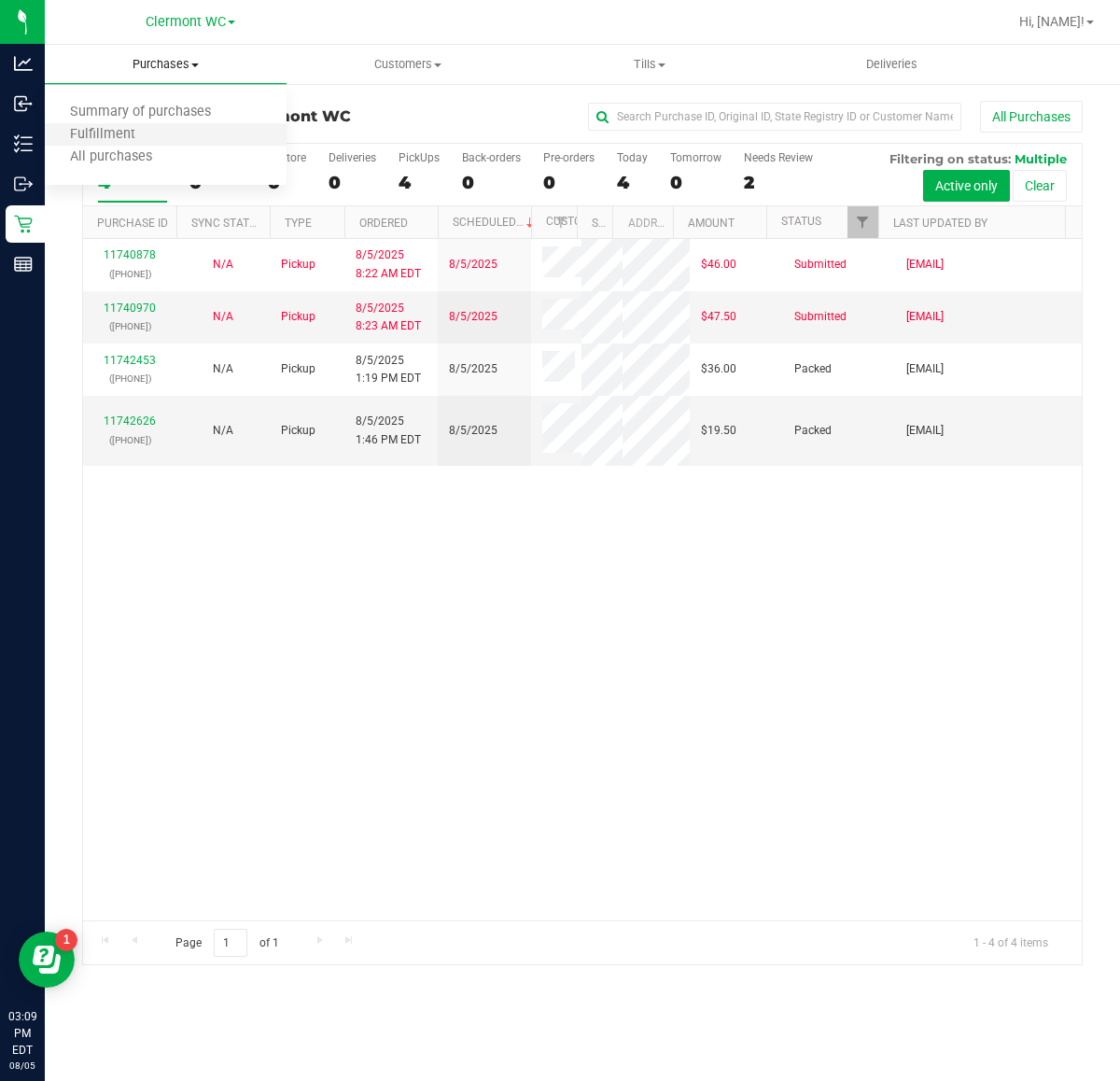 click on "Fulfillment" at bounding box center (165, 135) 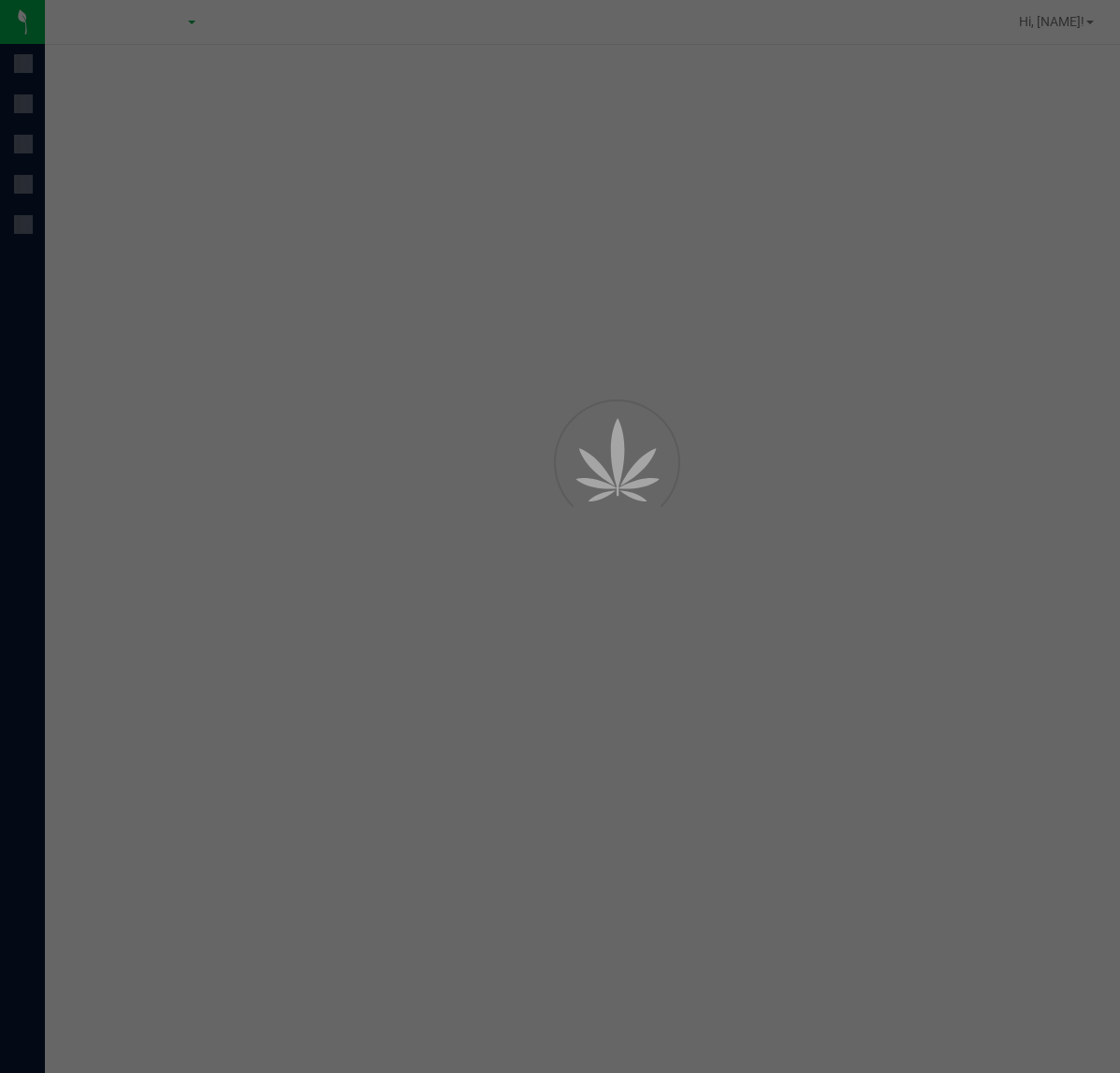 scroll, scrollTop: 0, scrollLeft: 0, axis: both 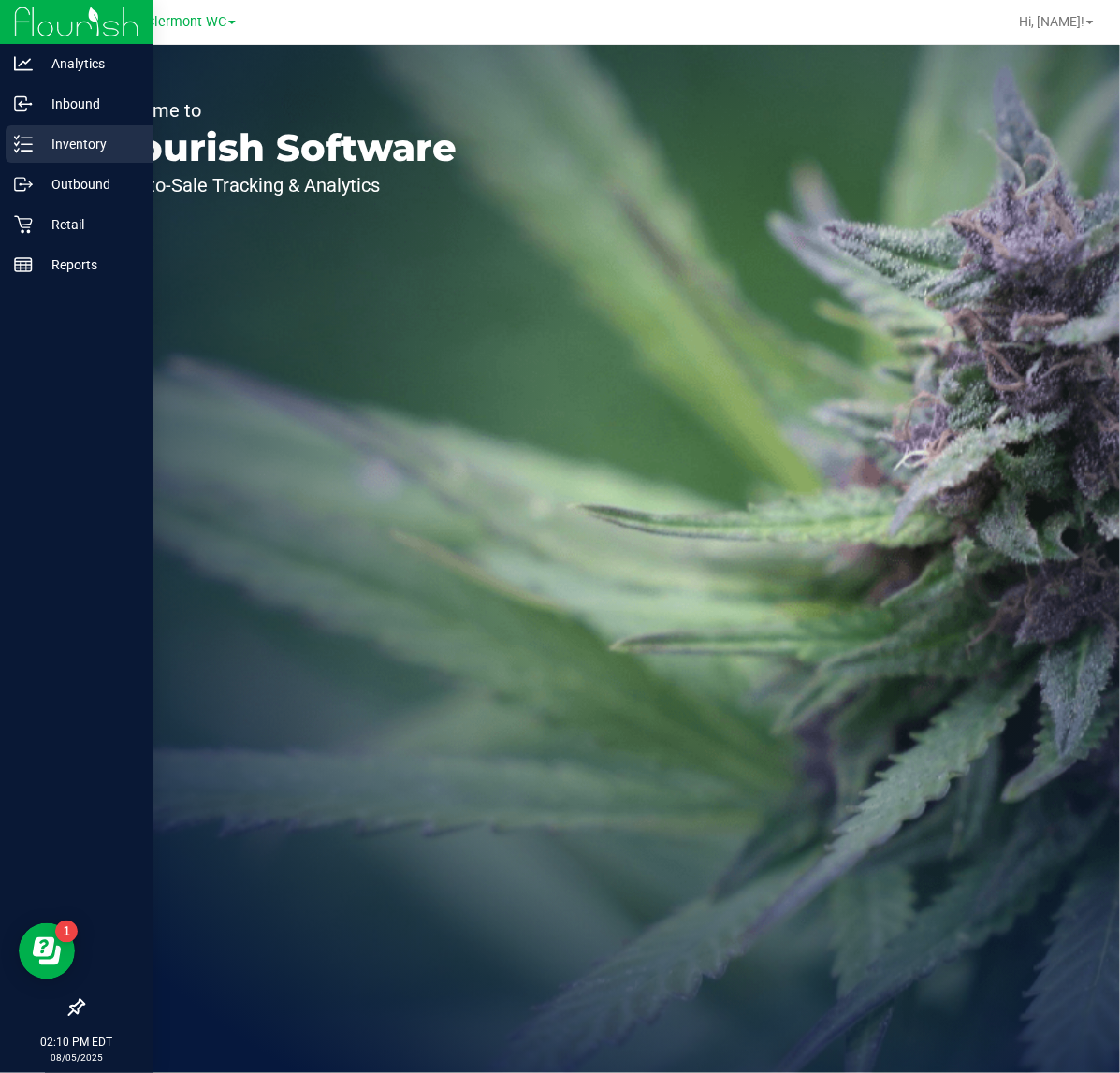 click on "Inventory" at bounding box center (89, 144) 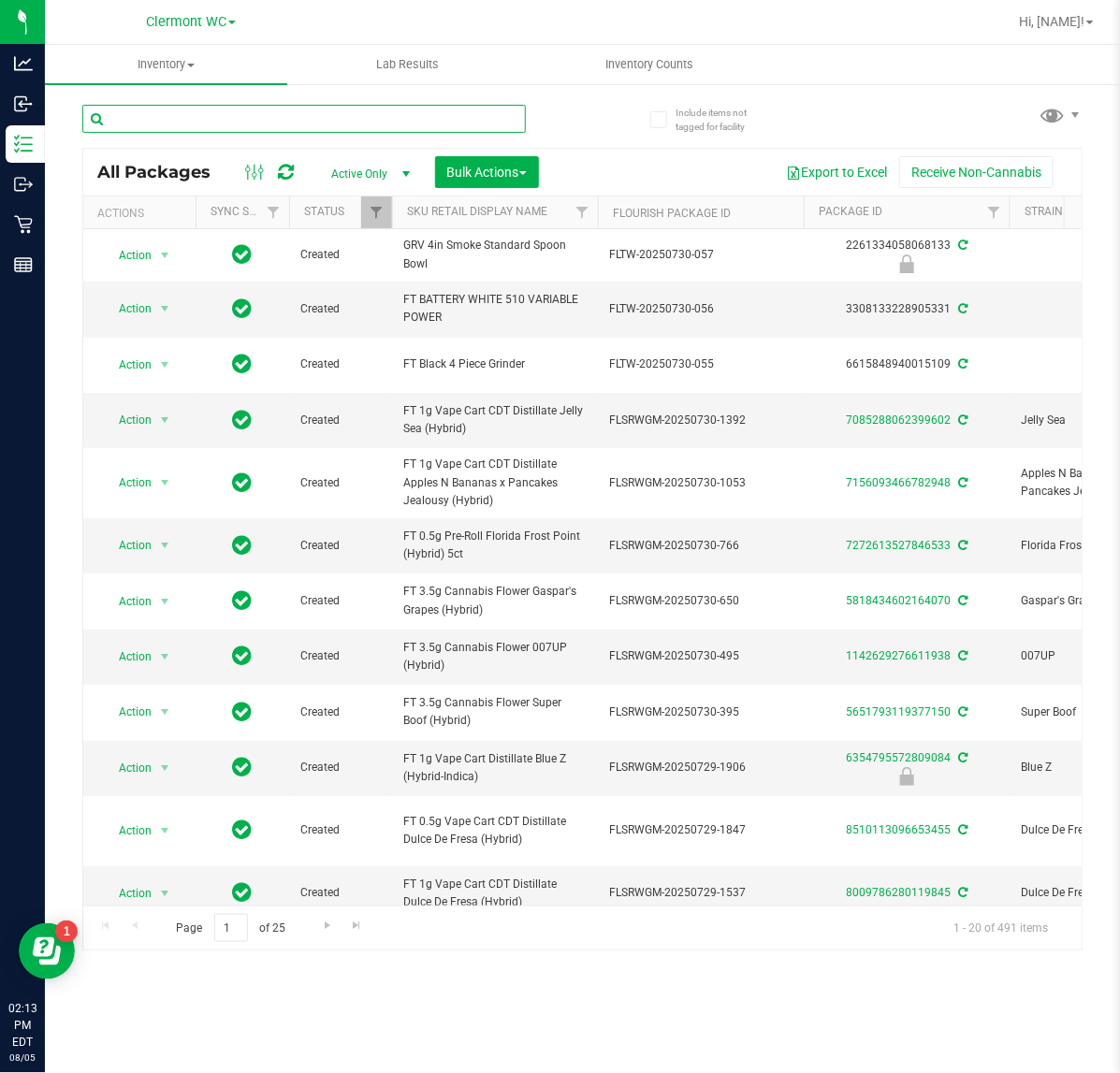 click at bounding box center [304, 119] 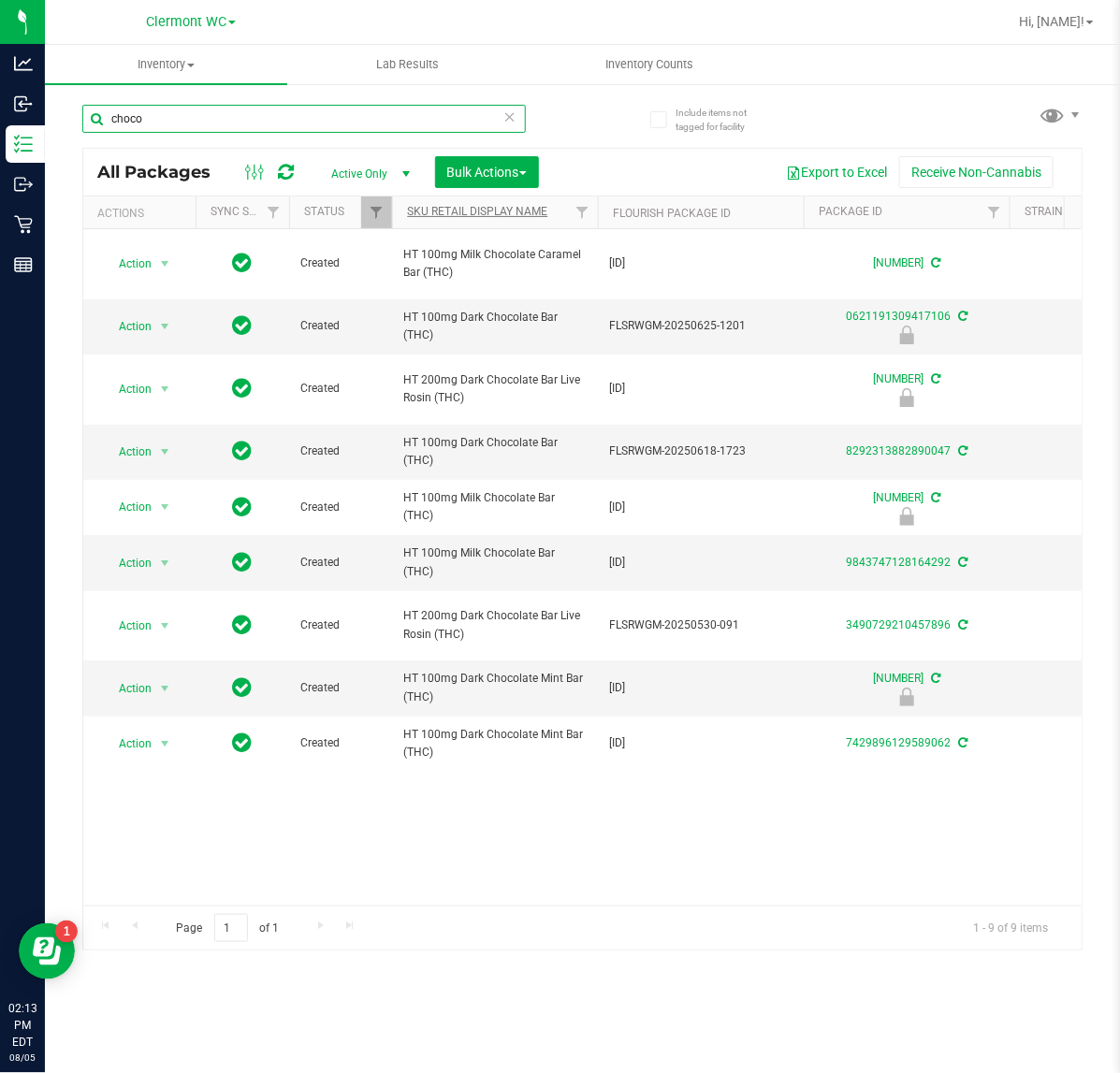 type on "choco" 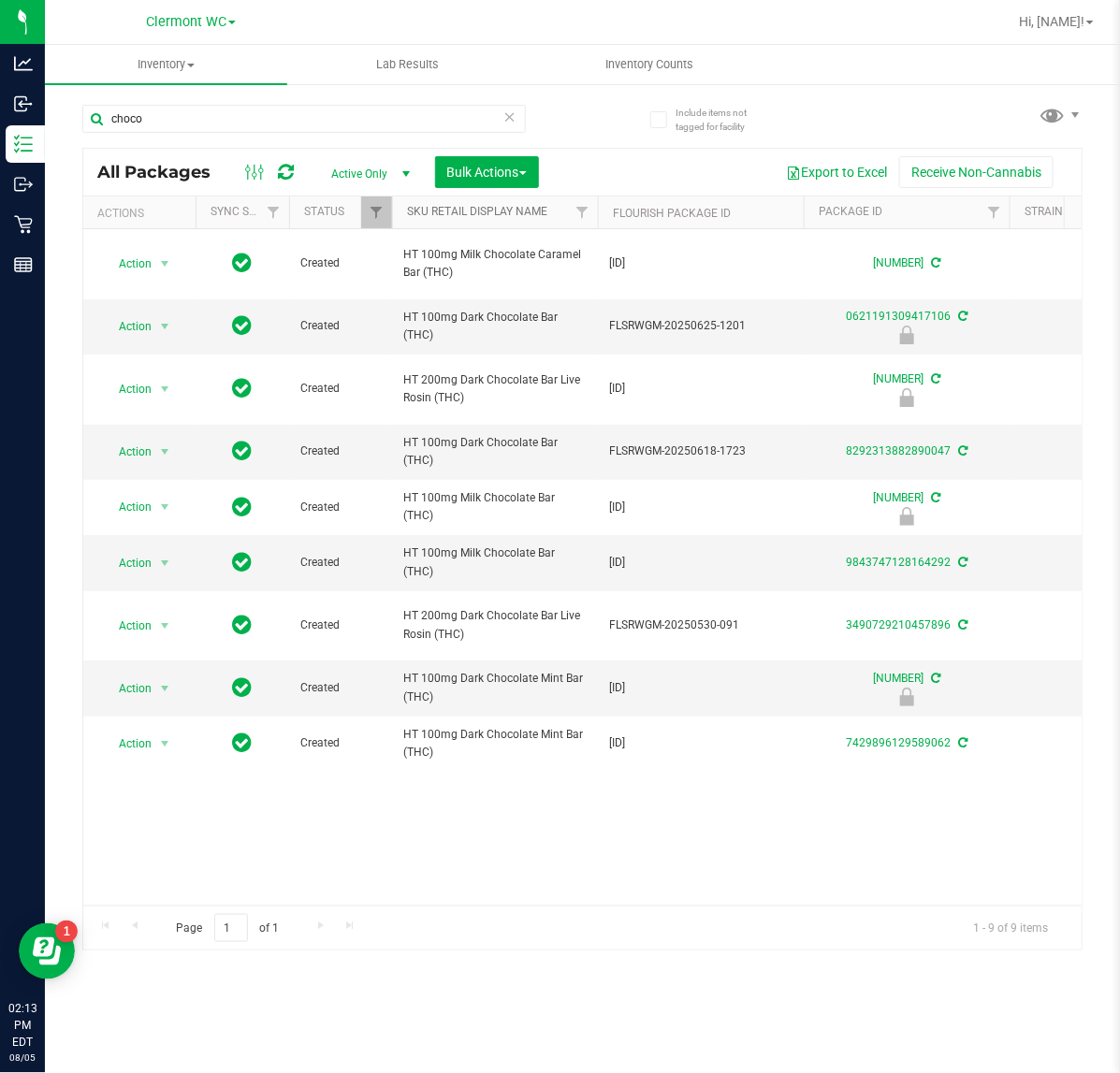 click on "SKU Retail Display Name" at bounding box center (477, 211) 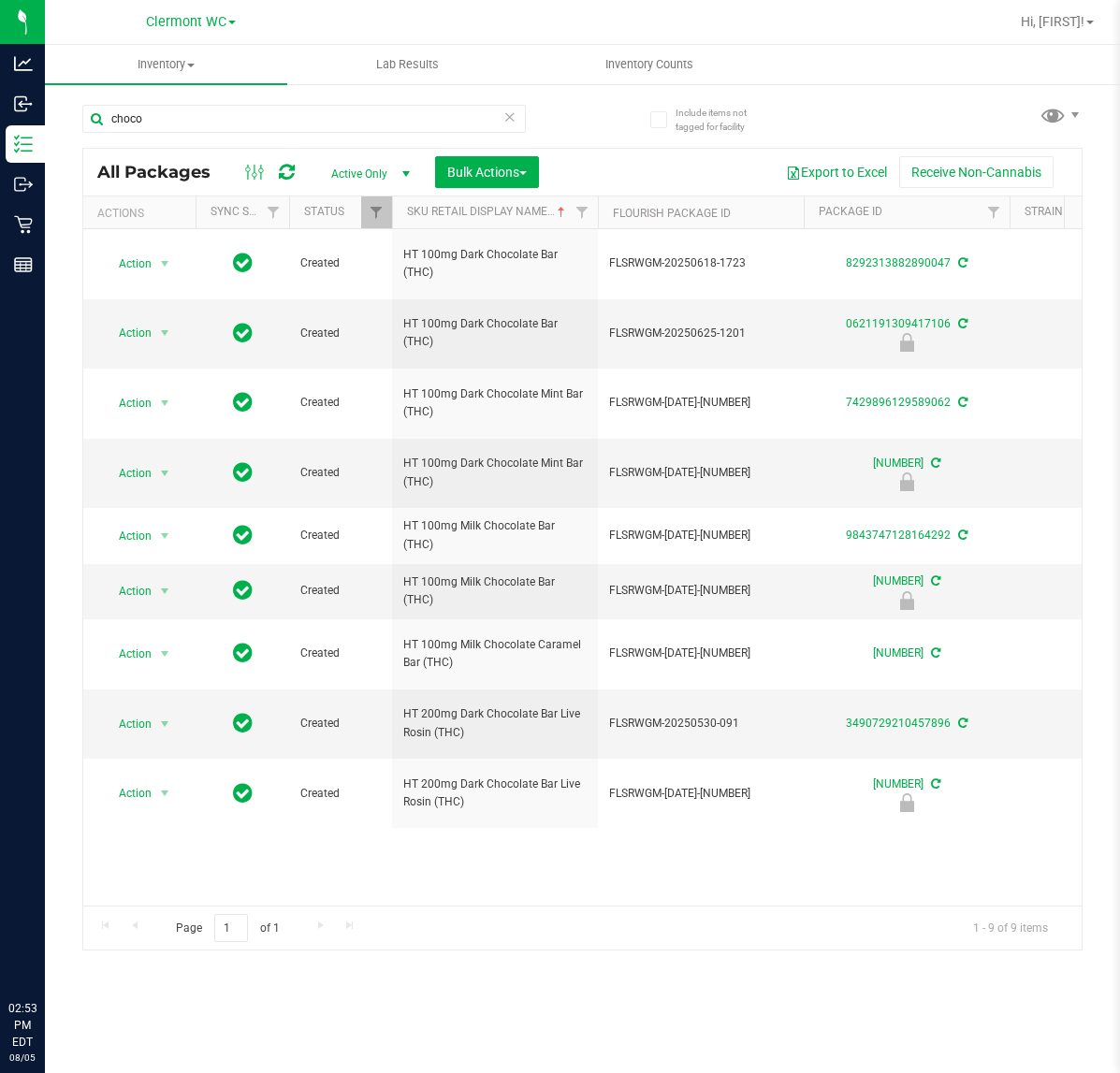 scroll, scrollTop: 0, scrollLeft: 0, axis: both 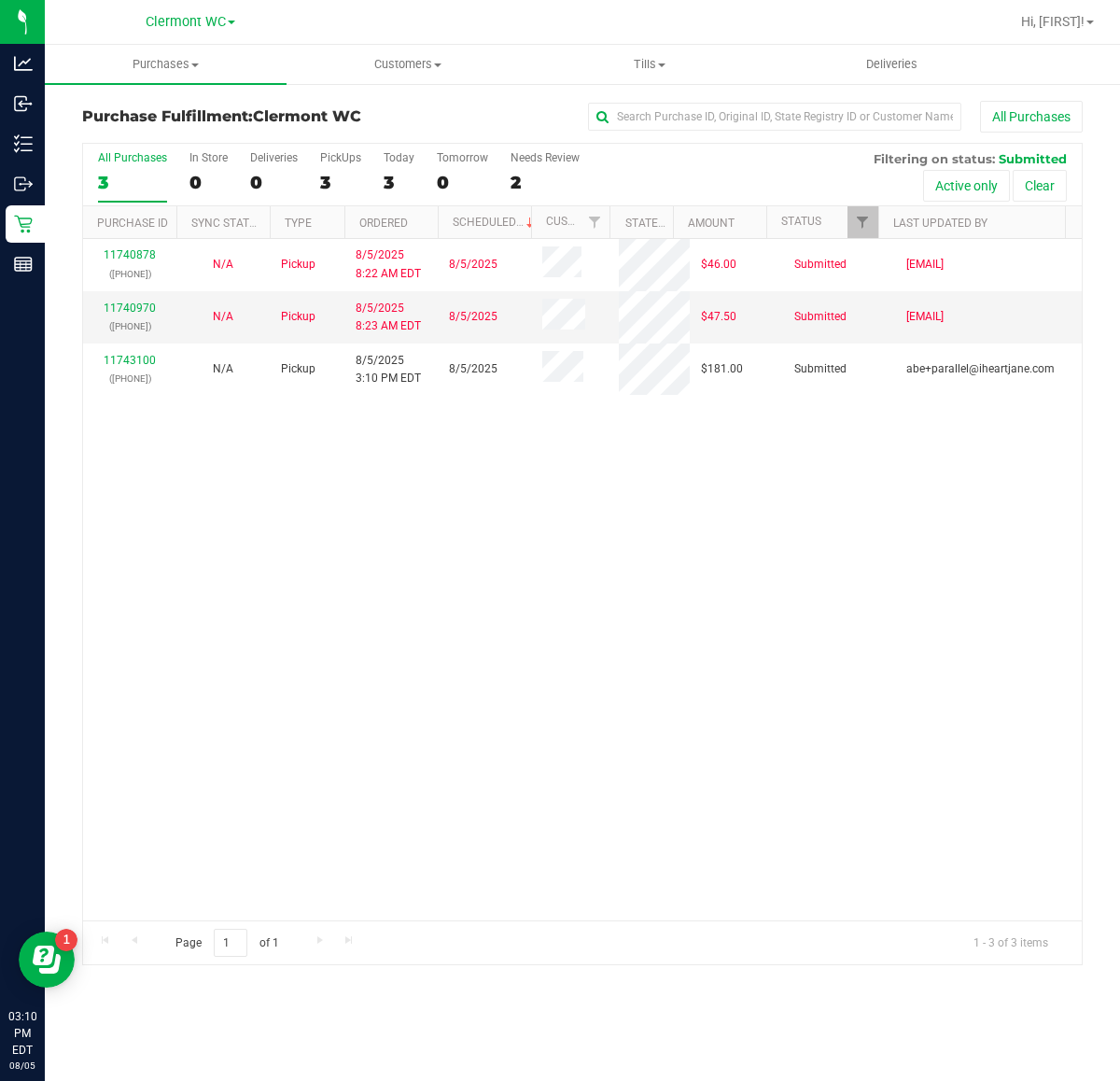 click on "[NUMBER]
([PHONE])
N/A
Pickup [DATE] [TIME] [TIMEZONE] [DATE]
$46.00
Submitted [EMAIL]
[NUMBER]
([PHONE])
N/A
Pickup [DATE] [TIME] [TIMEZONE] [DATE]
$47.50
Submitted [EMAIL]
[NUMBER]
([PHONE])
N/A
Pickup [DATE] [TIME] [TIMEZONE] [DATE]
$181.00
Submitted [EMAIL]" at bounding box center (582, 580) 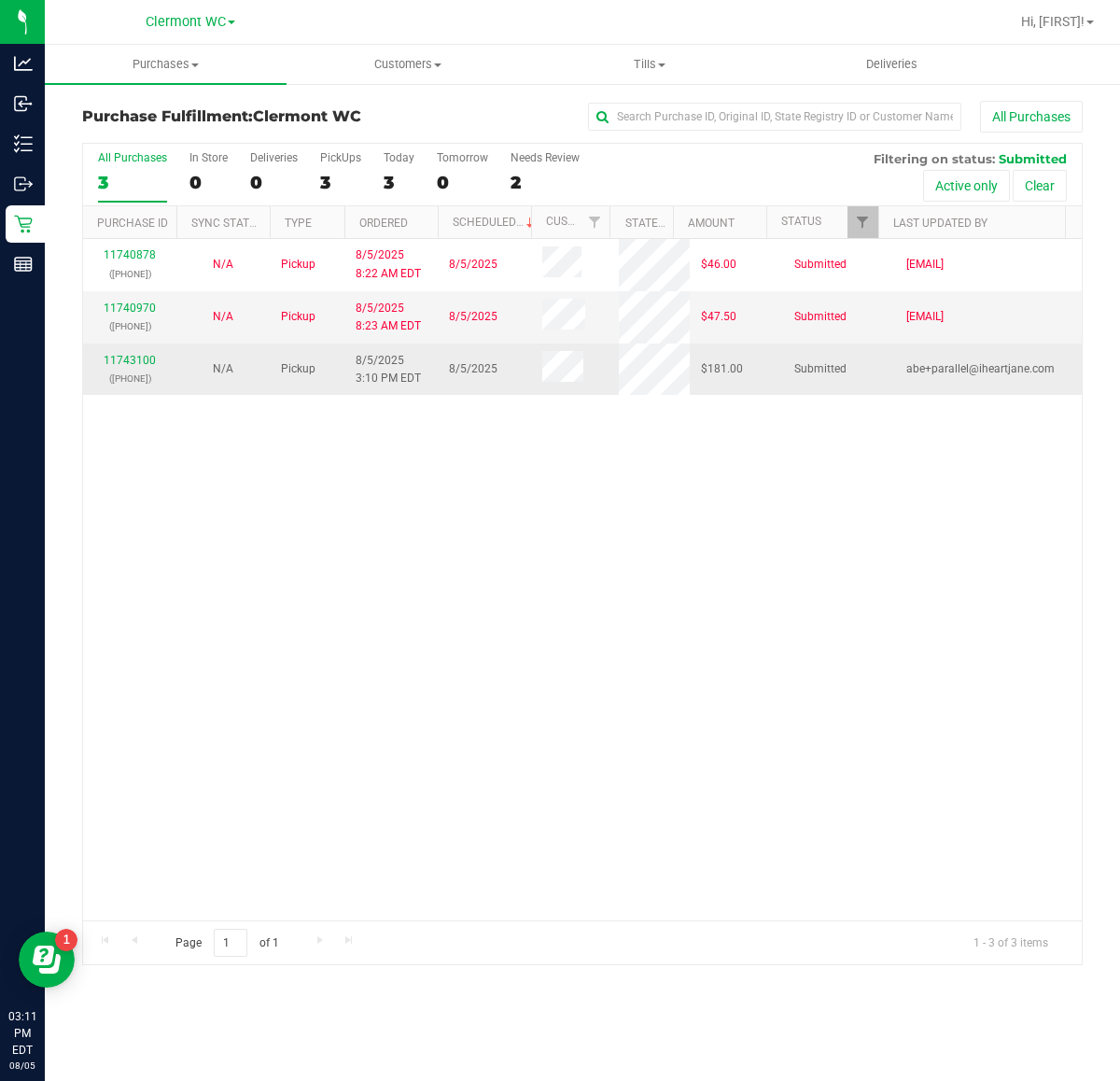 click on "([PHONE])" at bounding box center (130, 378) 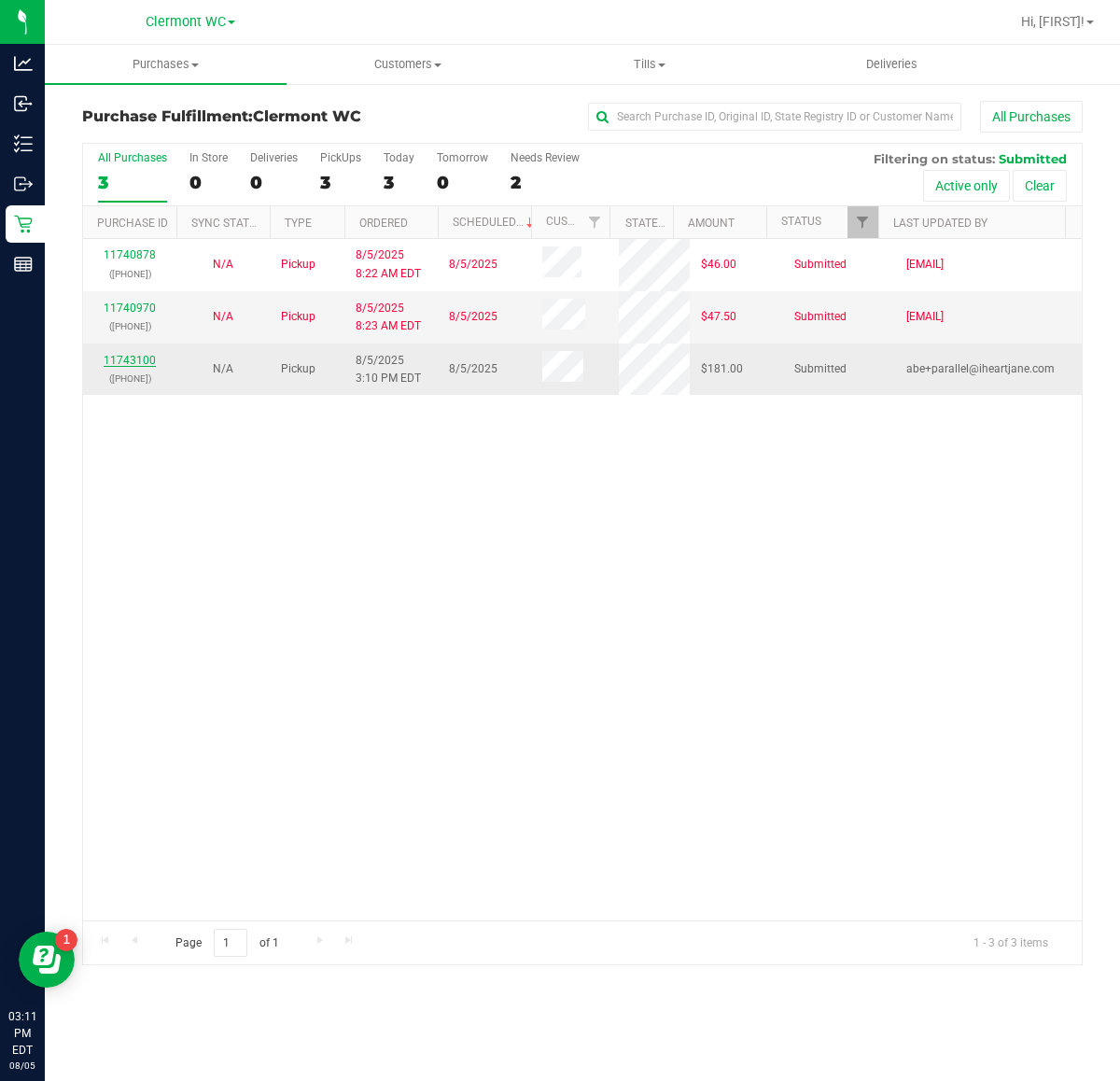 click on "11743100" at bounding box center [130, 360] 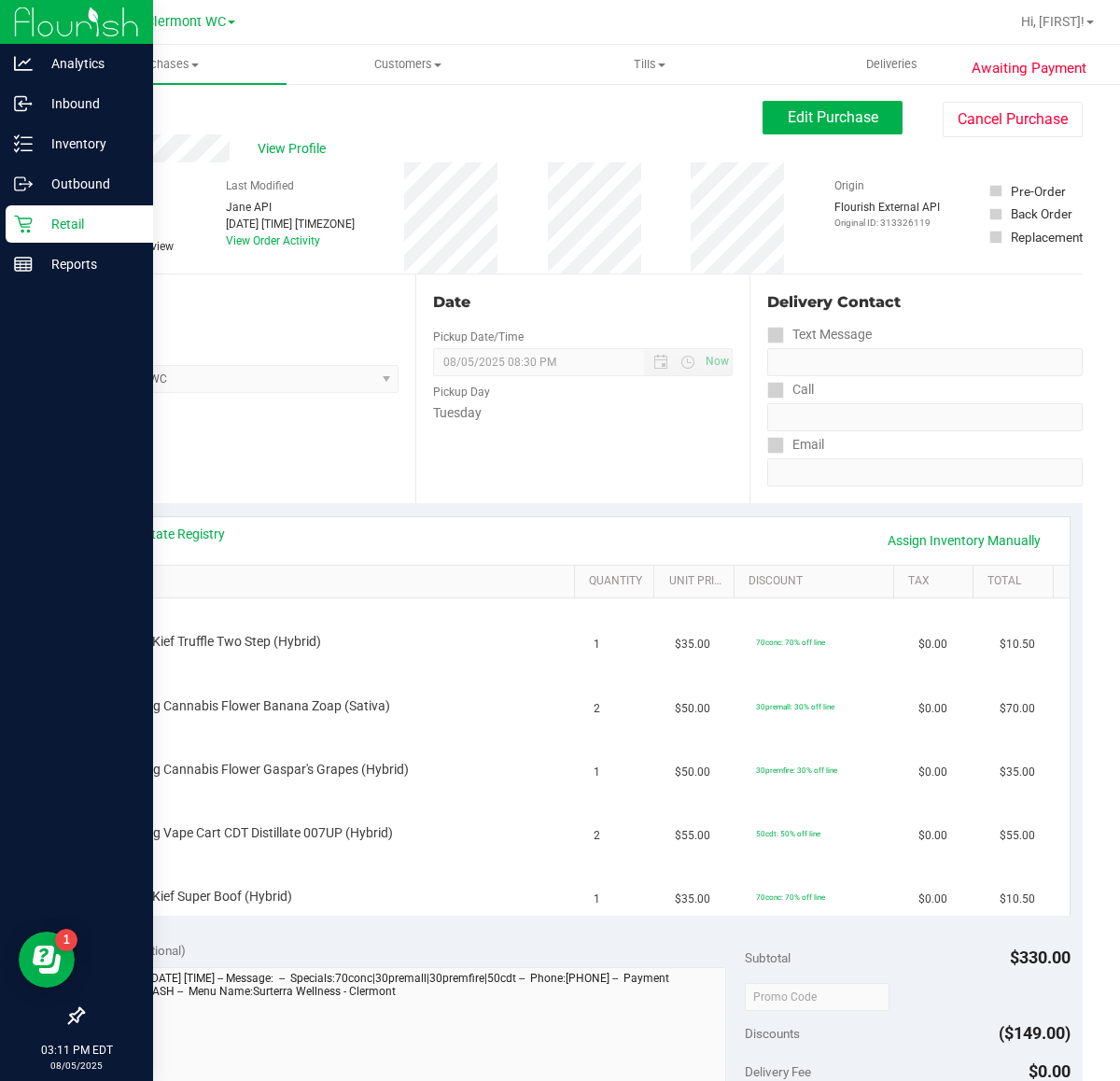 click 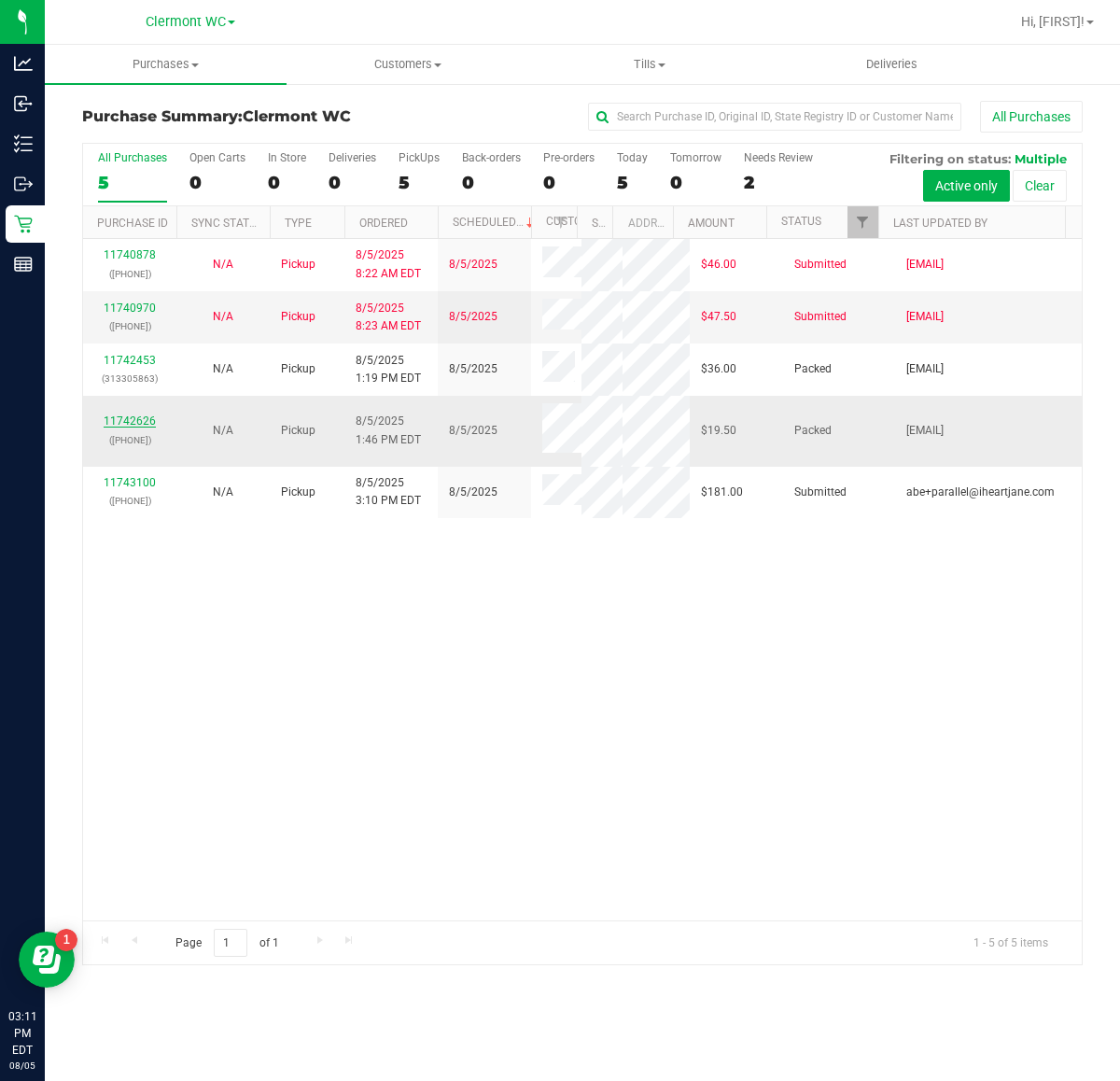 click on "11742626" at bounding box center [130, 421] 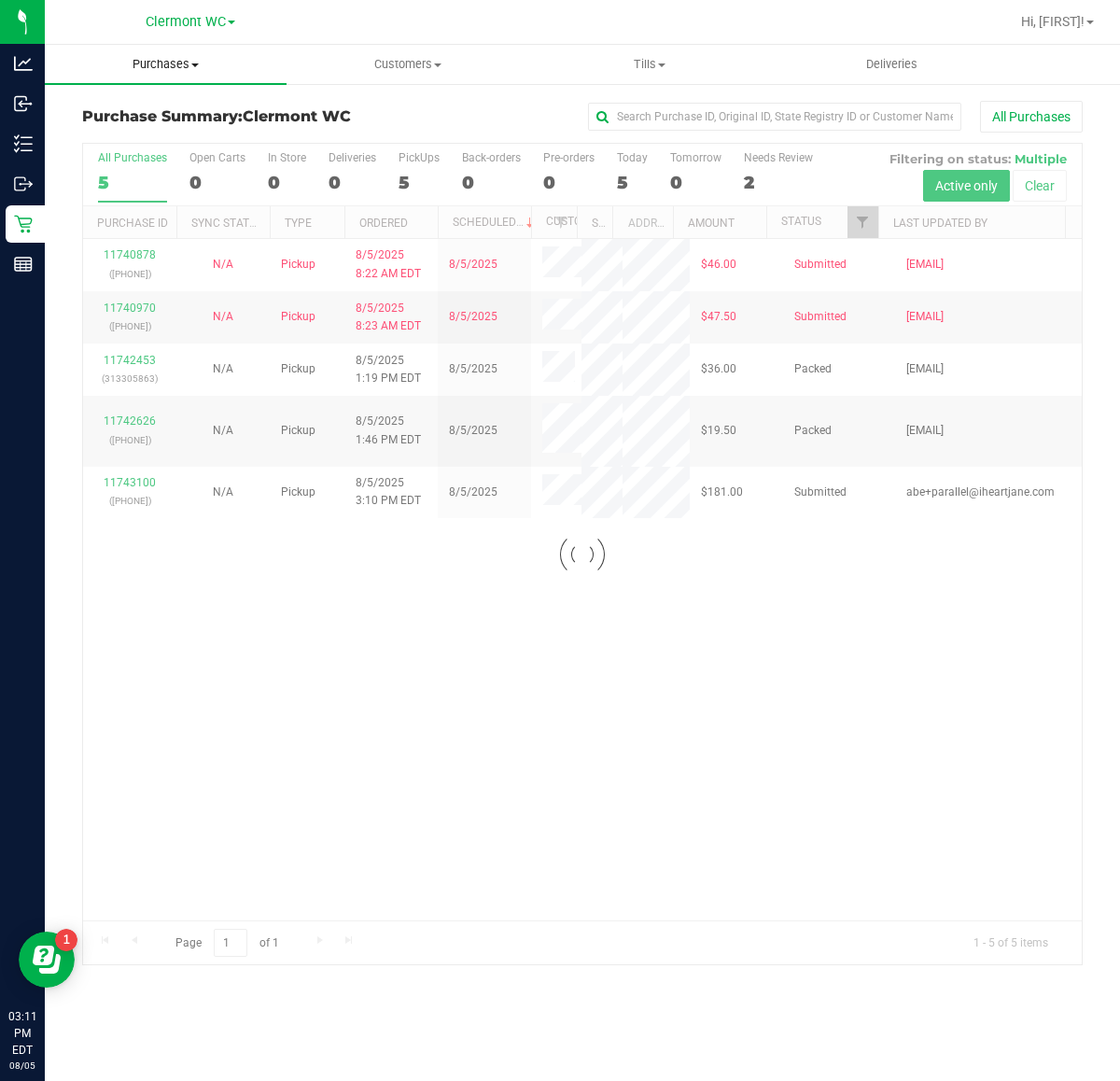 click on "Purchases" at bounding box center [165, 64] 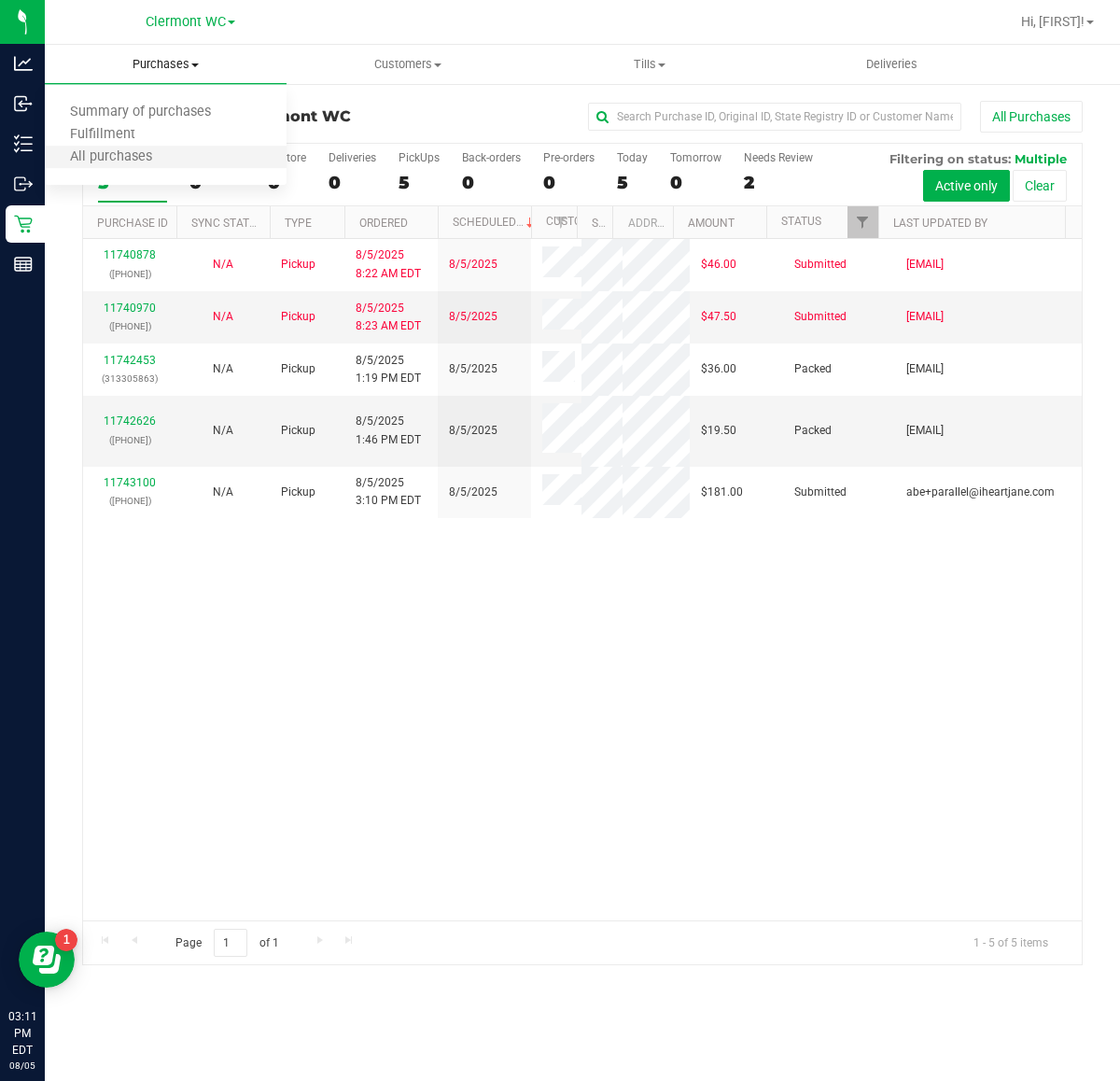 click on "All purchases" at bounding box center (165, 158) 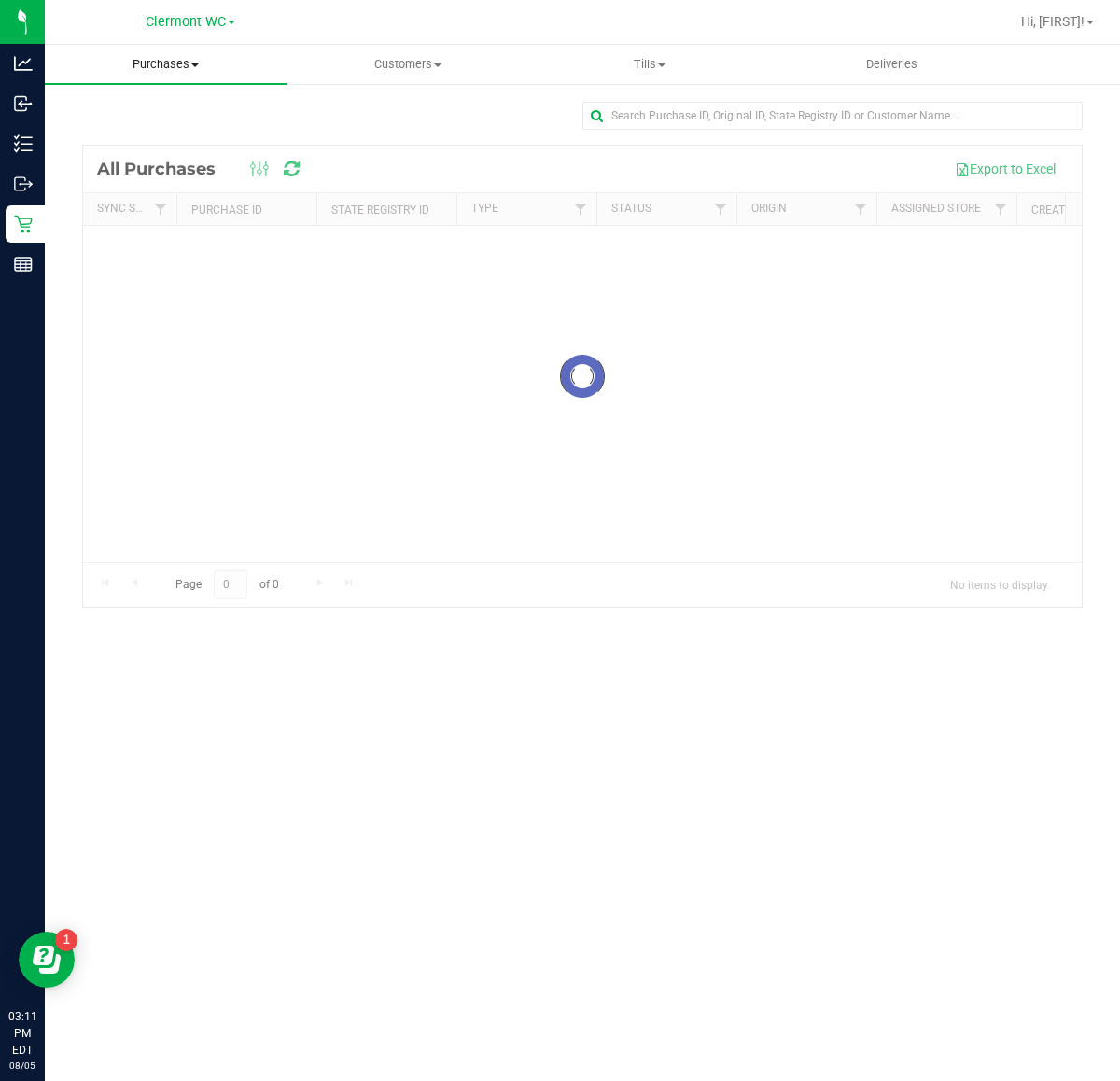 click on "Purchases" at bounding box center [165, 64] 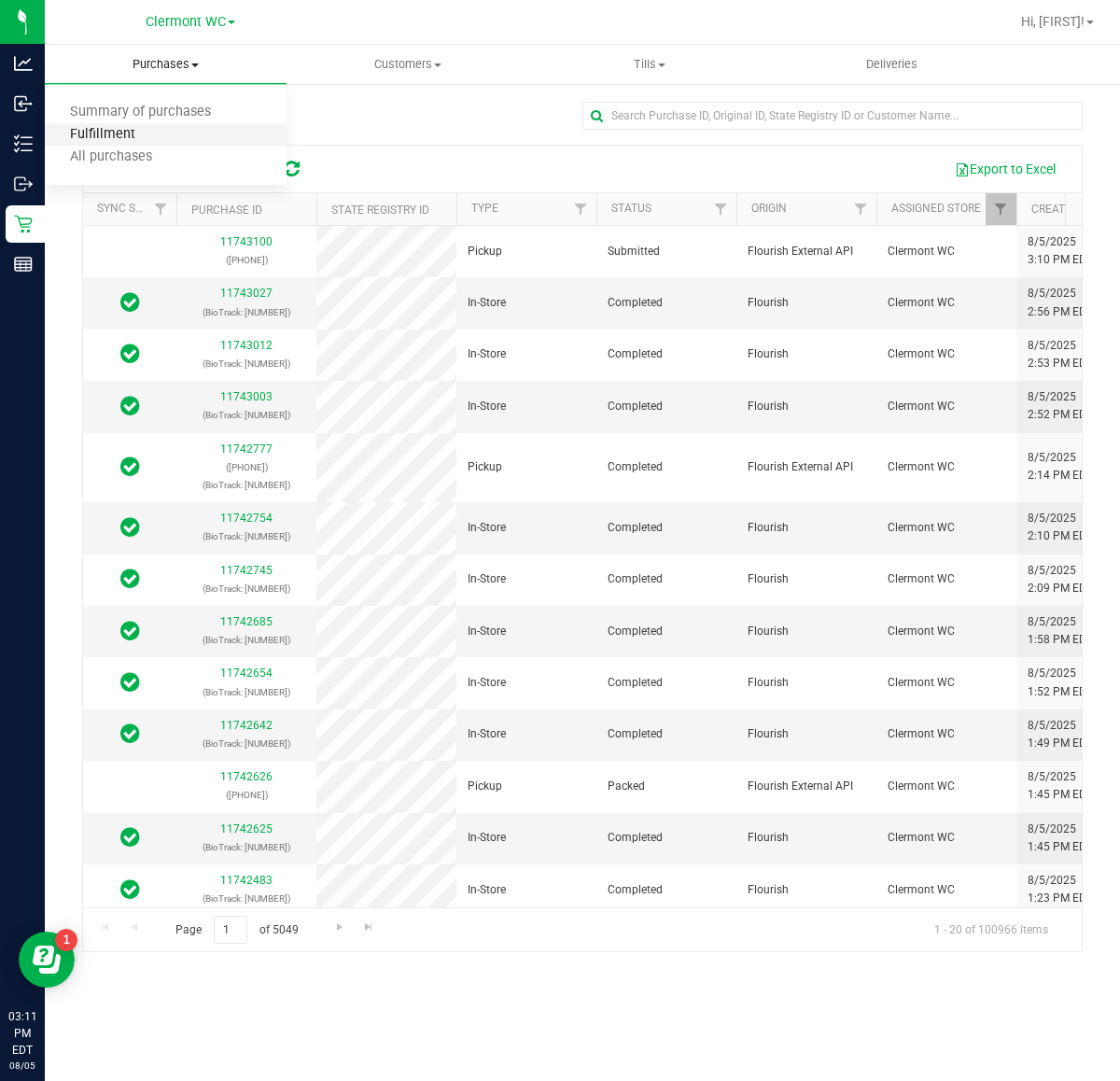 click on "Fulfillment" at bounding box center (103, 134) 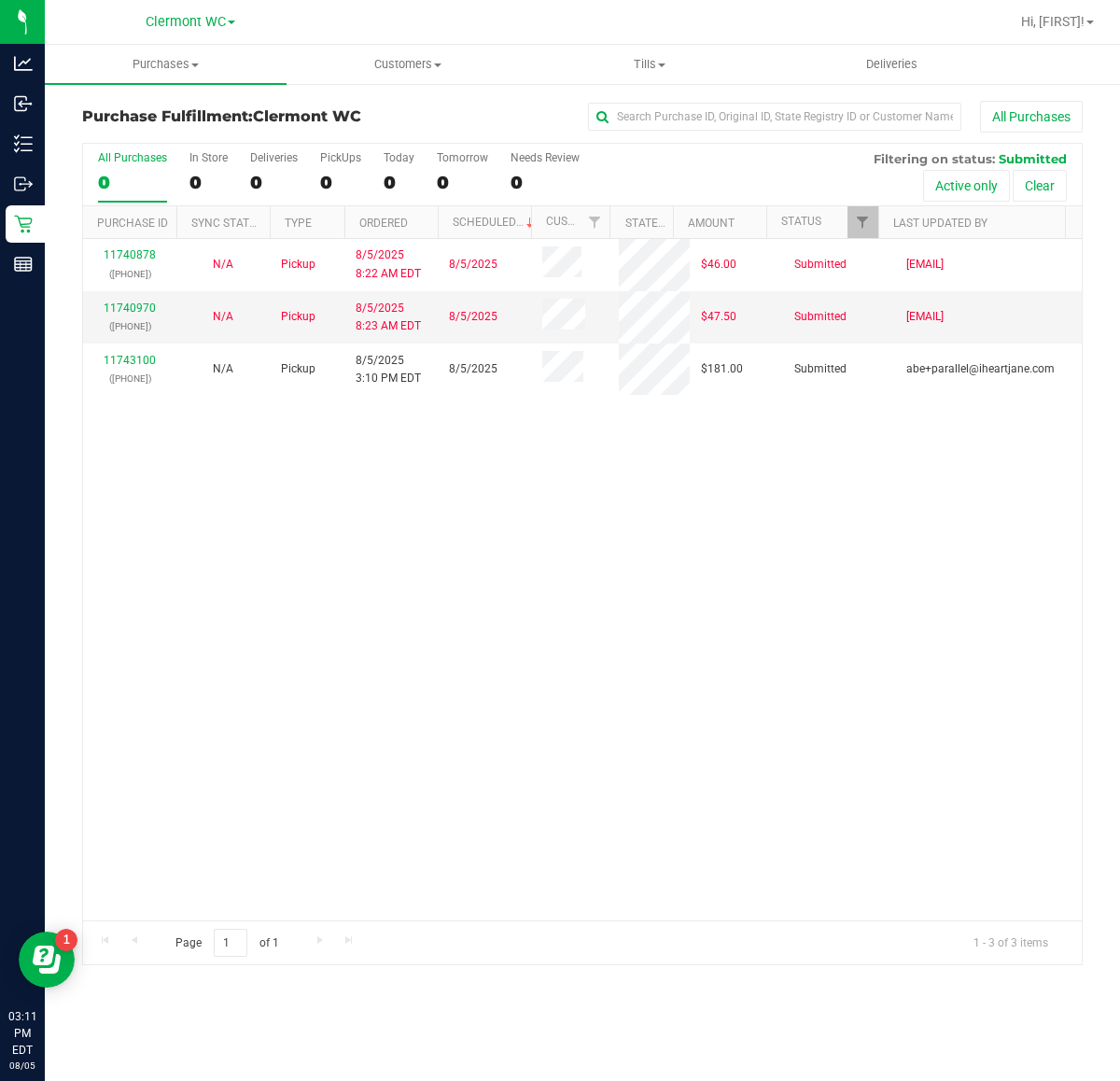 click on "11740878
(313238270)
N/A
Pickup 8/5/2025 8:22 AM EDT 8/5/2025
$46.00
Submitted [EMAIL]
11740970
(313255812)
N/A
Pickup 8/5/2025 8:23 AM EDT 8/5/2025
$47.50
Submitted [EMAIL]
11743100
(313326119)
N/A
Pickup 8/5/2025 3:10 PM EDT 8/5/2025
$181.00
Submitted [EMAIL]" at bounding box center [582, 580] 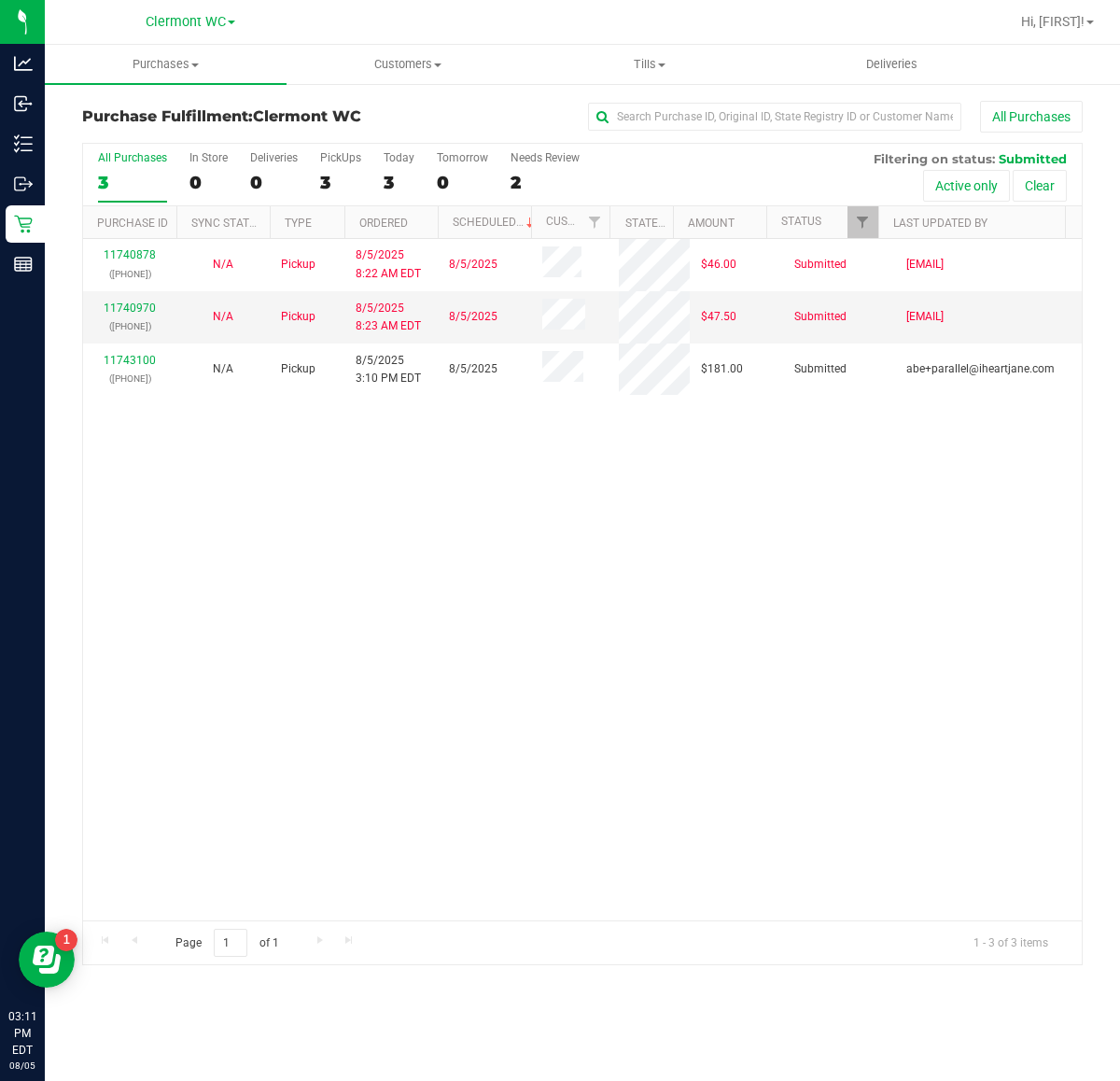 click on "11740878
(313238270)
N/A
Pickup 8/5/2025 8:22 AM EDT 8/5/2025
$46.00
Submitted [EMAIL]
11740970
(313255812)
N/A
Pickup 8/5/2025 8:23 AM EDT 8/5/2025
$47.50
Submitted [EMAIL]
11743100
(313326119)
N/A
Pickup 8/5/2025 3:10 PM EDT 8/5/2025
$181.00
Submitted [EMAIL]" at bounding box center (582, 580) 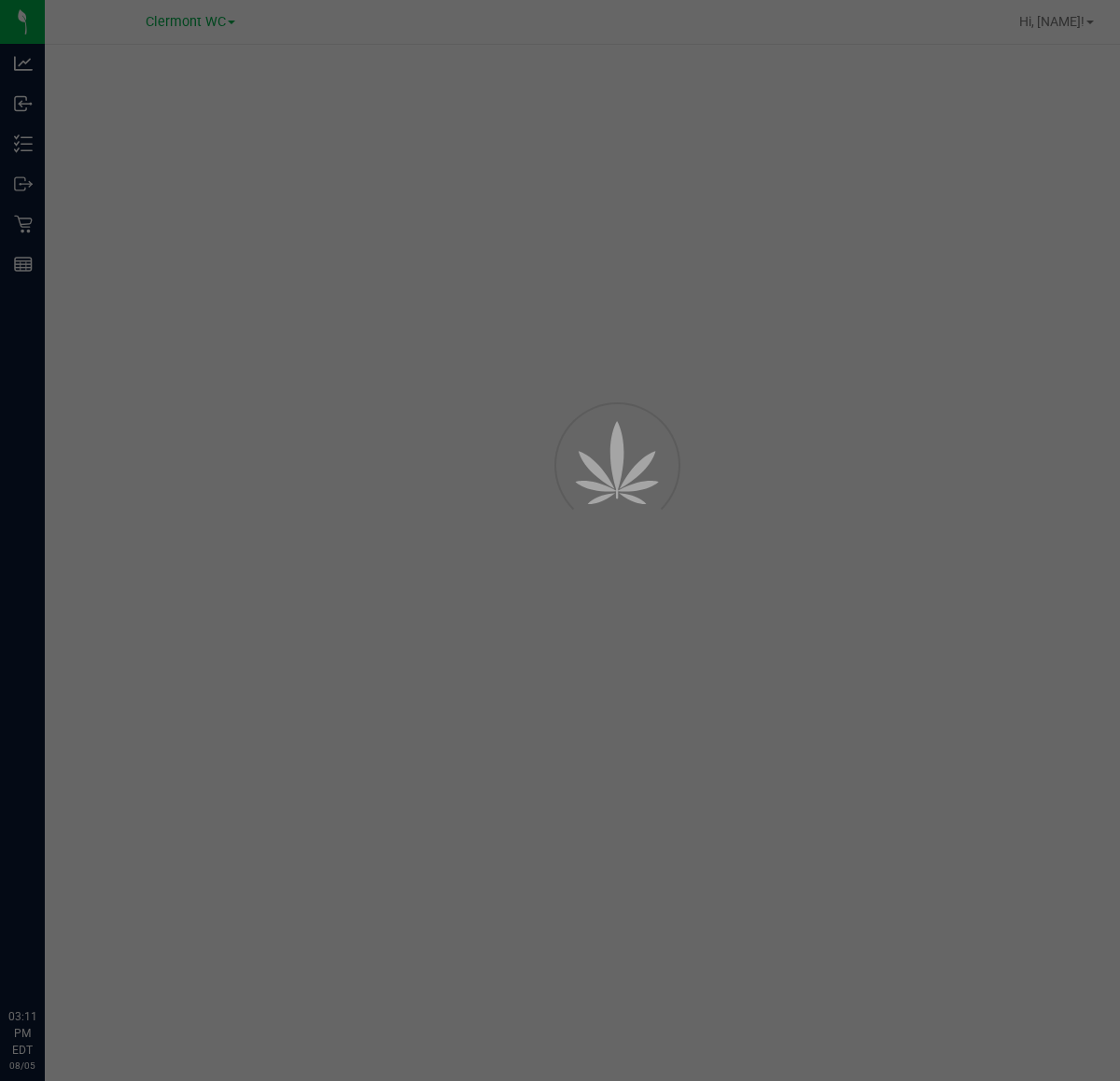 scroll, scrollTop: 0, scrollLeft: 0, axis: both 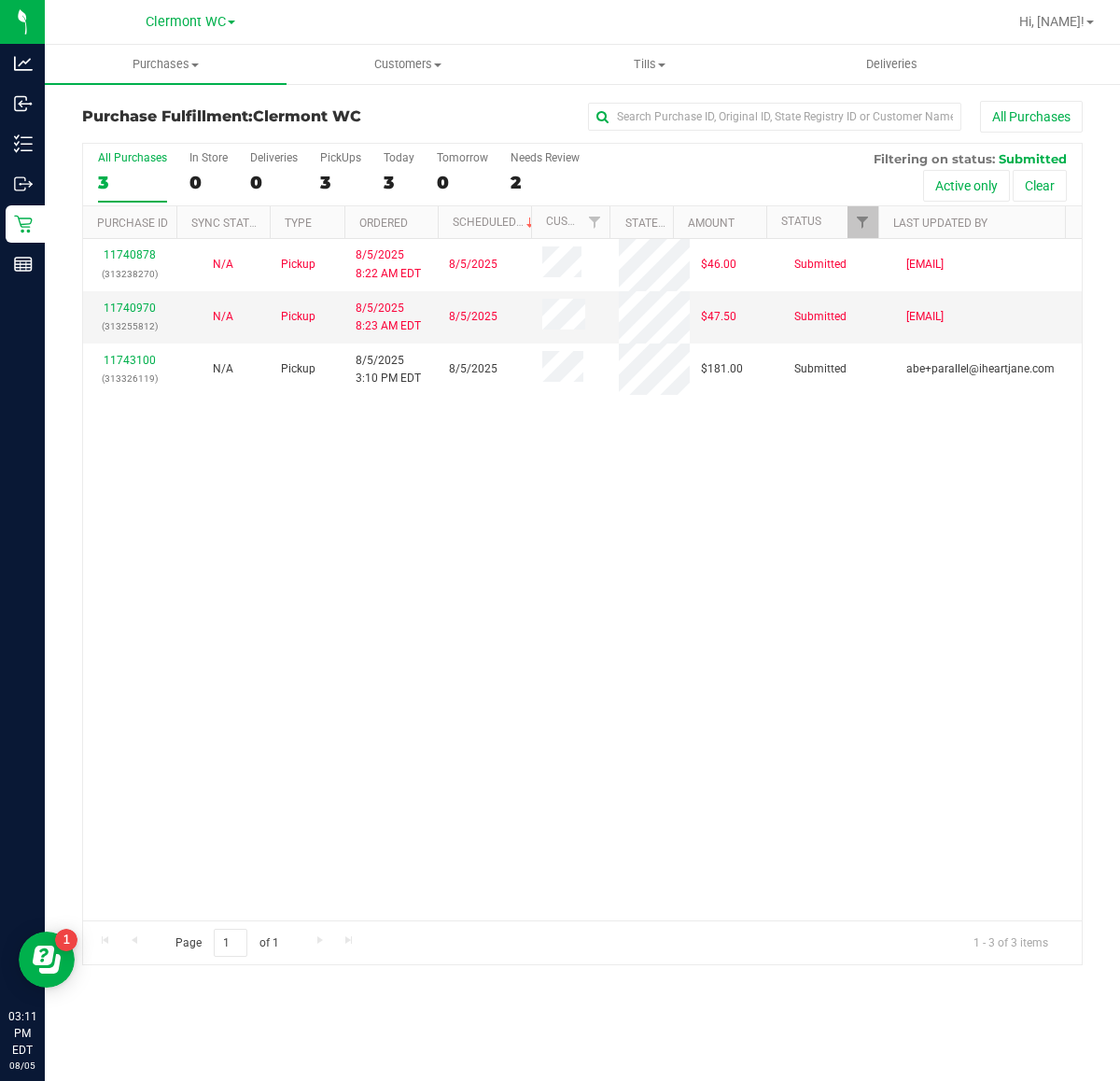 click on "11740878
(313238270)
N/A
Pickup 8/5/2025 8:22 AM EDT 8/5/2025
$46.00
Submitted [EMAIL]
11740970
(313255812)
N/A
Pickup 8/5/2025 8:23 AM EDT 8/5/2025
$47.50
Submitted [EMAIL]
11743100
(313326119)
N/A
Pickup 8/5/2025 3:10 PM EDT 8/5/2025
$181.00
Submitted [EMAIL]" at bounding box center [582, 580] 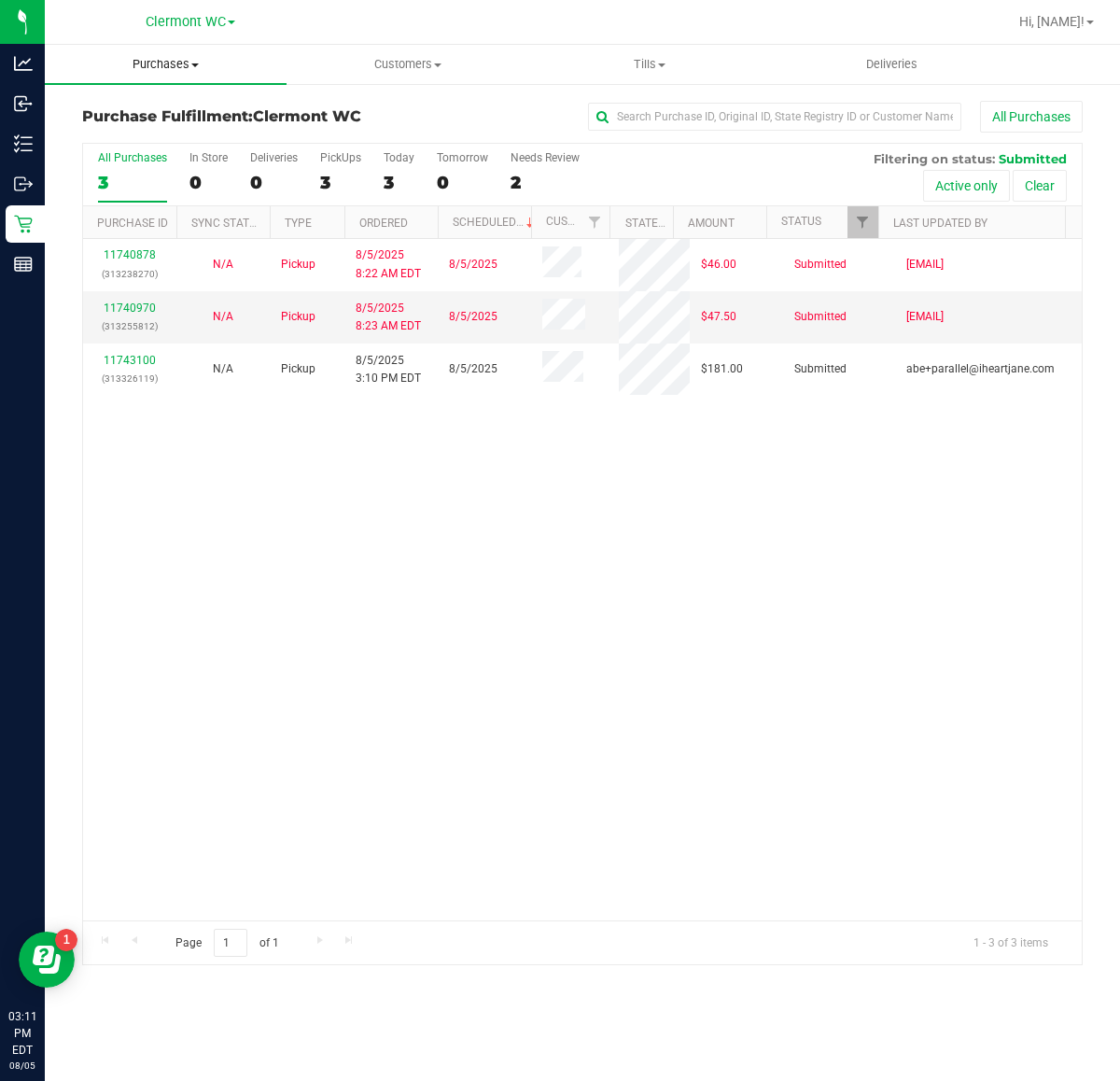 click on "Purchases" at bounding box center [165, 64] 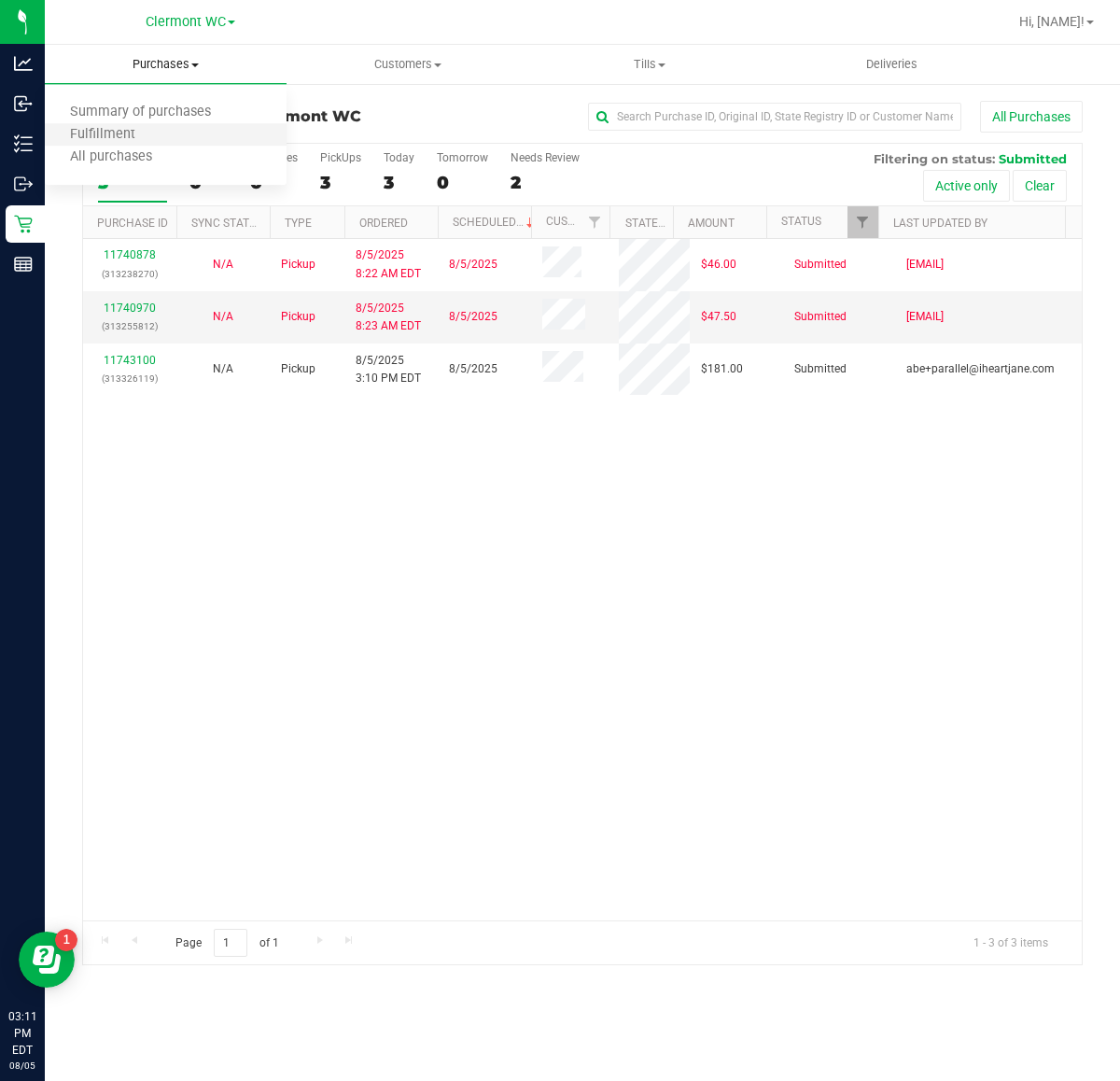 click on "Fulfillment" at bounding box center [165, 135] 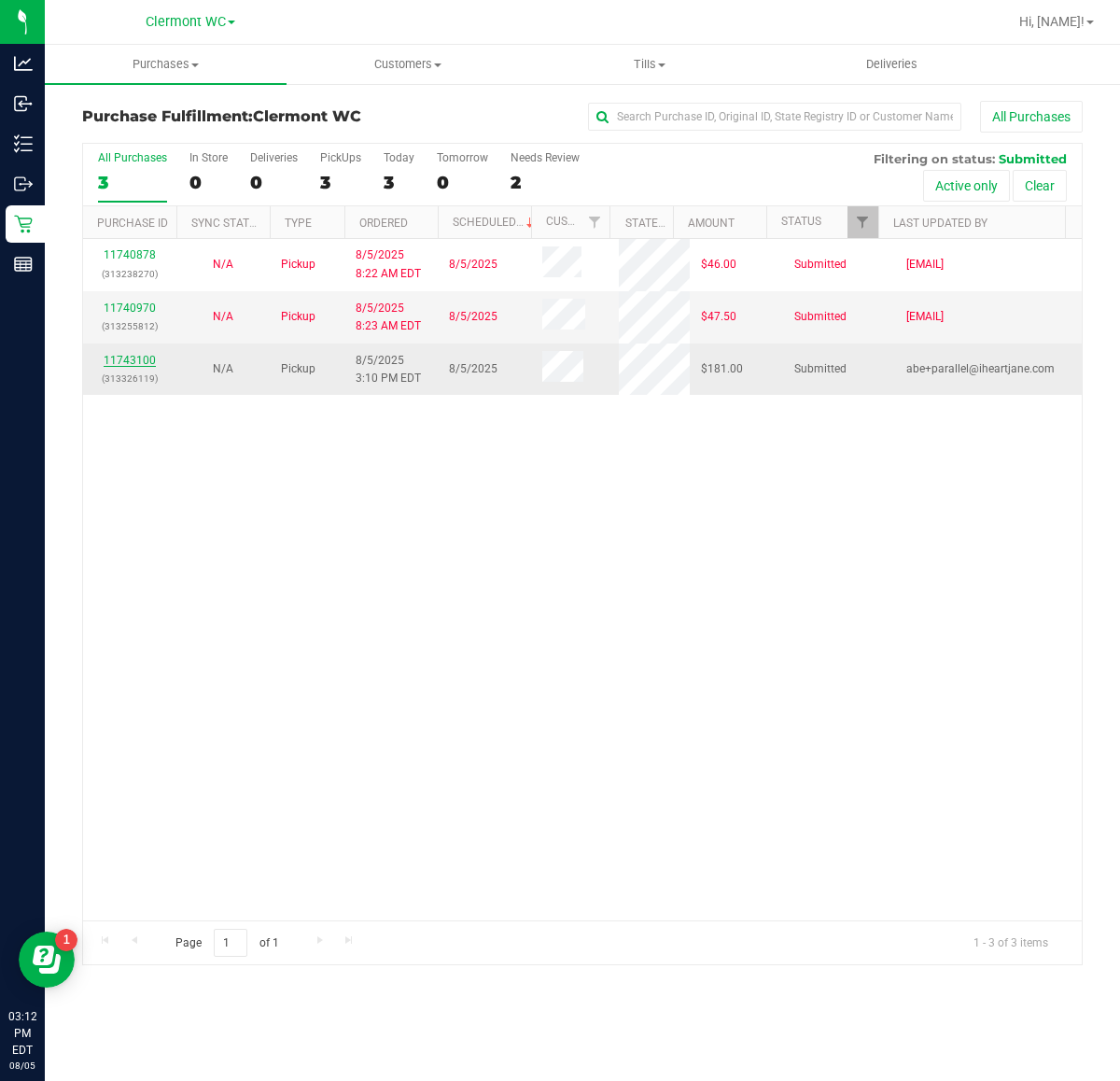 click on "11743100" at bounding box center (130, 360) 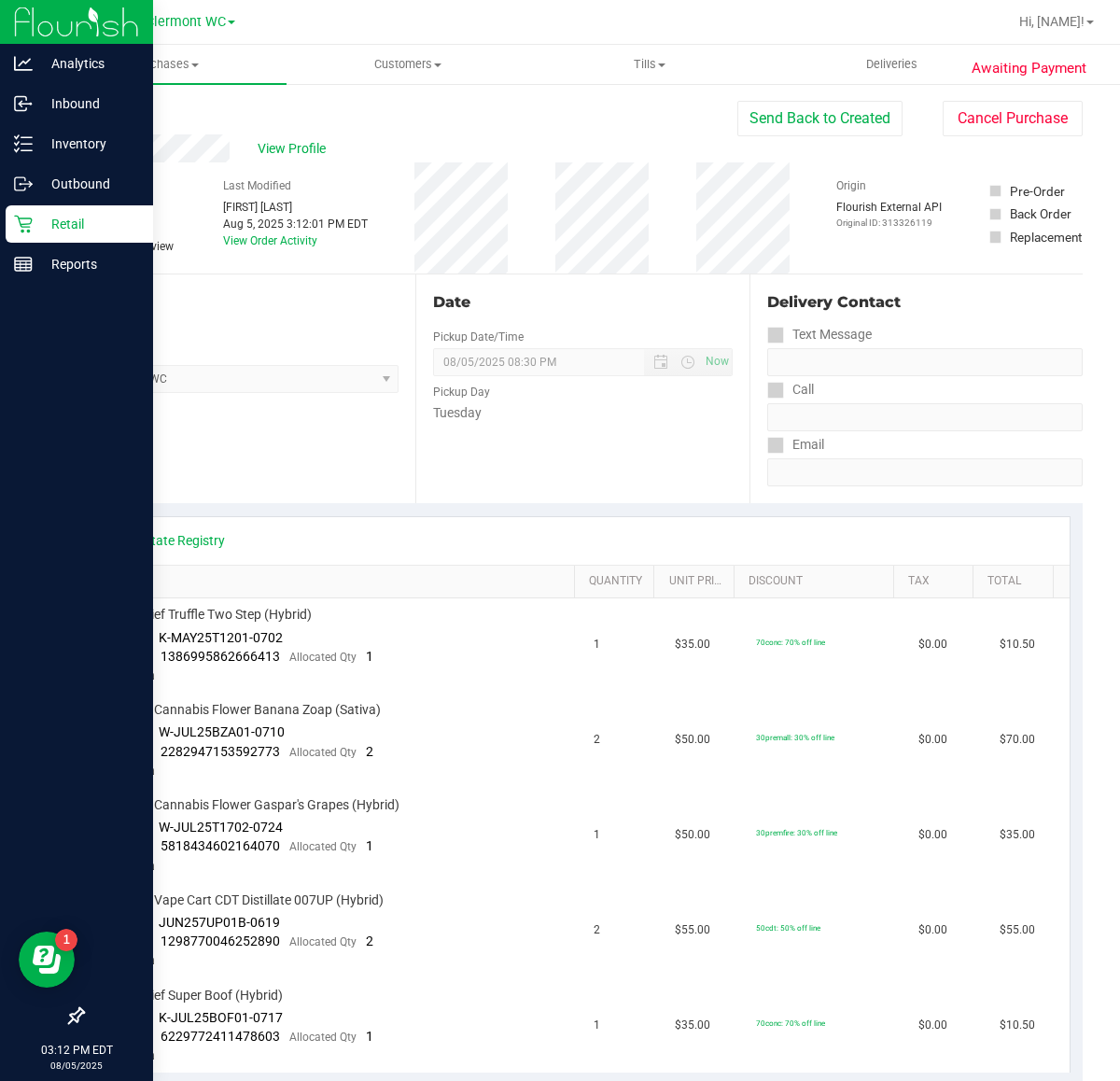 click on "Retail" at bounding box center [89, 224] 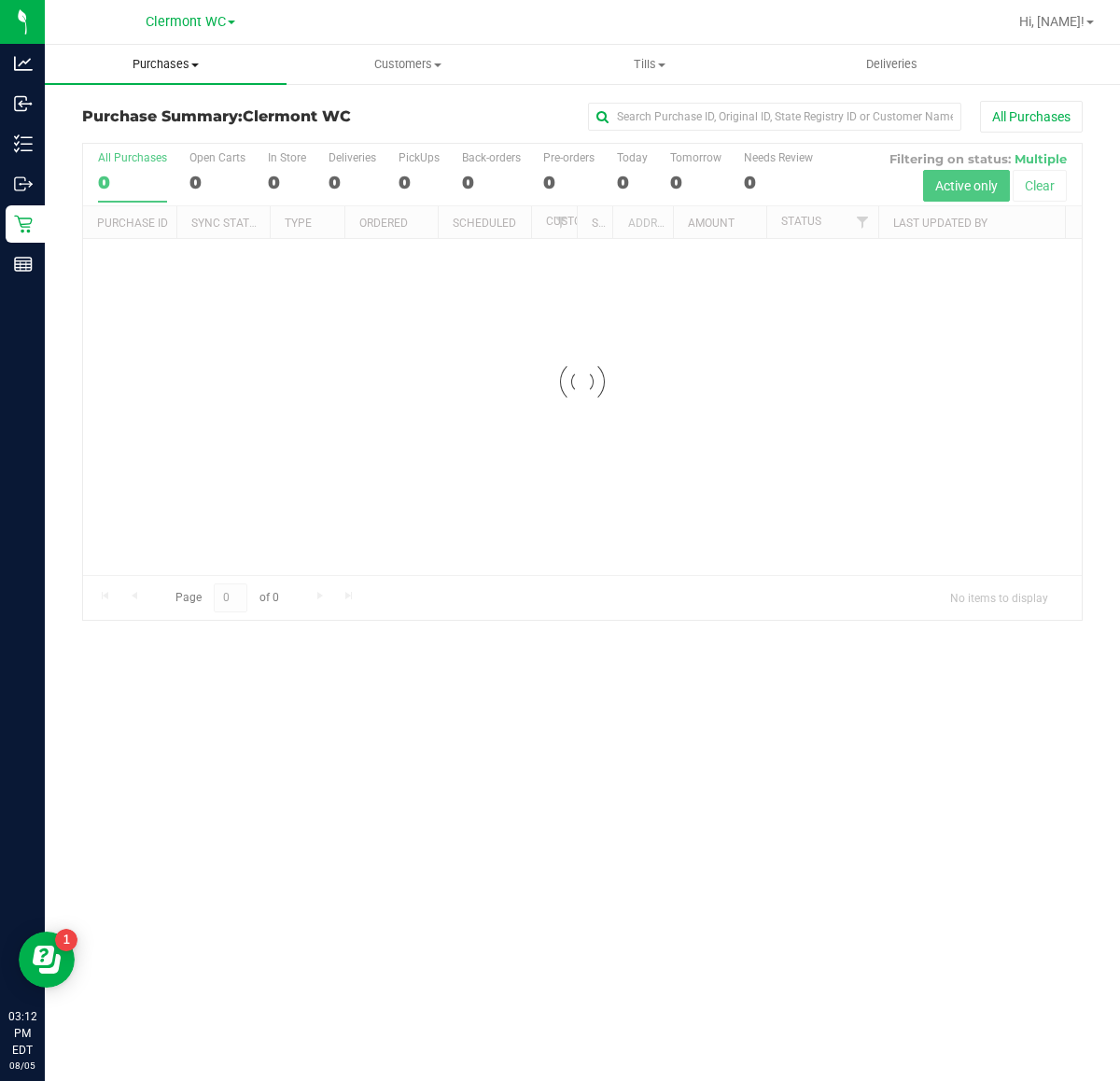 click on "Purchases" at bounding box center (165, 64) 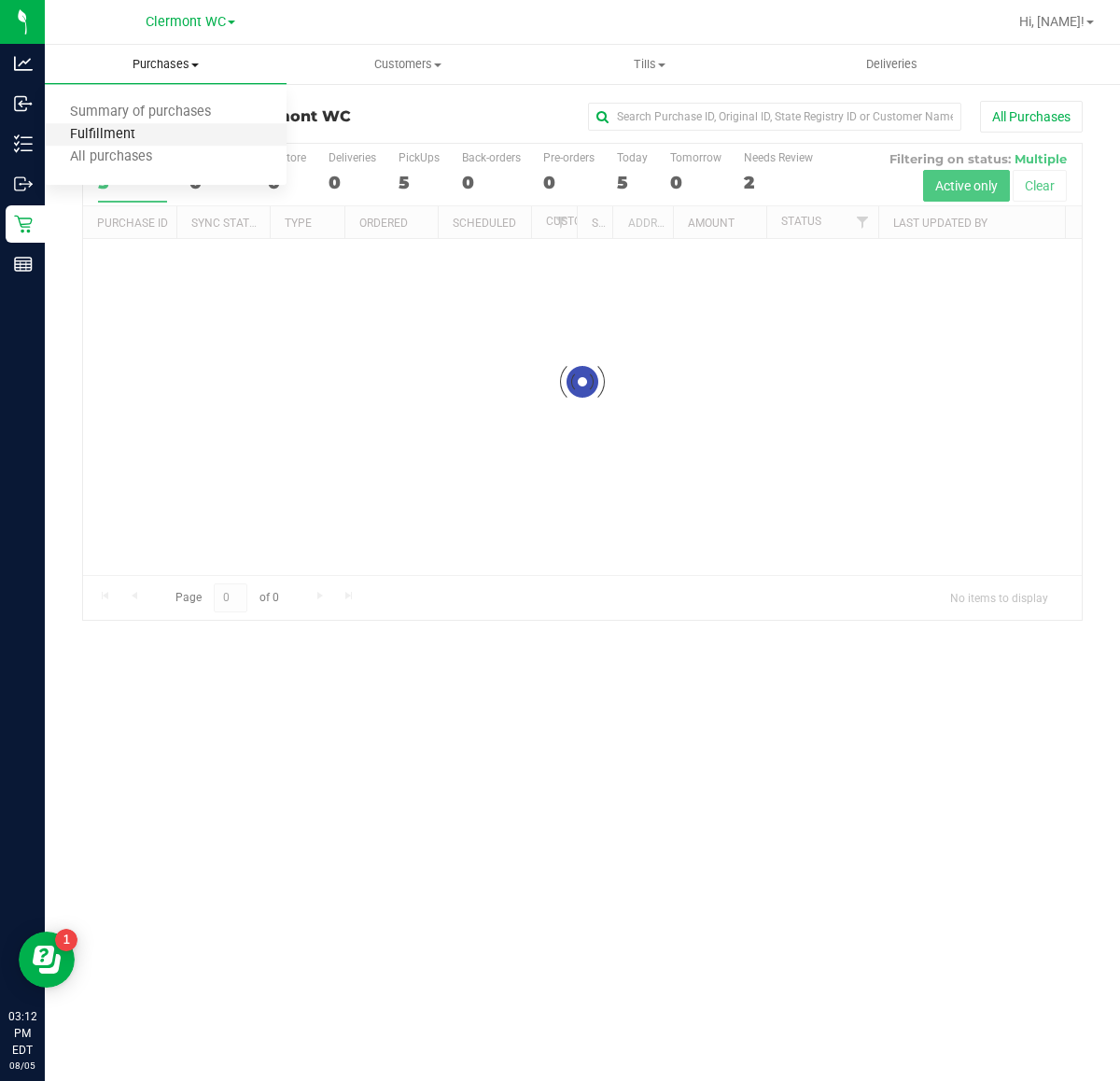 click on "Fulfillment" at bounding box center (165, 135) 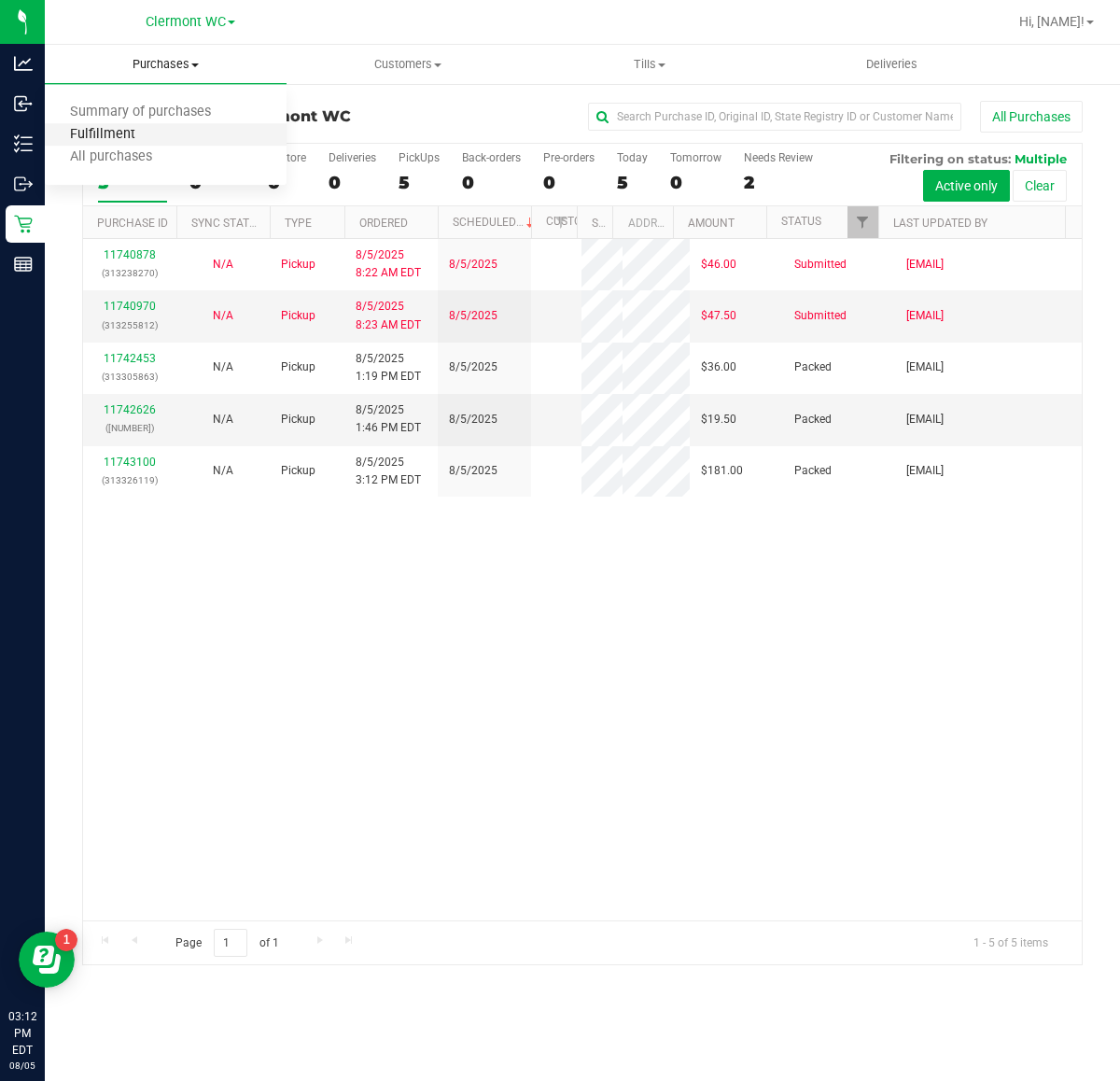 click on "Fulfillment" at bounding box center [103, 134] 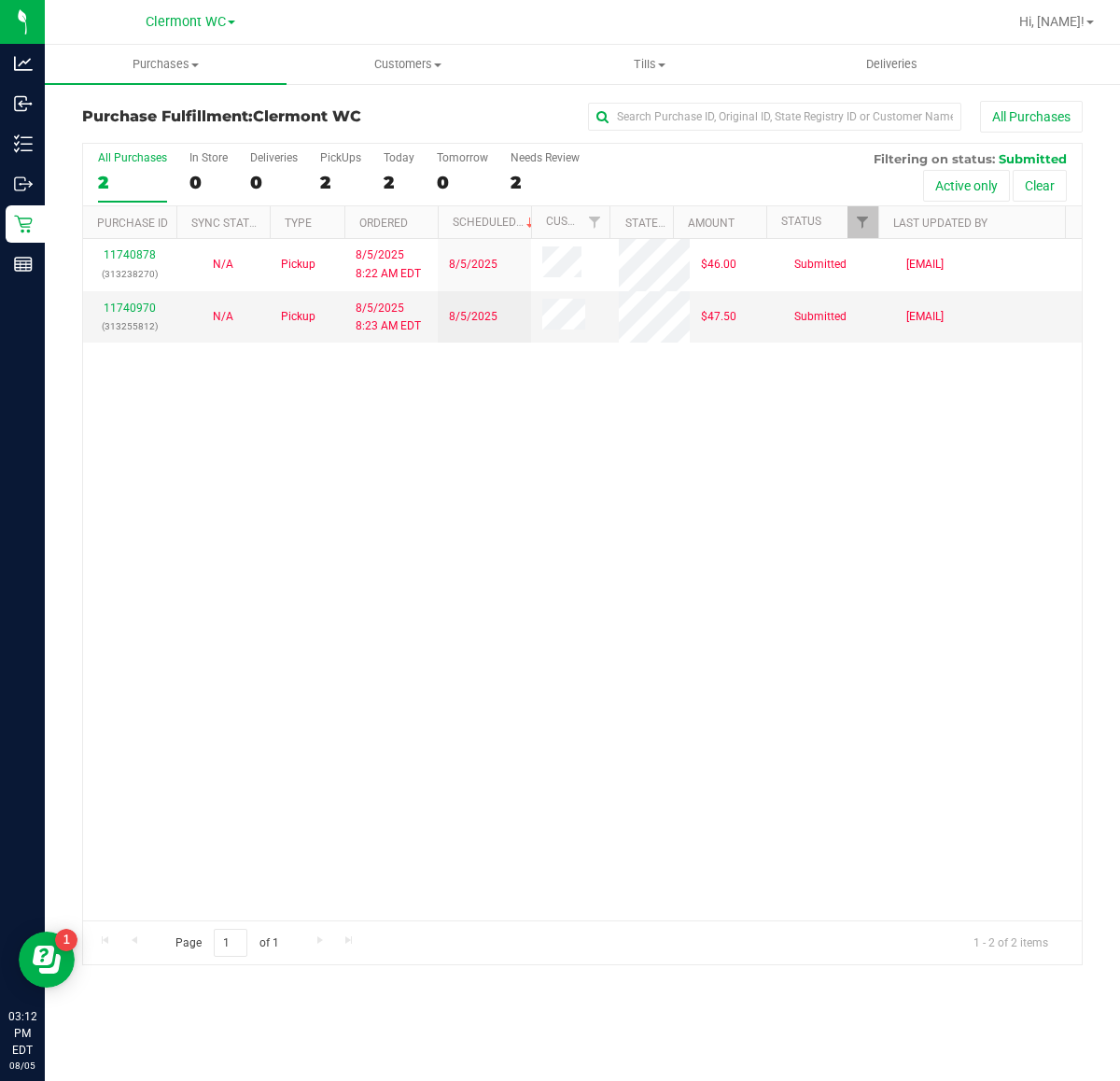 click on "11740878
(313238270)
N/A
Pickup 8/5/2025 8:22 AM EDT 8/5/2025
$46.00
Submitted bhutchinson@liveparallel.com
11740970
(313255812)
N/A
Pickup 8/5/2025 8:23 AM EDT 8/5/2025
$47.50
Submitted bhutchinson@liveparallel.com" at bounding box center [582, 580] 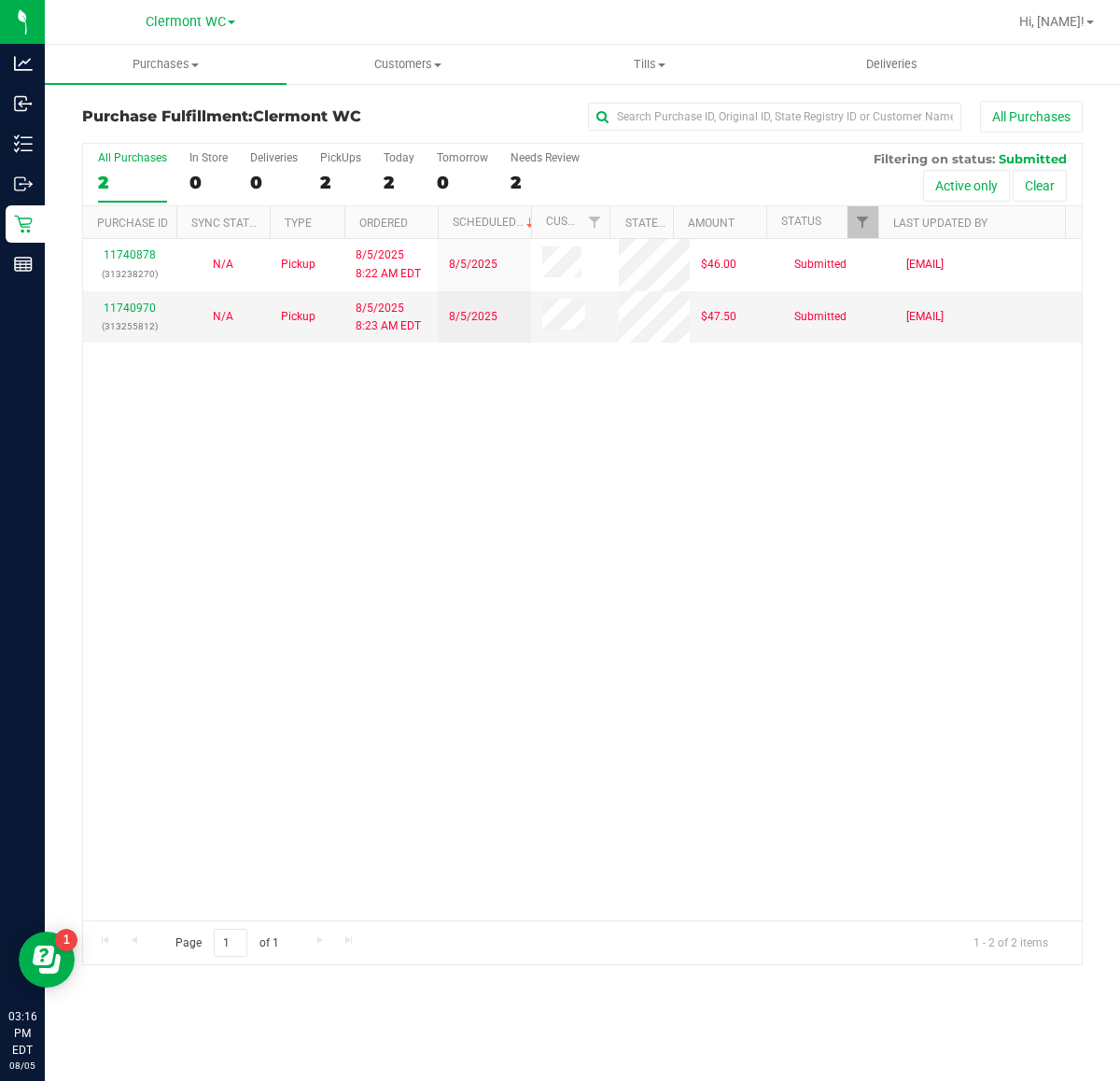 click on "11740878
(313238270)
N/A
Pickup 8/5/2025 8:22 AM EDT 8/5/2025
$46.00
Submitted bhutchinson@liveparallel.com
11740970
(313255812)
N/A
Pickup 8/5/2025 8:23 AM EDT 8/5/2025
$47.50
Submitted bhutchinson@liveparallel.com" at bounding box center (582, 580) 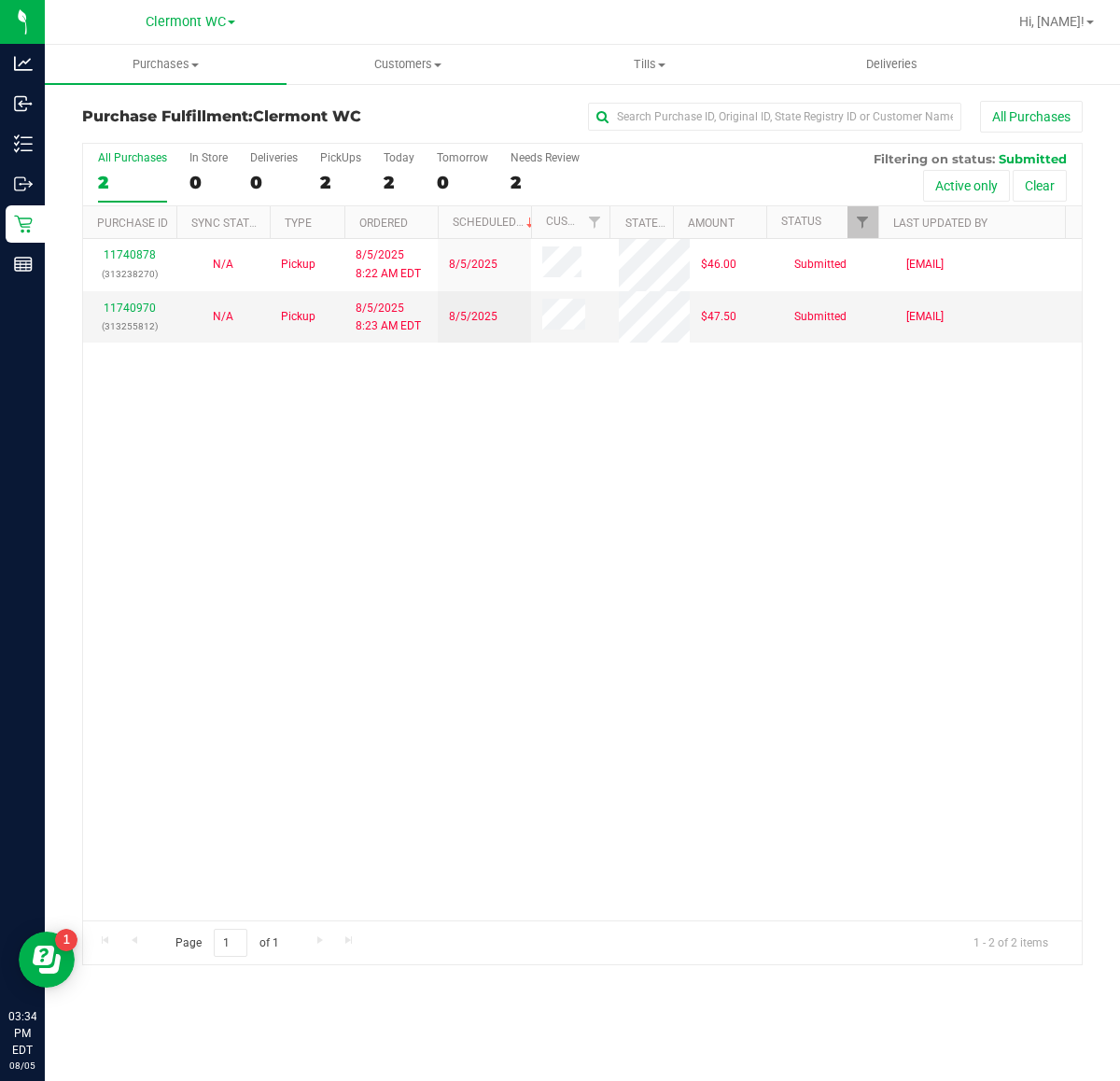click on "11740878
(313238270)
N/A
Pickup 8/5/2025 8:22 AM EDT 8/5/2025
$46.00
Submitted bhutchinson@liveparallel.com
11740970
(313255812)
N/A
Pickup 8/5/2025 8:23 AM EDT 8/5/2025
$47.50
Submitted bhutchinson@liveparallel.com" at bounding box center (582, 580) 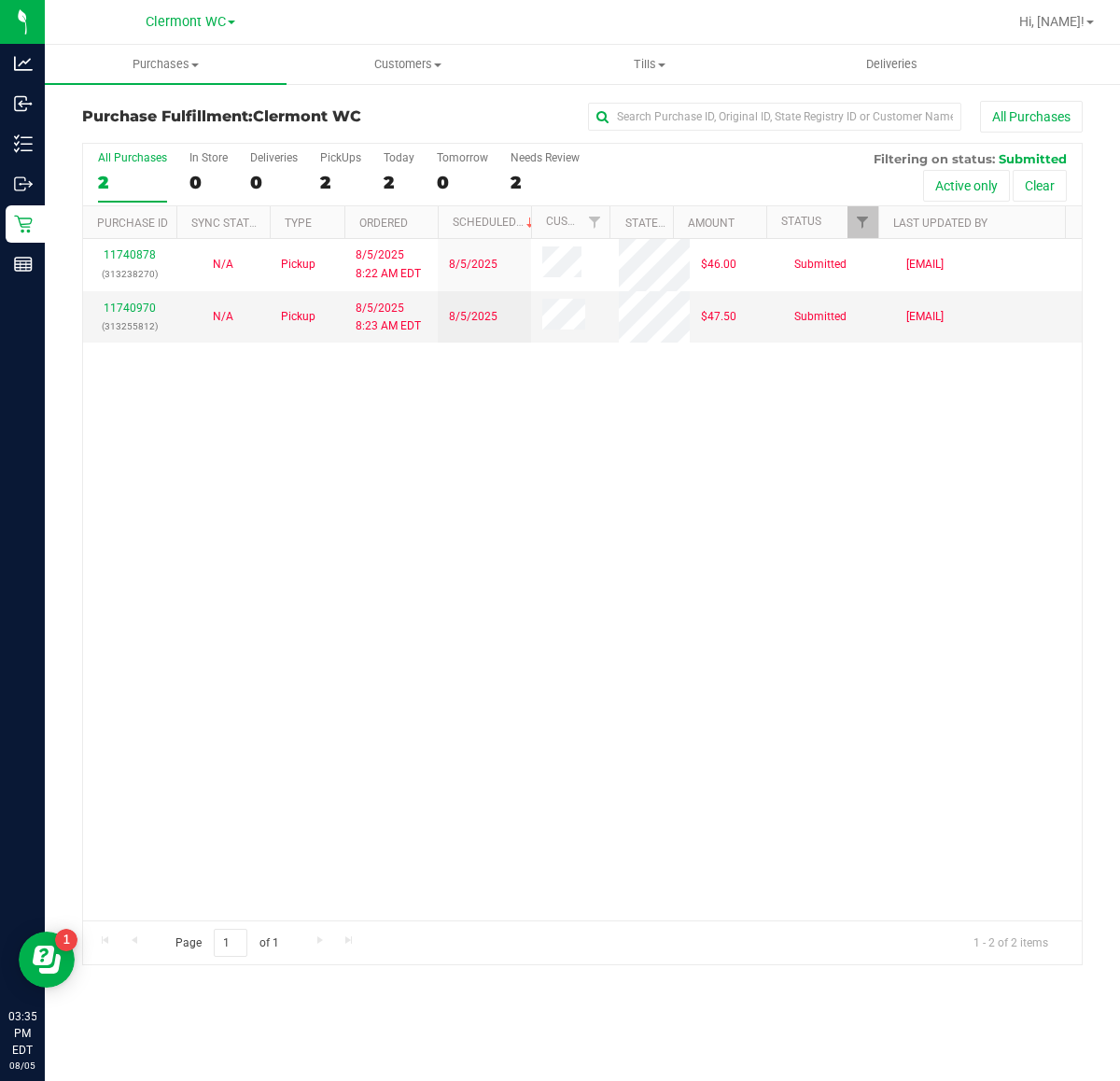 click on "11740878
(313238270)
N/A
Pickup 8/5/2025 8:22 AM EDT 8/5/2025
$46.00
Submitted bhutchinson@liveparallel.com
11740970
(313255812)
N/A
Pickup 8/5/2025 8:23 AM EDT 8/5/2025
$47.50
Submitted bhutchinson@liveparallel.com" at bounding box center (582, 580) 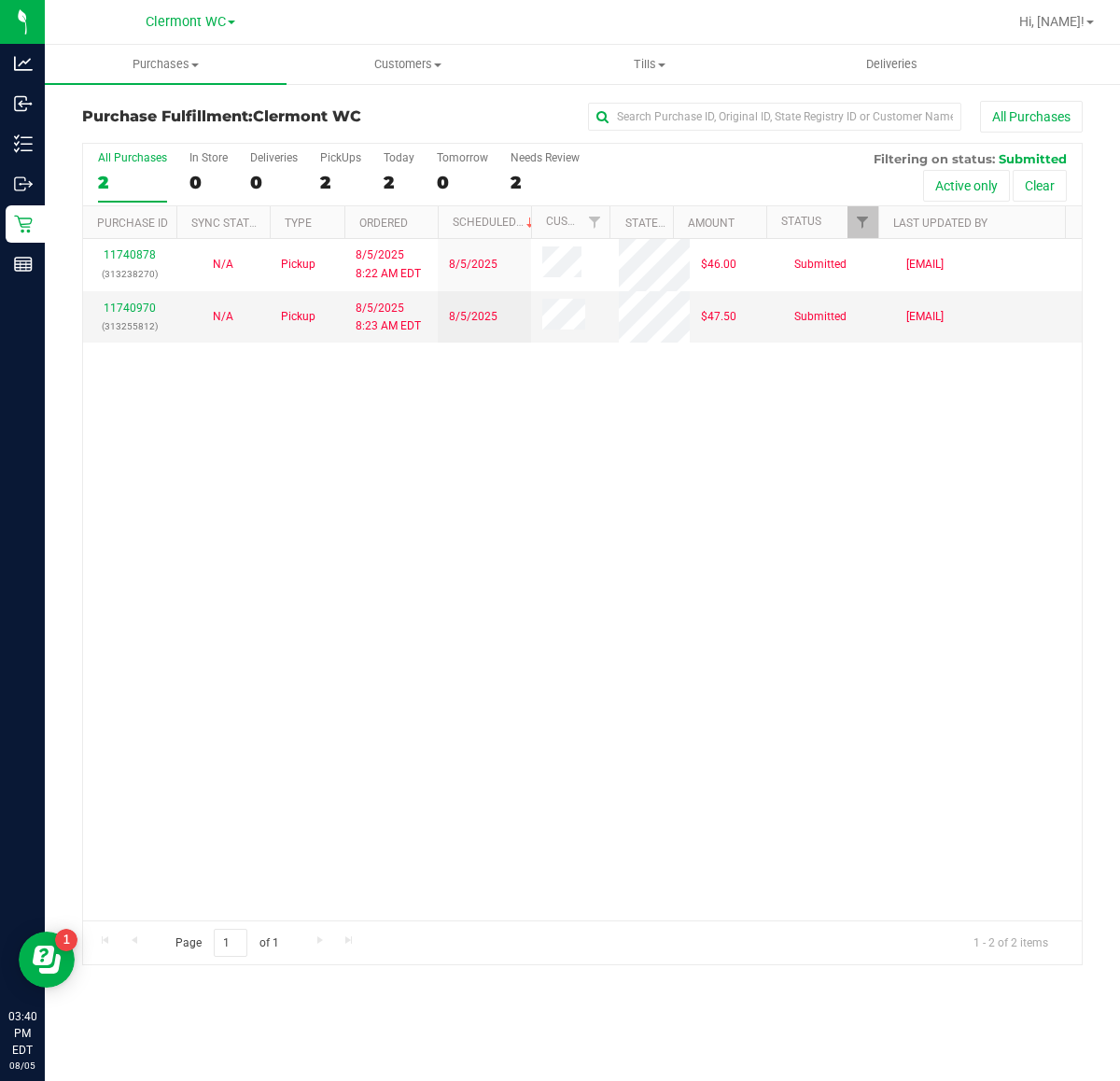 click on "11740878
(313238270)
N/A
Pickup 8/5/2025 8:22 AM EDT 8/5/2025
$46.00
Submitted bhutchinson@liveparallel.com
11740970
(313255812)
N/A
Pickup 8/5/2025 8:23 AM EDT 8/5/2025
$47.50
Submitted bhutchinson@liveparallel.com" at bounding box center (582, 580) 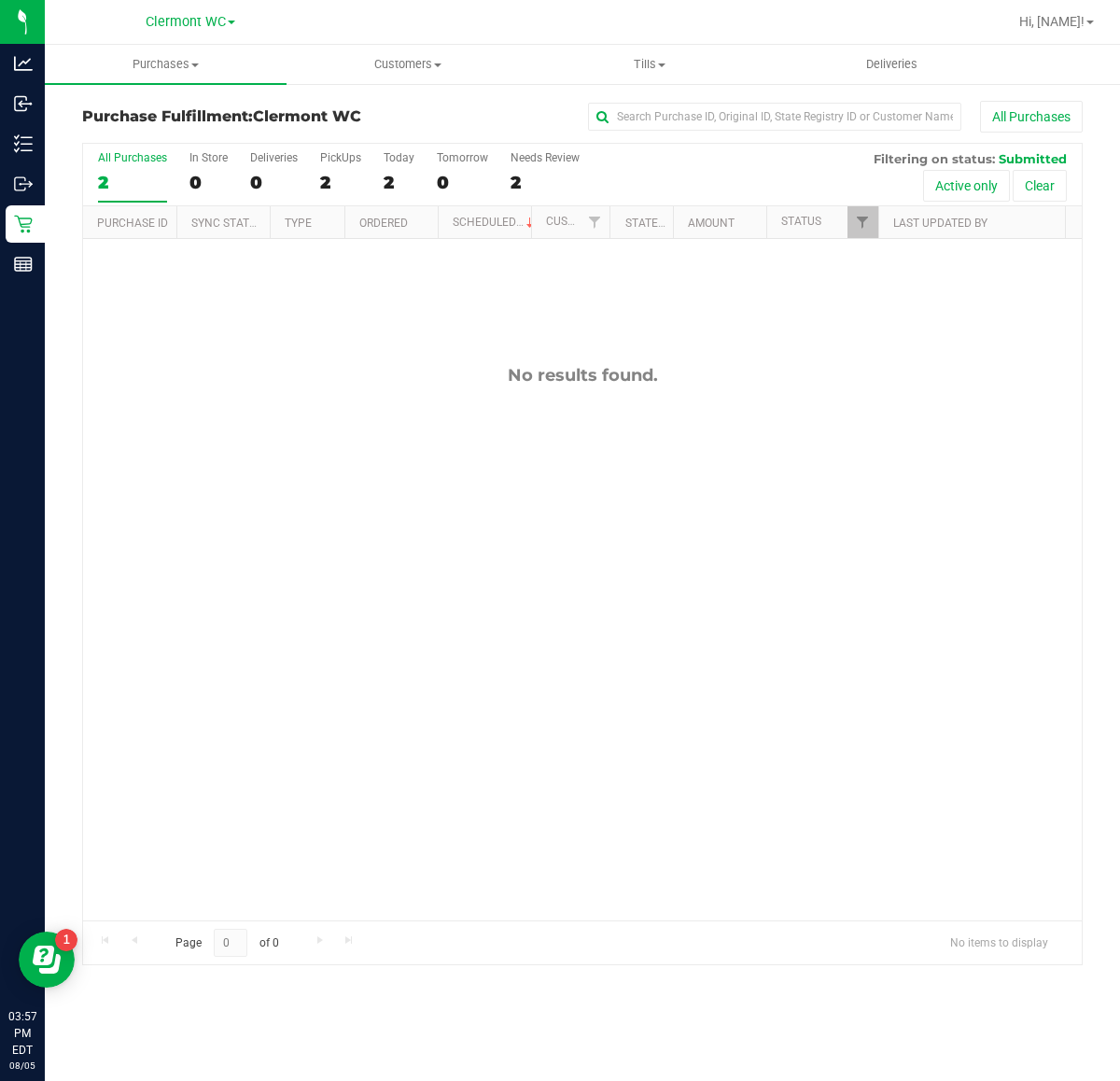 click on "No results found." at bounding box center [582, 642] 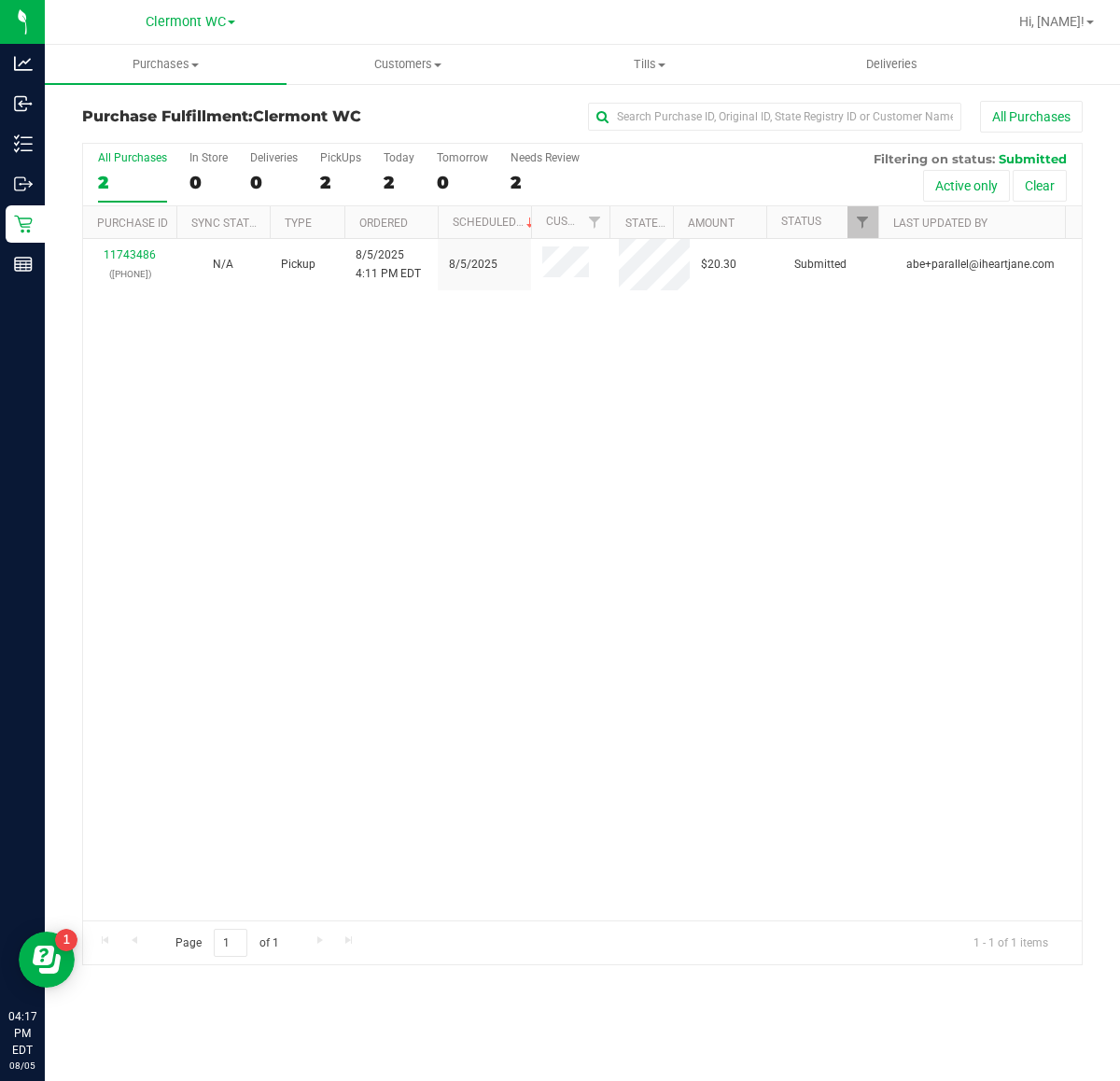 click on "11743486
(313341406)
N/A
Pickup 8/5/2025 4:11 PM EDT 8/5/2025
$20.30
Submitted abe+parallel@iheartjane.com" at bounding box center [582, 580] 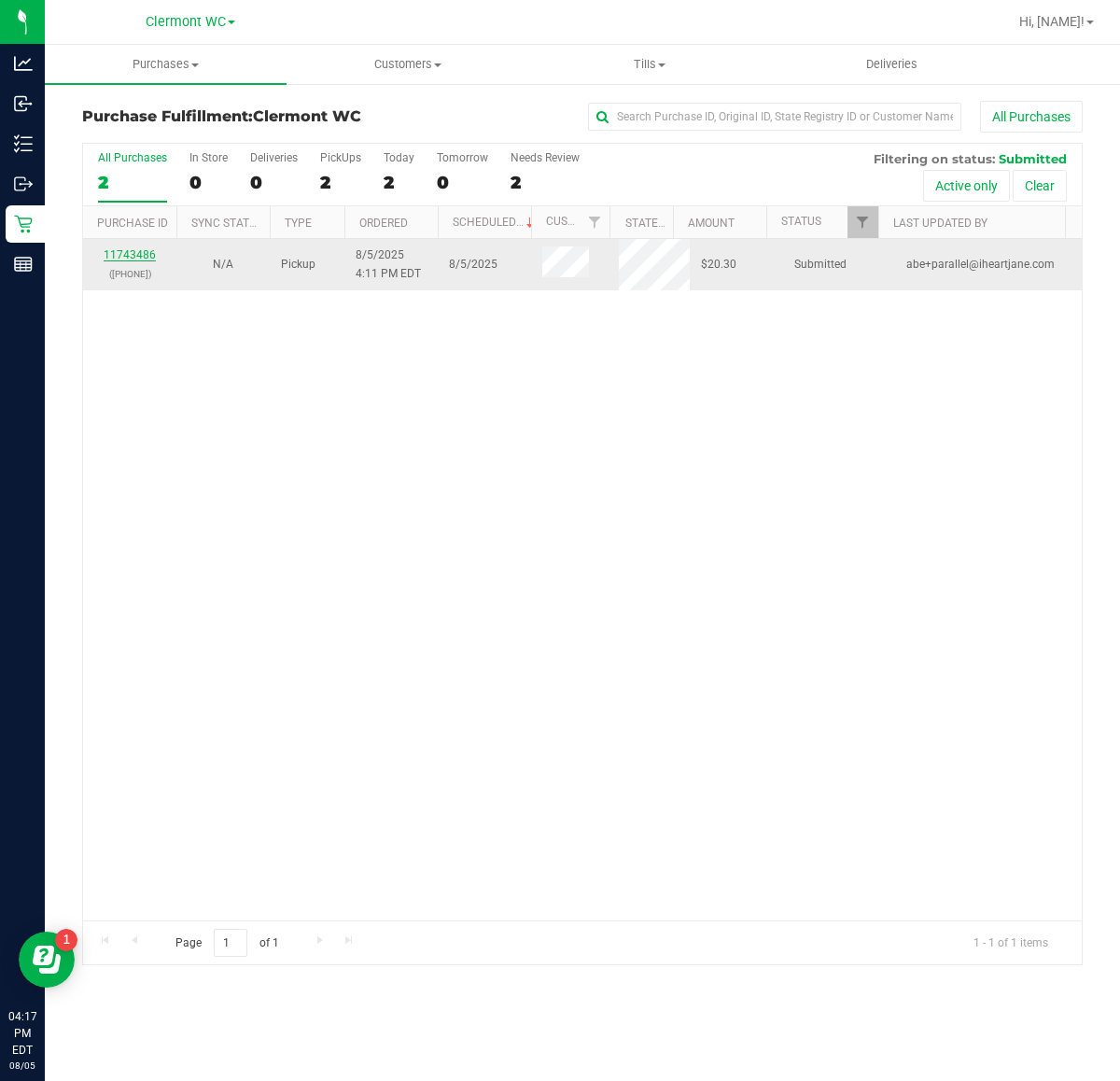 click on "11743486" at bounding box center (130, 255) 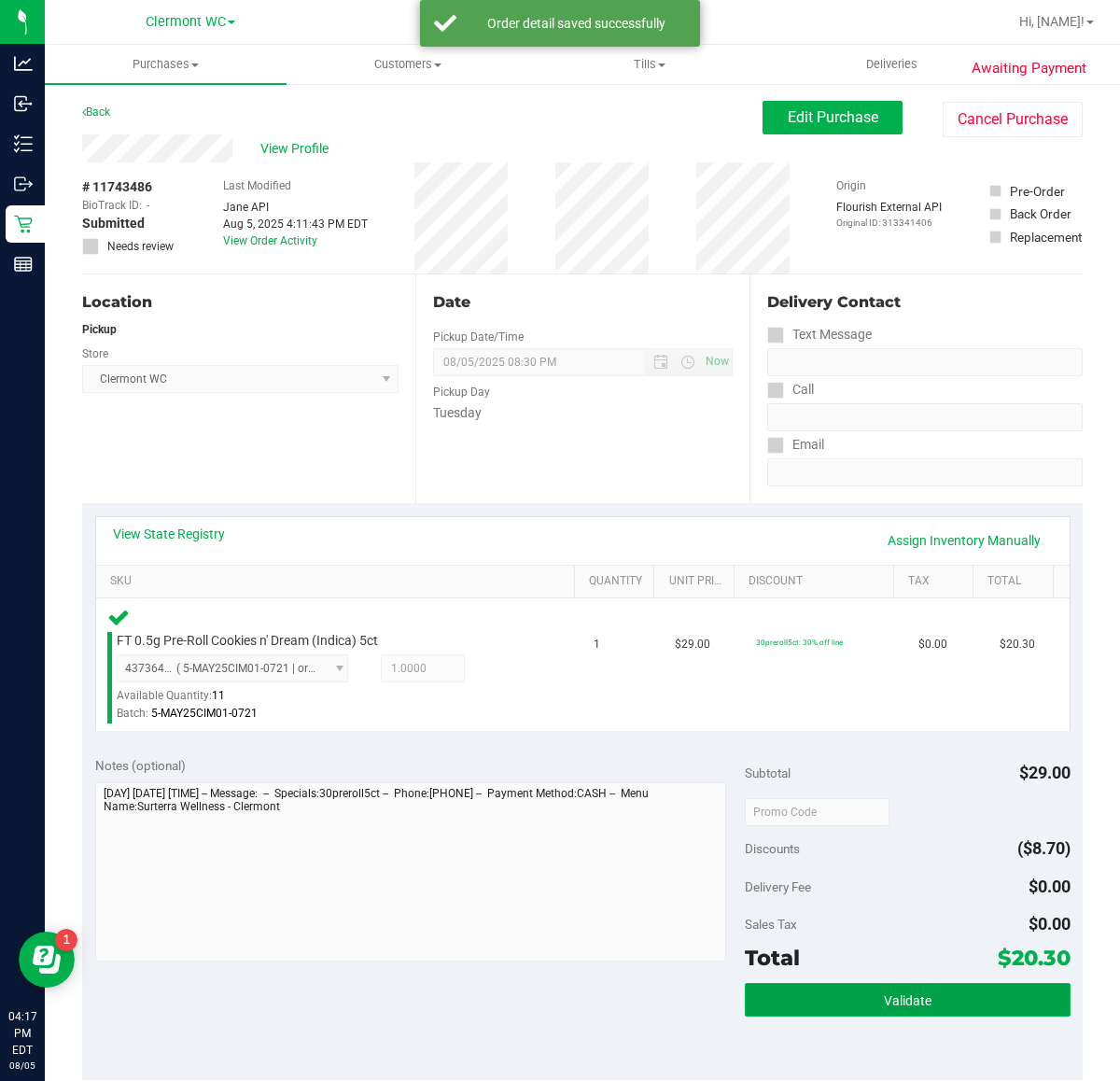 click on "Validate" at bounding box center [907, 1000] 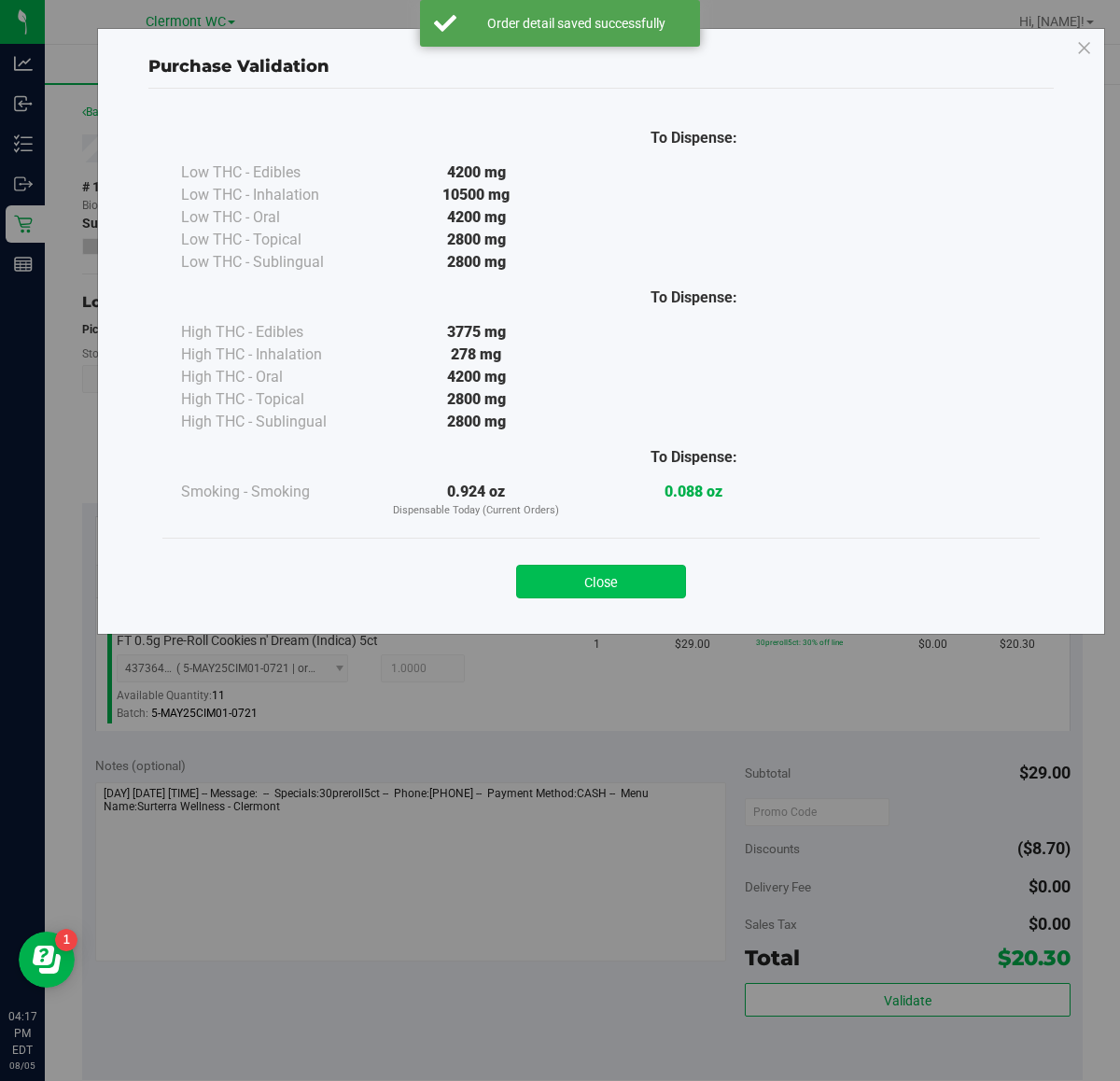 click on "Close" at bounding box center (601, 582) 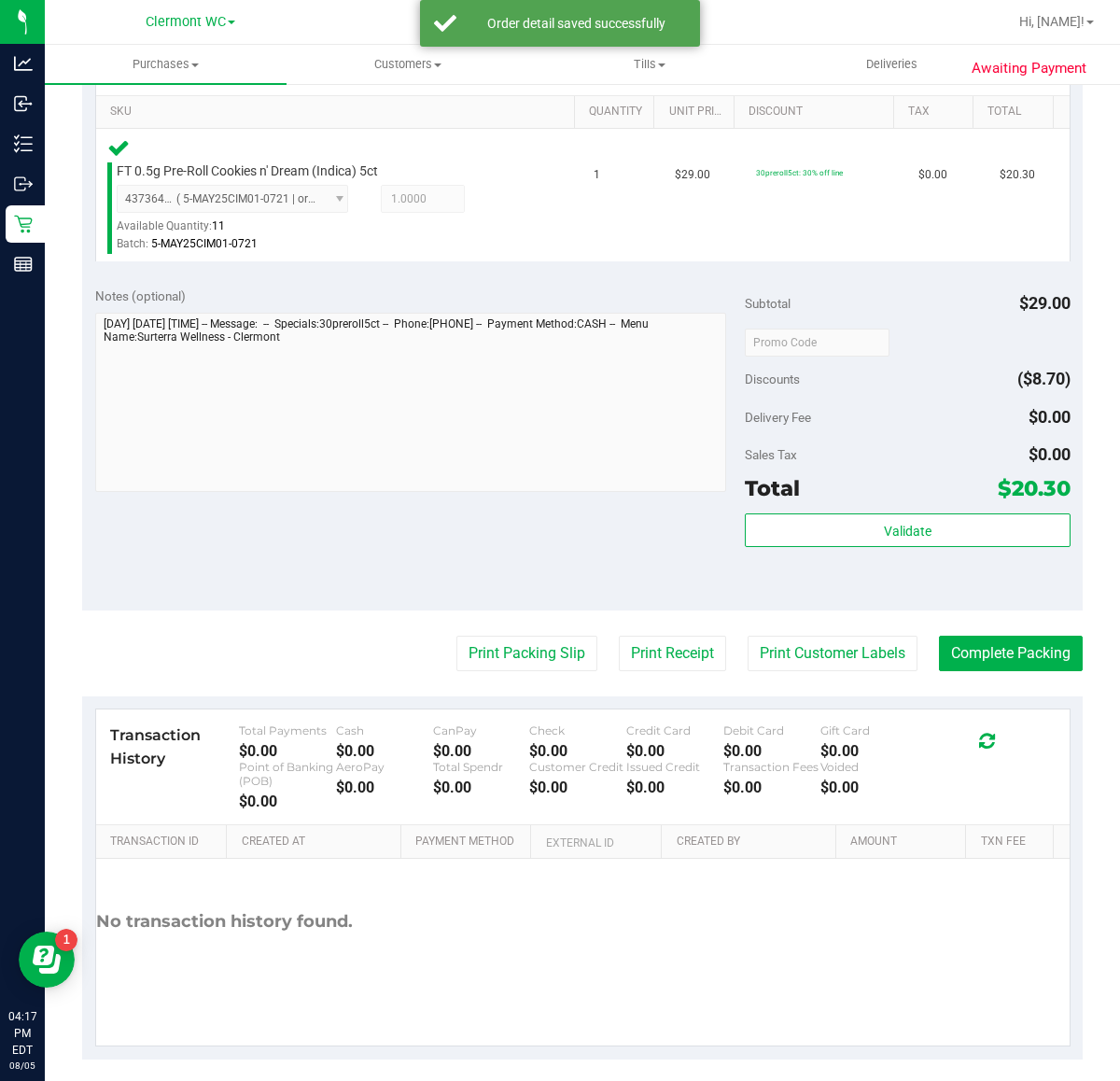 scroll, scrollTop: 481, scrollLeft: 0, axis: vertical 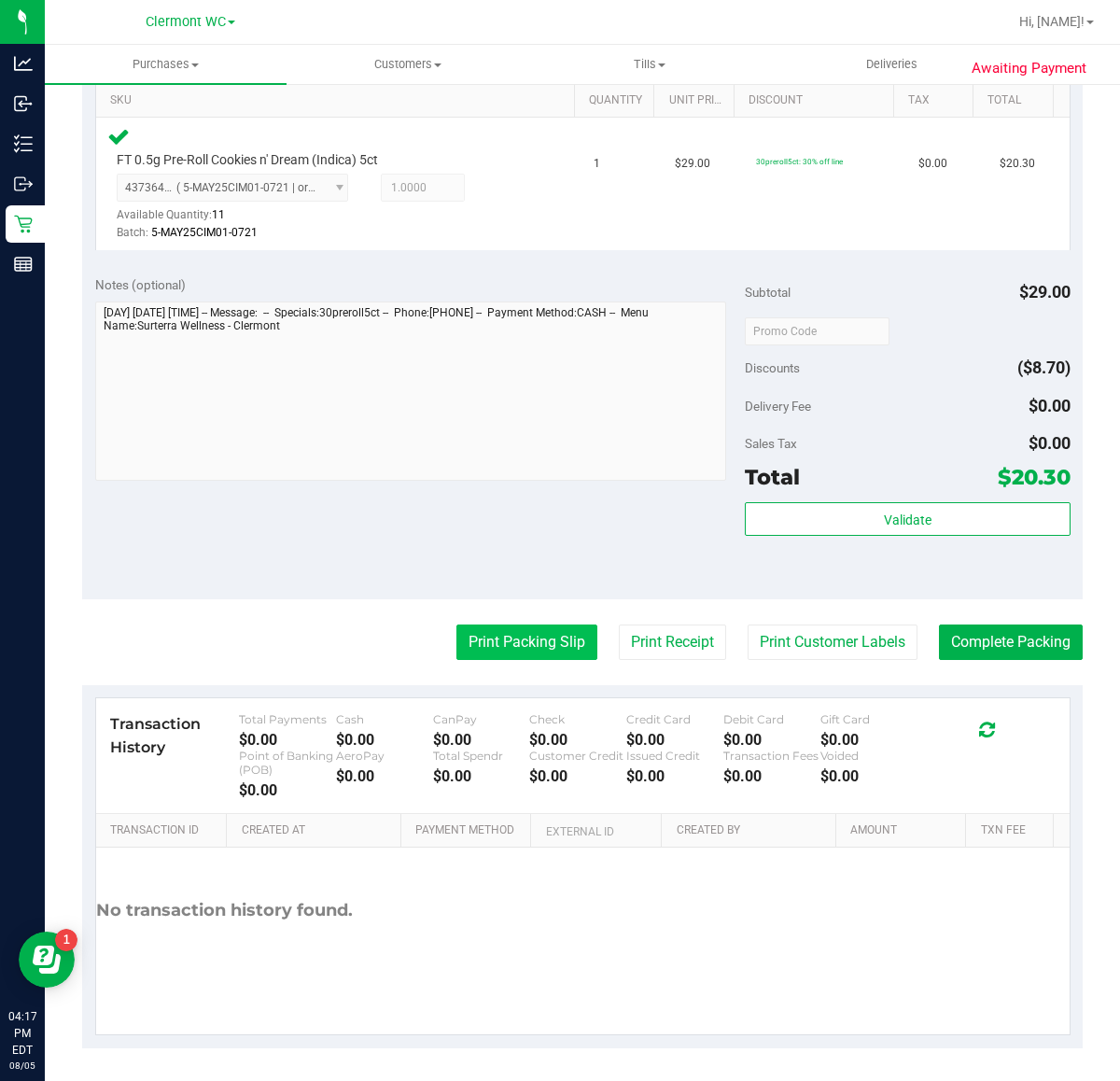 click on "Print Packing Slip" at bounding box center (526, 642) 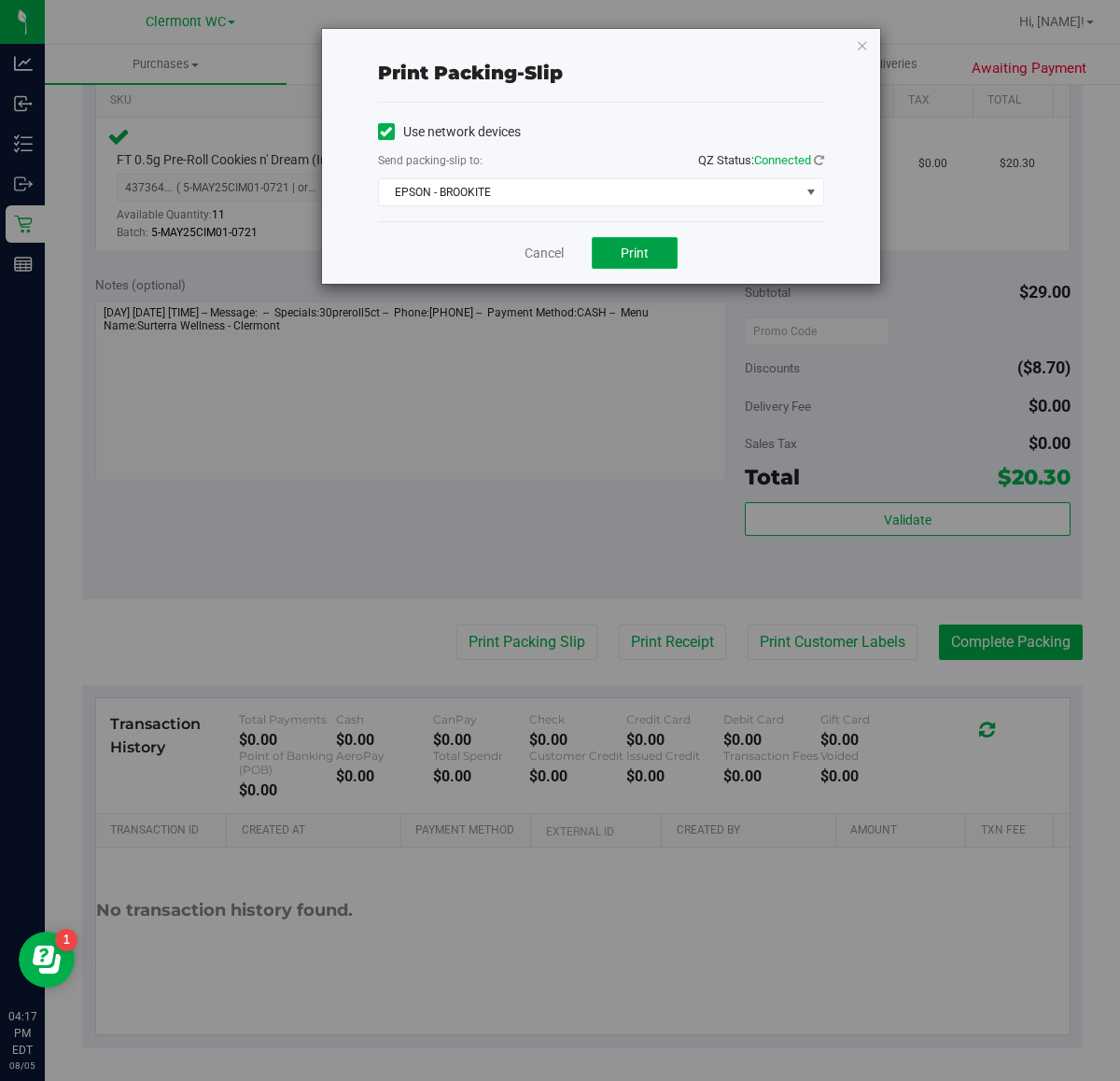 click on "Print" at bounding box center (635, 253) 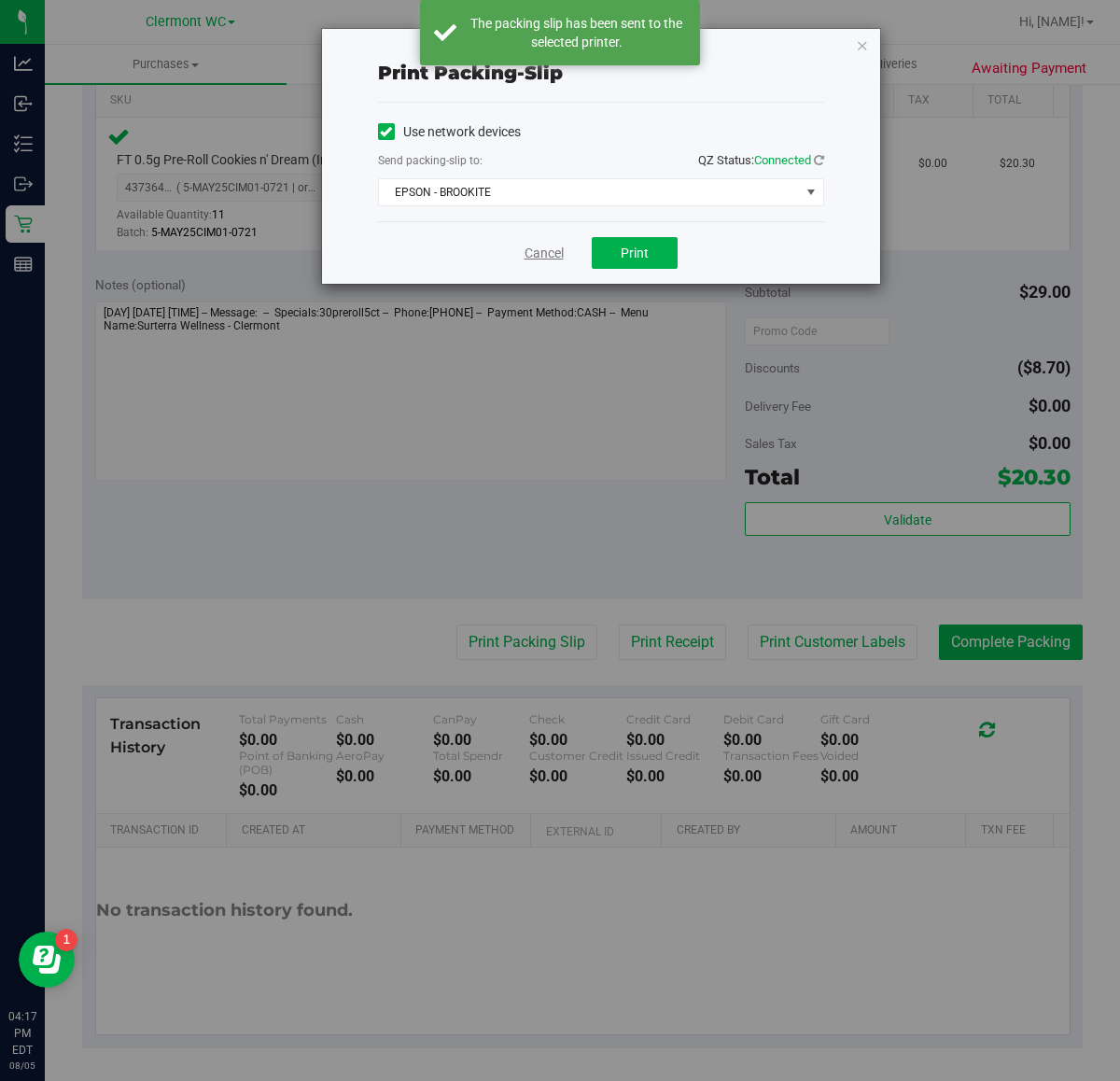 click on "Cancel" at bounding box center (544, 253) 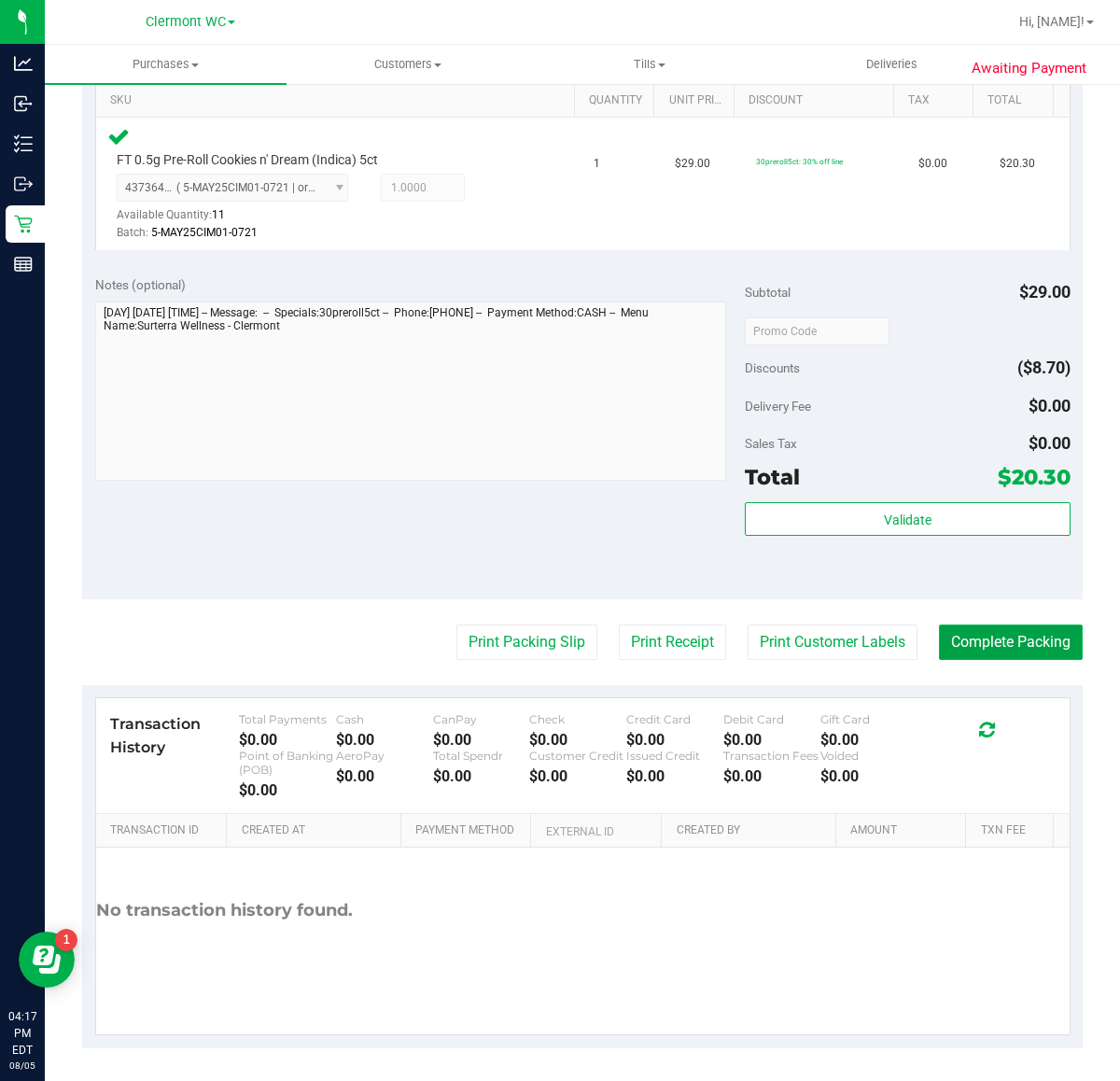click on "Complete Packing" at bounding box center [1011, 642] 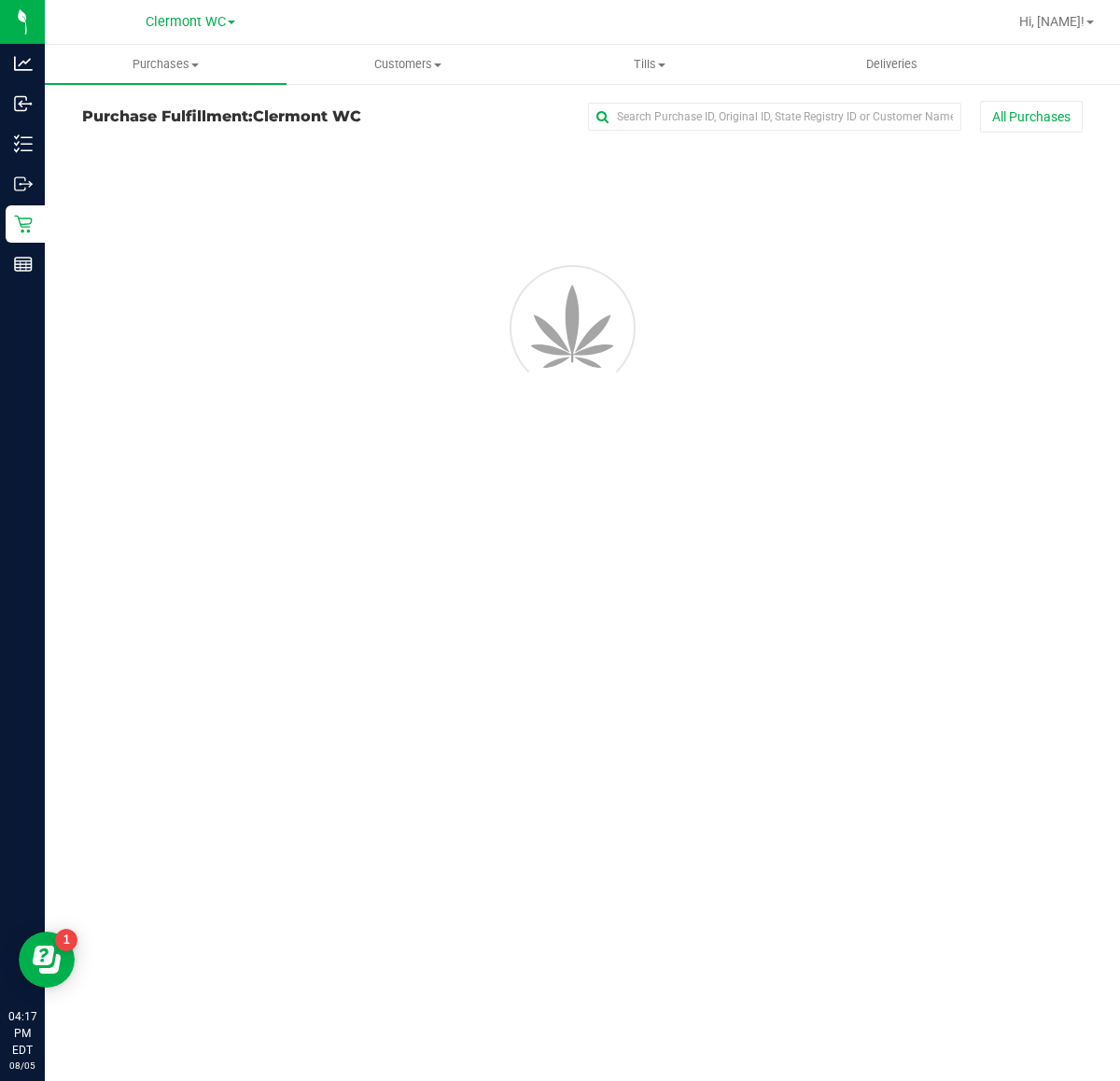 scroll, scrollTop: 0, scrollLeft: 0, axis: both 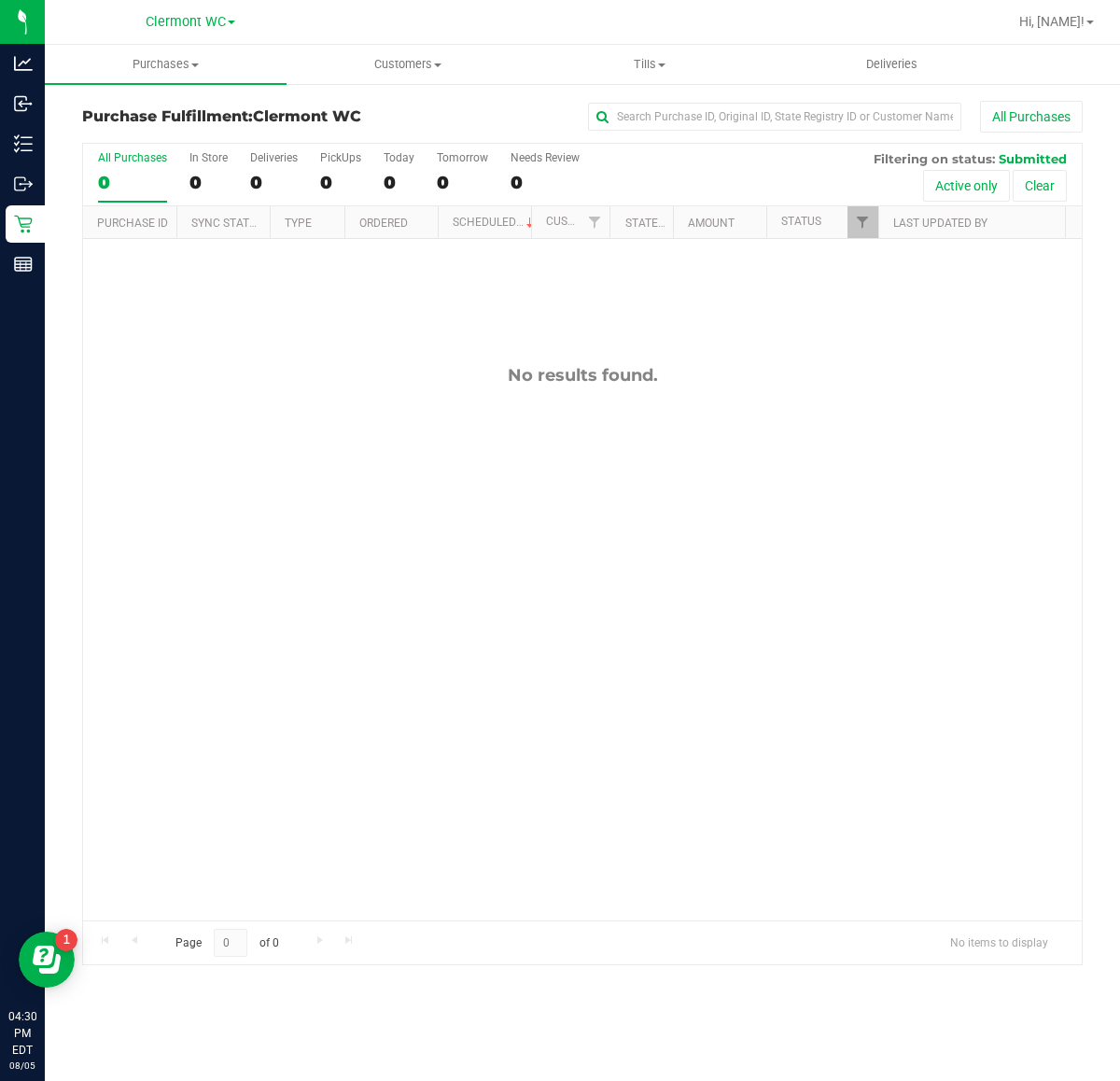 click on "No results found." at bounding box center [582, 642] 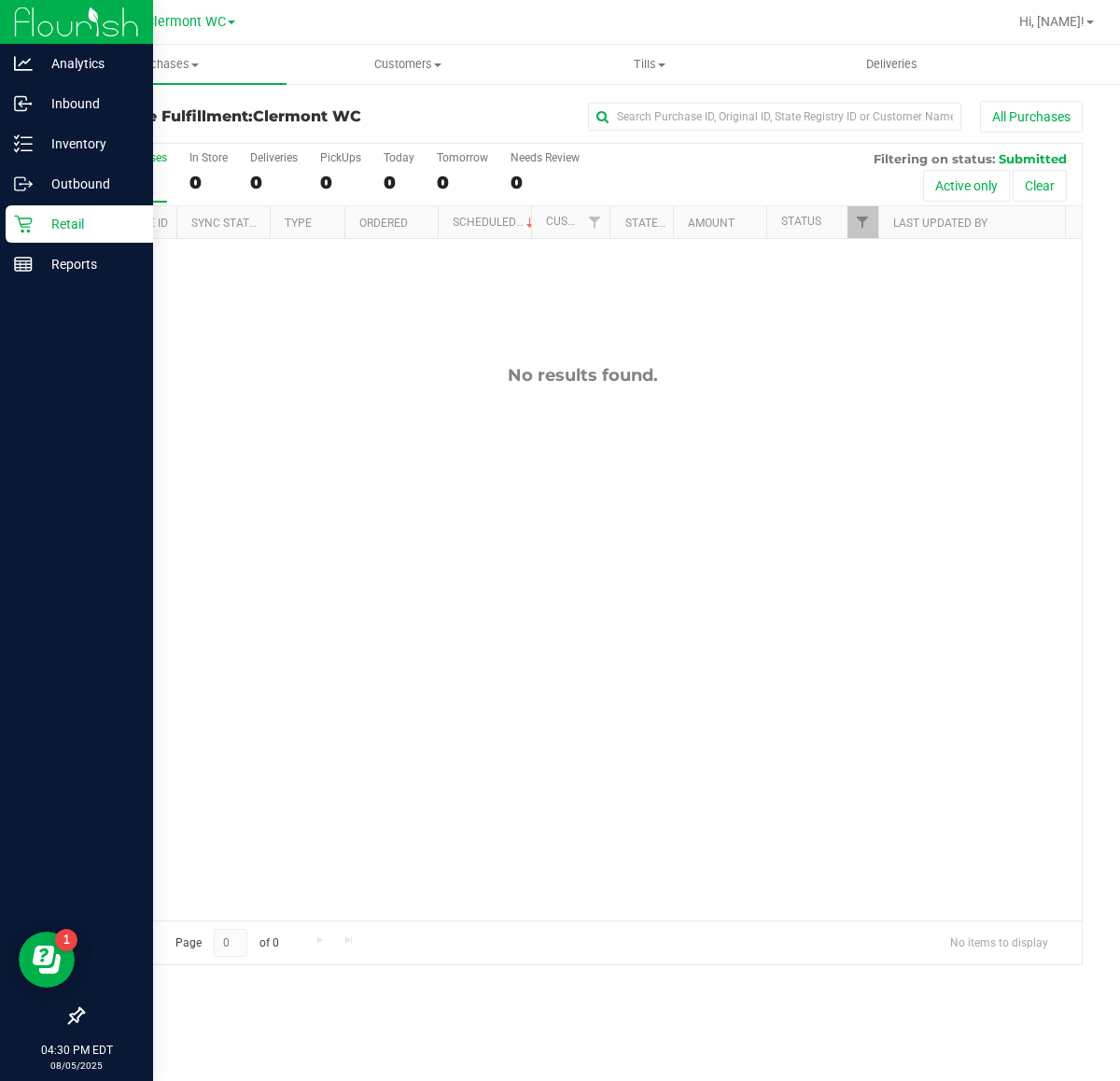 click on "Retail" at bounding box center [89, 224] 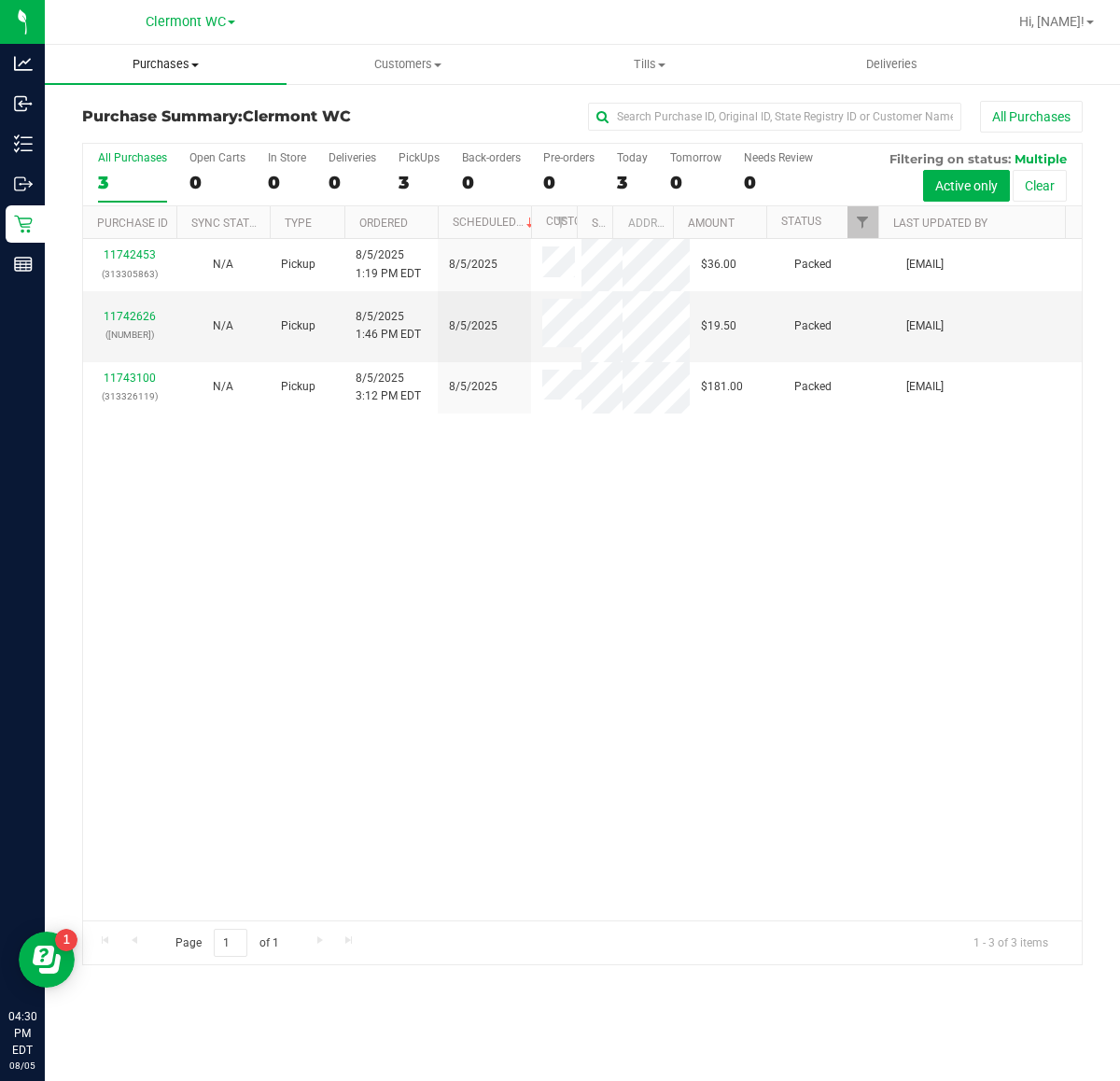 click on "Purchases" at bounding box center [165, 64] 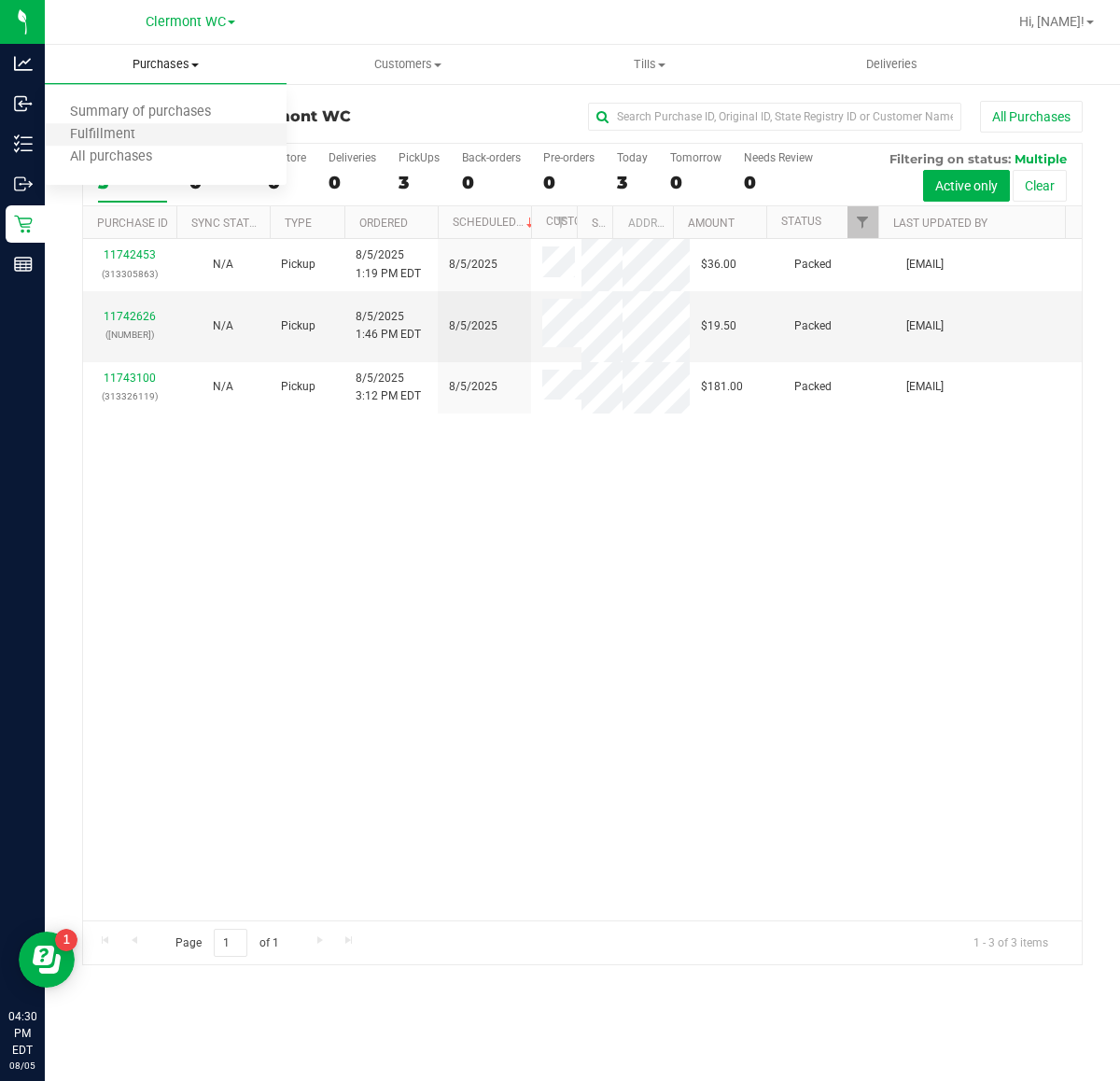 click on "Fulfillment" at bounding box center [165, 135] 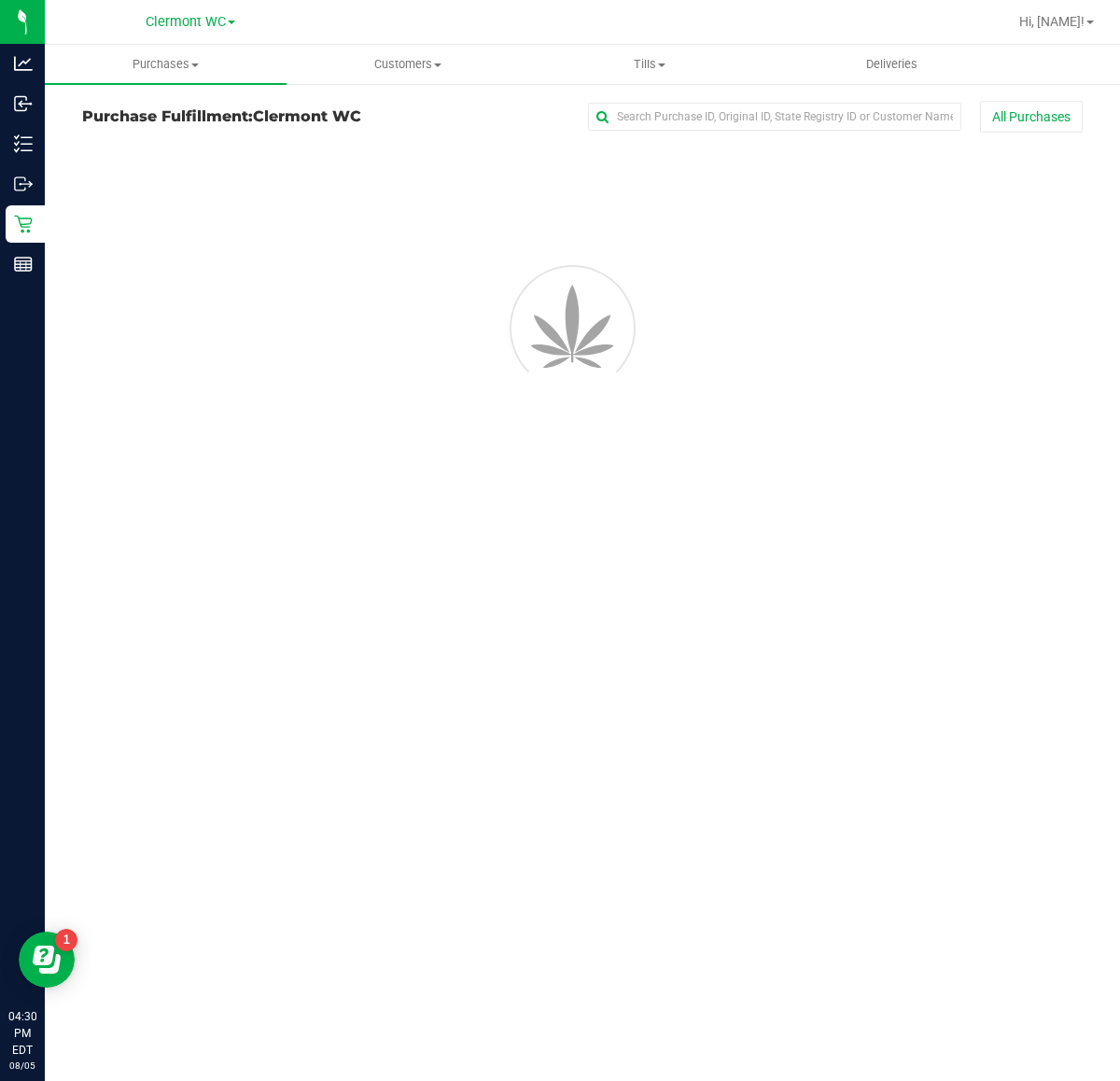 click on "Purchases
Summary of purchases
Fulfillment
All purchases
Customers
All customers
Add a new customer
All physicians" at bounding box center [582, 563] 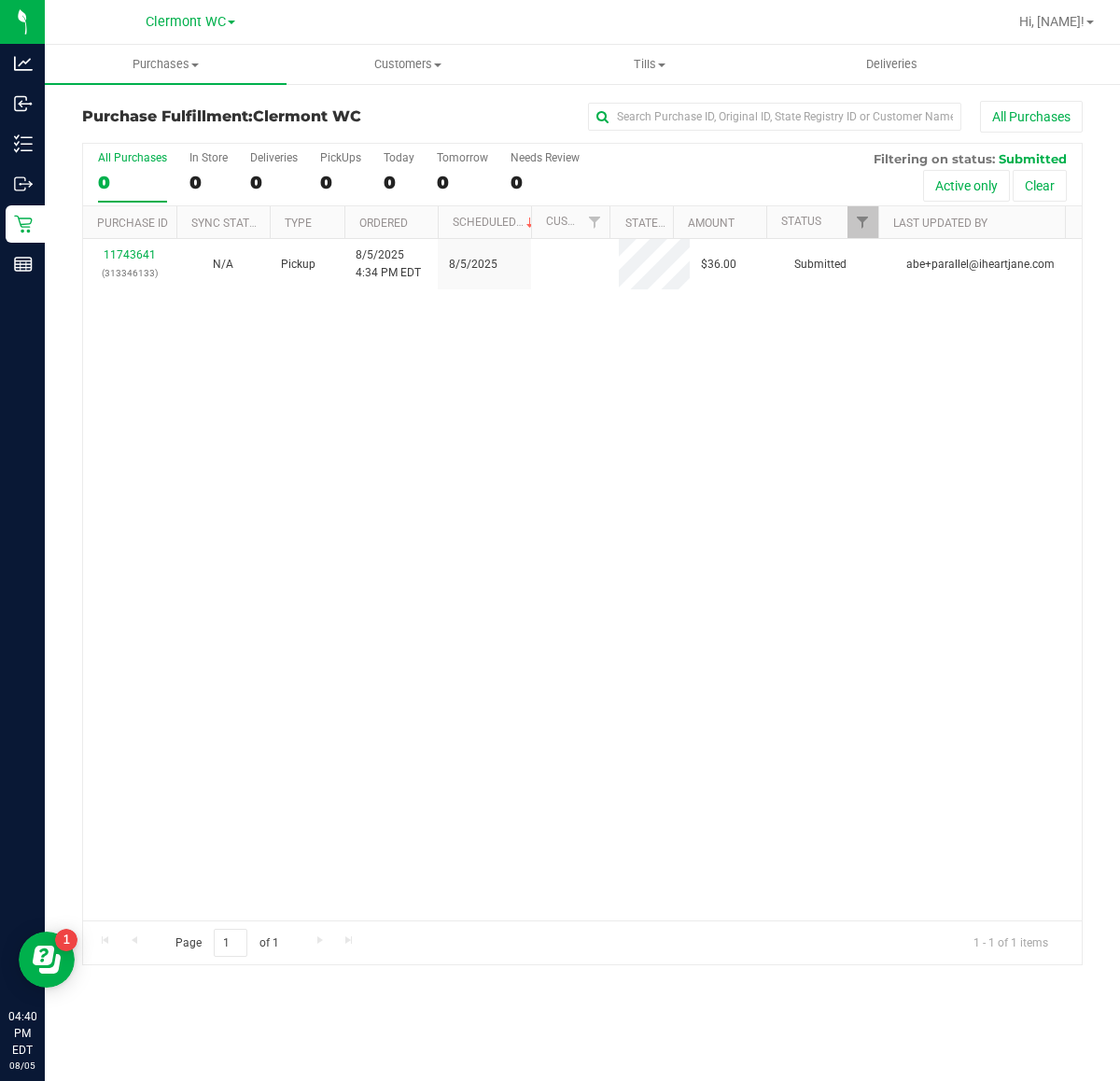 click on "11743641
(313346133)
N/A
Pickup 8/5/2025 4:34 PM EDT 8/5/2025
$36.00
Submitted abe+parallel@iheartjane.com" at bounding box center [582, 580] 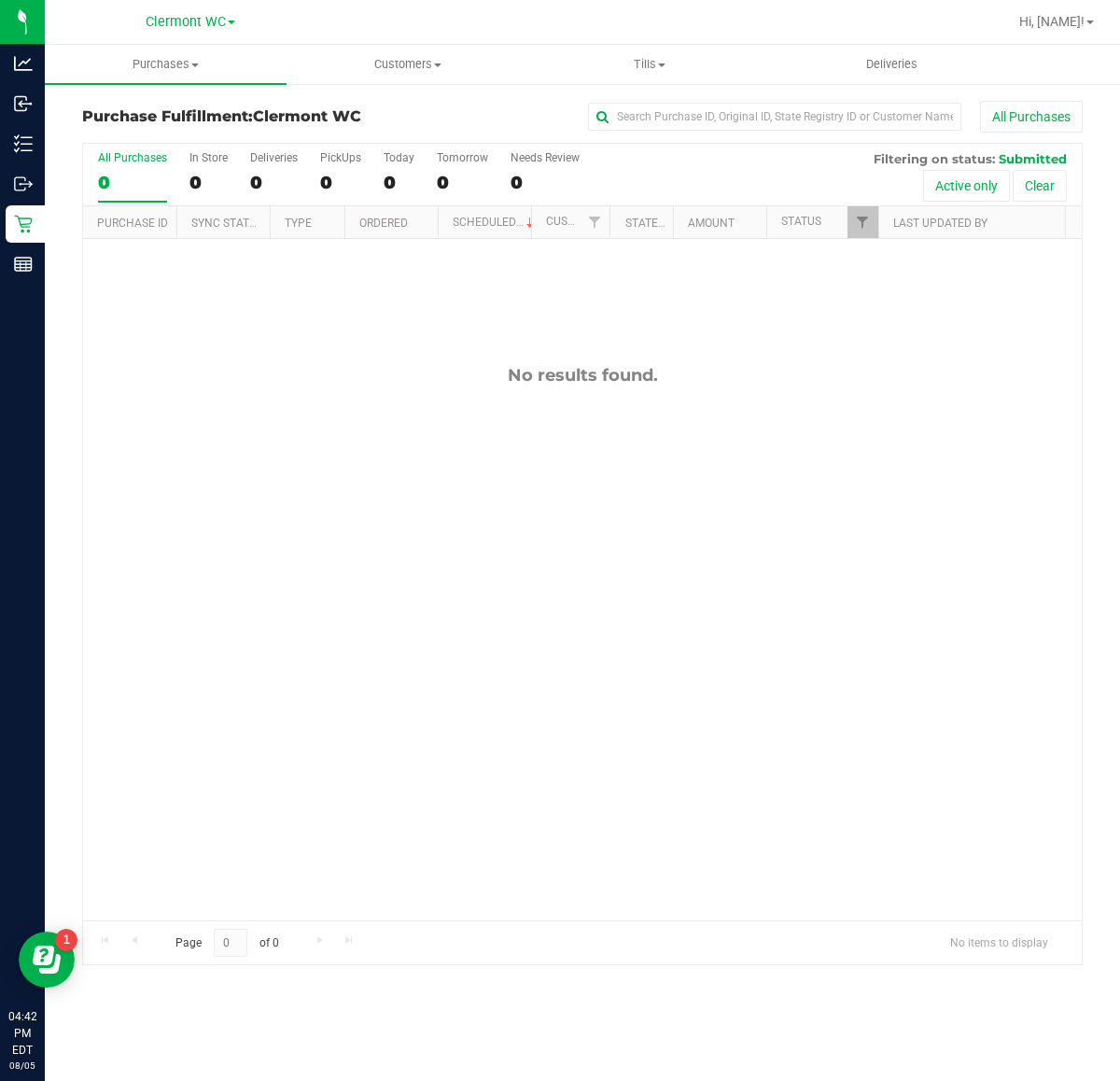 click on "No results found." at bounding box center [582, 642] 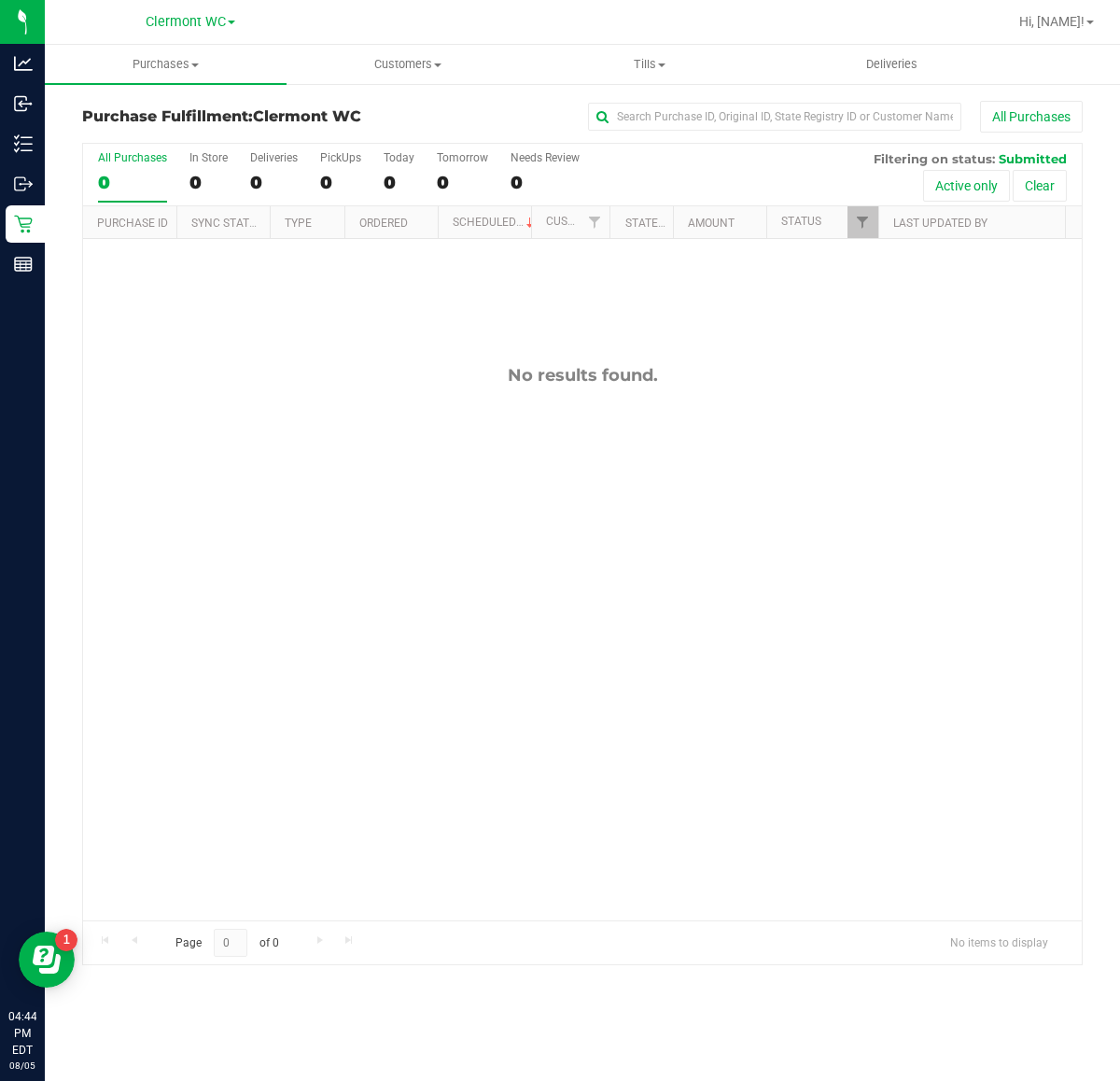 click on "No results found." at bounding box center [582, 642] 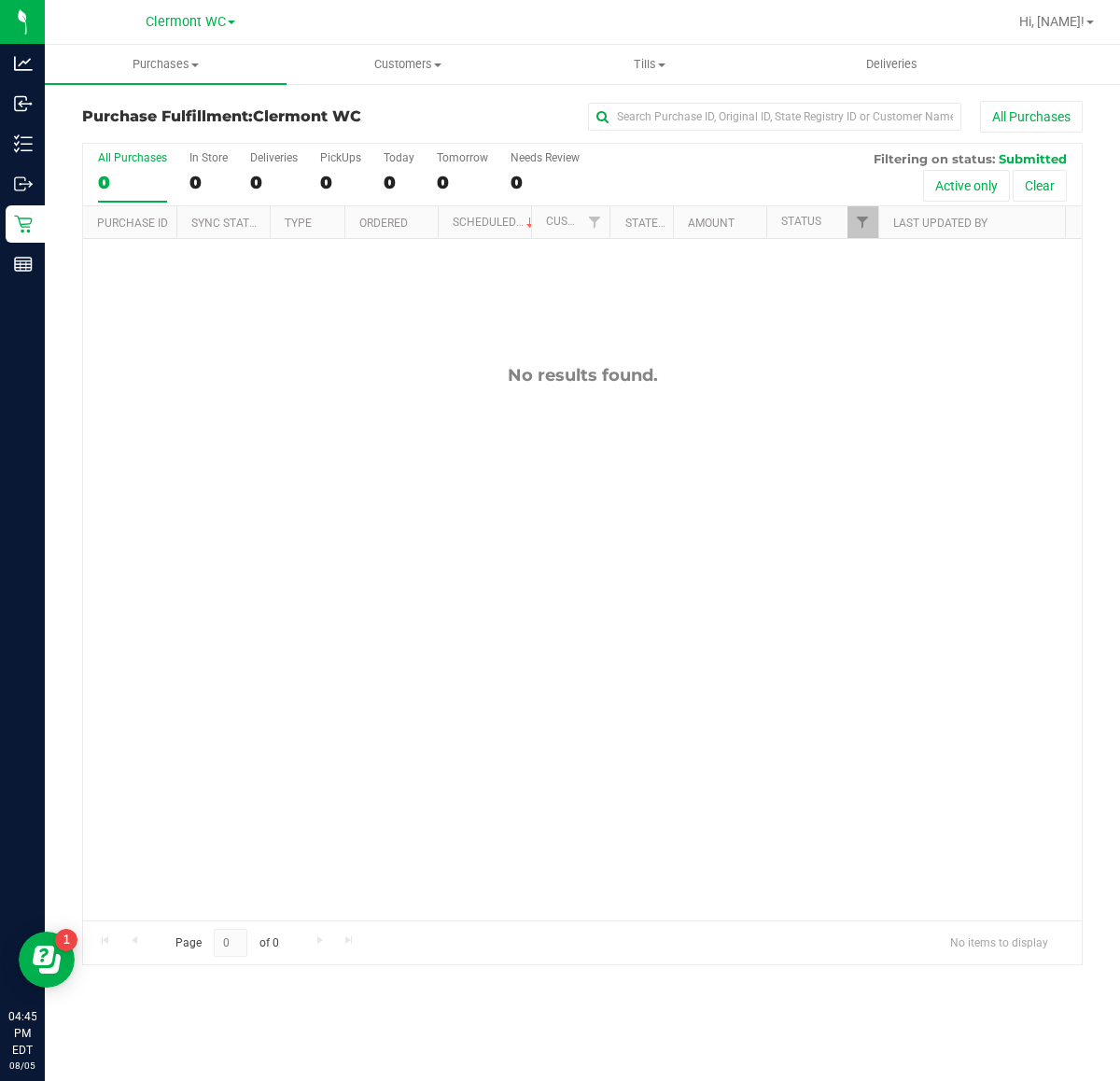 click on "No results found." at bounding box center [582, 642] 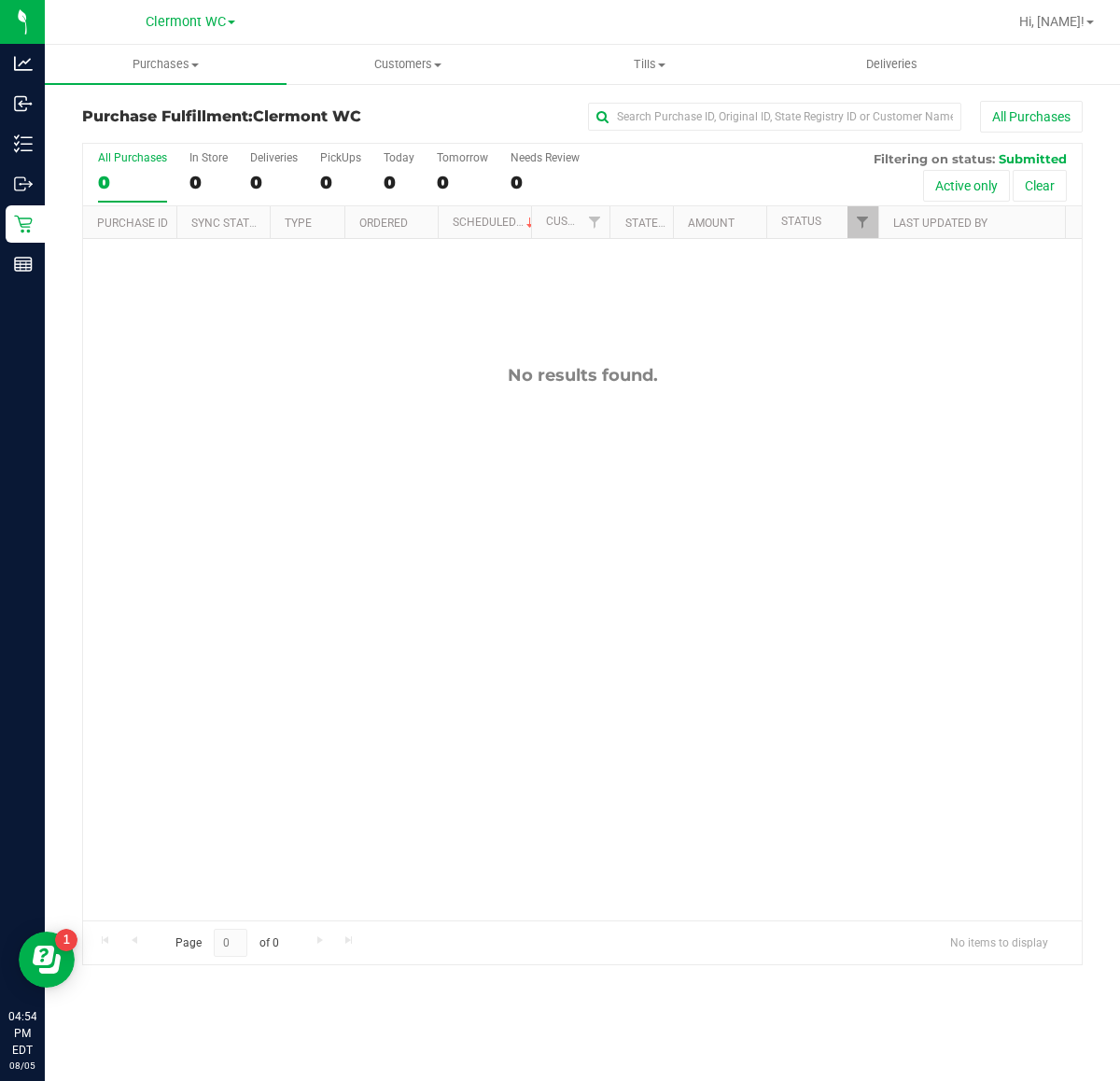 click on "No results found." at bounding box center [582, 642] 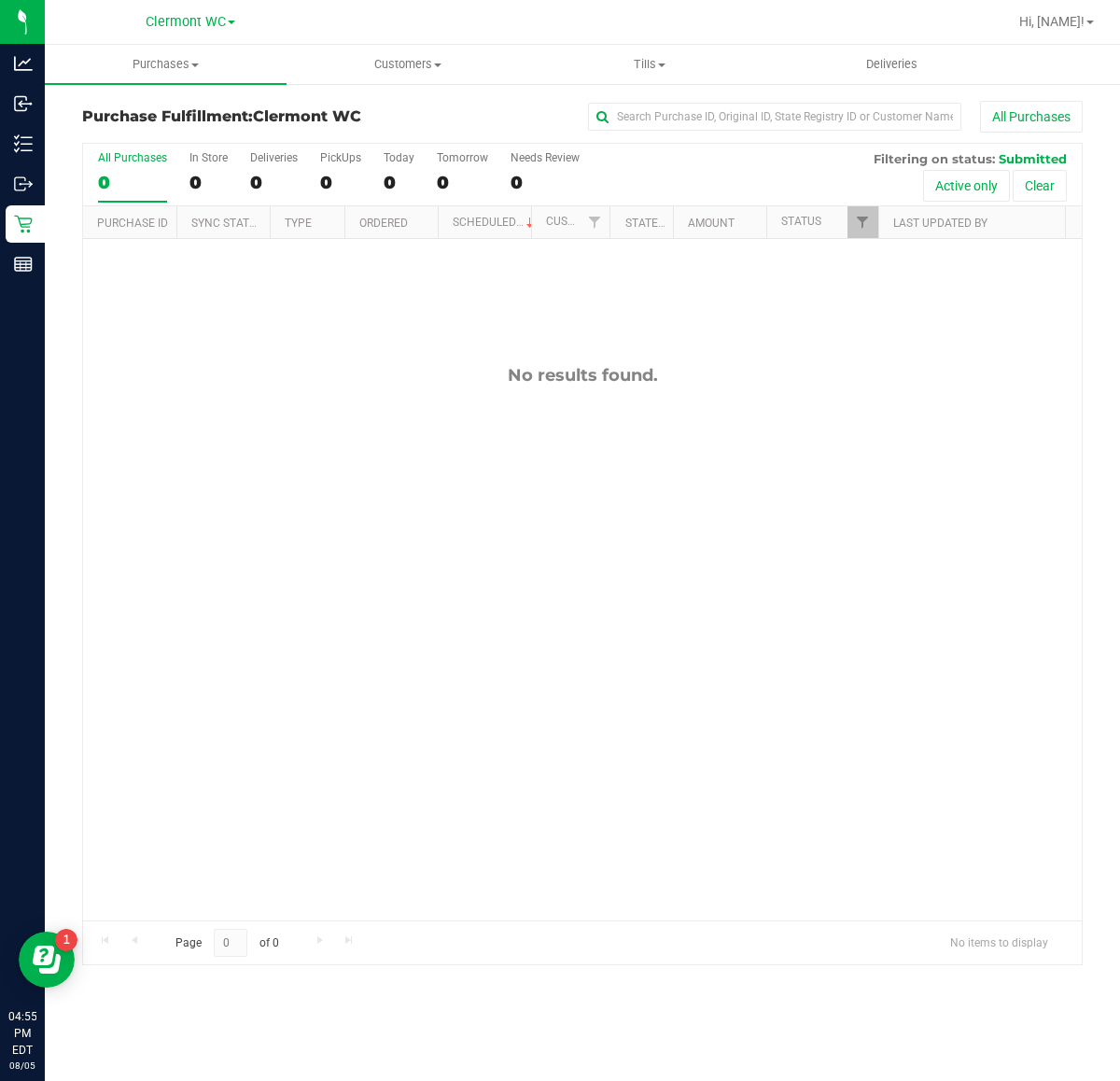 click on "No results found." at bounding box center (582, 642) 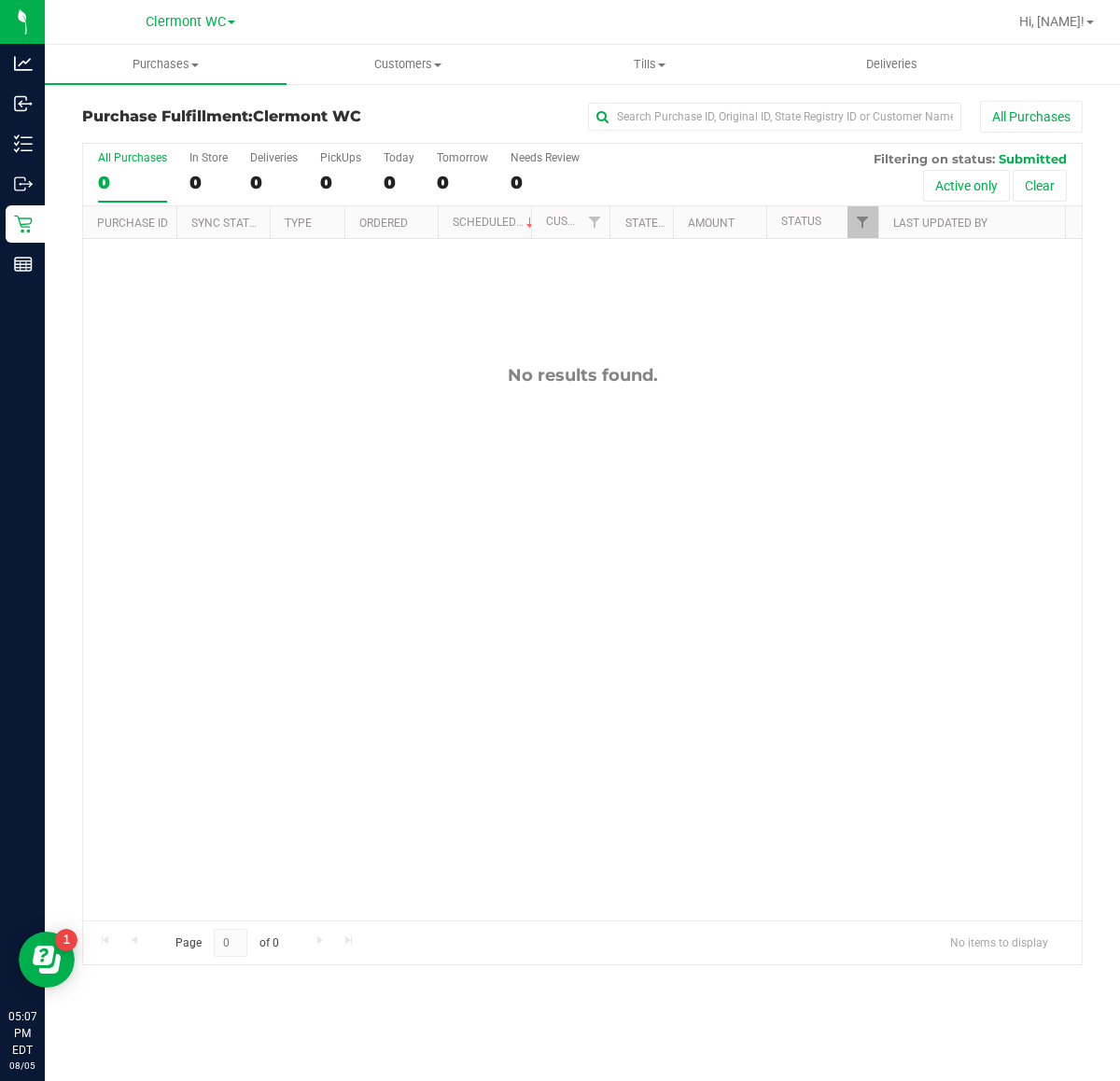 click on "No results found." at bounding box center (582, 642) 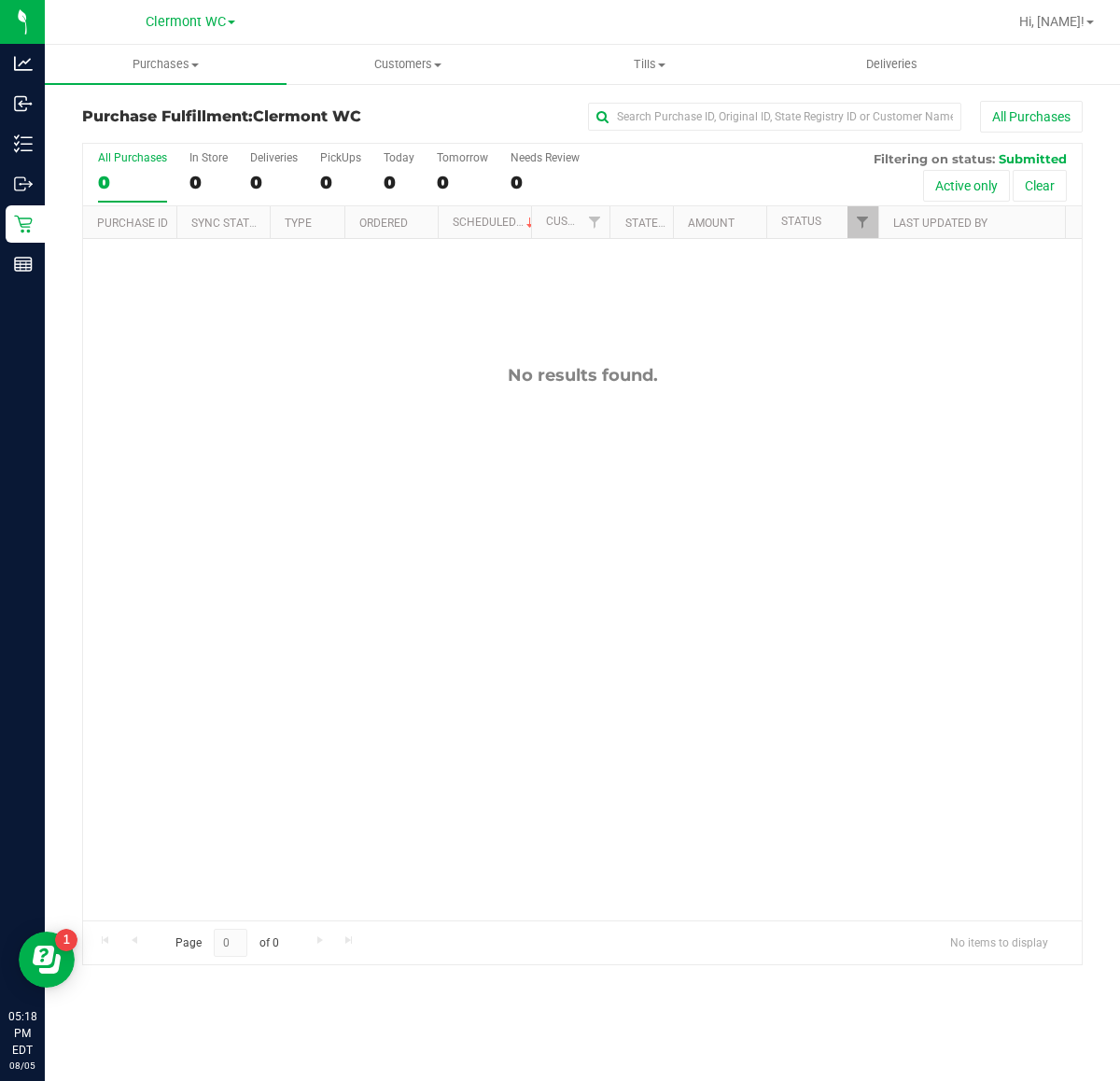 click on "No results found." at bounding box center (582, 642) 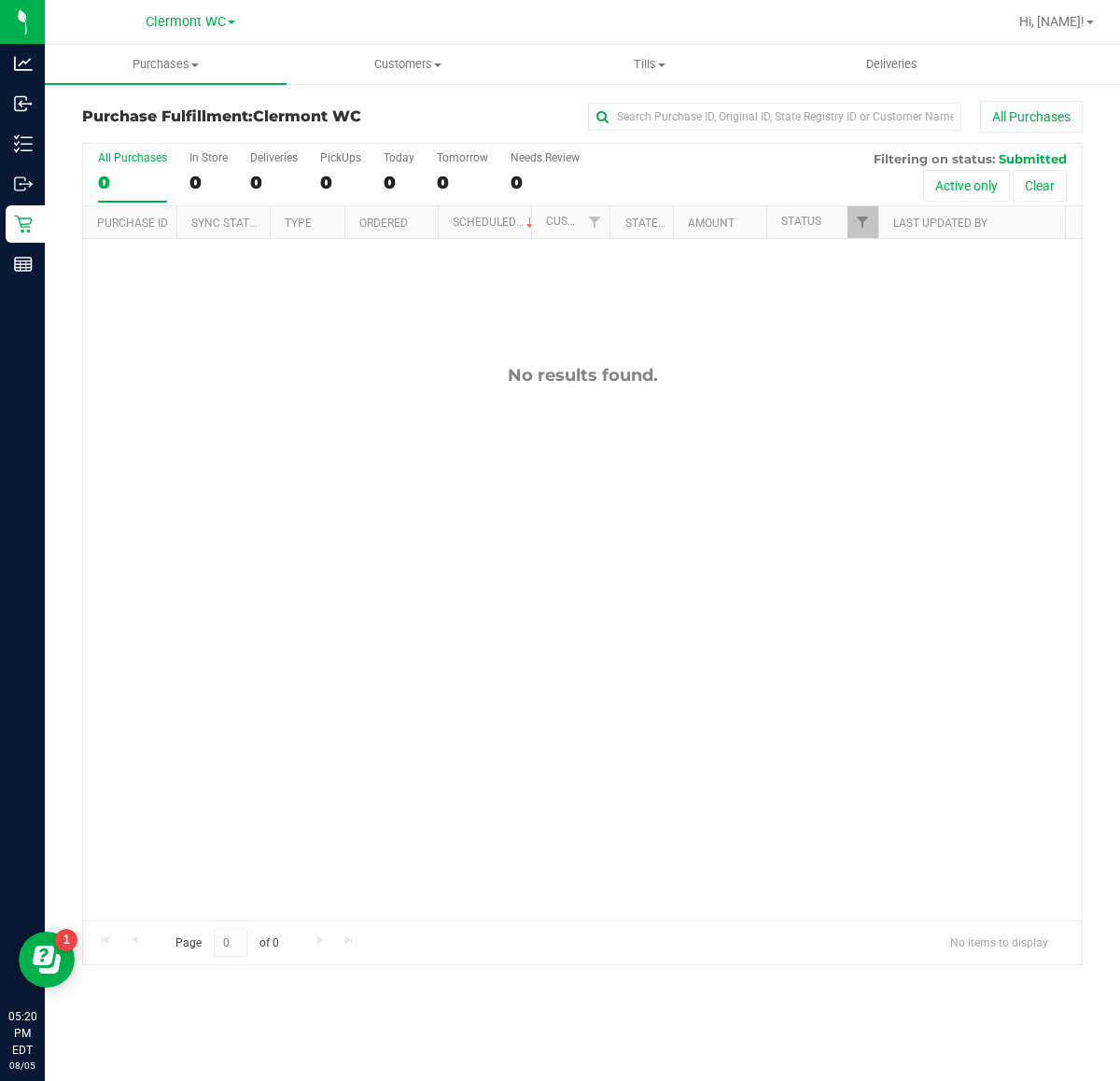 click on "No results found." at bounding box center (582, 642) 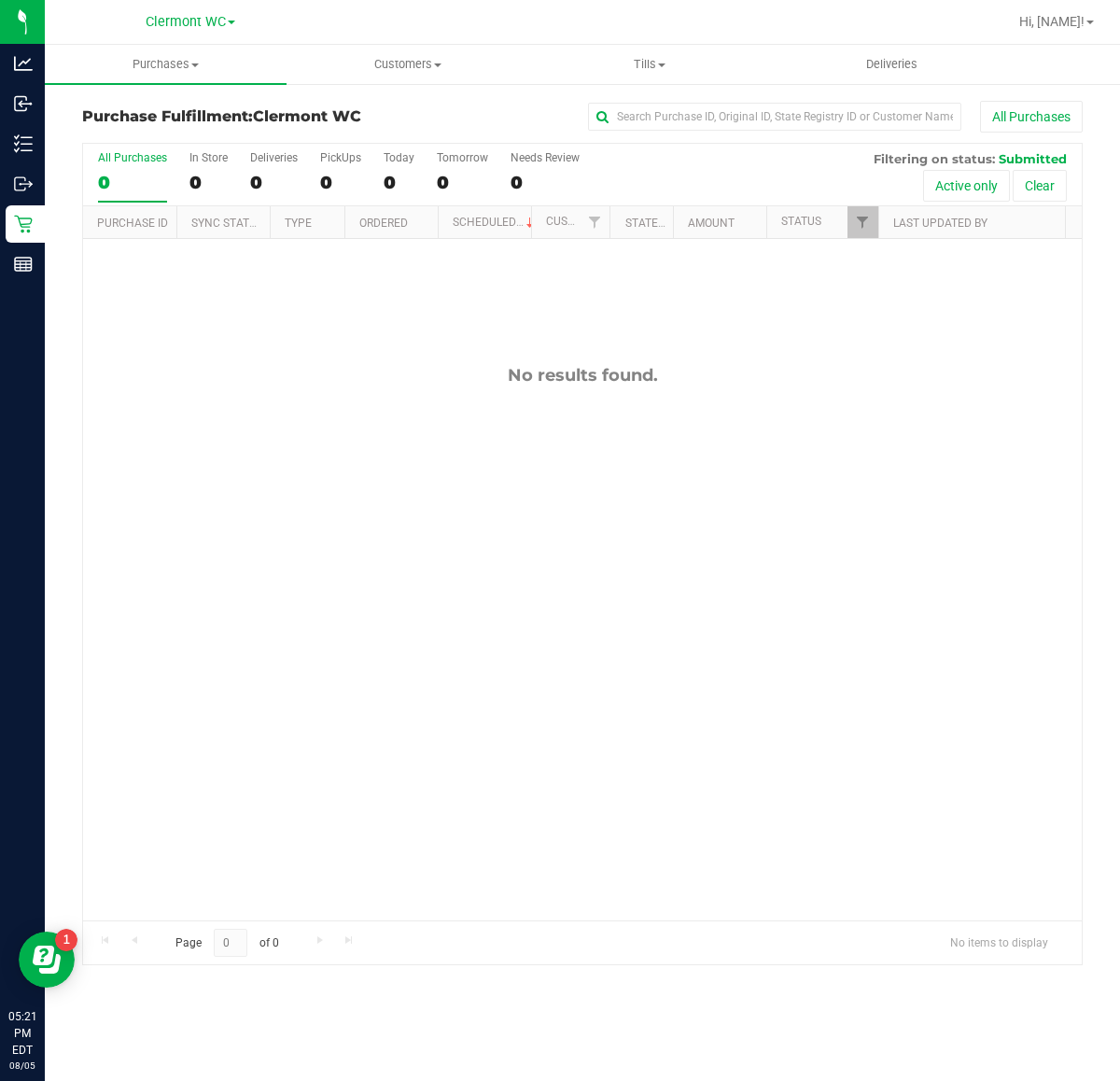 click on "No results found." at bounding box center [582, 642] 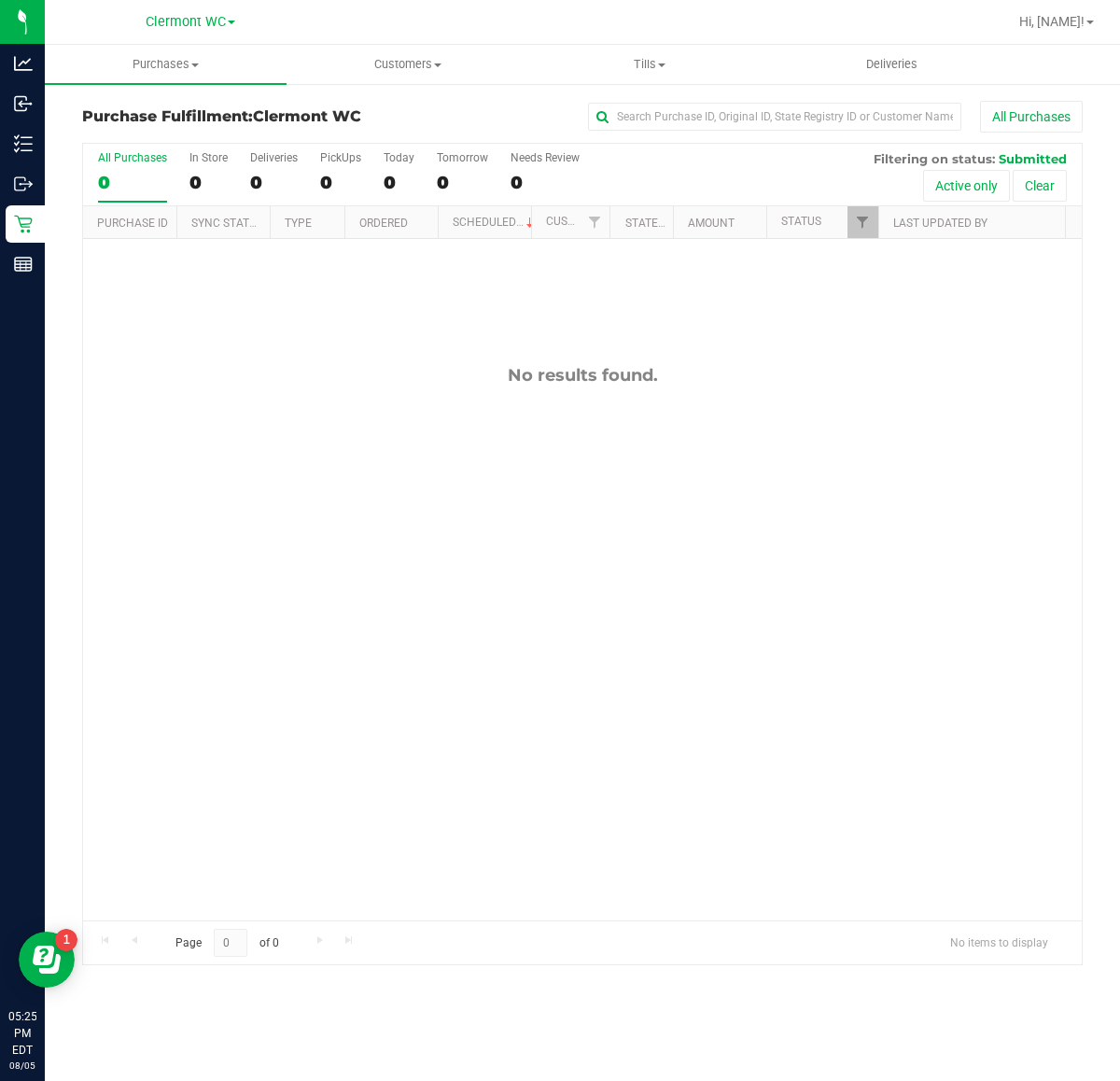 click on "No results found." at bounding box center (582, 642) 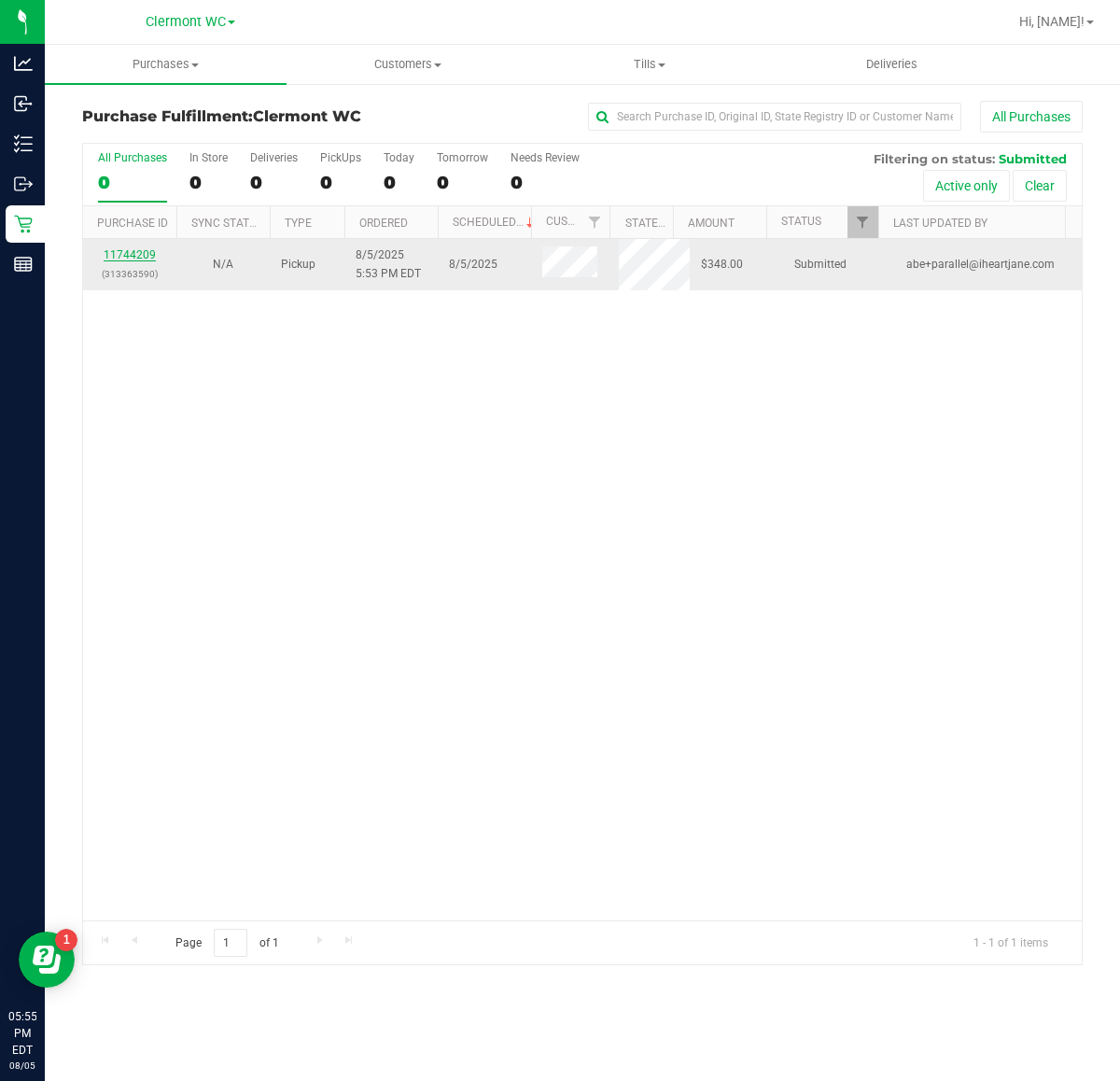 click on "11744209" at bounding box center (130, 255) 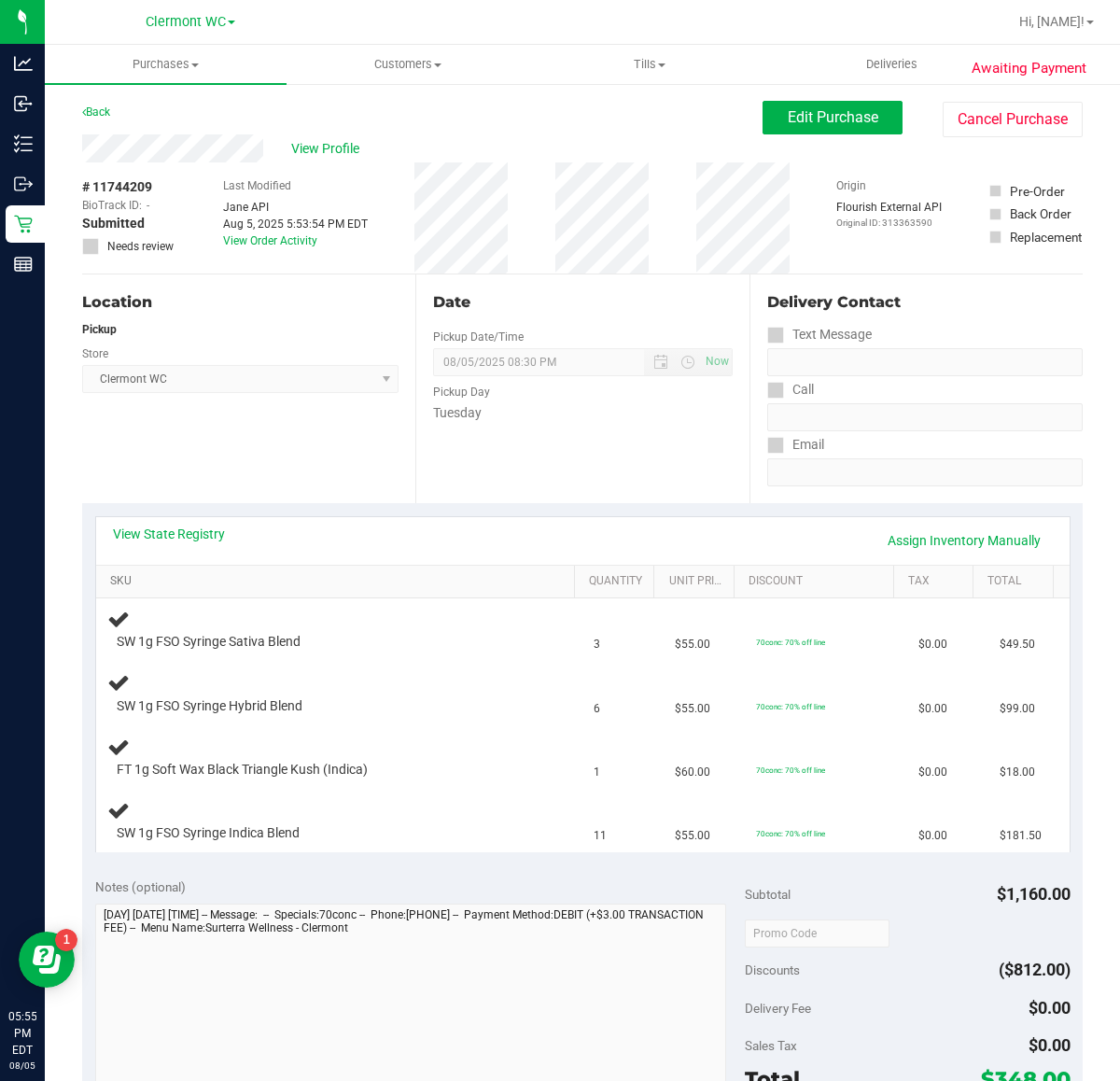 click on "SKU" at bounding box center [339, 582] 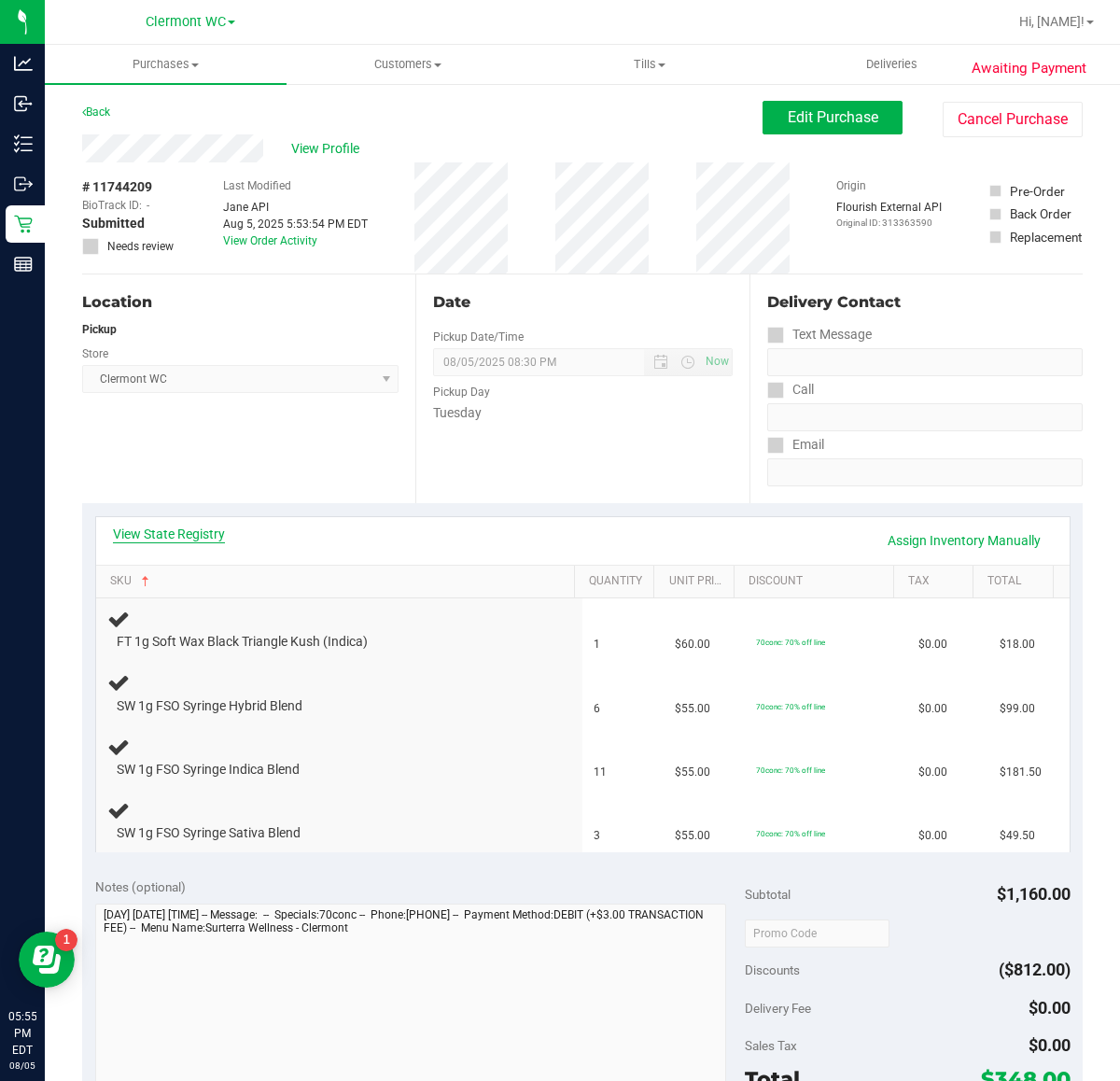 click on "View State Registry" at bounding box center [169, 534] 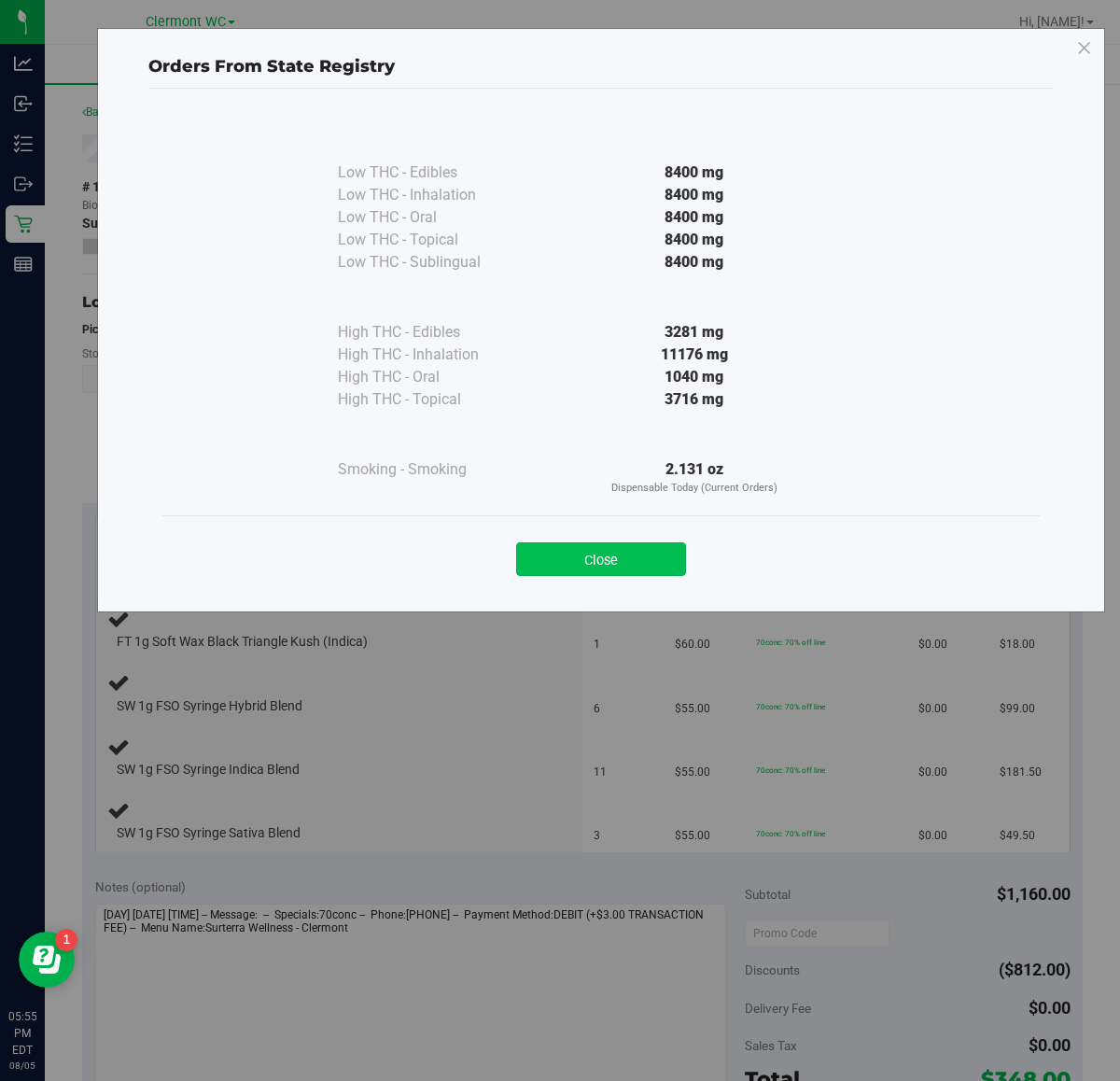 click on "Close" at bounding box center [601, 559] 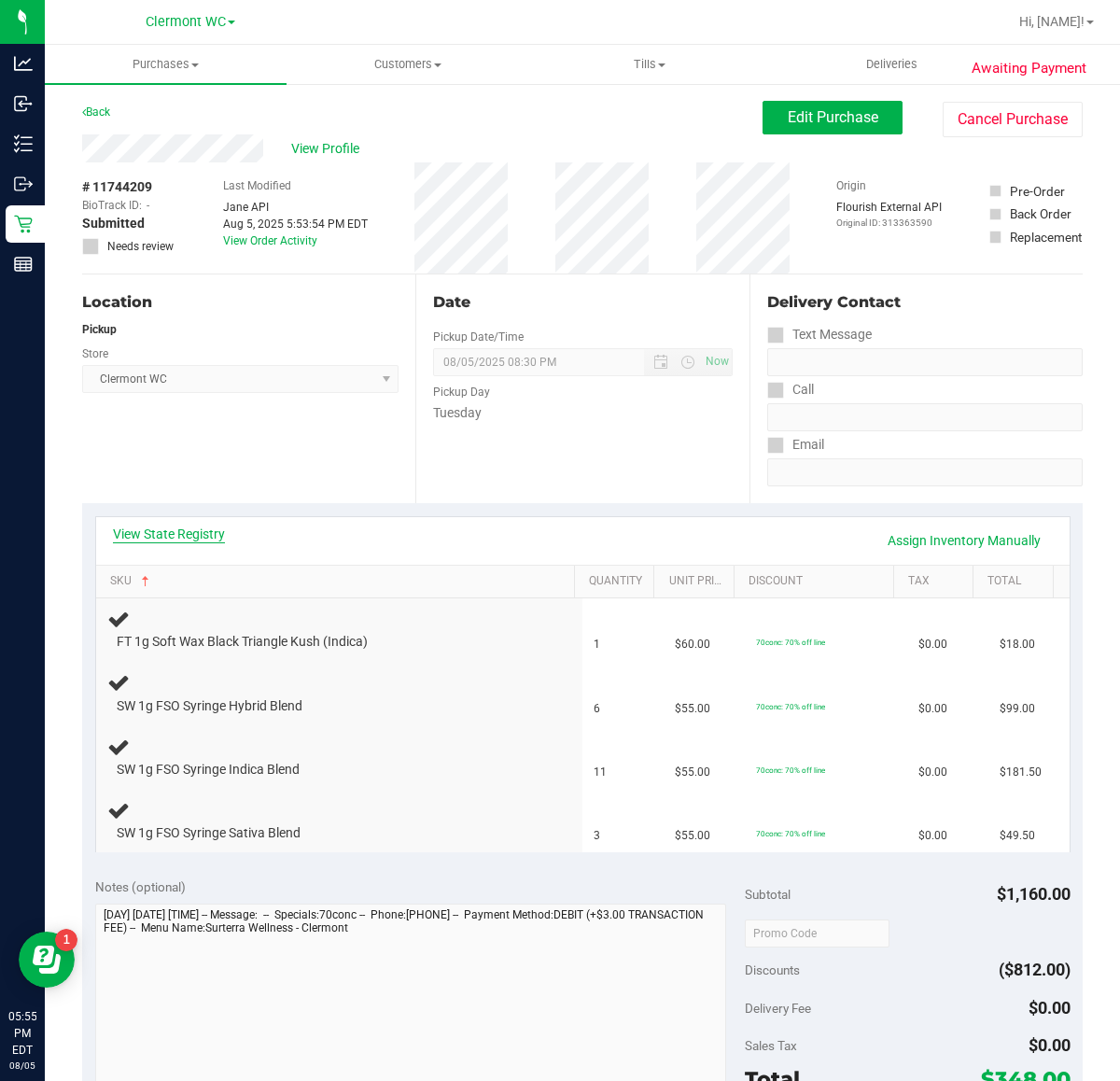 click on "View State Registry" at bounding box center [169, 534] 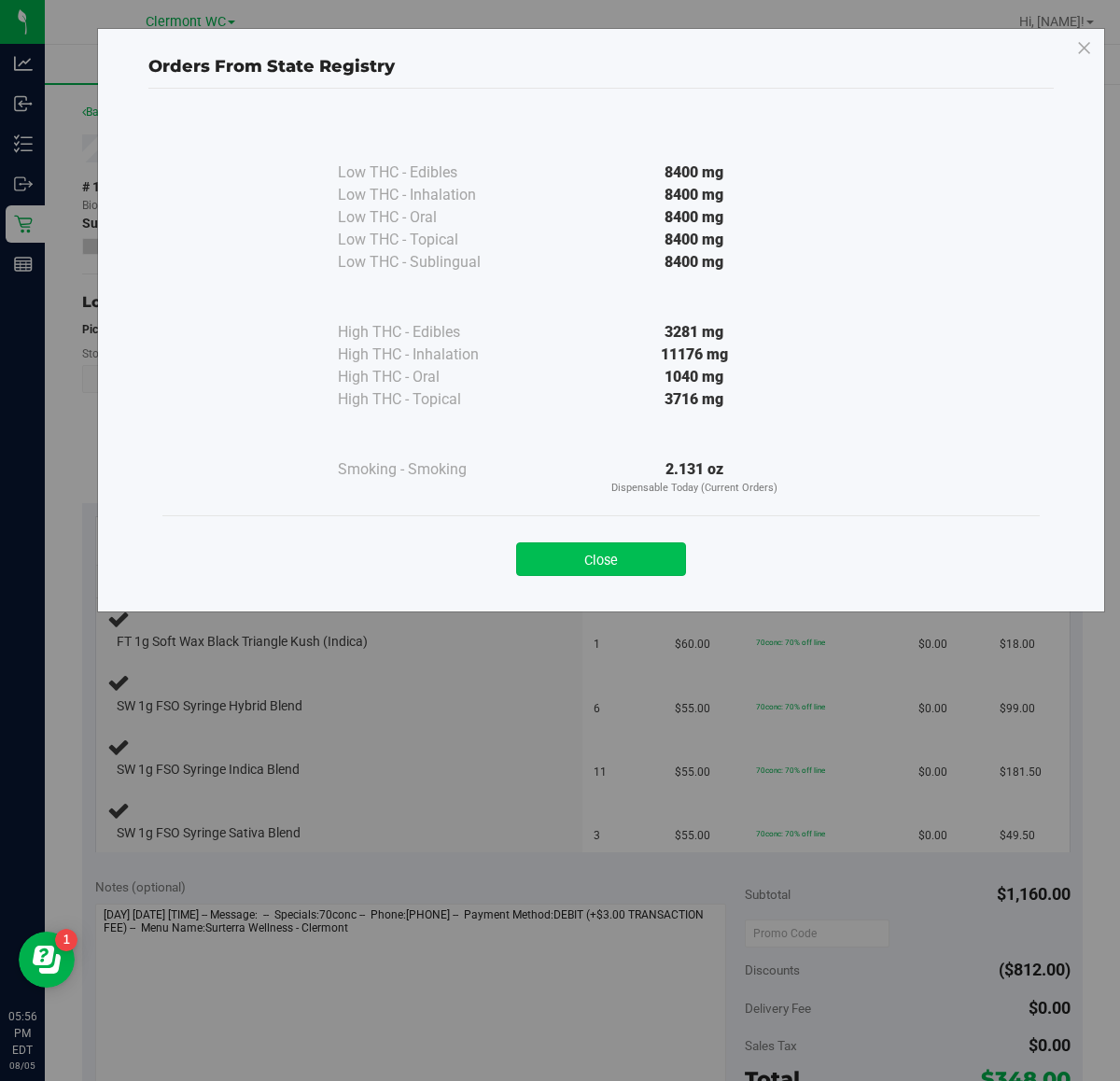 click on "Close" at bounding box center (601, 559) 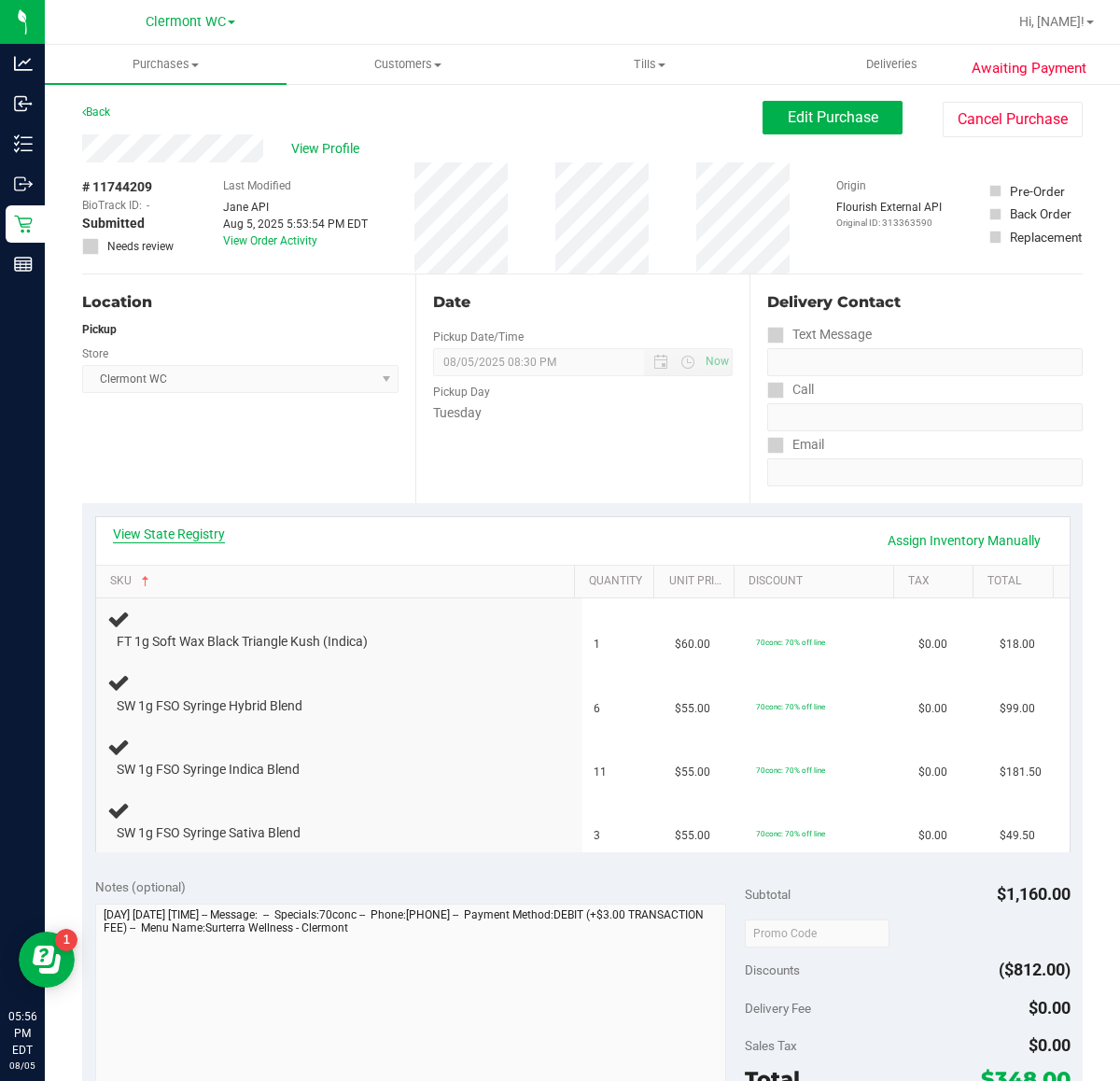 click on "View State Registry" at bounding box center [169, 534] 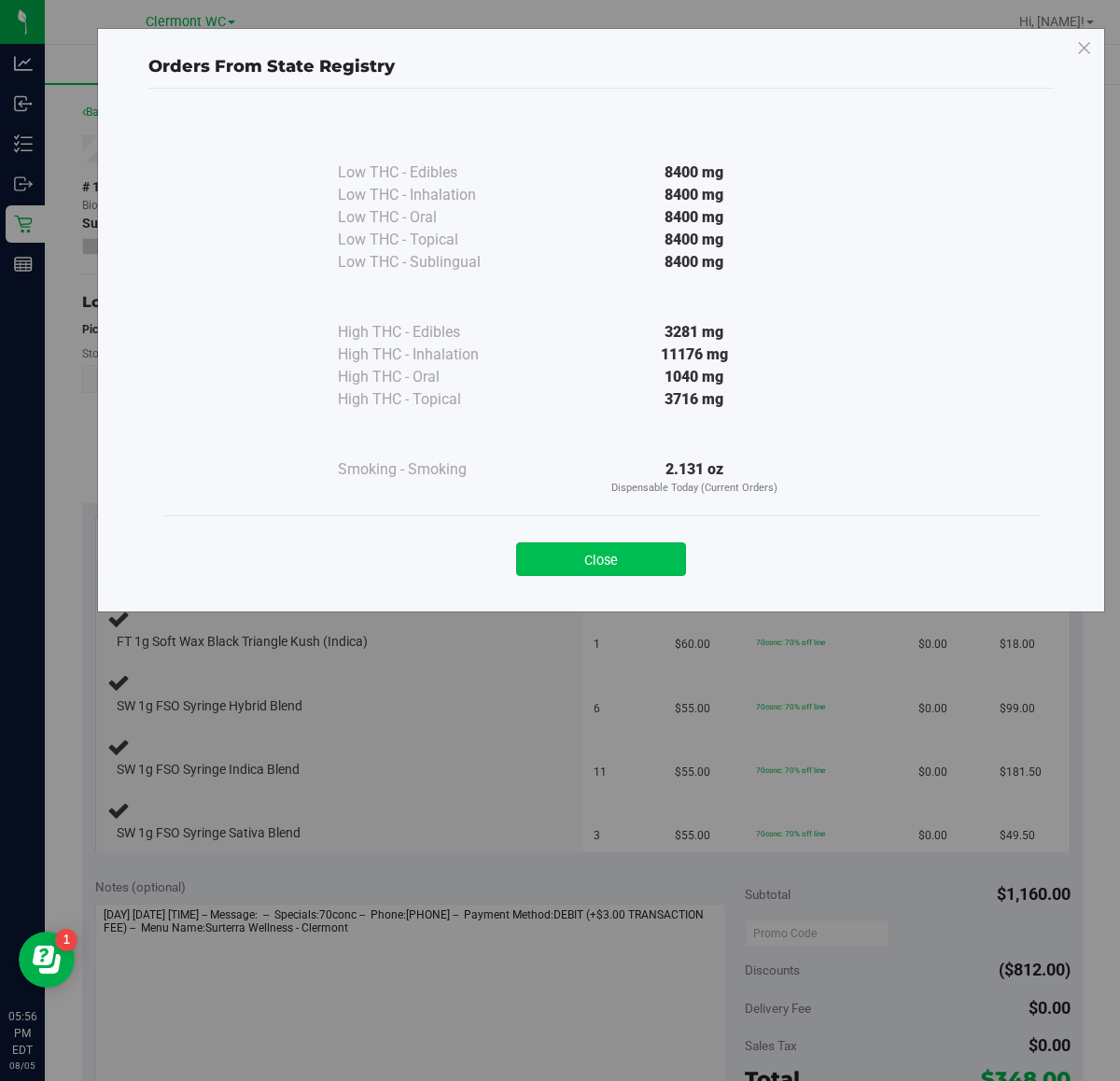 click on "Close" at bounding box center (601, 559) 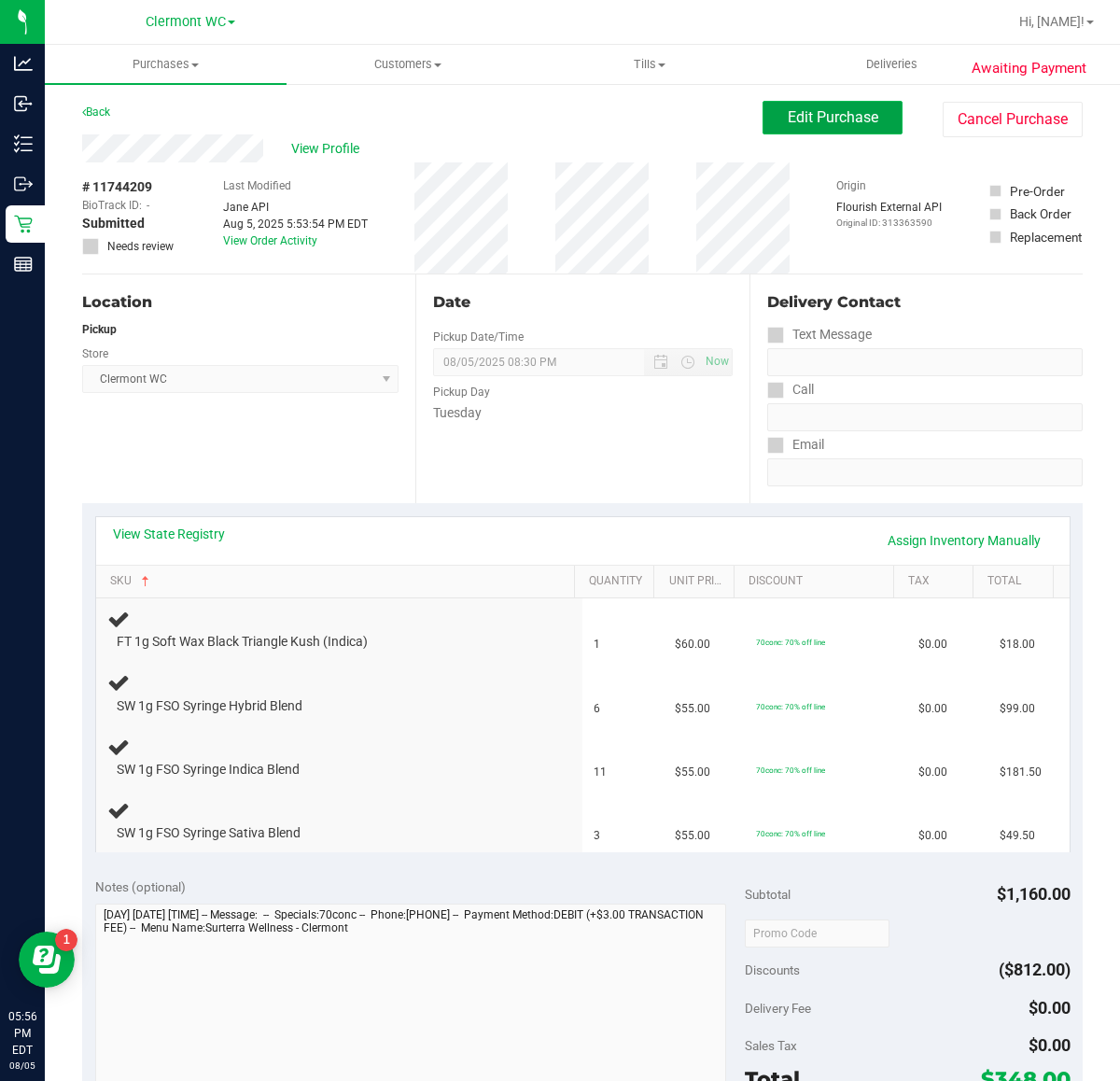 click on "Edit Purchase" at bounding box center (833, 117) 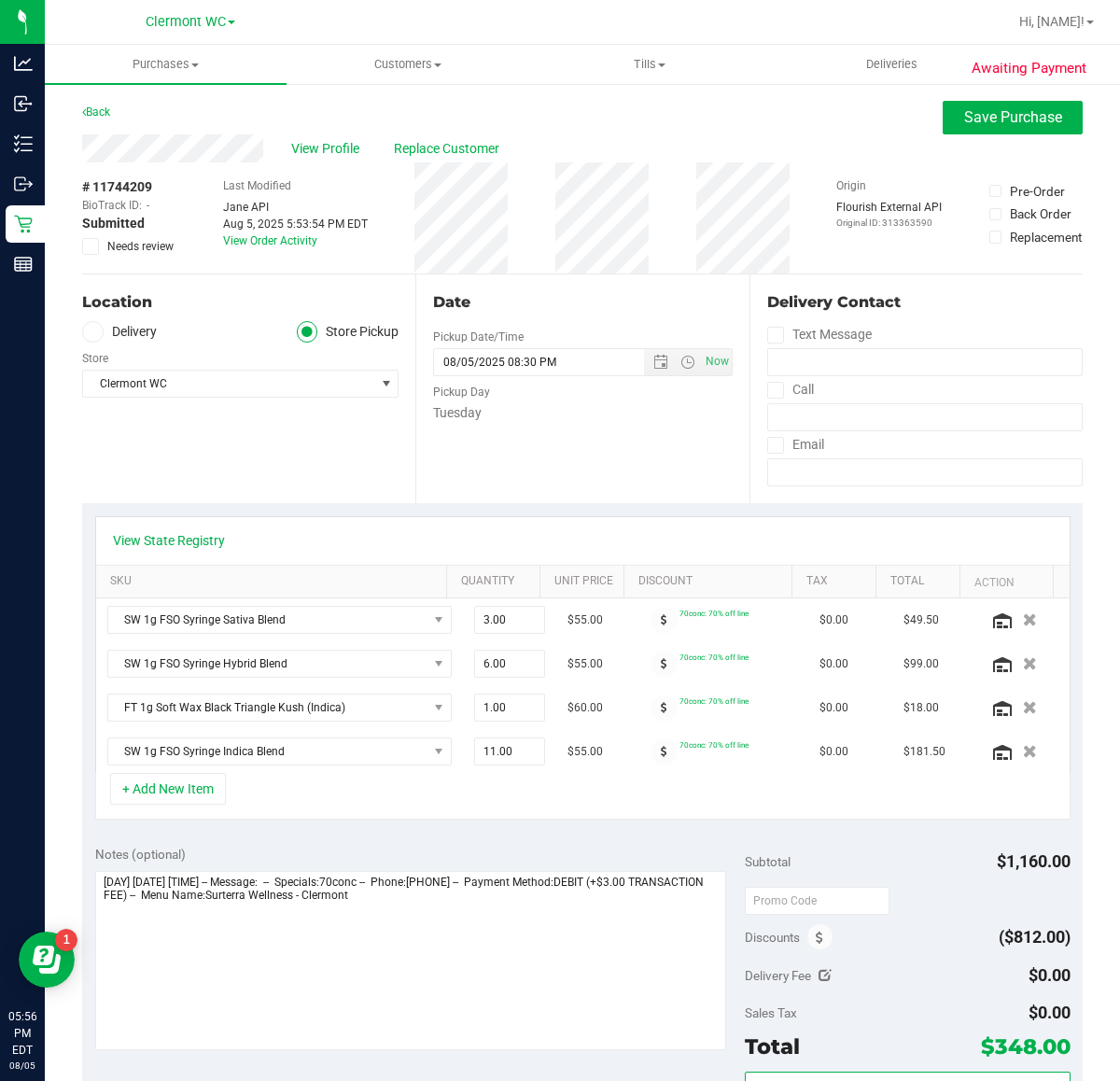 click on "# 11744209
BioTrack ID:
-
Submitted
Needs review" at bounding box center (129, 218) 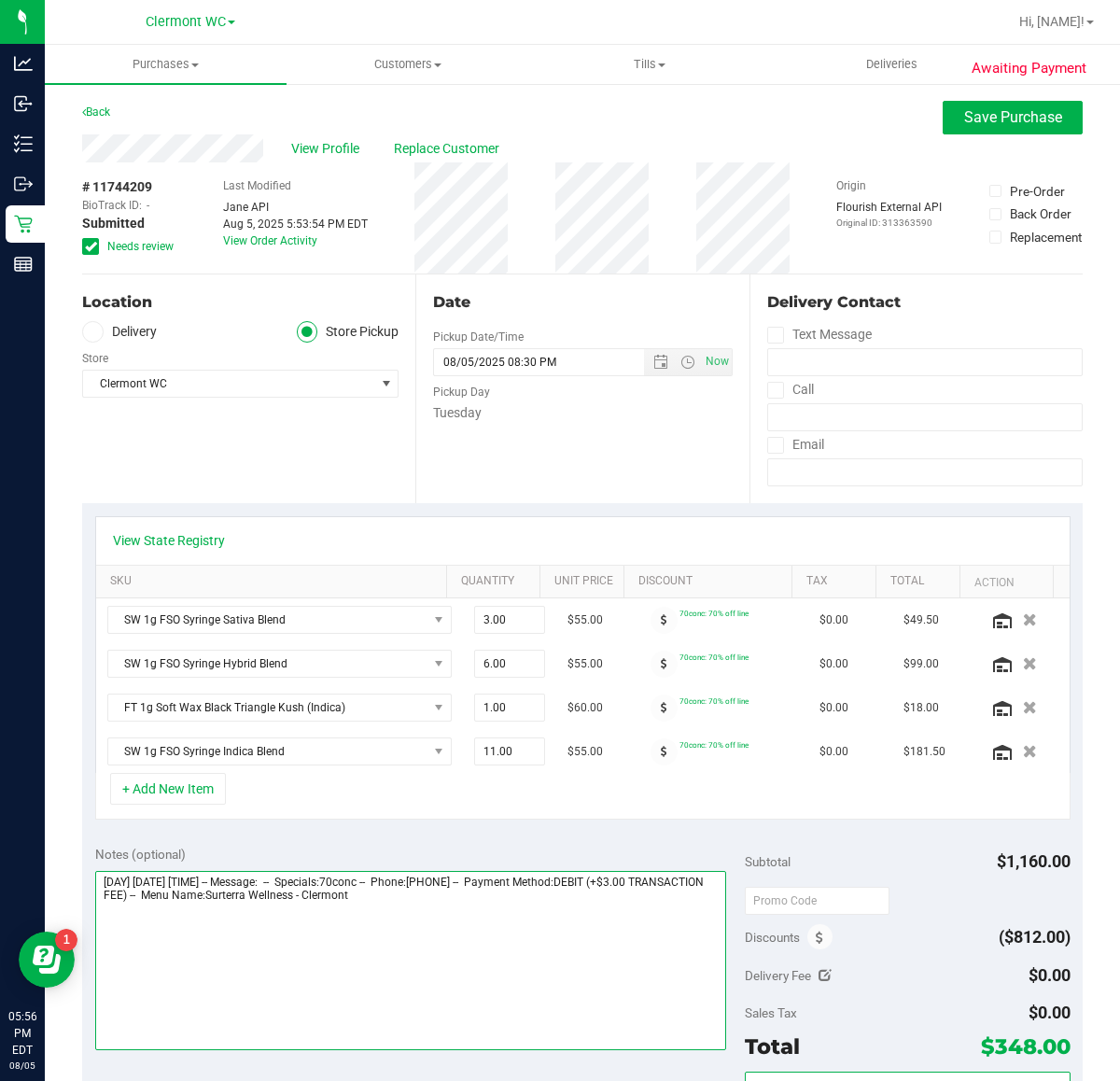 click at bounding box center [411, 961] 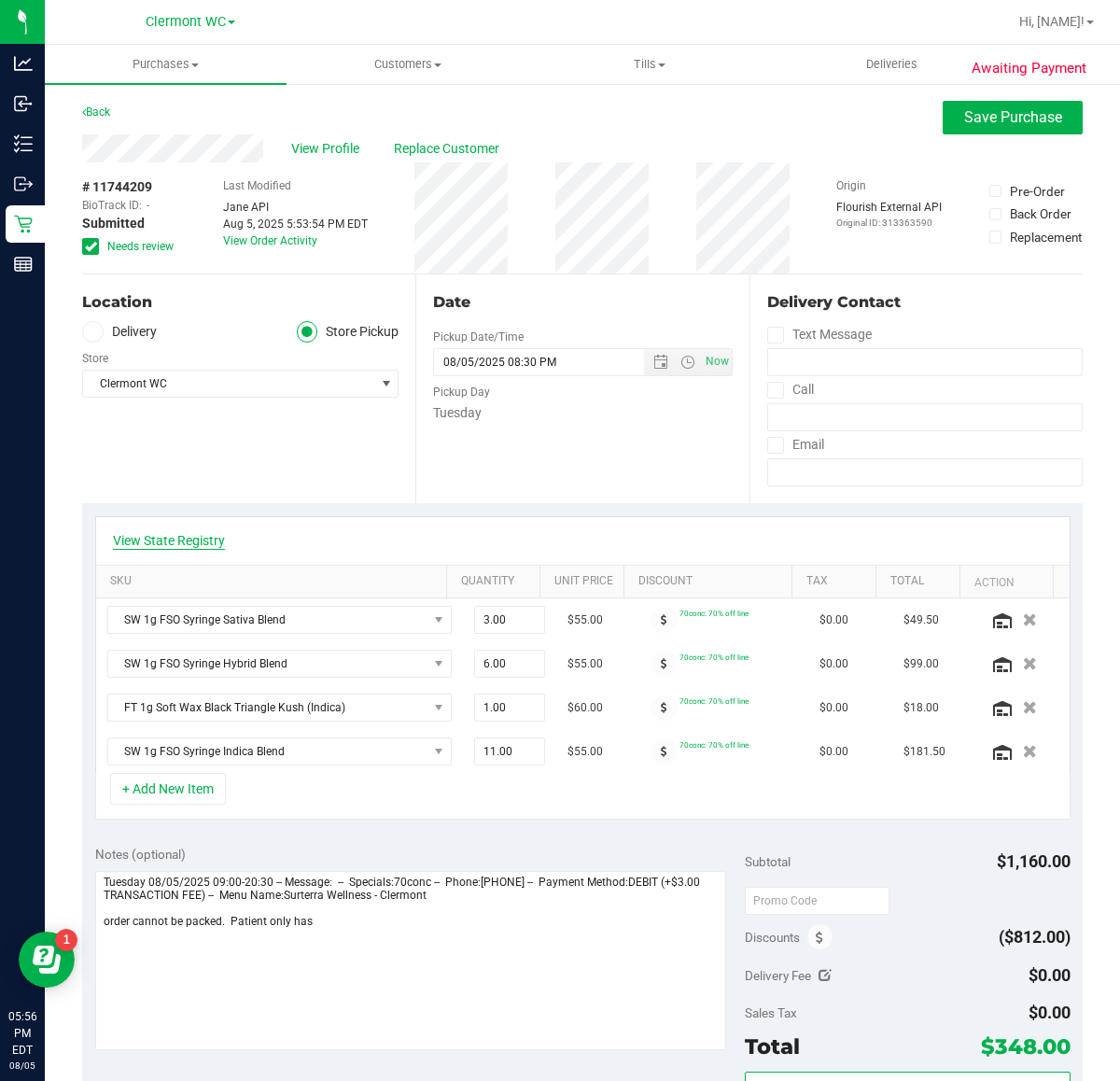 click on "View State Registry" at bounding box center (169, 540) 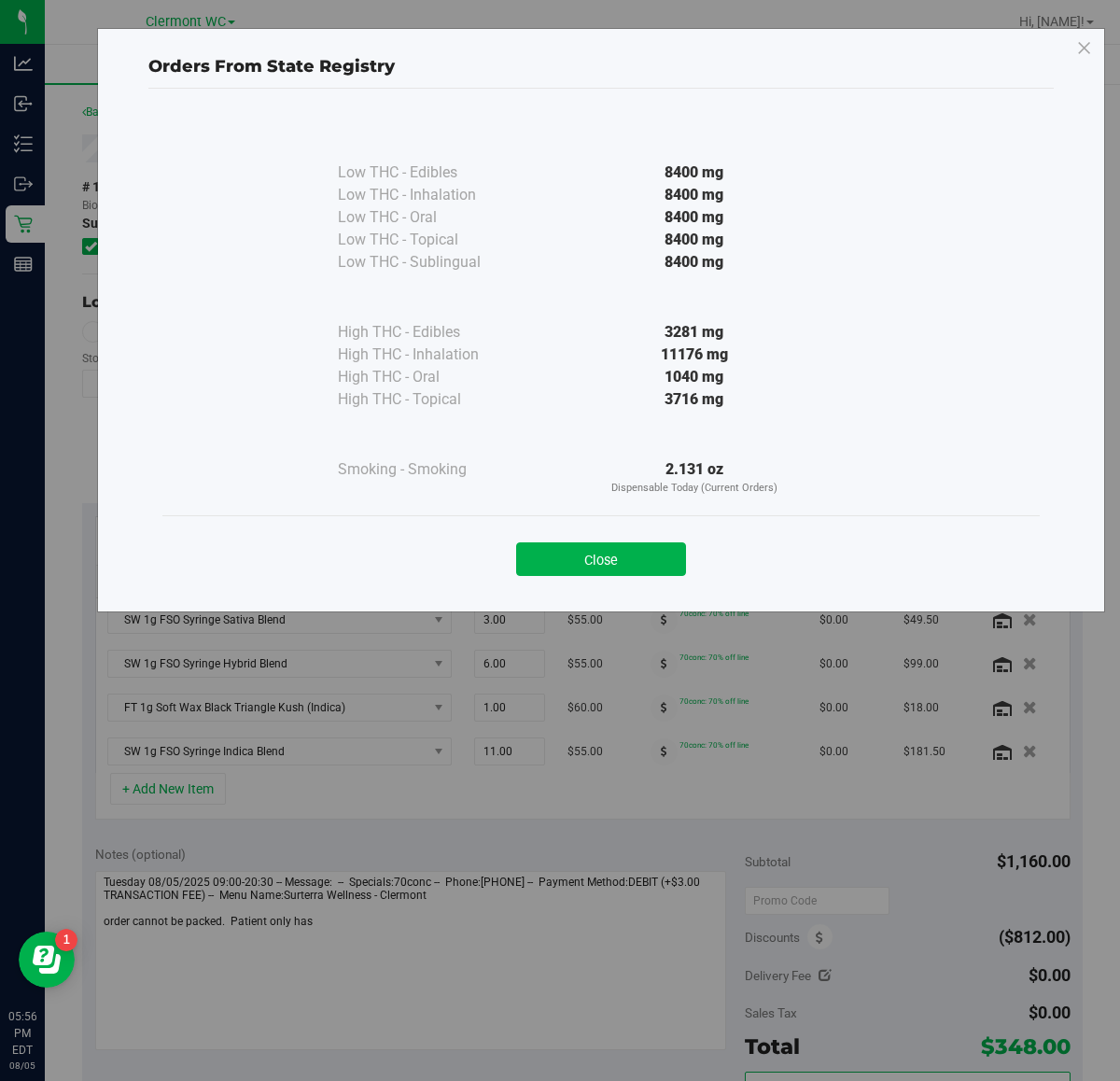 click on "Orders From State Registry
Low THC - Edibles
8400 mg" at bounding box center (567, 540) 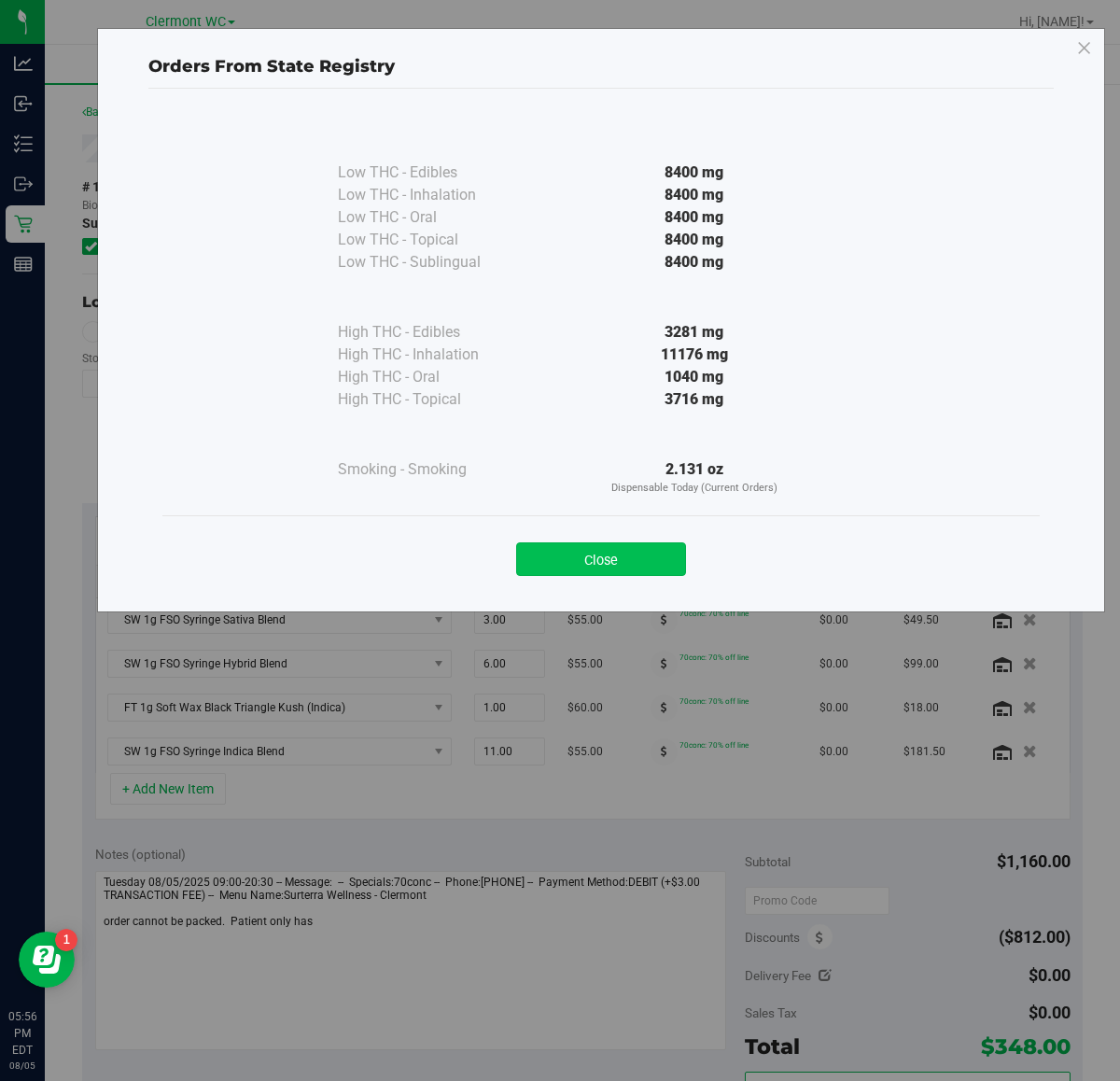click on "Close" at bounding box center [601, 559] 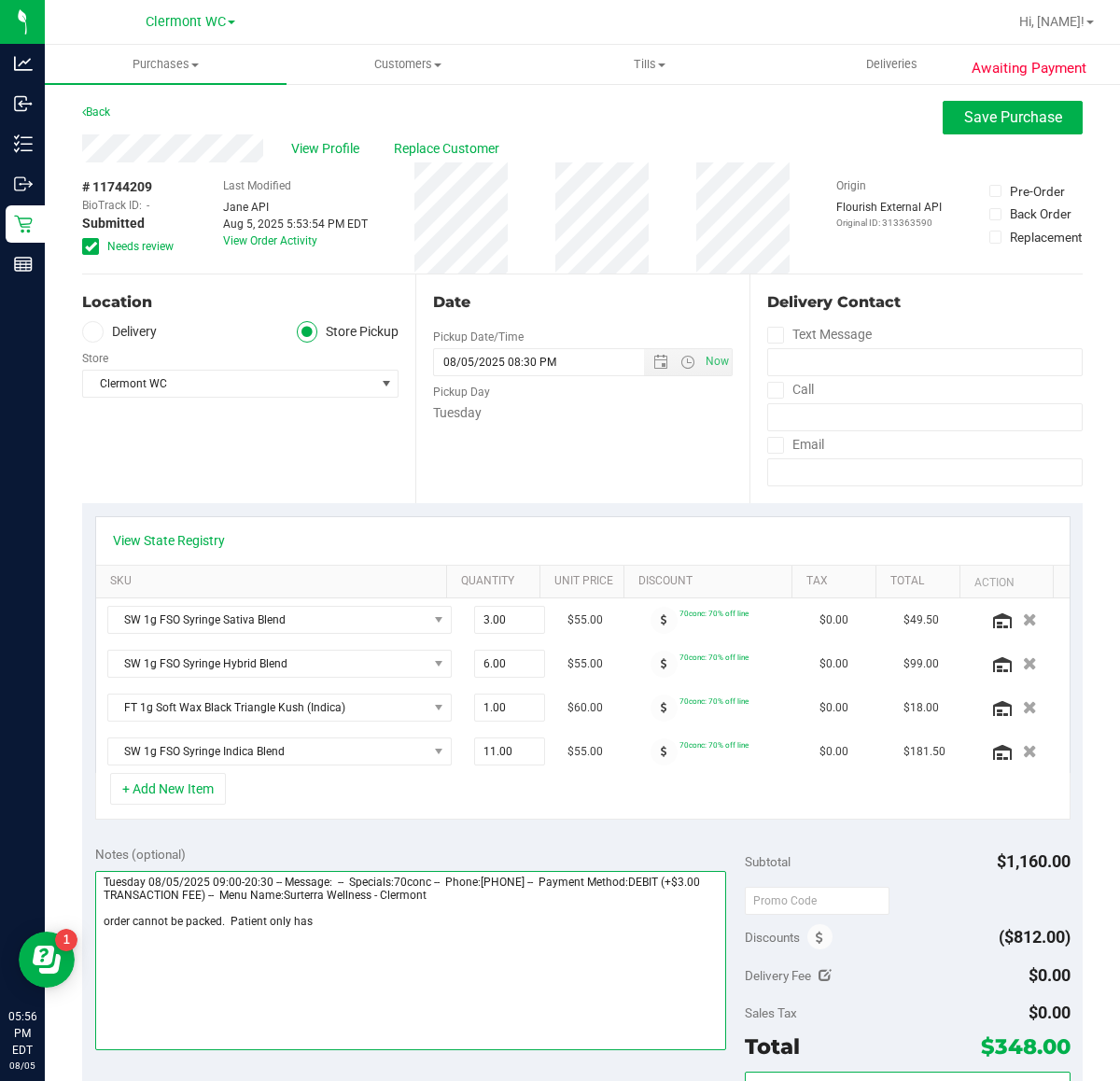 click at bounding box center (411, 961) 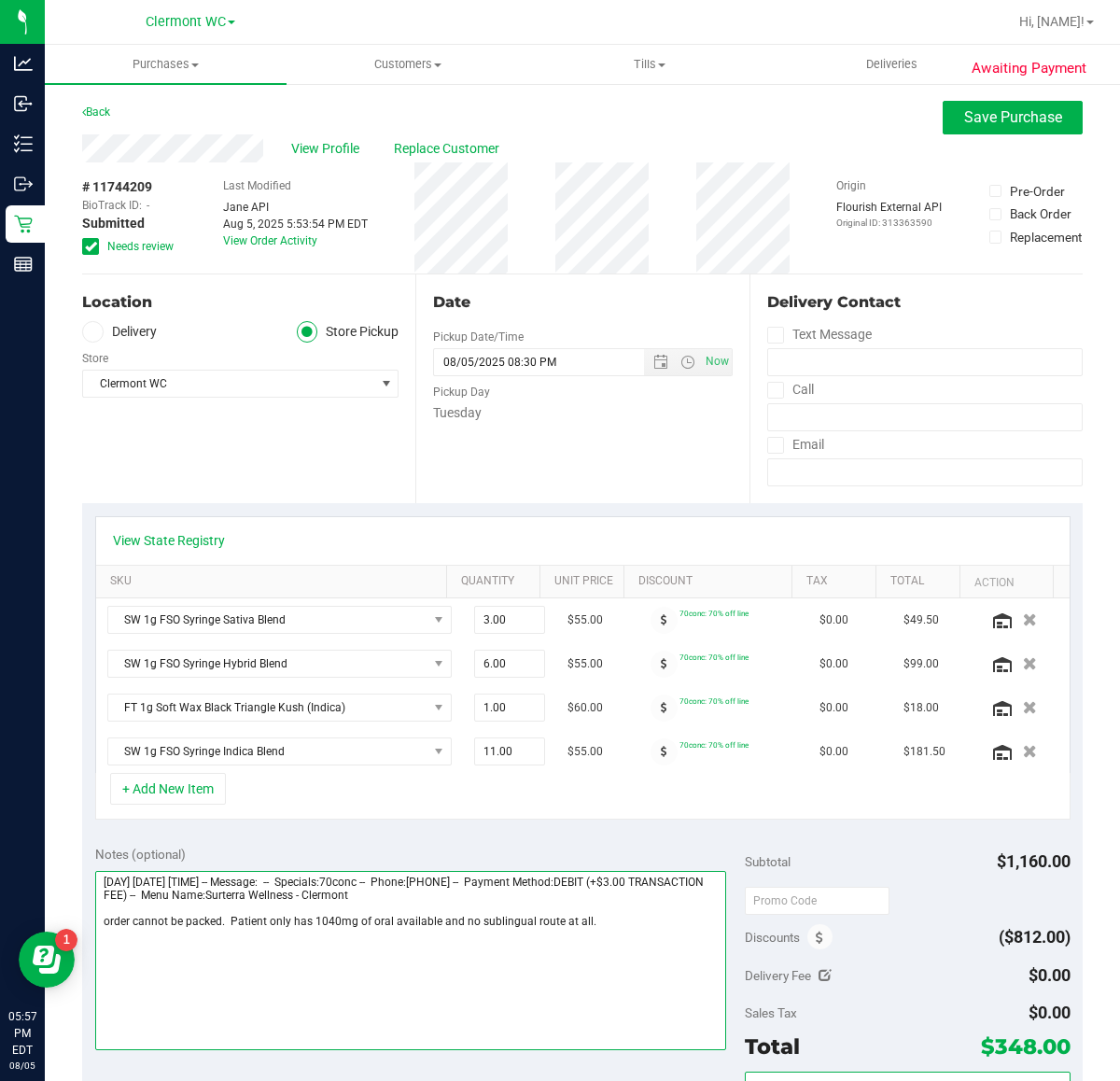 drag, startPoint x: 600, startPoint y: 920, endPoint x: 93, endPoint y: 938, distance: 507.31943 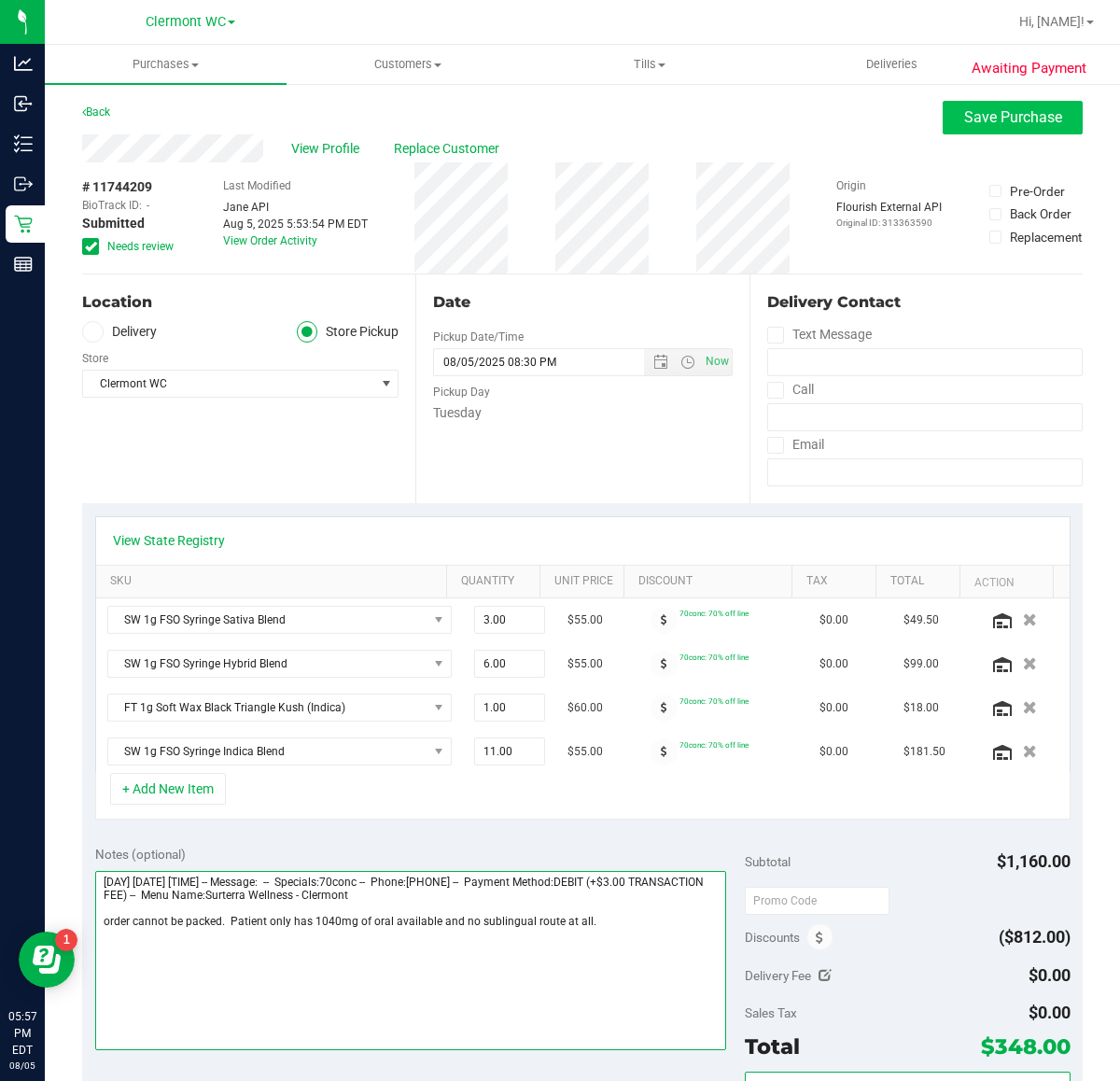 type on "Tuesday 08/05/2025 09:00-20:30 -- Message:  --  Specials:70conc --  Phone:3214059697 --  Payment Method:DEBIT (+$3.00 TRANSACTION FEE) --  Menu Name:Surterra Wellness - Clermont
order cannot be packed.  Patient only has 1040mg of oral available and no sublingual route at all." 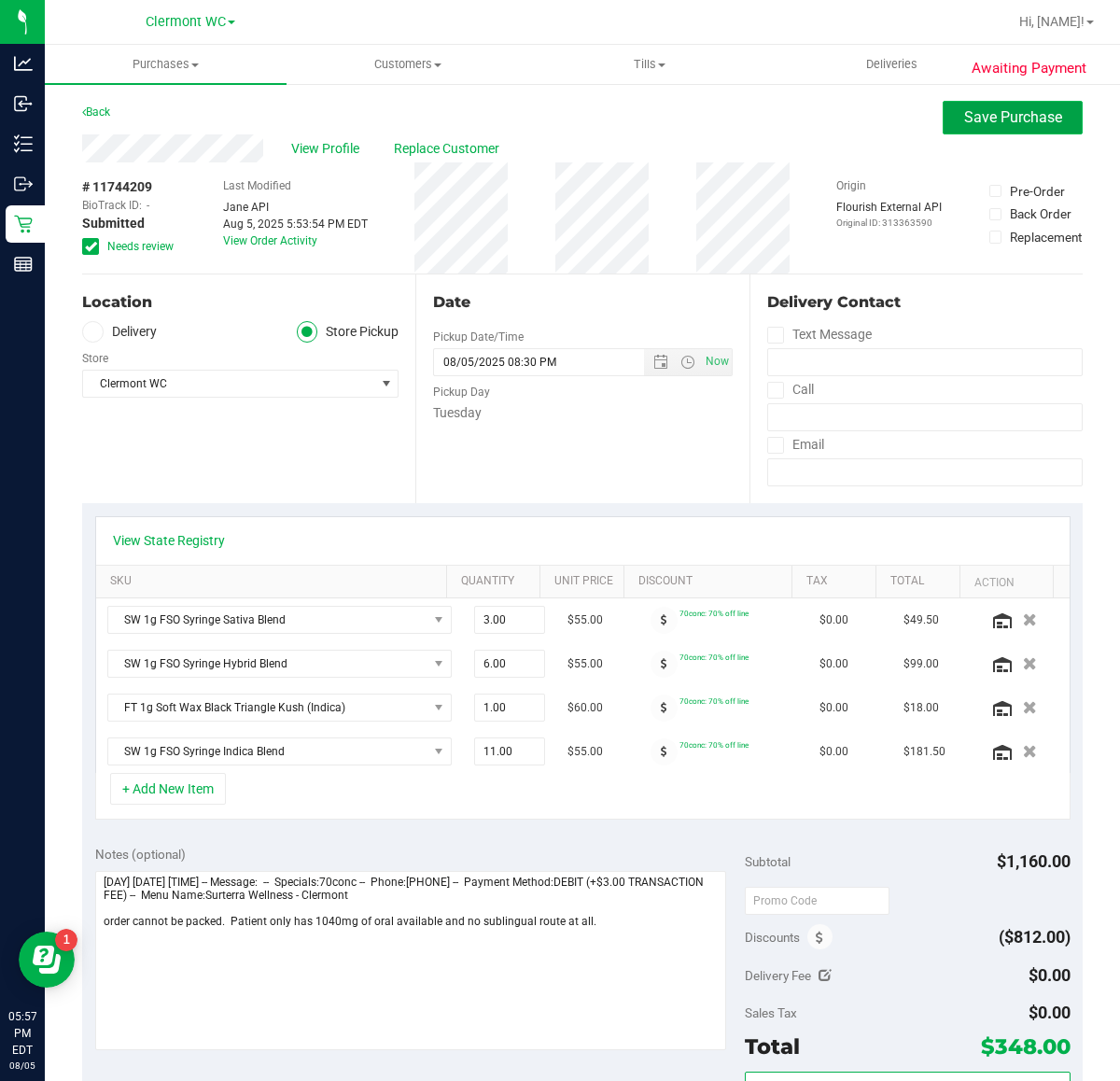 click on "Save Purchase" at bounding box center (1013, 117) 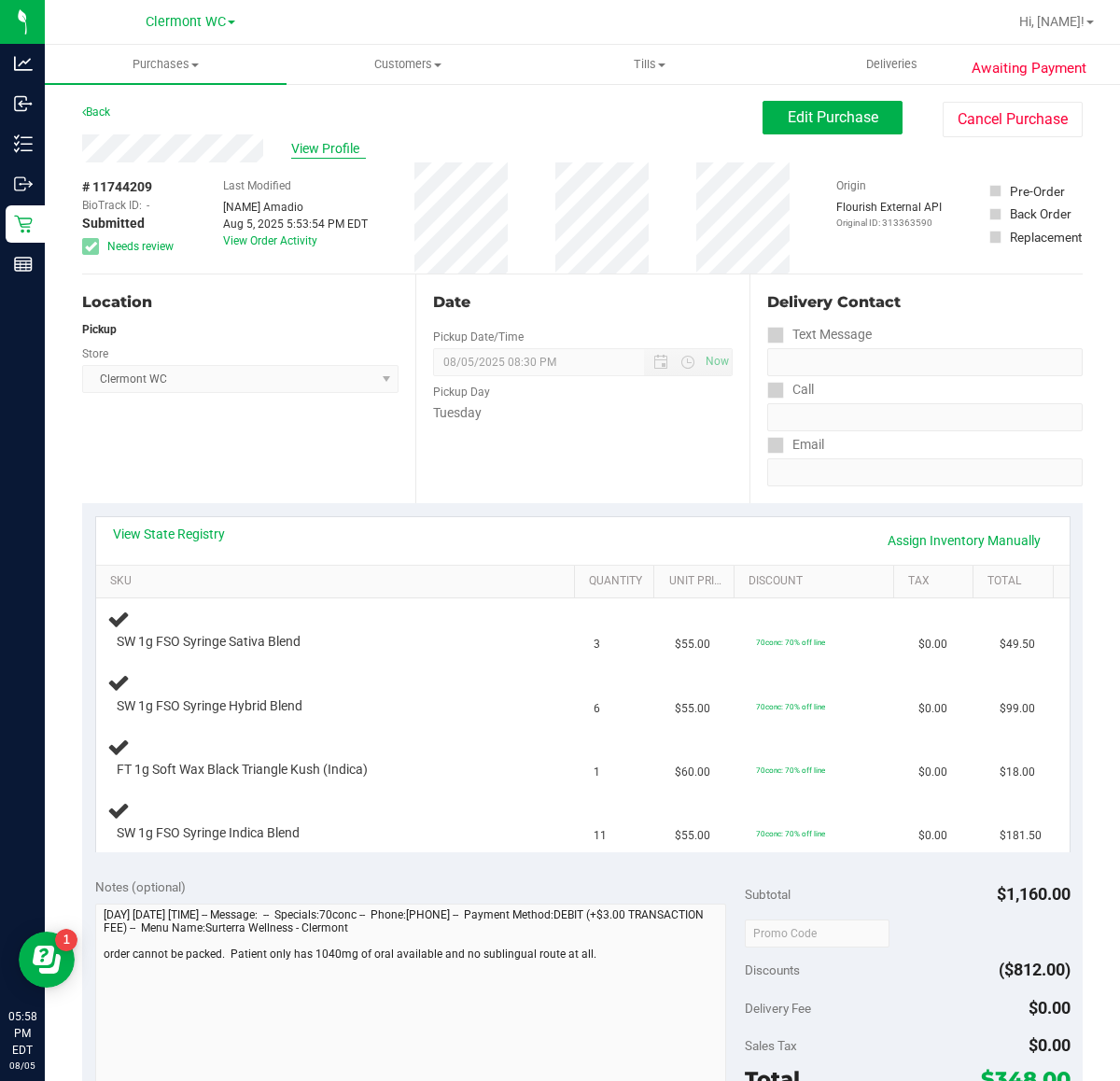 click on "View Profile" at bounding box center (329, 148) 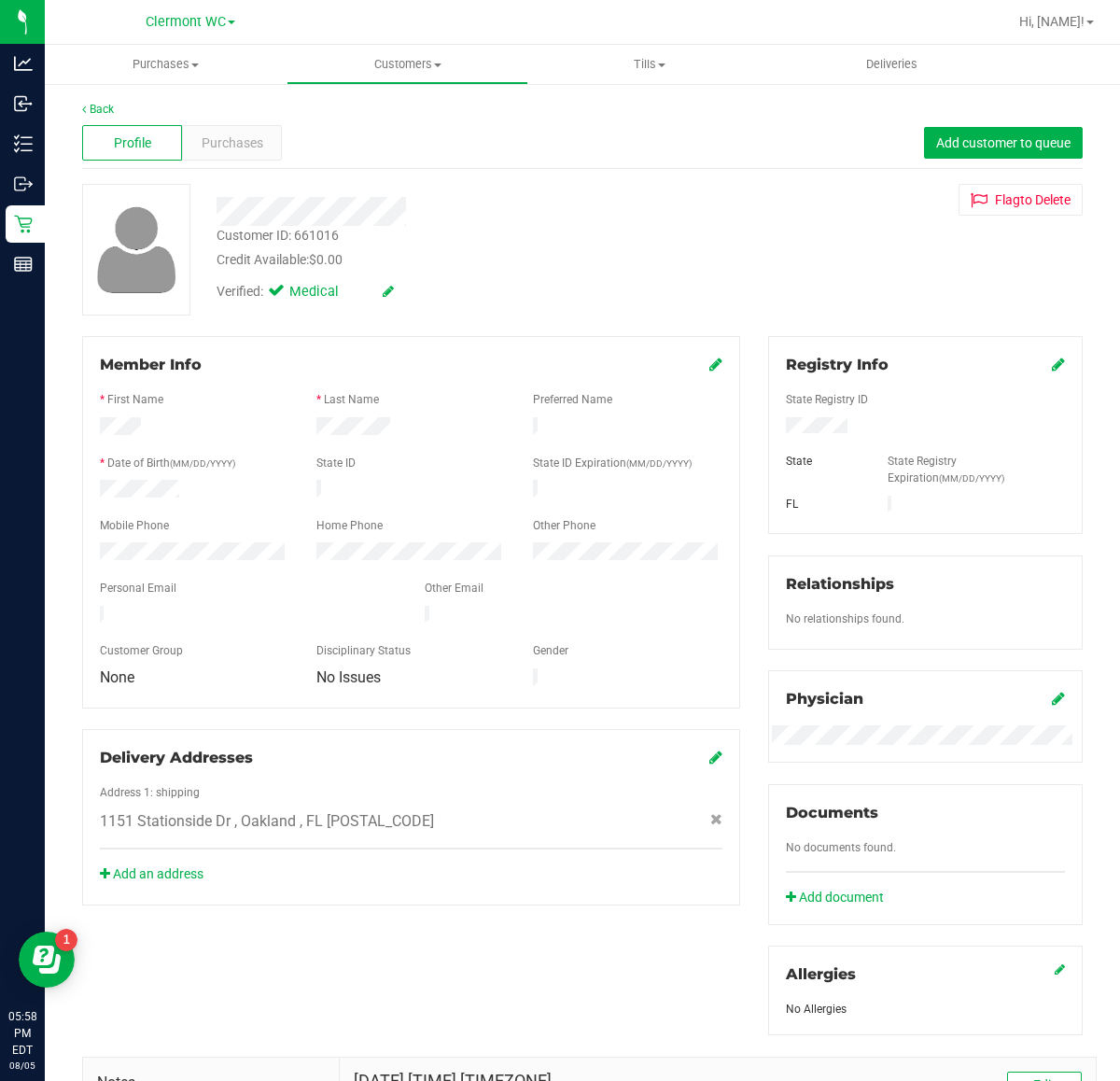 click on "Customer ID: 661016" at bounding box center (277, 235) 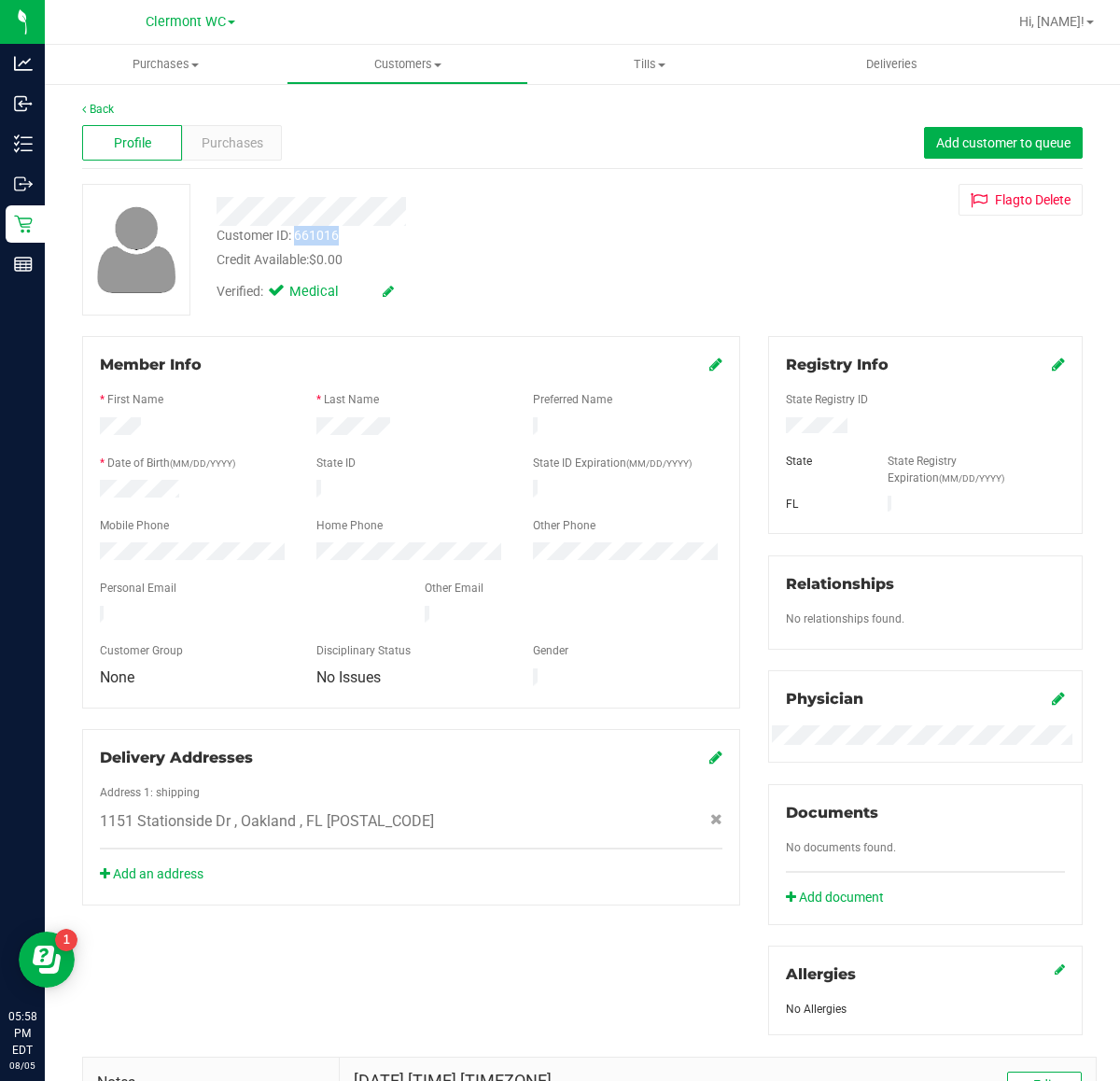 click on "Customer ID: 661016" at bounding box center [277, 235] 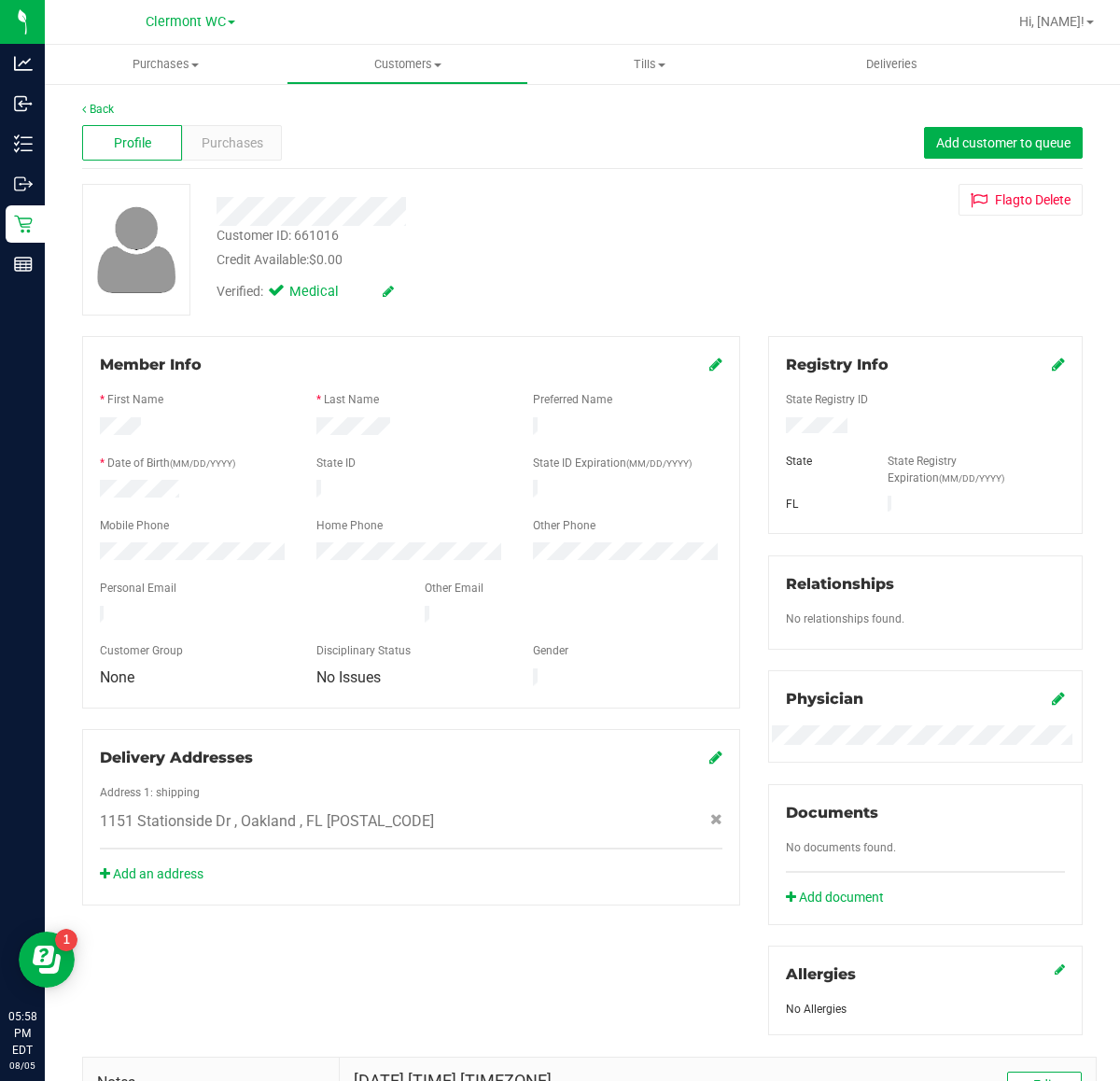 click at bounding box center (459, 211) 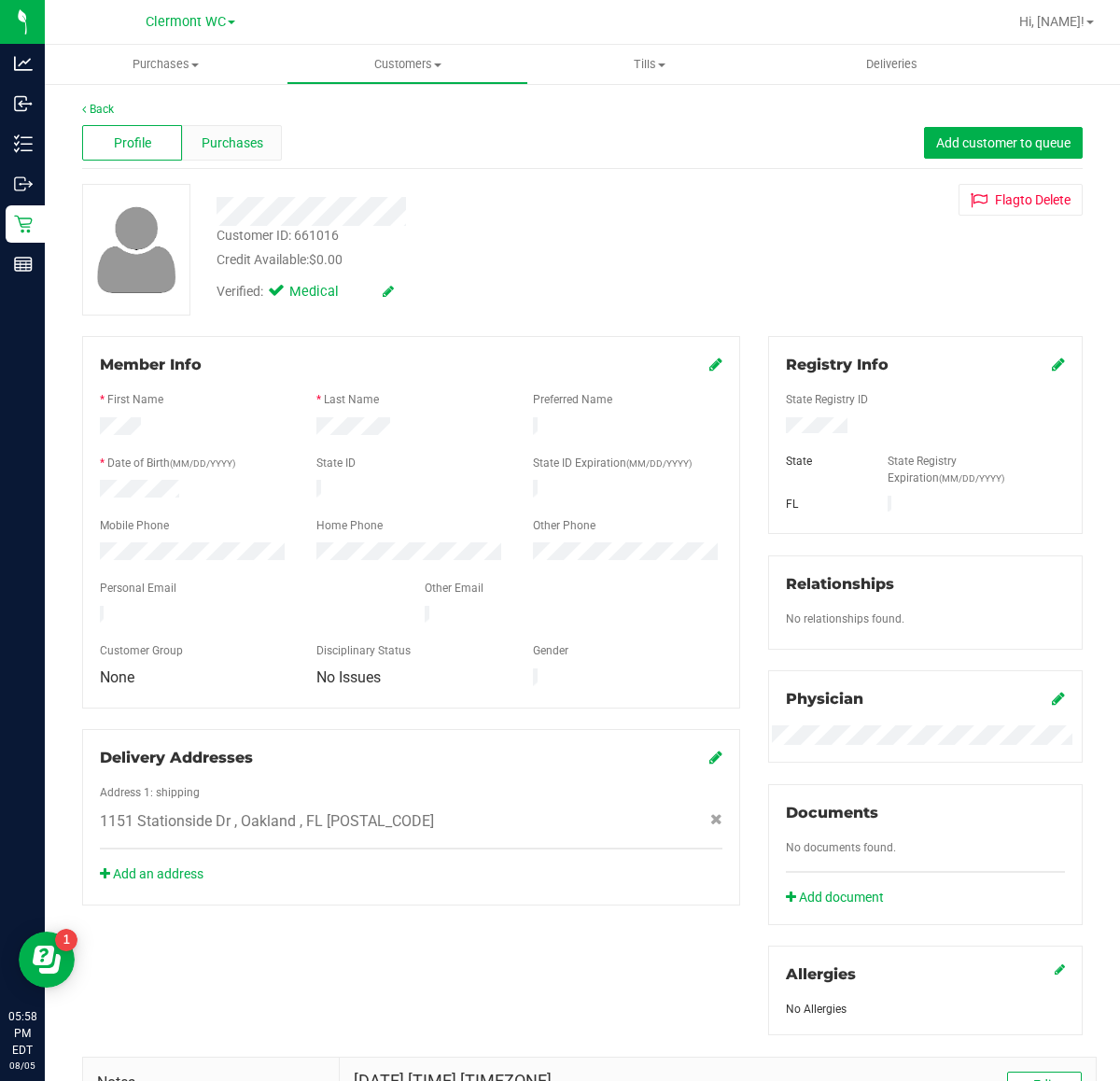click on "Purchases" at bounding box center (232, 143) 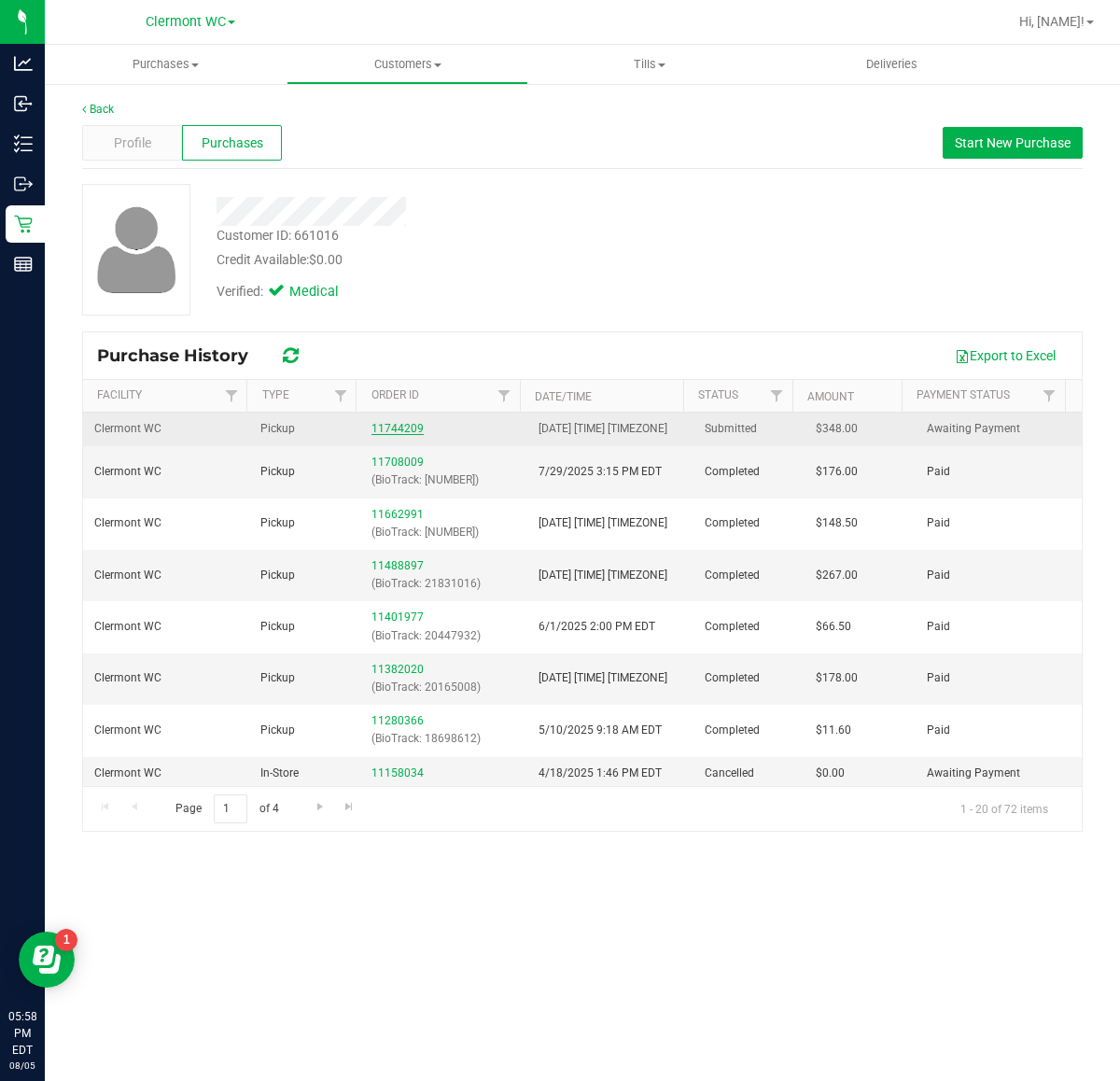 click on "11744209" at bounding box center [398, 428] 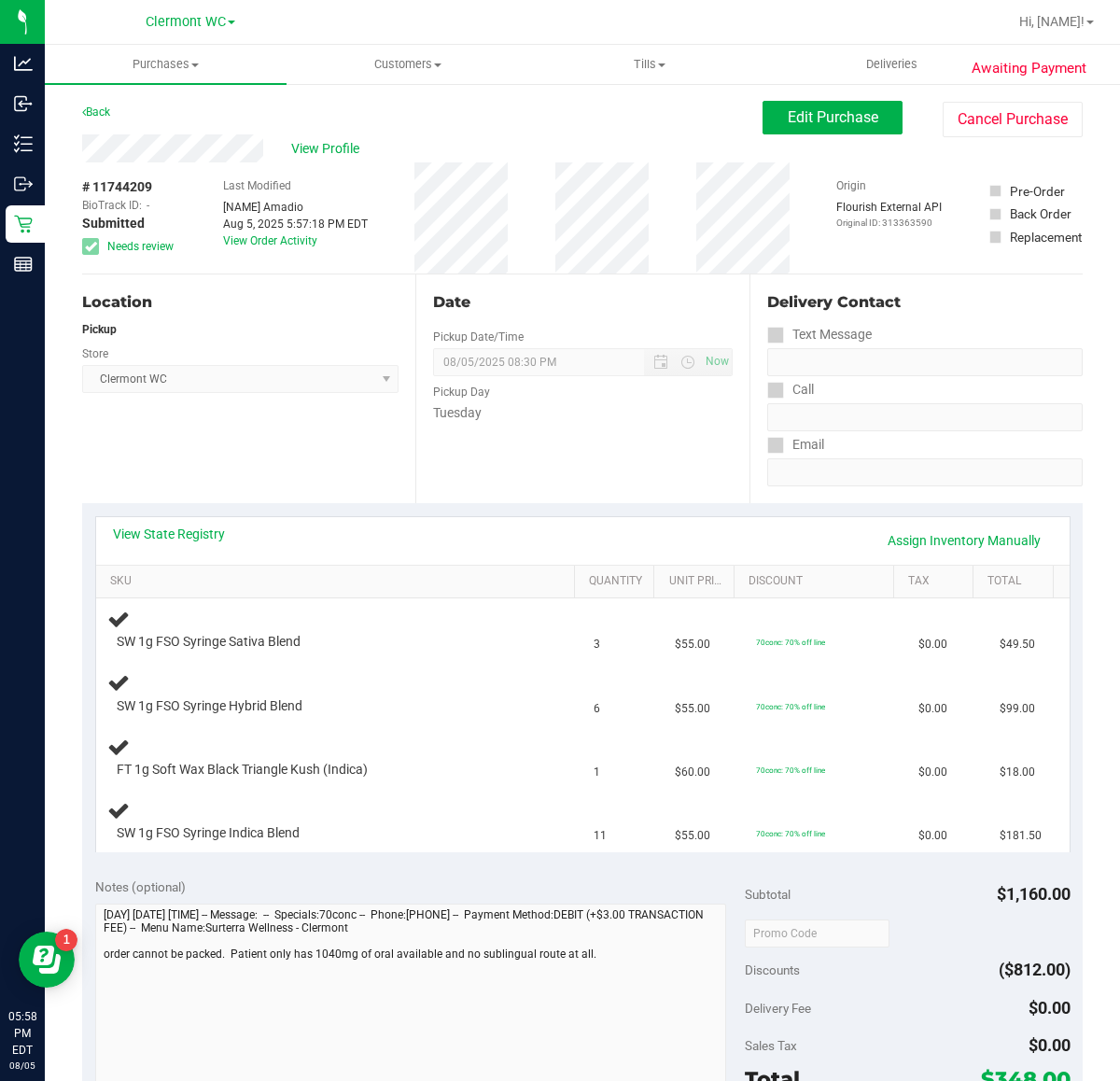 click on "Location
Pickup
Store
Clermont WC Select Store Bonita Springs WC Boynton Beach WC Bradenton WC Brandon WC Brooksville WC Call Center Clermont WC Crestview WC Deerfield Beach WC Delray Beach WC Deltona WC Ft Walton Beach WC Ft. Lauderdale WC Ft. Myers WC Gainesville WC Jax Atlantic WC JAX DC REP Jax WC Key West WC Lakeland WC Largo WC Lehigh Acres DC REP Merritt Island WC Miami 72nd WC Miami Beach WC Miami Dadeland WC Miramar DC REP New Port Richey WC North Palm Beach WC North Port WC Ocala WC Orange Park WC Orlando Colonial WC Orlando DC REP Orlando WC Oviedo WC Palm Bay WC Palm Coast WC Panama City WC Pensacola WC Port Orange WC Port St. Lucie WC Sebring WC South Tampa WC St. Pete WC Summerfield WC Tallahassee DC REP Tallahassee WC Tampa DC Testing Tampa Warehouse Tampa WC TX Austin DC TX Plano Retail WPB DC WPB WC" at bounding box center [248, 388] 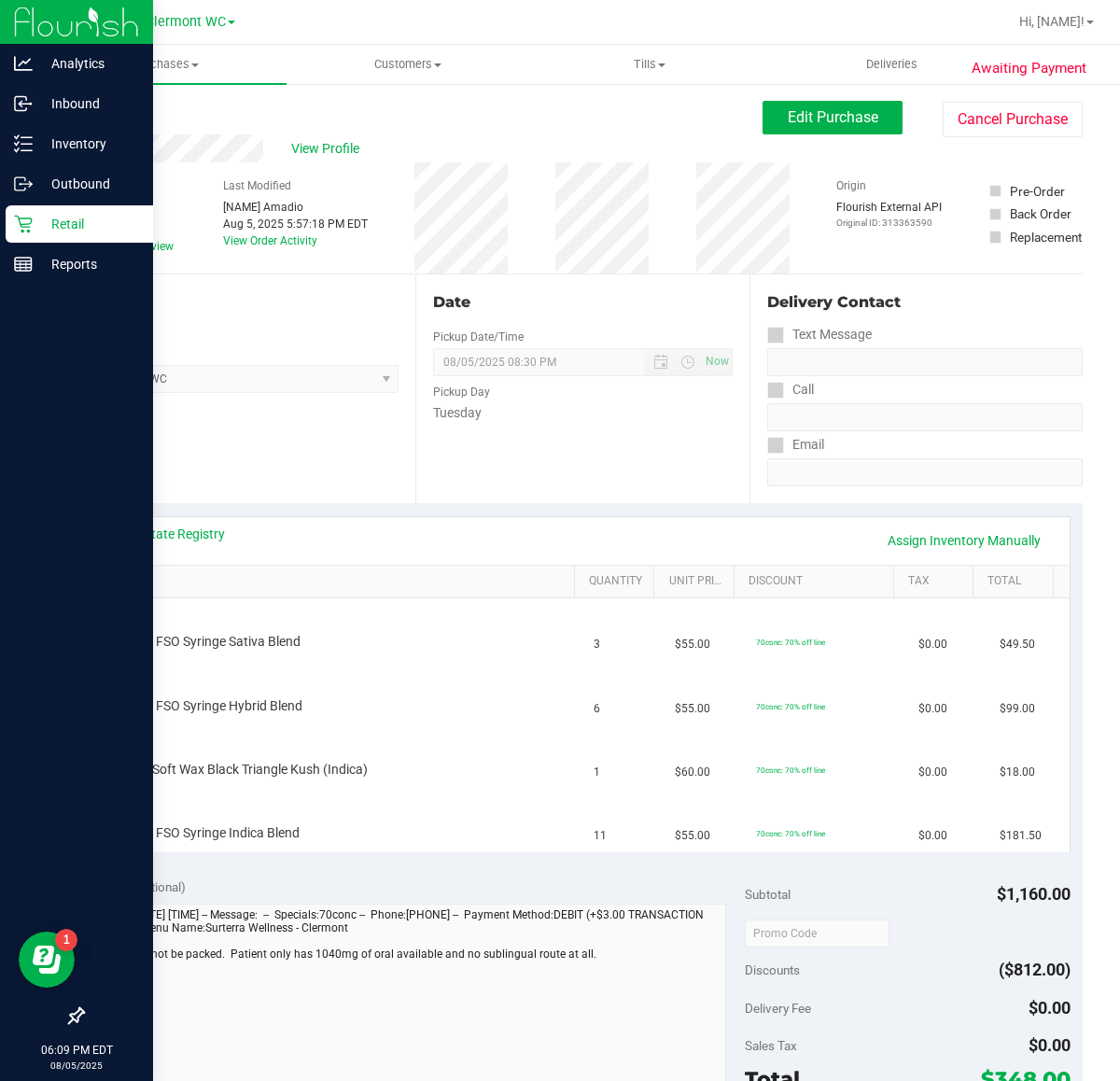 click on "Retail" at bounding box center [89, 224] 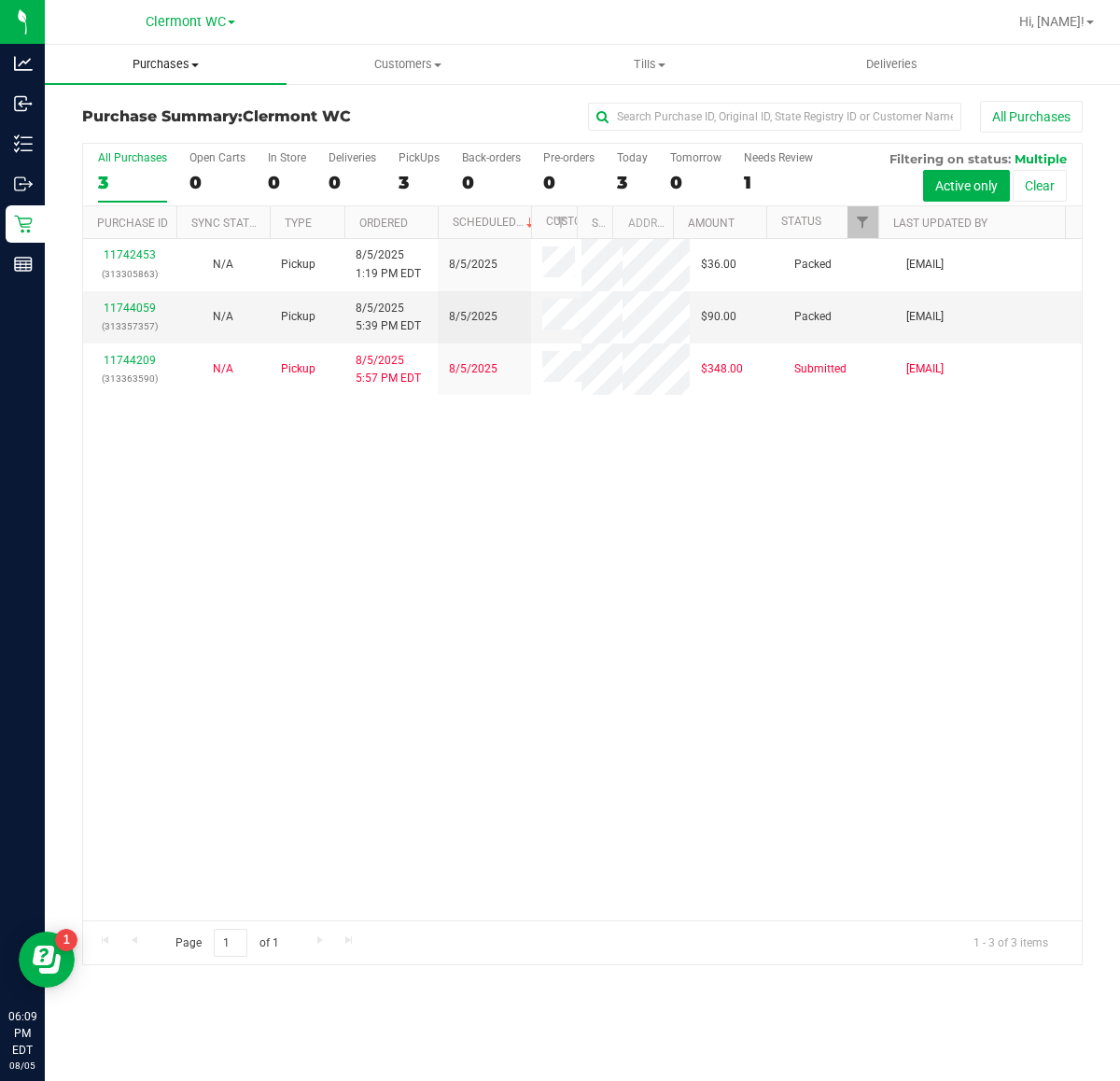 click on "Purchases" at bounding box center [165, 64] 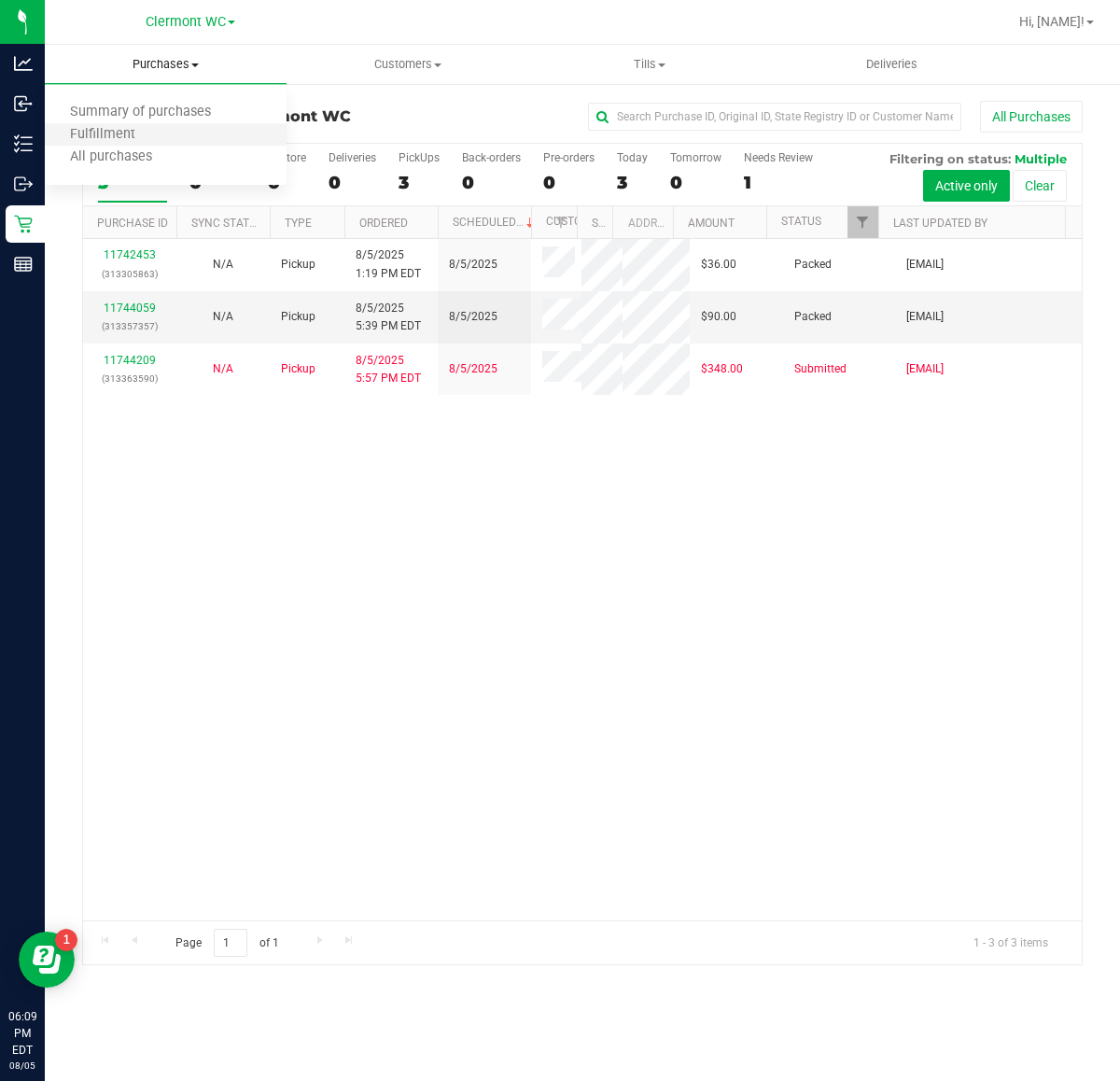 click on "Fulfillment" at bounding box center (165, 135) 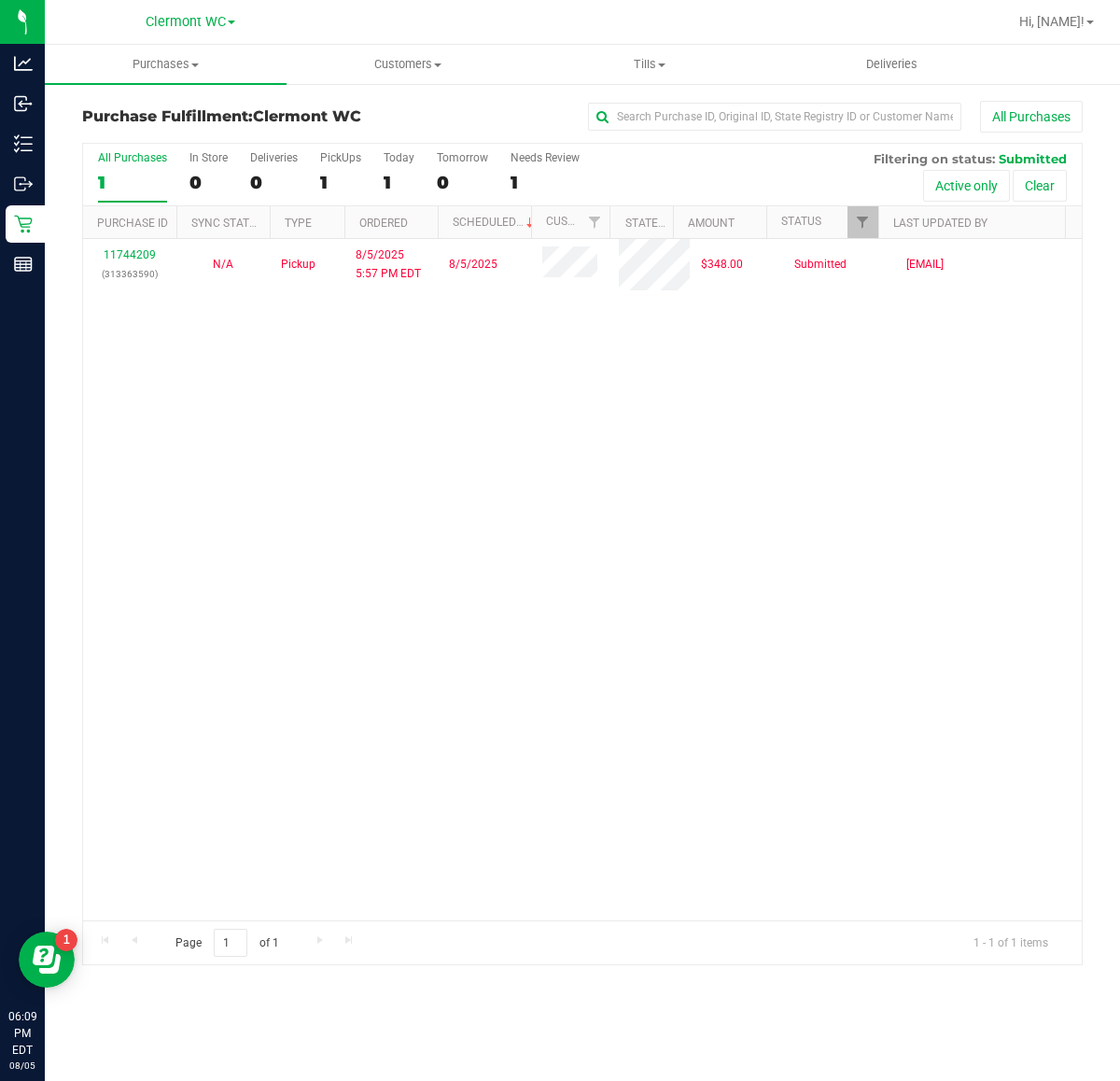 click on "11744209
(313363590)
N/A
Pickup 8/5/2025 5:57 PM EDT 8/5/2025
$348.00
Submitted samadio@liveparallel.com" at bounding box center [582, 580] 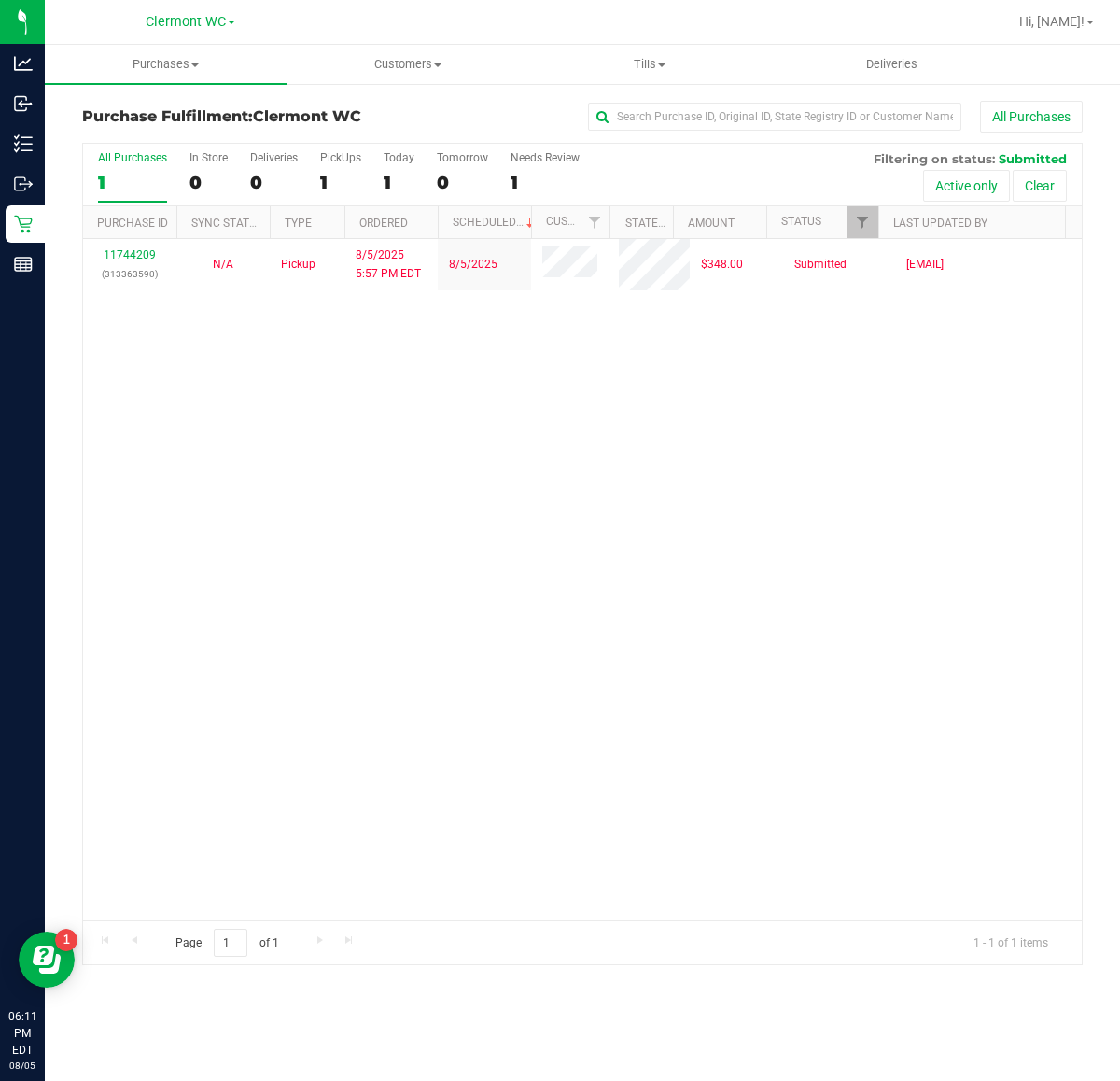 click on "11744209
(313363590)
N/A
Pickup 8/5/2025 5:57 PM EDT 8/5/2025
$348.00
Submitted samadio@liveparallel.com" at bounding box center (582, 580) 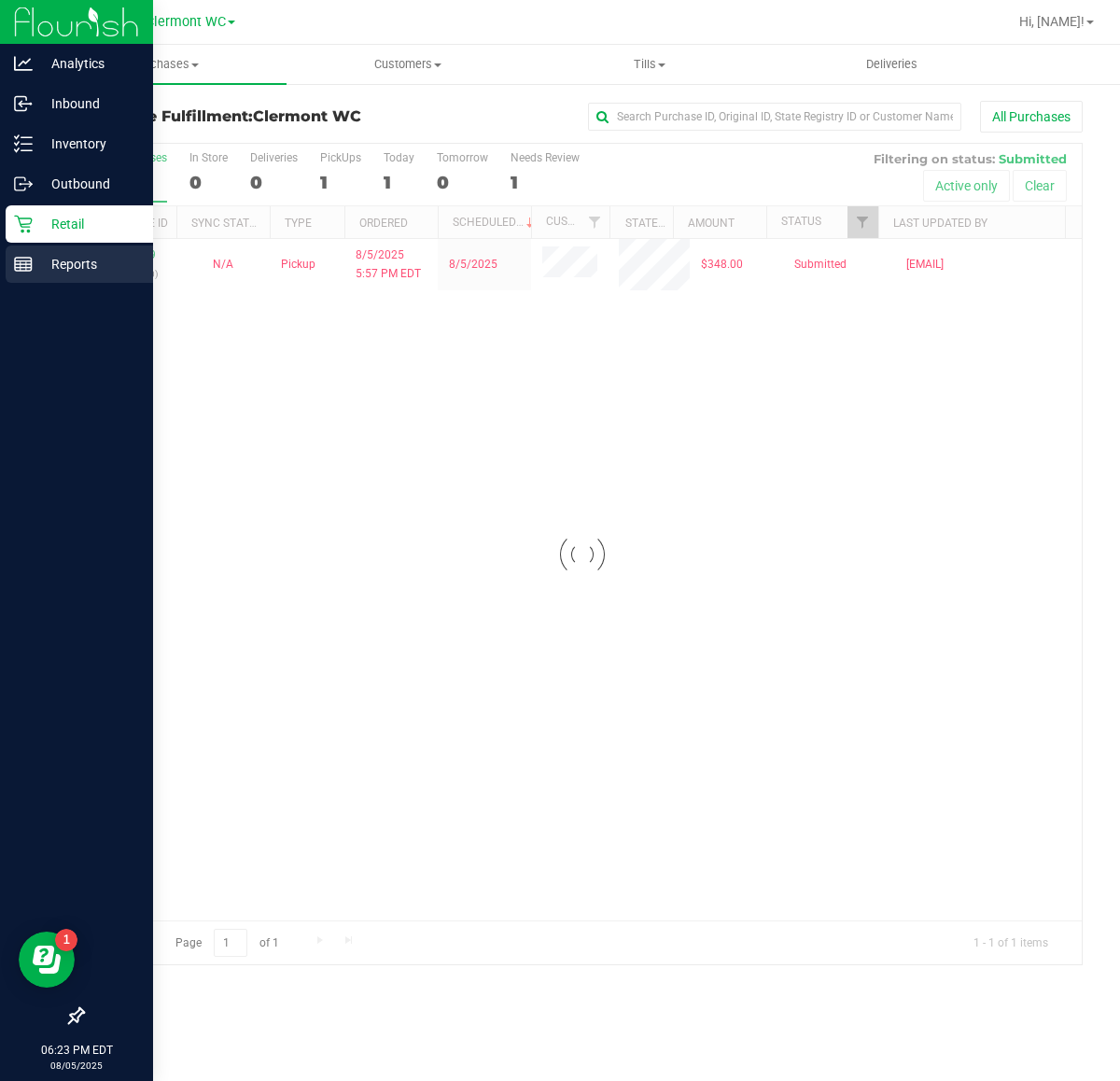 click on "Reports" at bounding box center [79, 264] 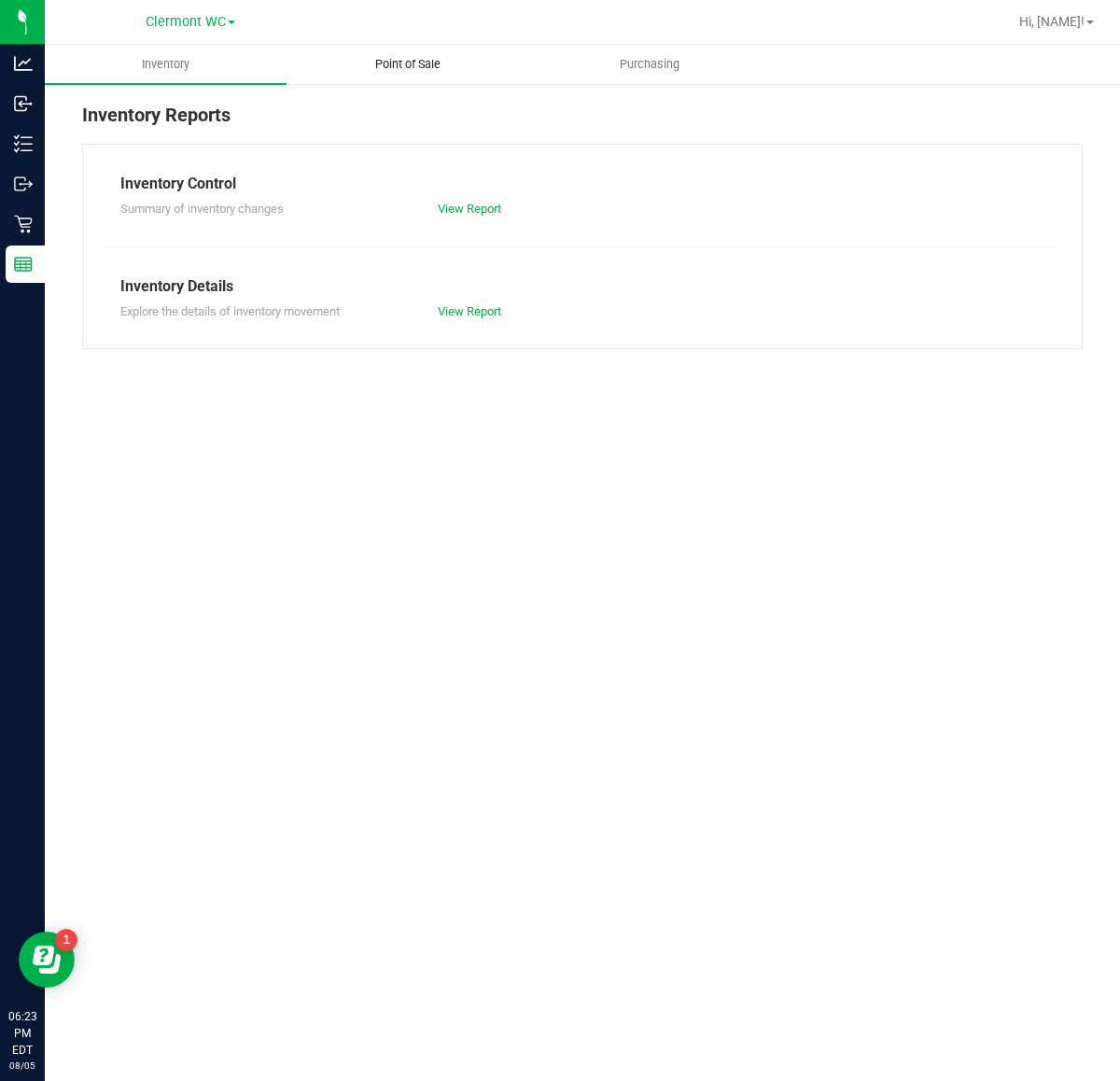 click on "Point of Sale" at bounding box center (408, 64) 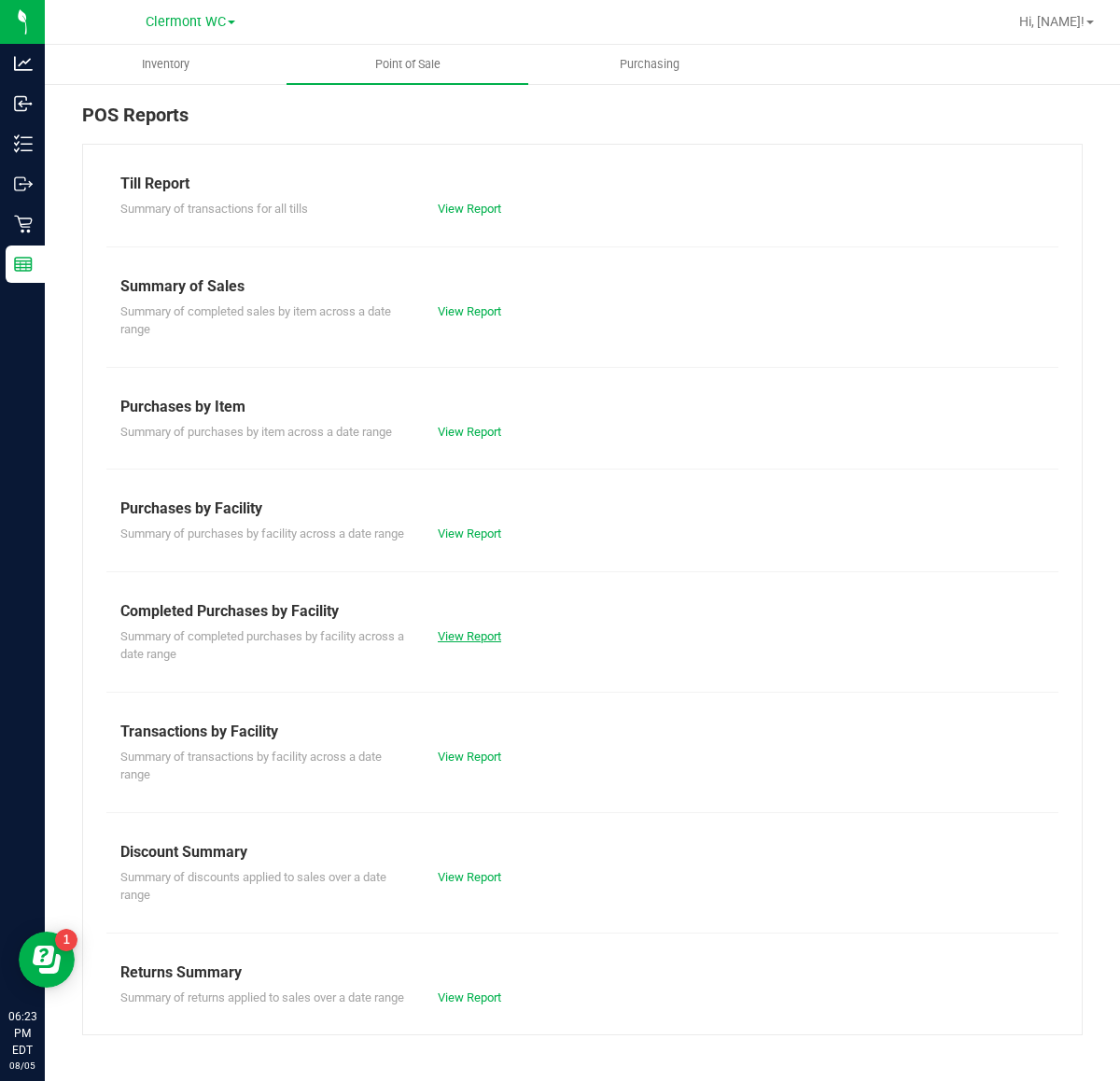 click on "View Report" at bounding box center (469, 636) 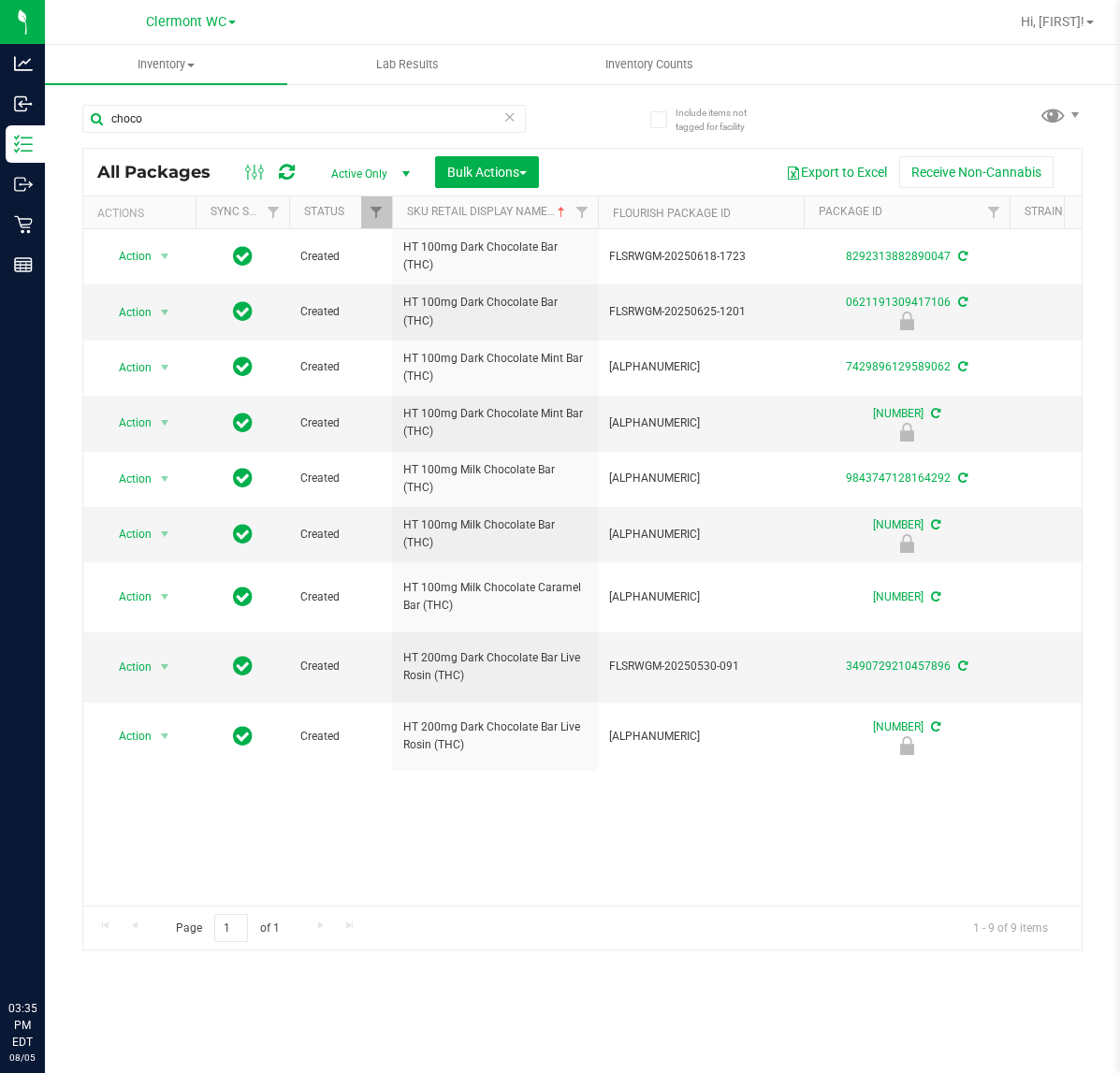 scroll, scrollTop: 0, scrollLeft: 0, axis: both 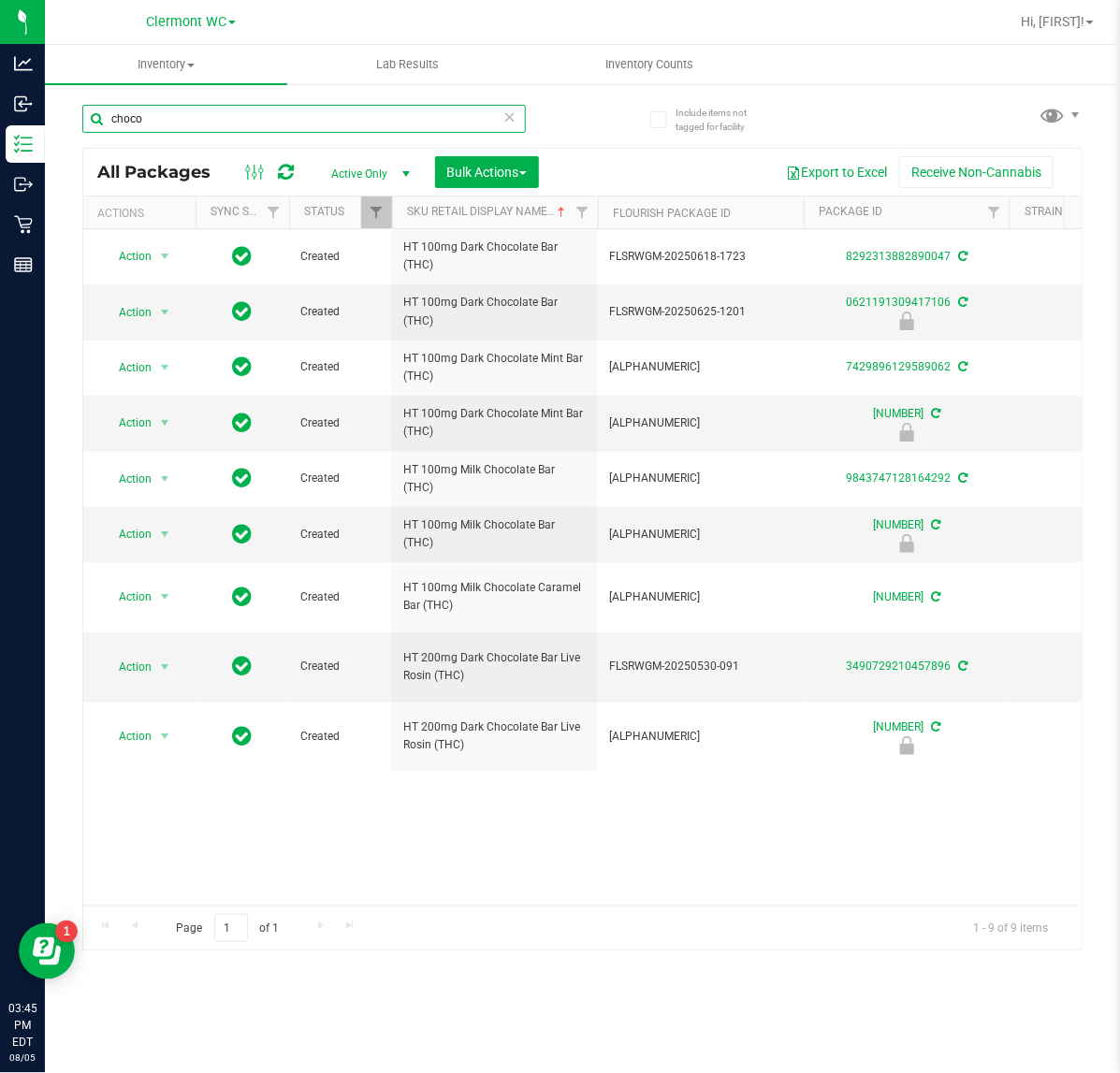 drag, startPoint x: 366, startPoint y: 126, endPoint x: -2, endPoint y: 122, distance: 368.0217 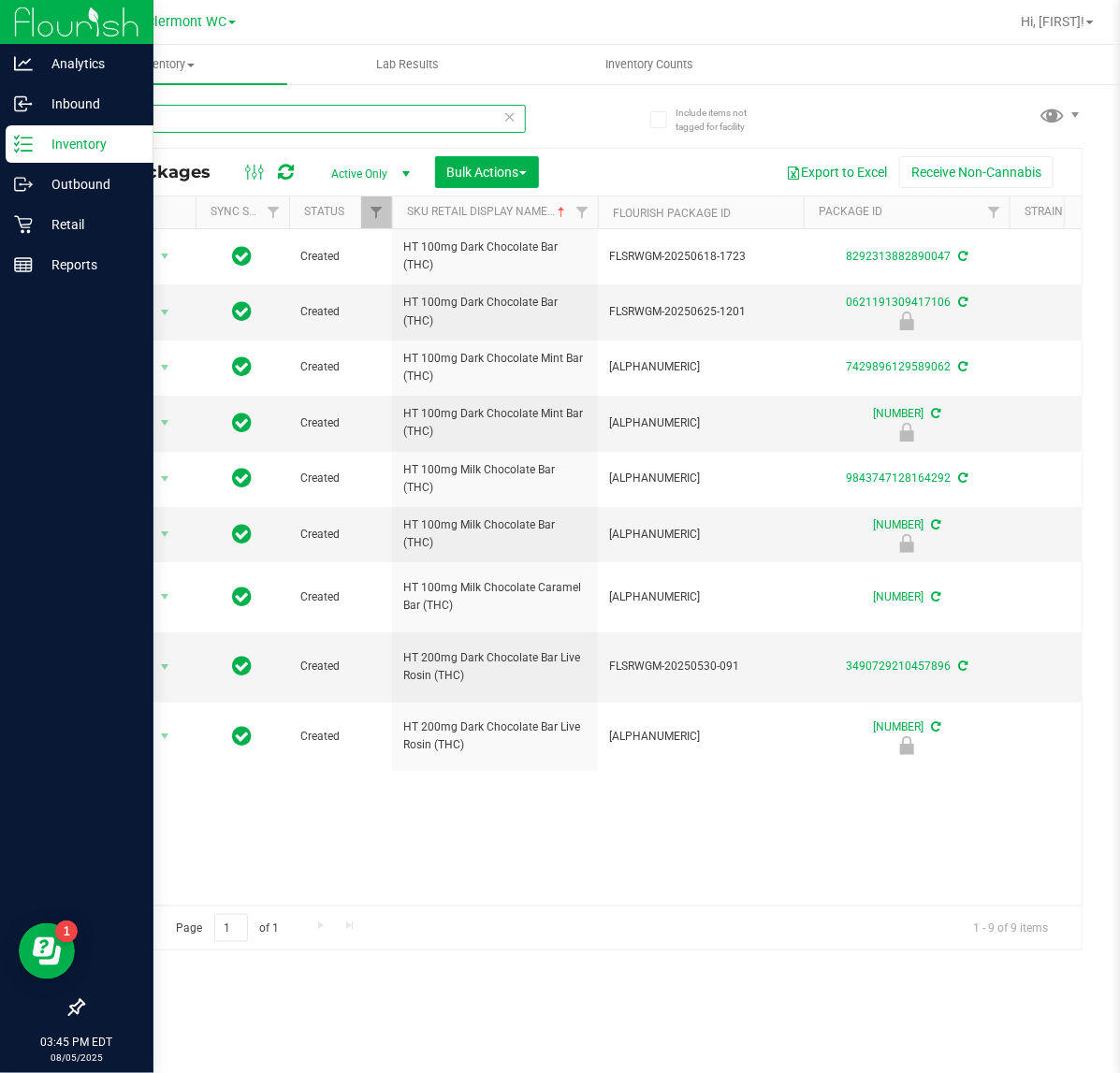 paste on "FT 0.5g Pre-Roll Cookies n' Dream (Indica) 1ct" 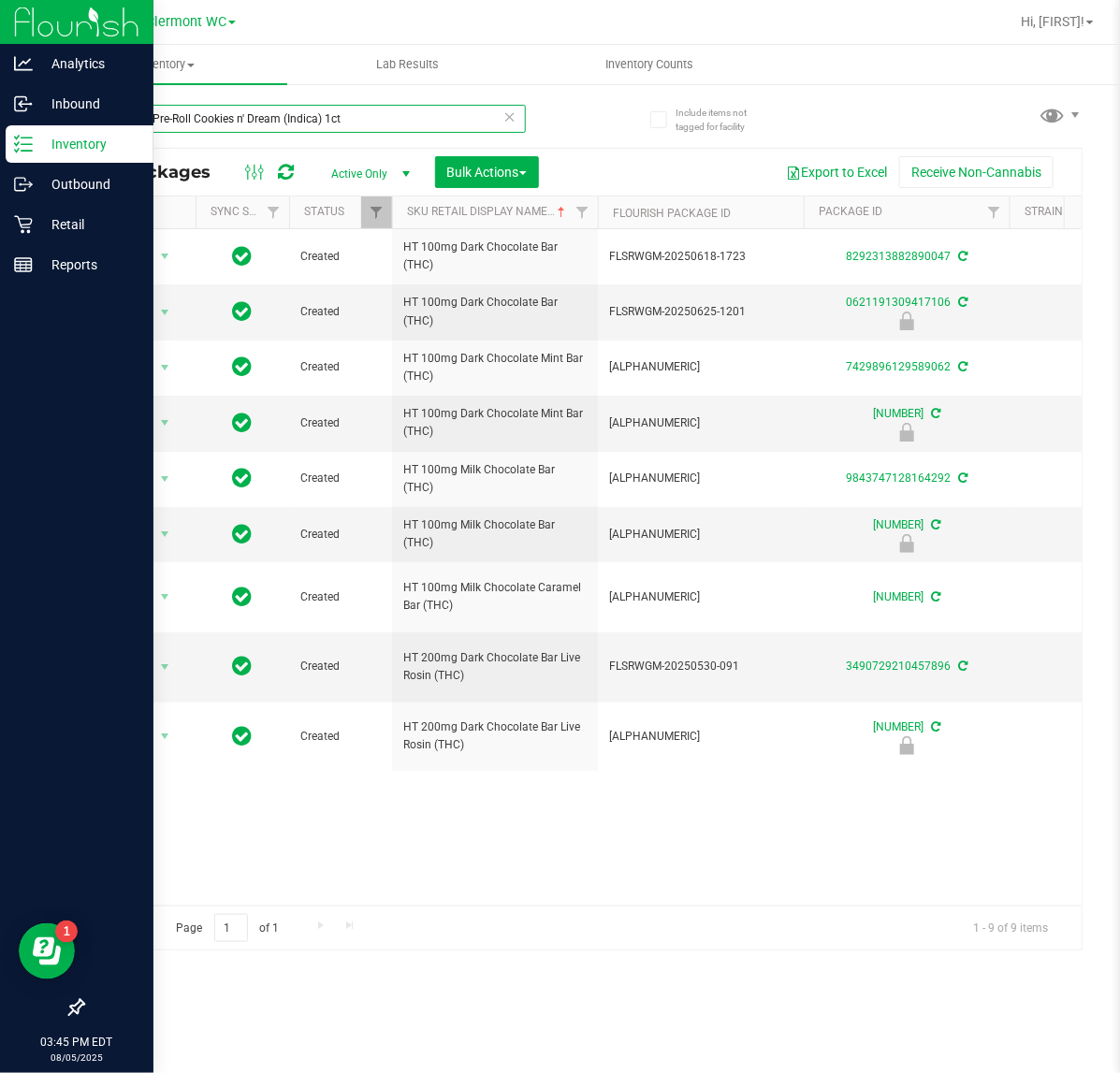 type on "FT 0.5g Pre-Roll Cookies n' Dream (Indica) 1ct" 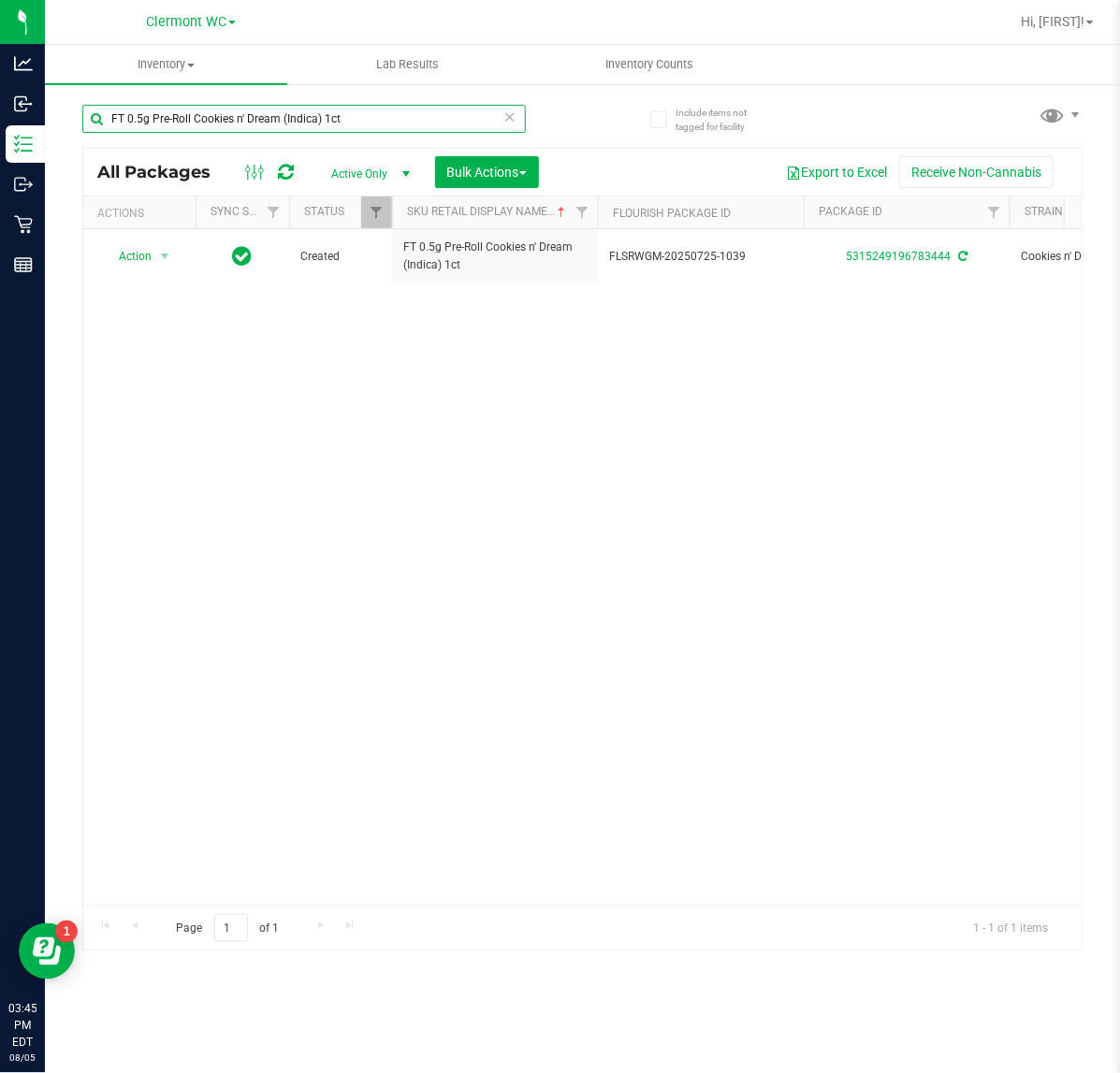 drag, startPoint x: 422, startPoint y: 109, endPoint x: -2, endPoint y: 146, distance: 425.61133 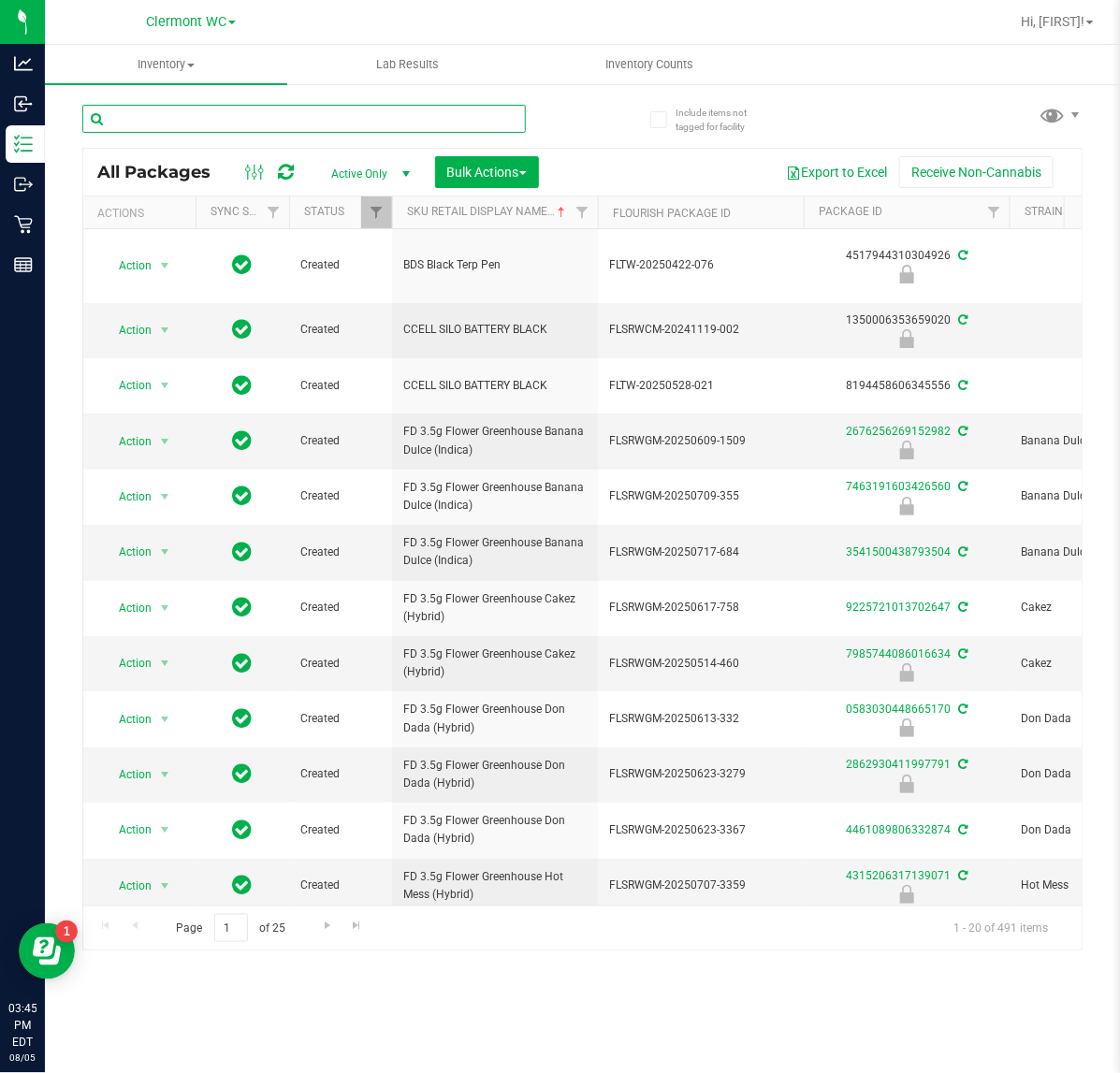 type 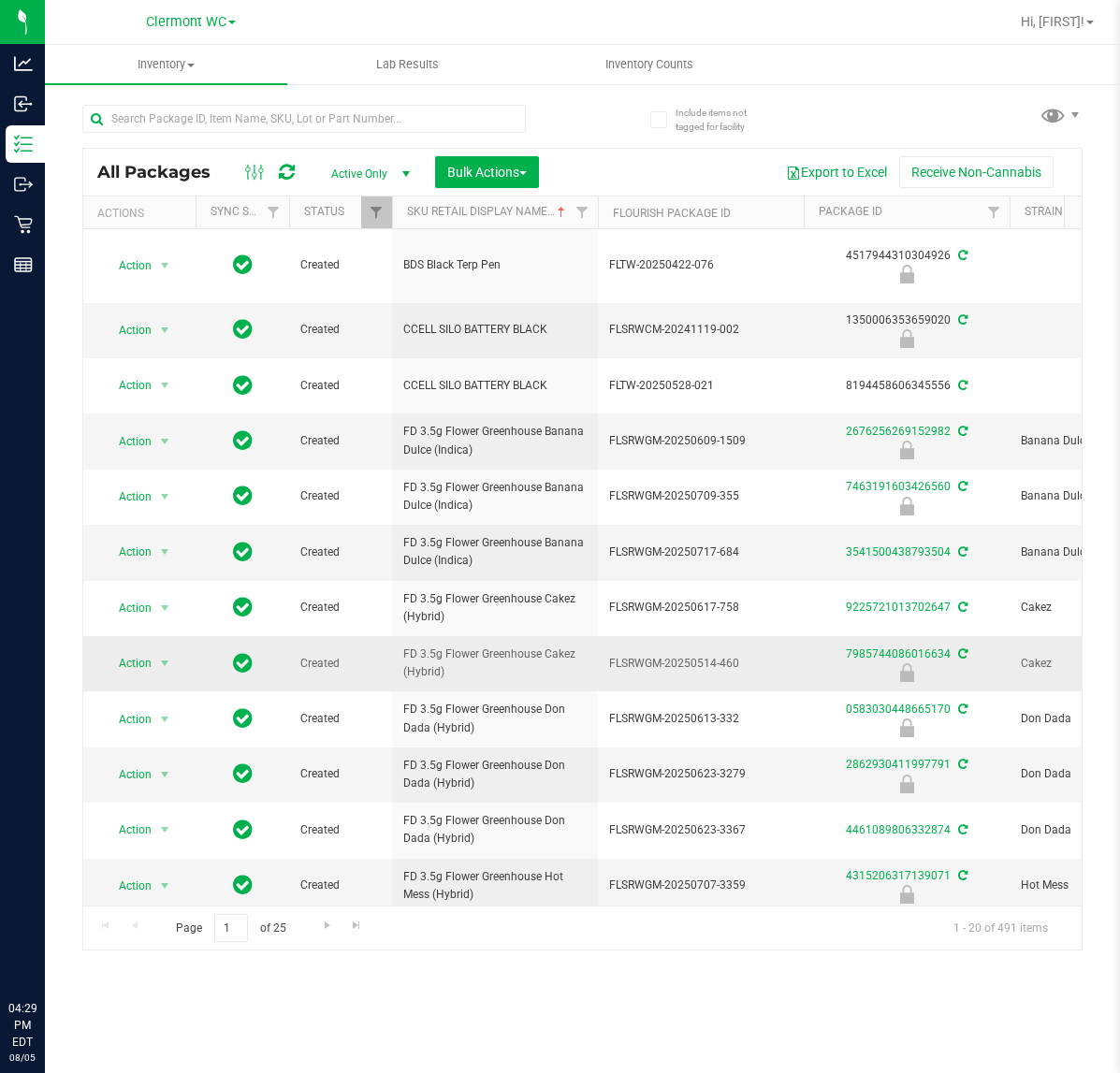 scroll, scrollTop: 0, scrollLeft: 0, axis: both 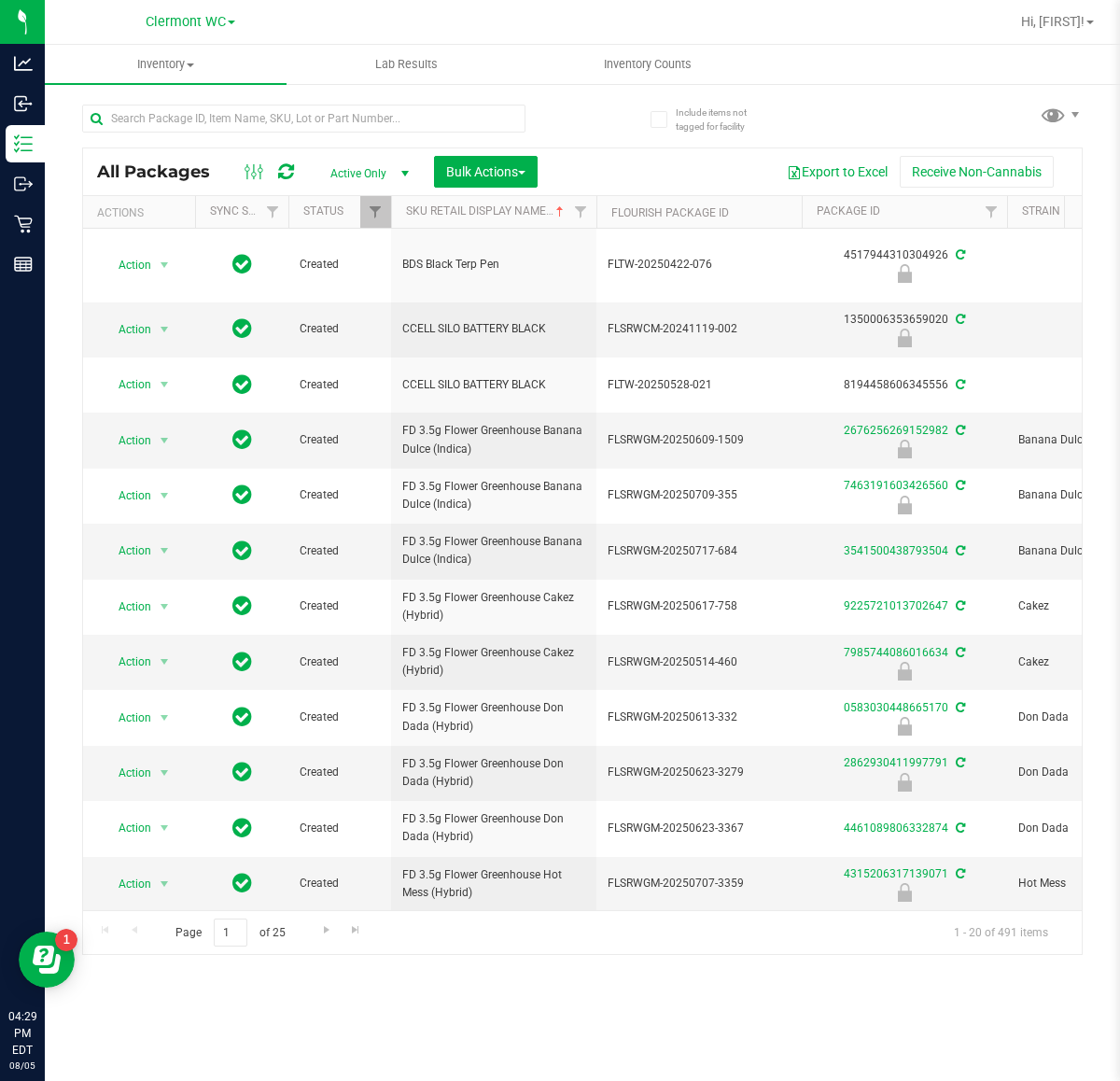 click on "Inventory
All packages
All inventory
Waste log
Create inventory
Lab Results
Inventory Counts" at bounding box center [582, 563] 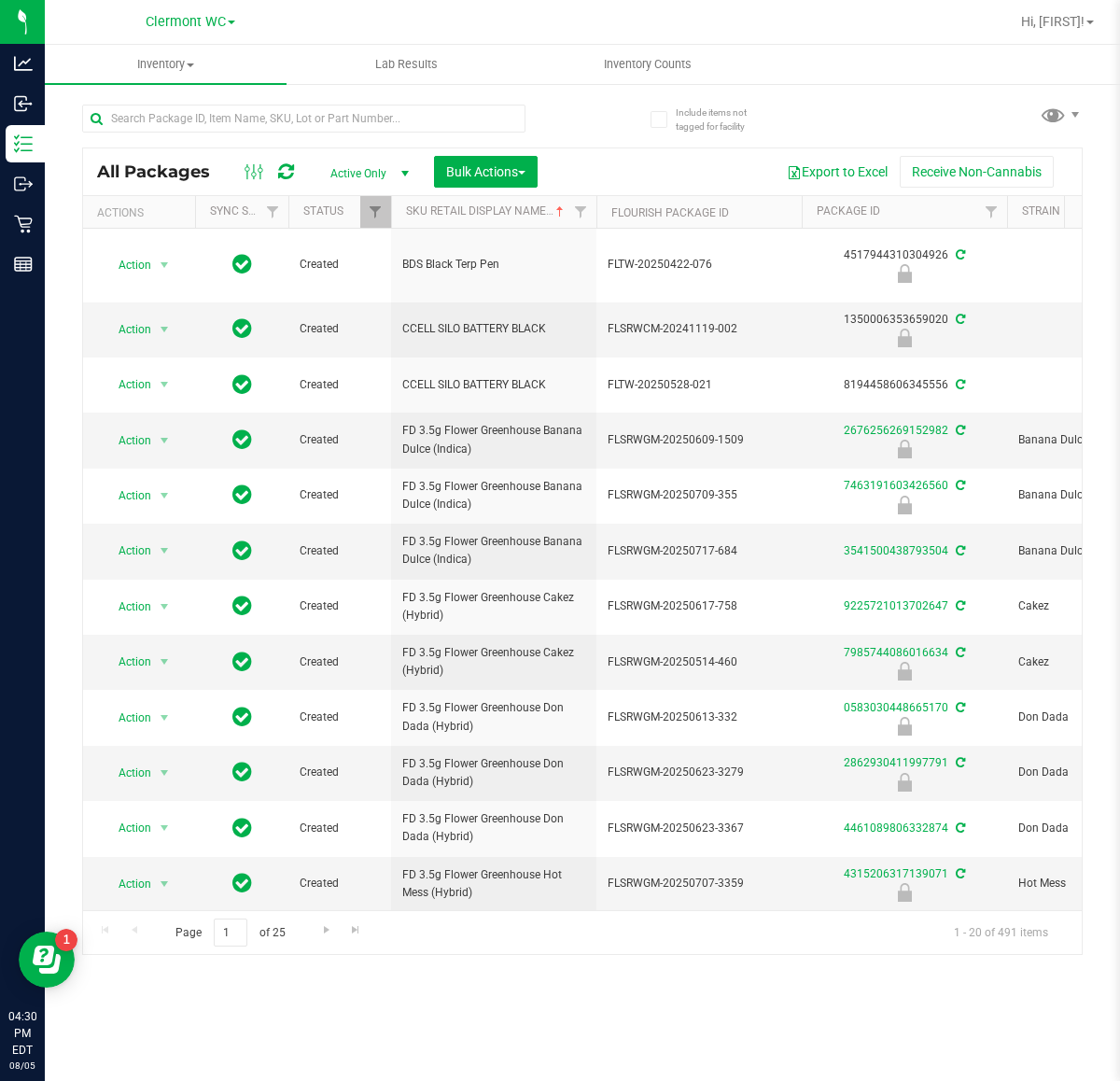 click on "Inventory
All packages
All inventory
Waste log
Create inventory
Lab Results
Inventory Counts" at bounding box center [582, 563] 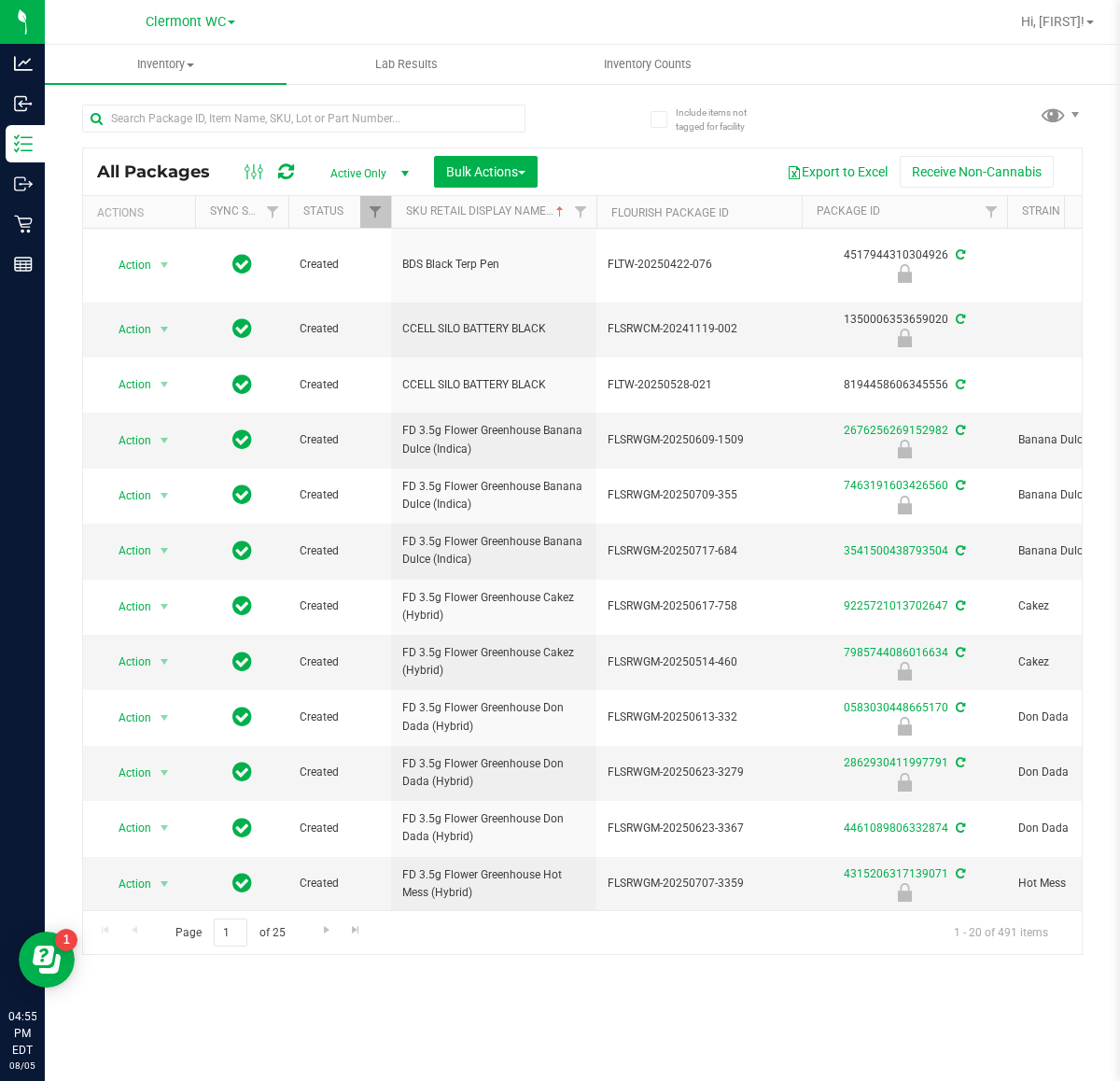 click on "Inventory
All packages
All inventory
Waste log
Create inventory
Lab Results
Inventory Counts" at bounding box center [605, 64] 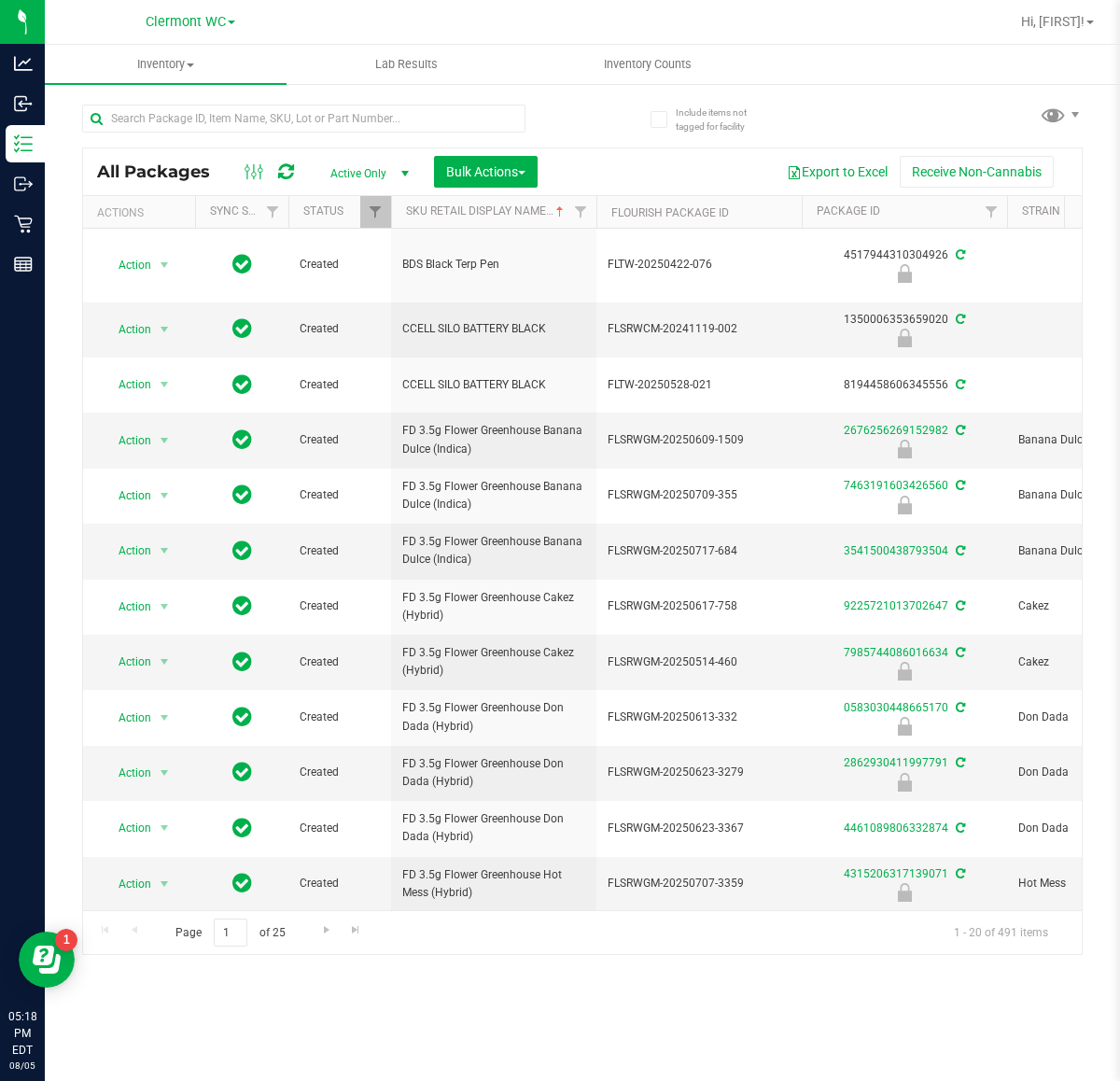 click on "Inventory
All packages
All inventory
Waste log
Create inventory
Lab Results
Inventory Counts" at bounding box center [582, 563] 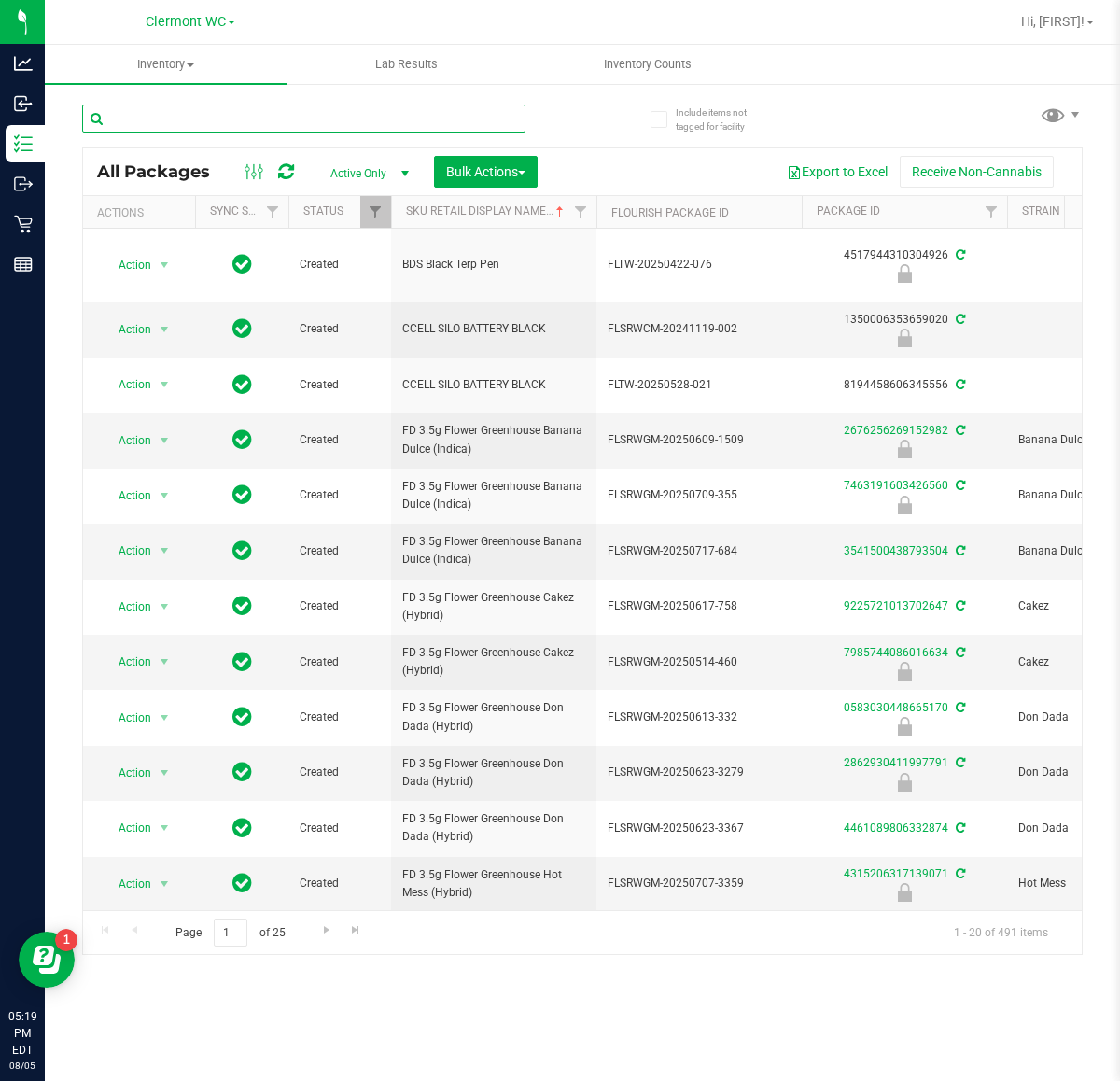 click at bounding box center (303, 119) 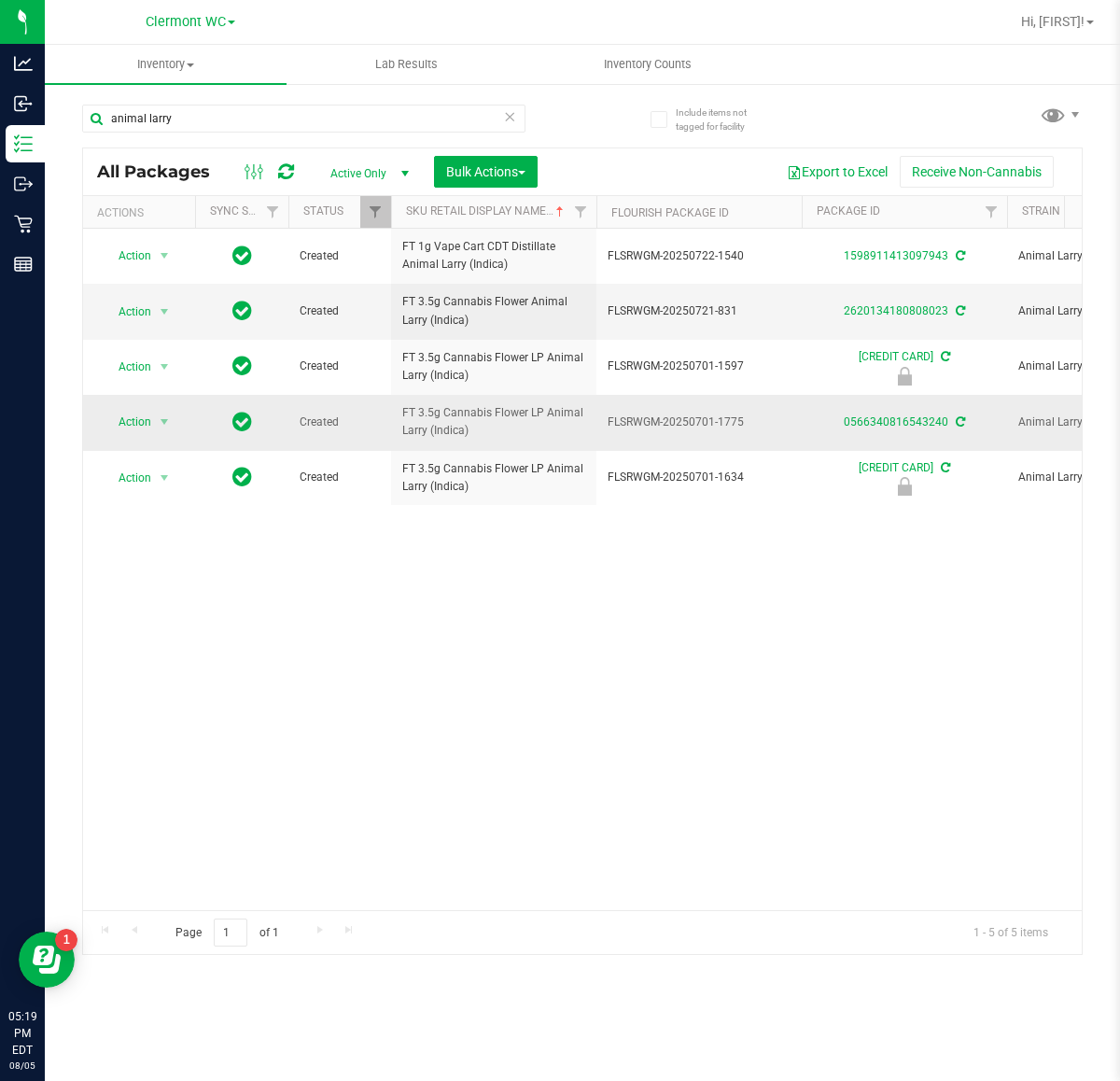 drag, startPoint x: 488, startPoint y: 440, endPoint x: 402, endPoint y: 422, distance: 87.863531 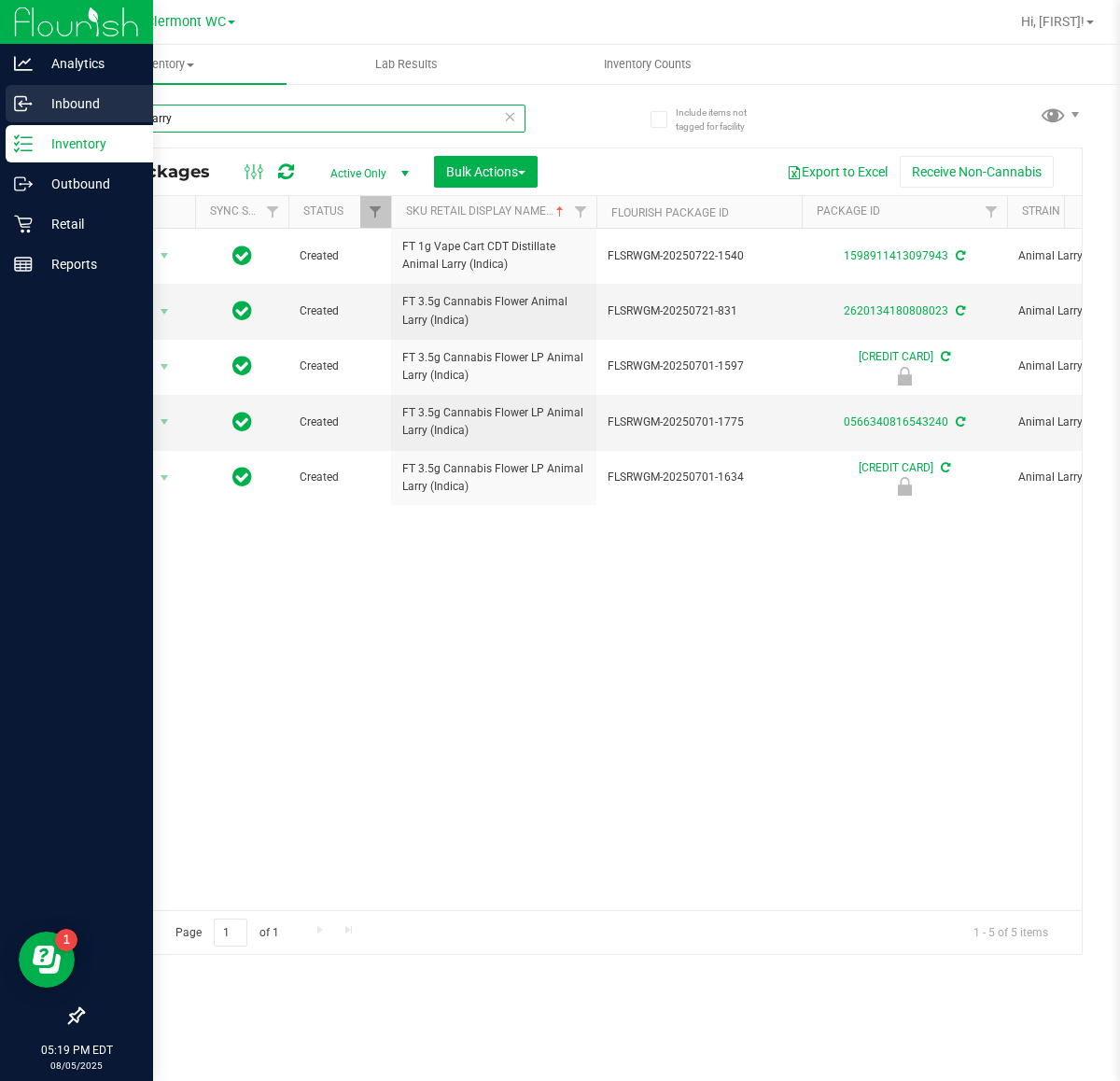 drag, startPoint x: 207, startPoint y: 119, endPoint x: 0, endPoint y: 121, distance: 207.00966 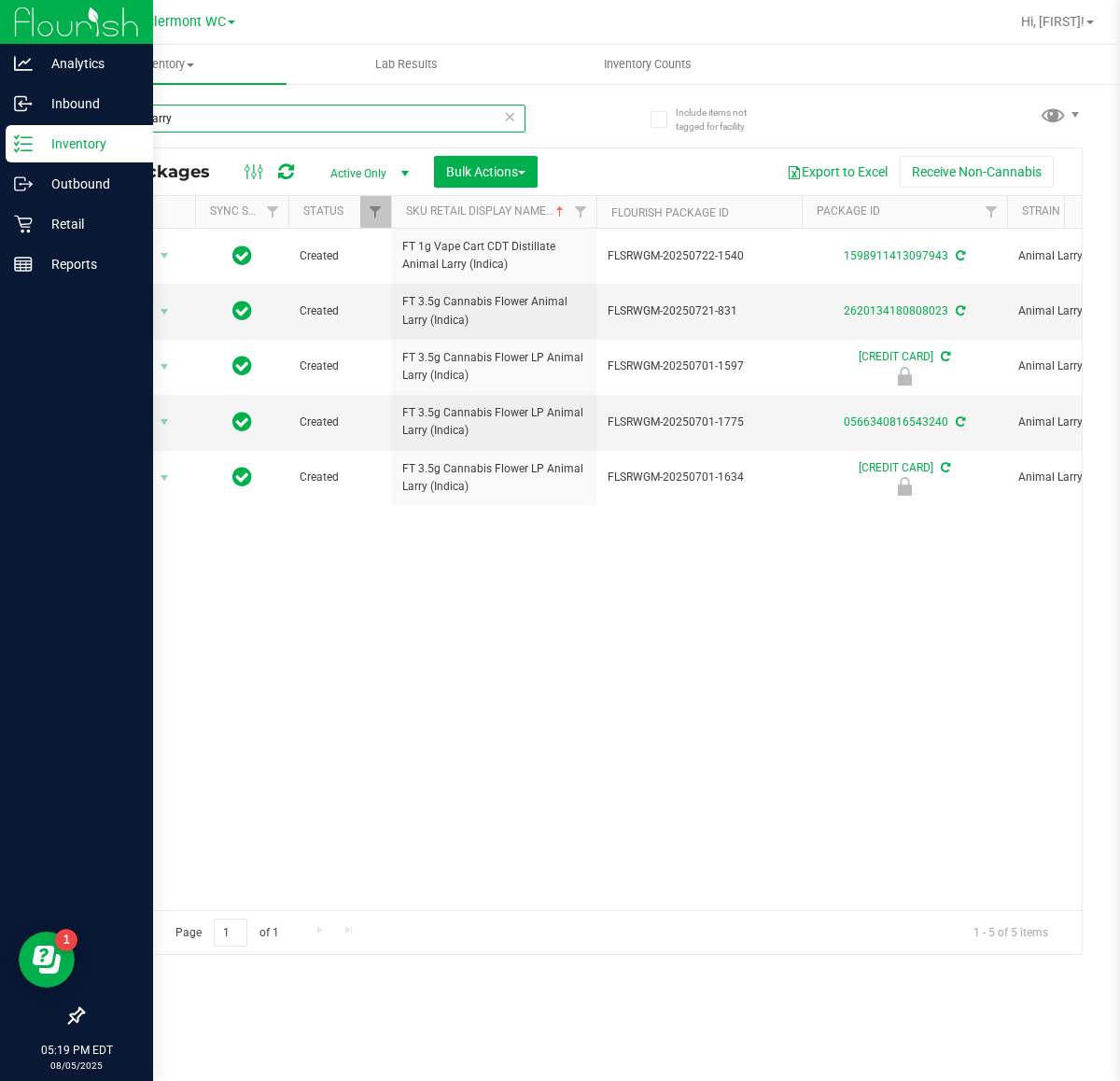 paste on "FT 3.5g Cannabis Flower LP Animal Larry (Indica)" 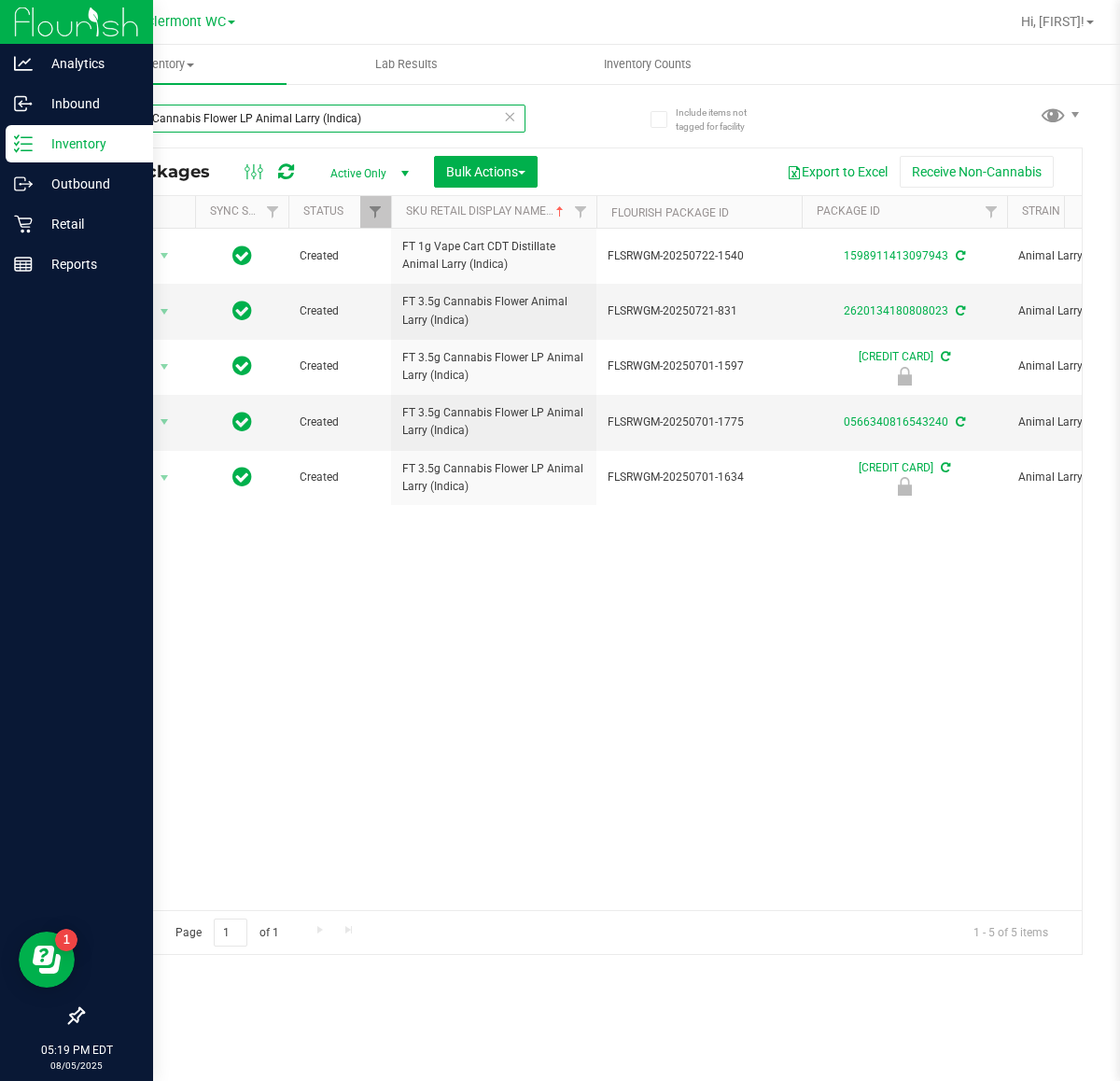 type on "FT 3.5g Cannabis Flower LP Animal Larry (Indica)" 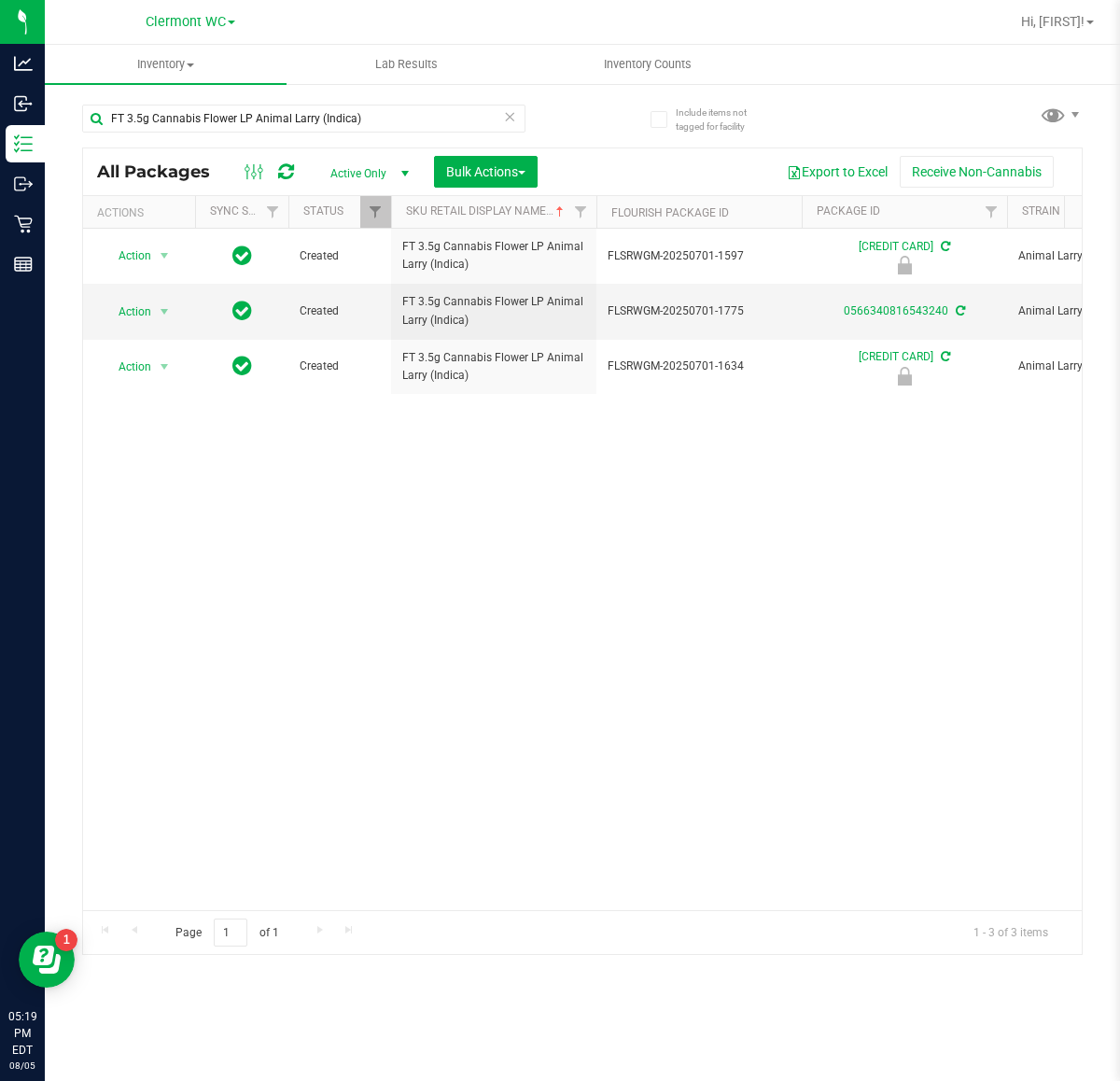click on "Action Action Edit attributes Global inventory Locate package Package audit log Print package label Print product labels Unlock package
Created
FT 3.5g Cannabis Flower LP Animal Larry (Indica)
FLSRWGM-[DATE]
[CREDIT CARD]
Animal Larry
Each
(3.5 g ea.)
19.7000 $50.00000
Whole Flower
0
20
[DATE] [TIME] [TIMEZONE]
FLO-BUD-FT-CAN-LP-AML" at bounding box center (582, 569) 